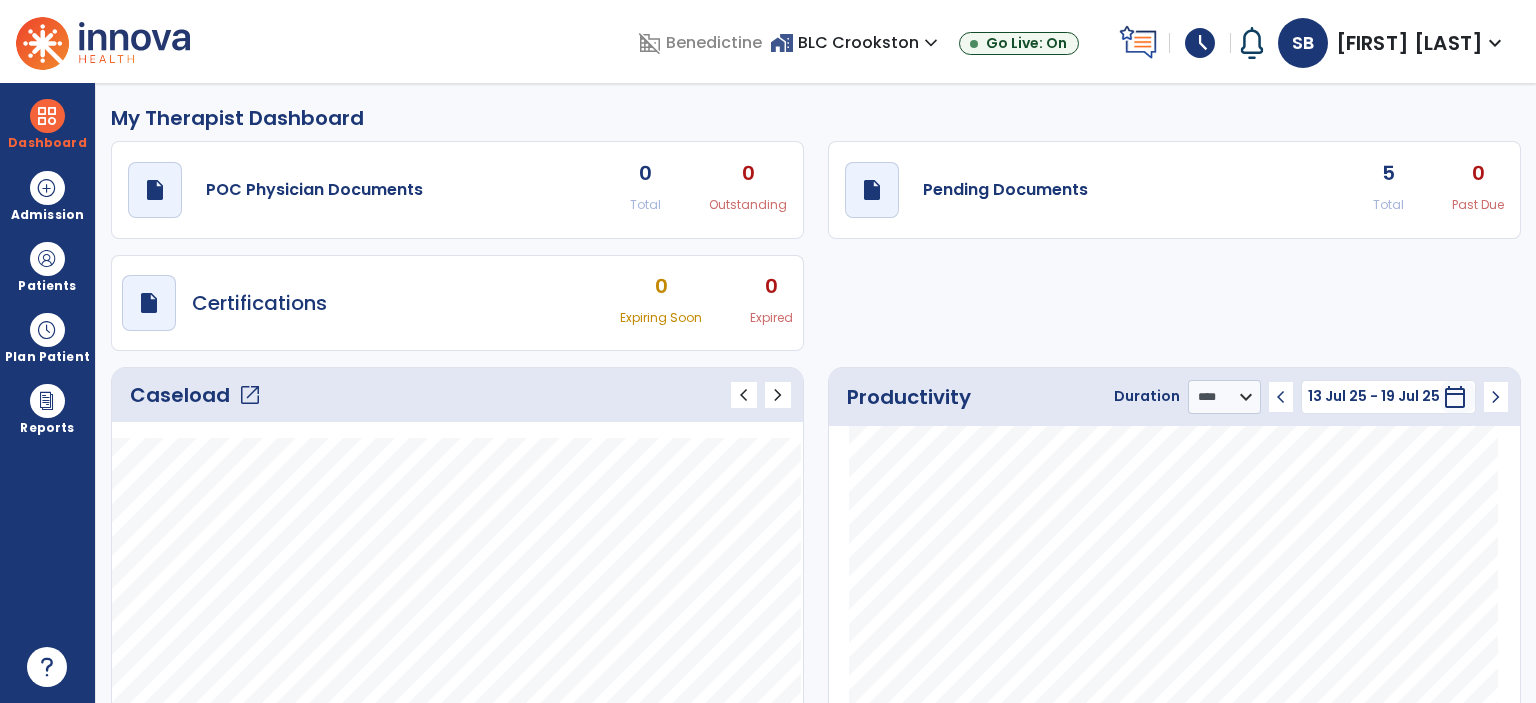 select on "****" 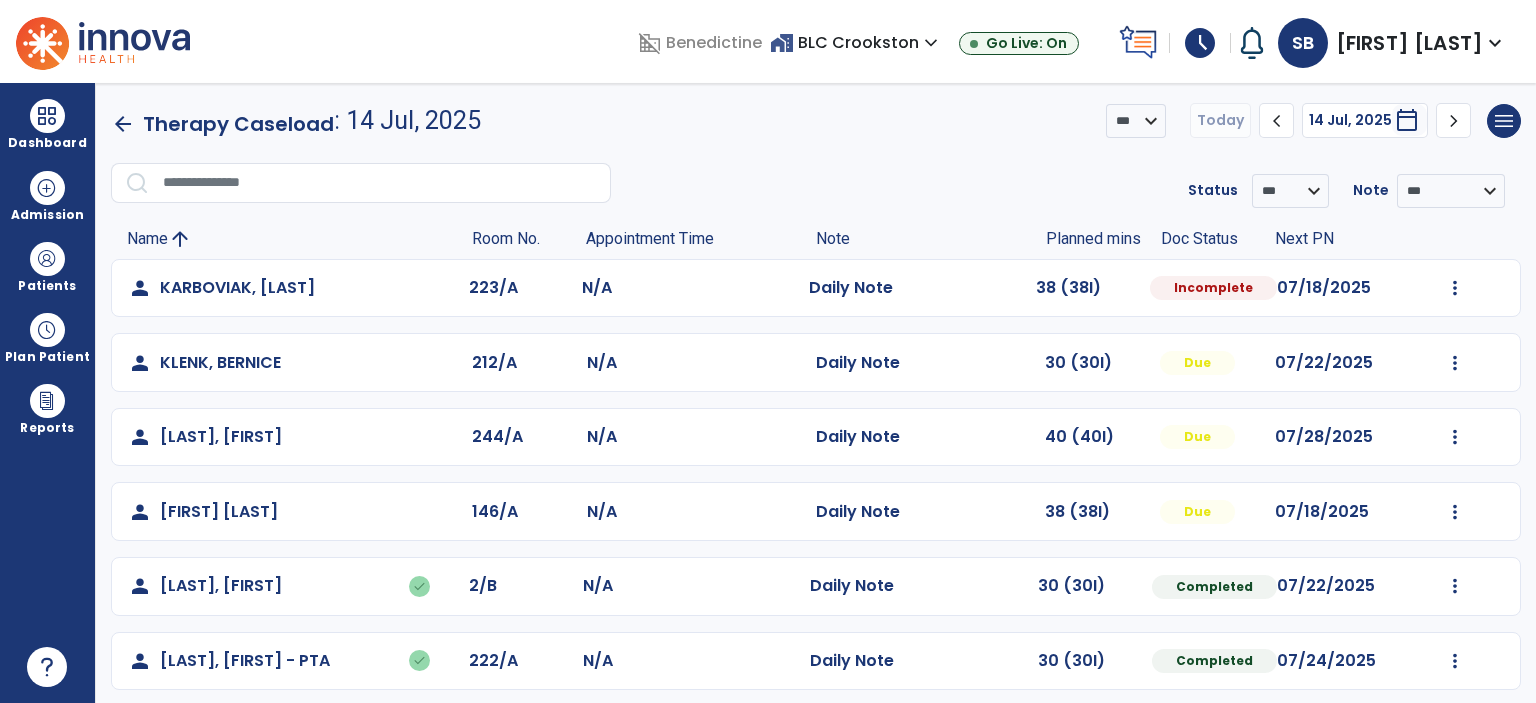 click on "Mark Visit As Complete   Reset Note   Open Document   G + C Mins" 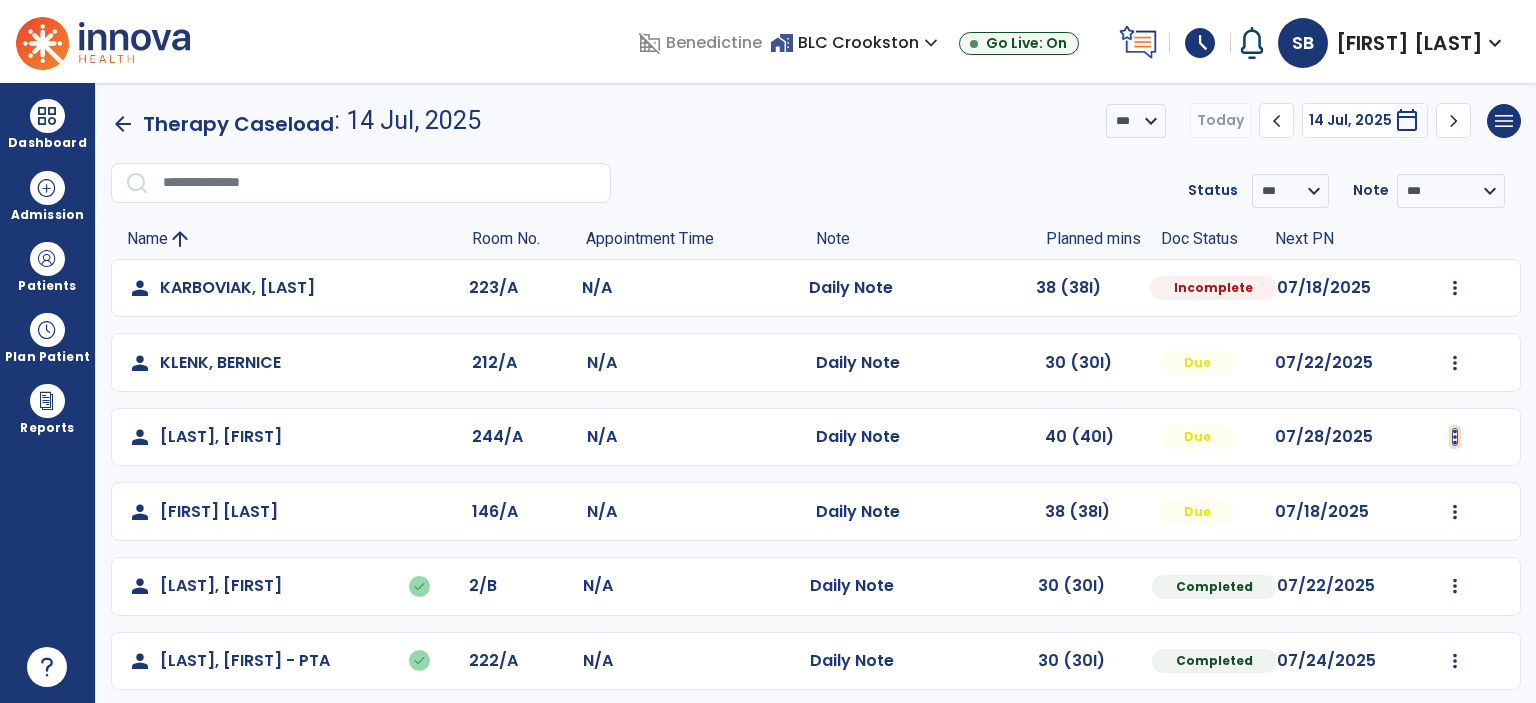 click at bounding box center [1455, 288] 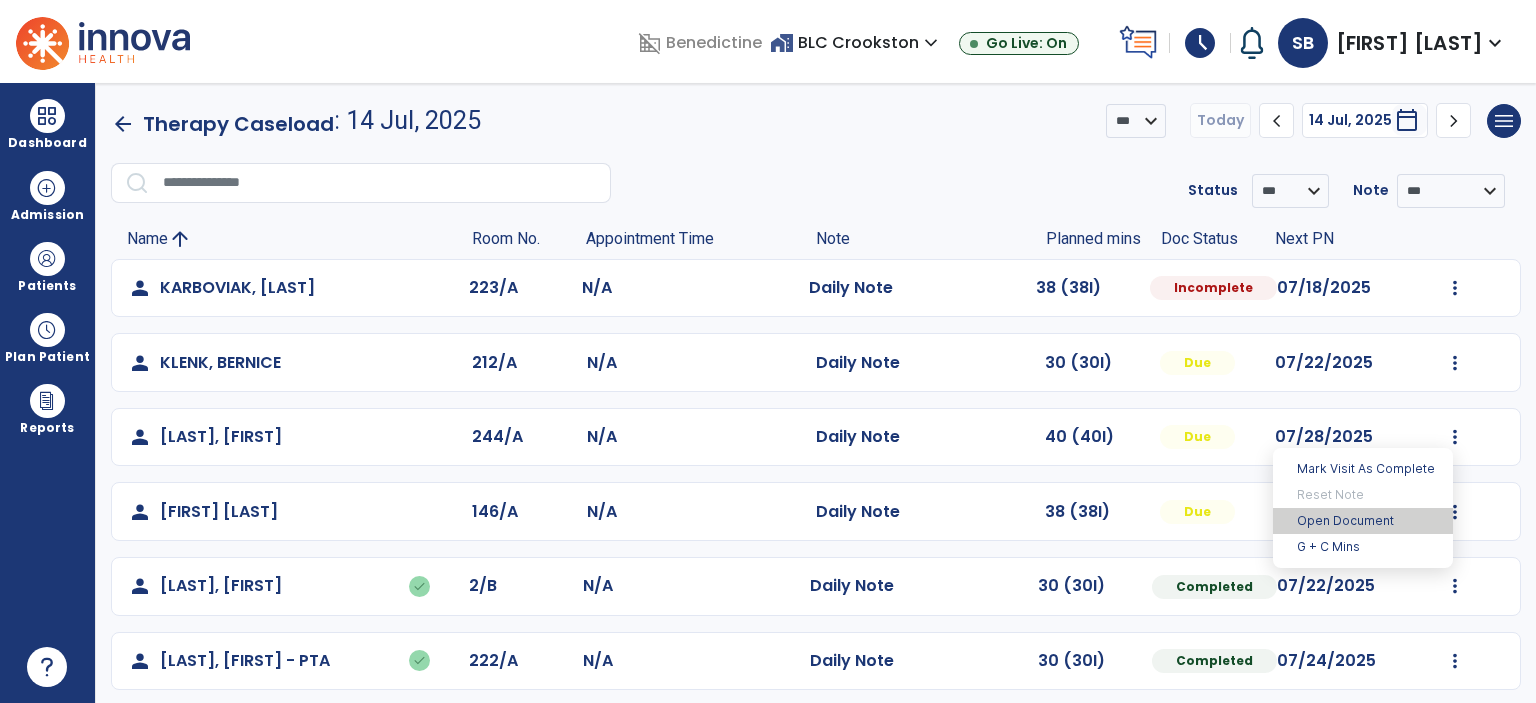 click on "Open Document" at bounding box center [1363, 521] 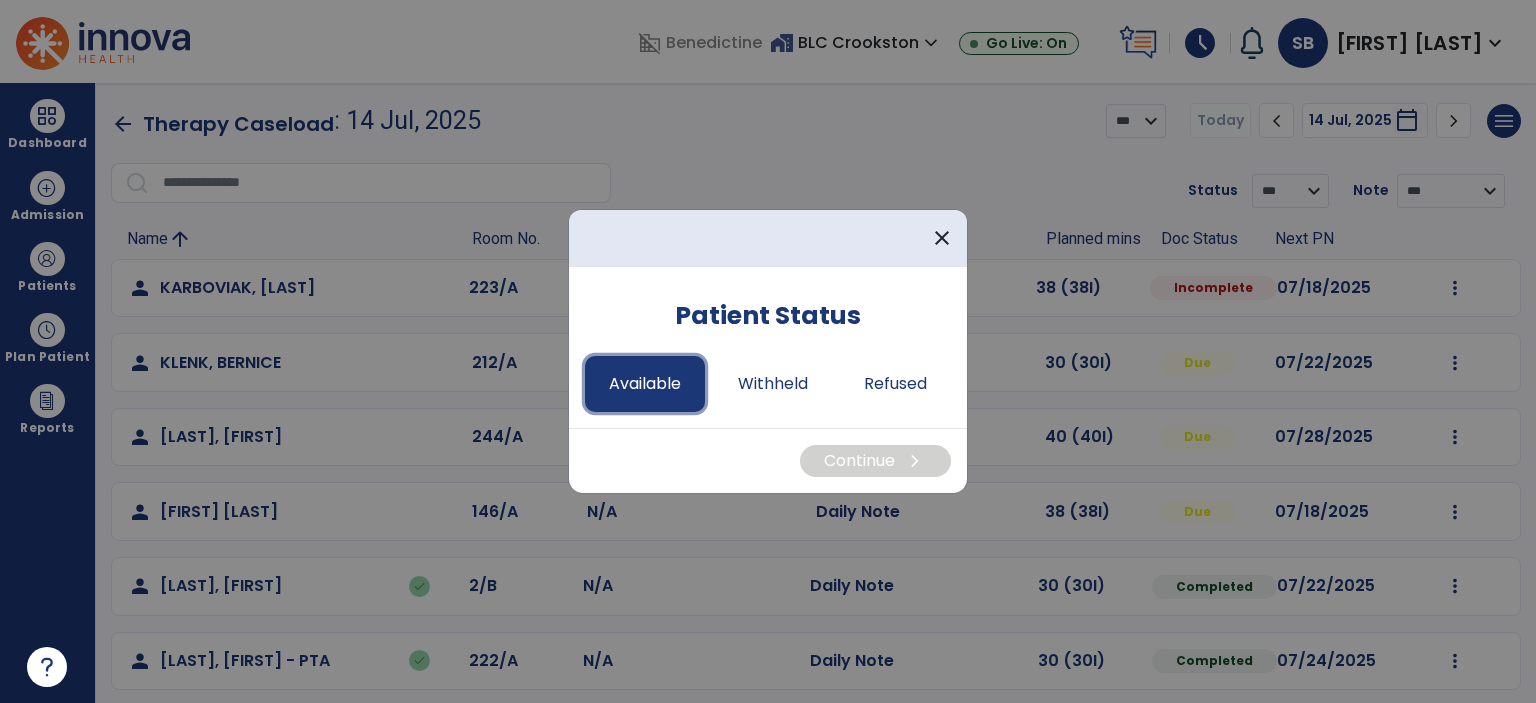 click on "Available" at bounding box center (645, 384) 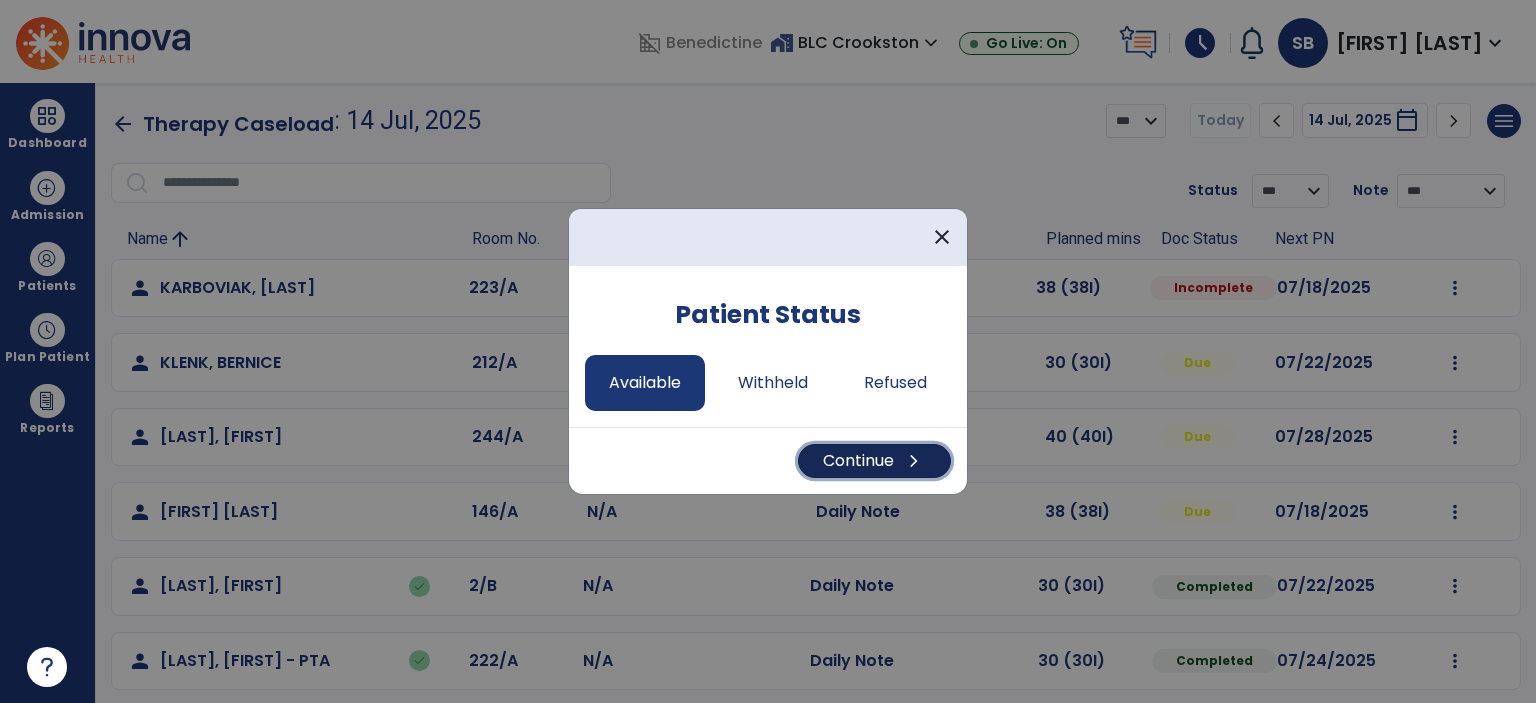 click on "Continue   chevron_right" at bounding box center (874, 461) 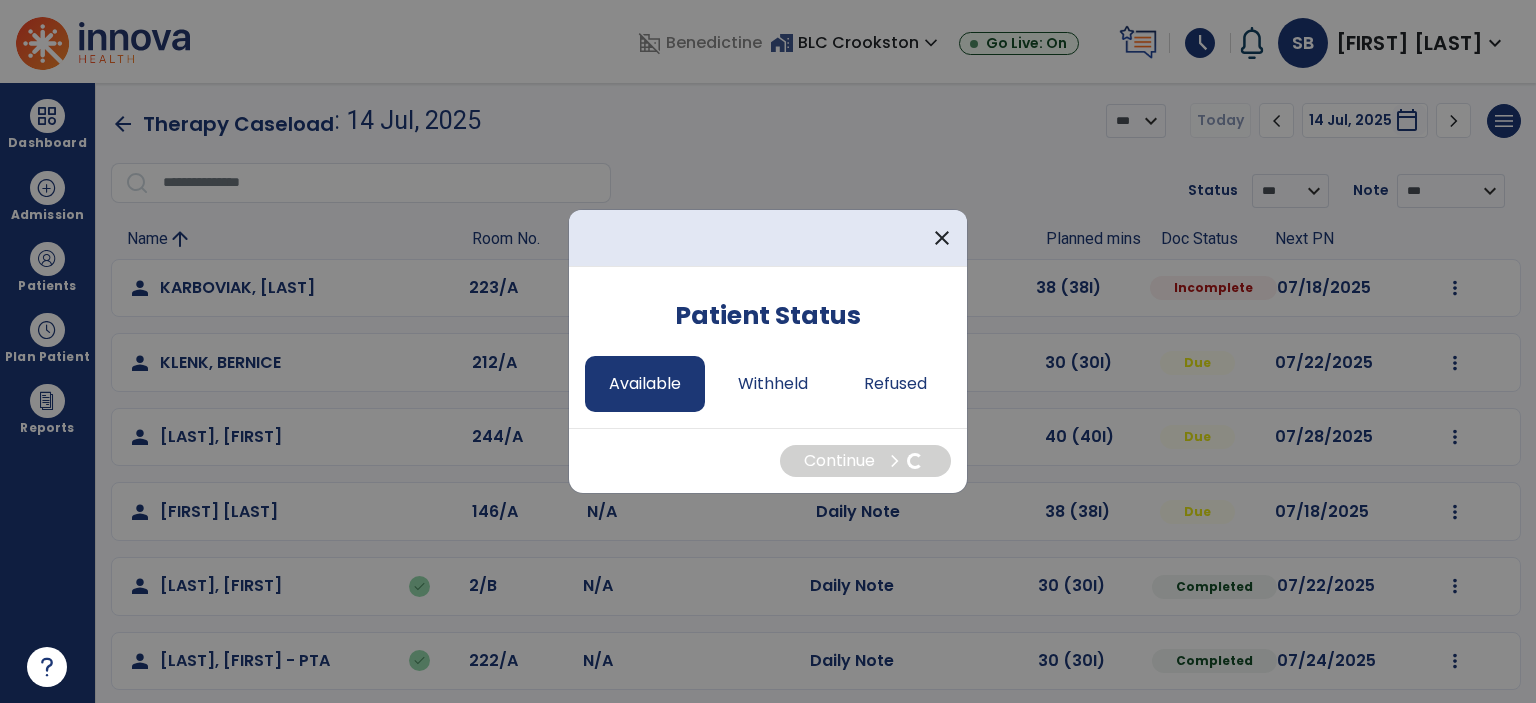 select on "*" 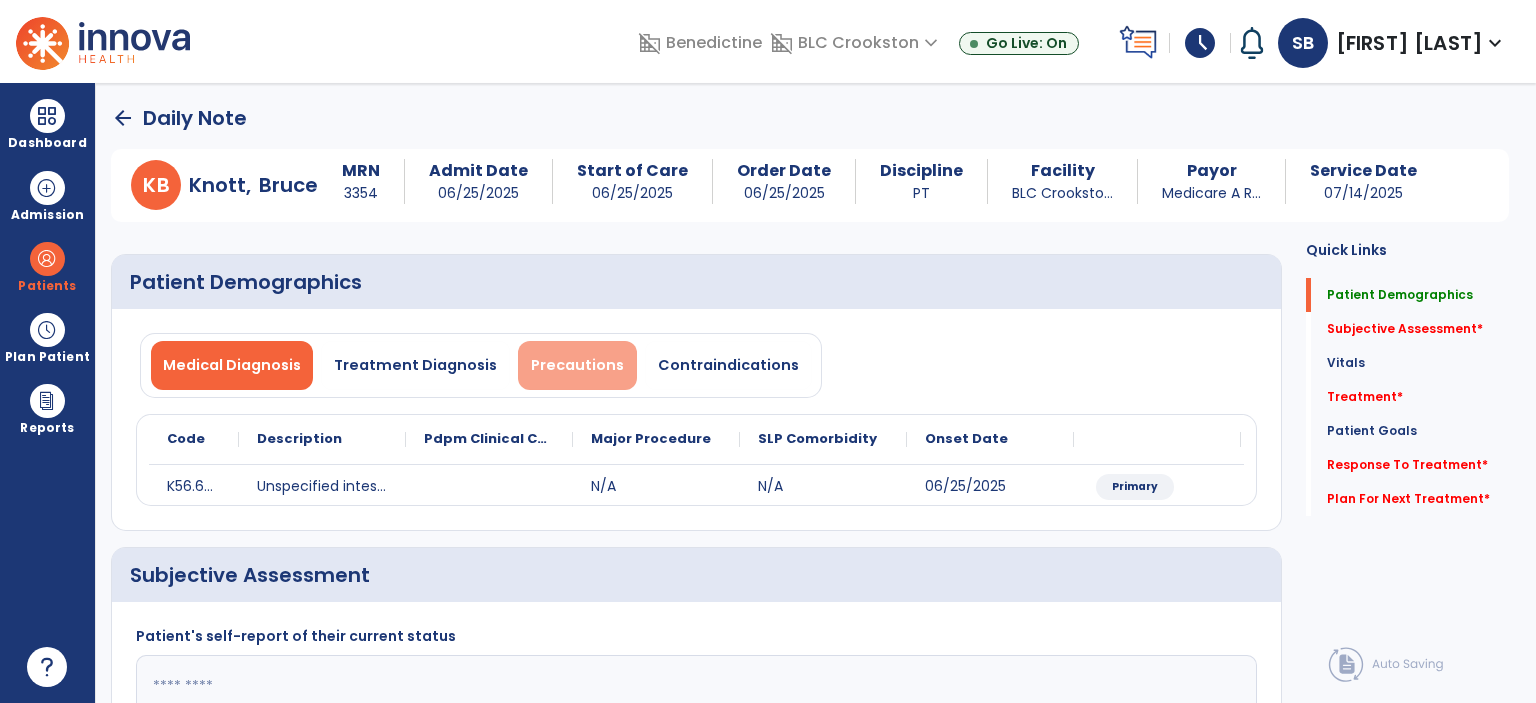 click on "Precautions" at bounding box center [577, 365] 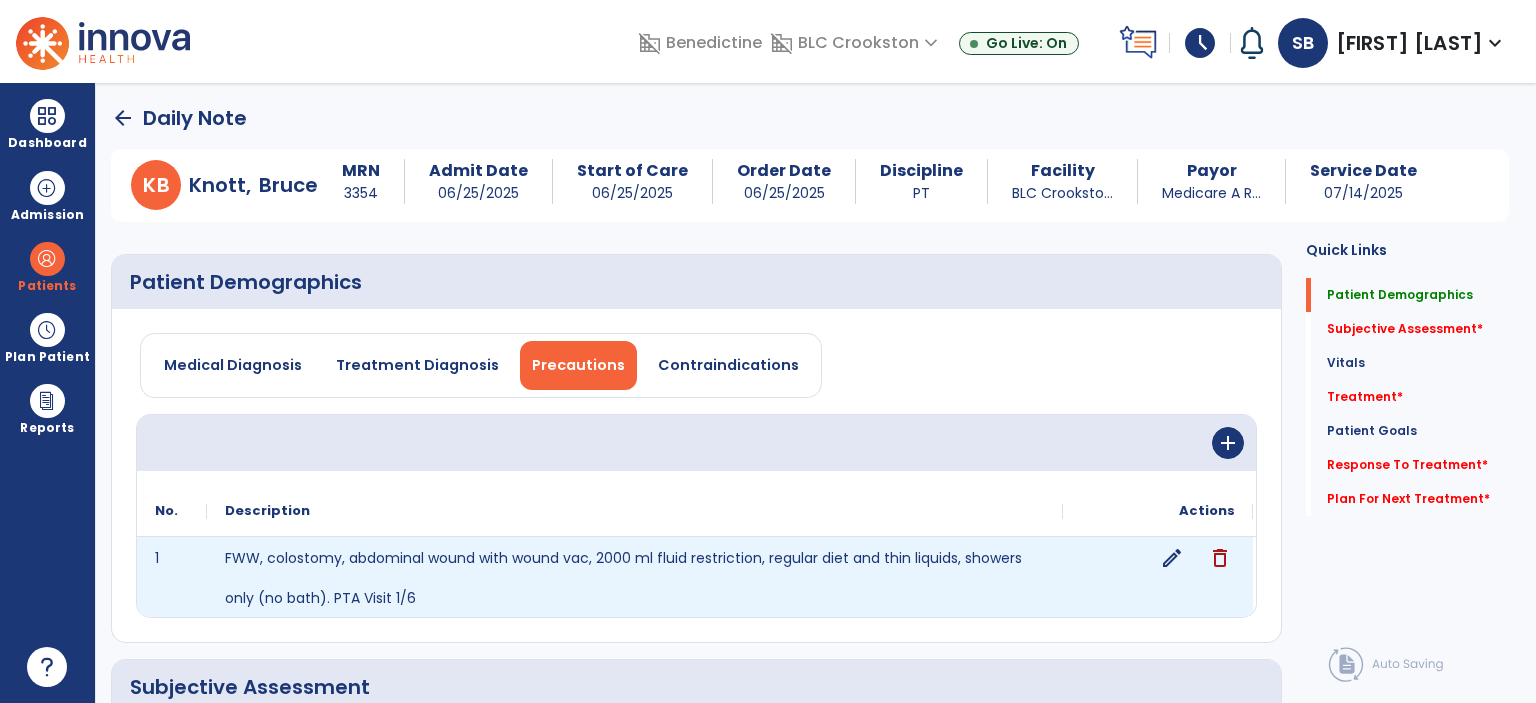 click on "edit" 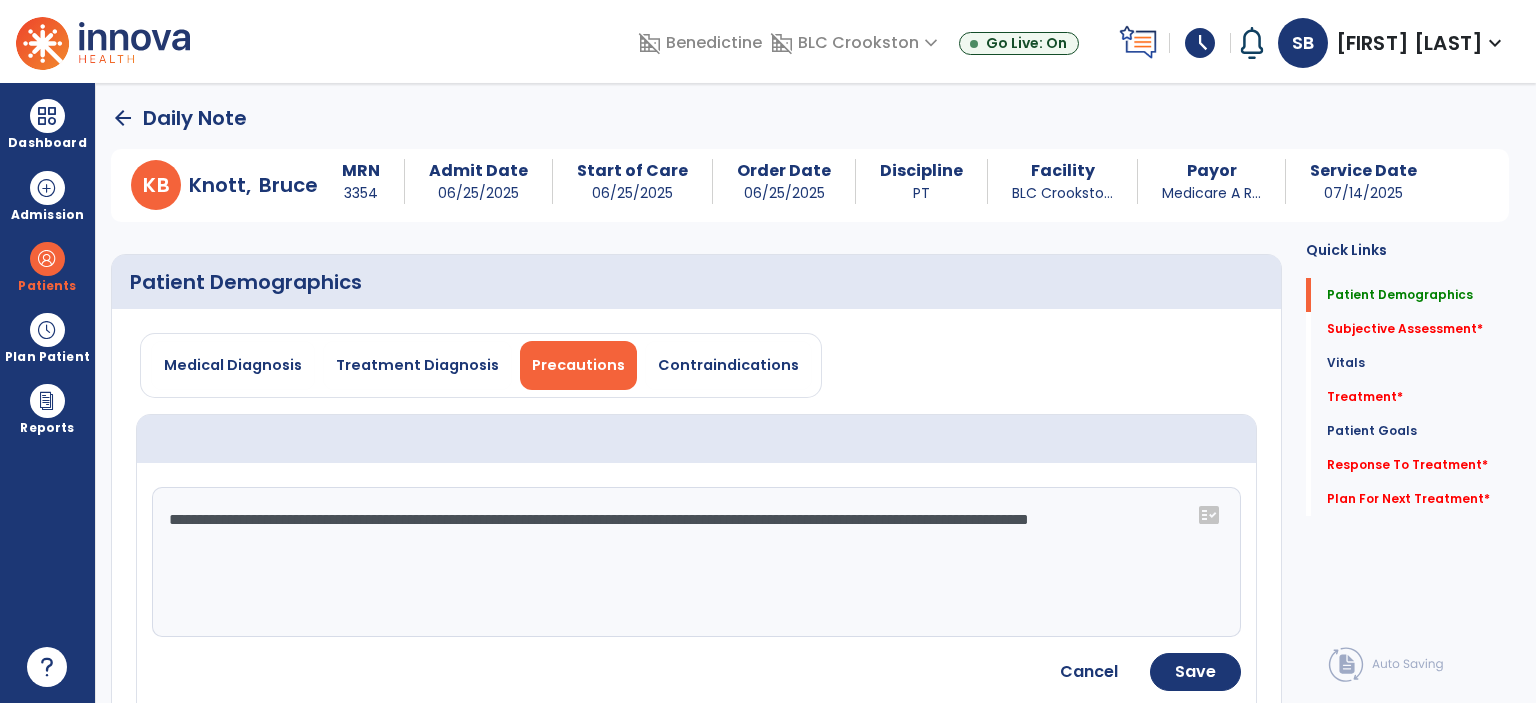 click on "**********" 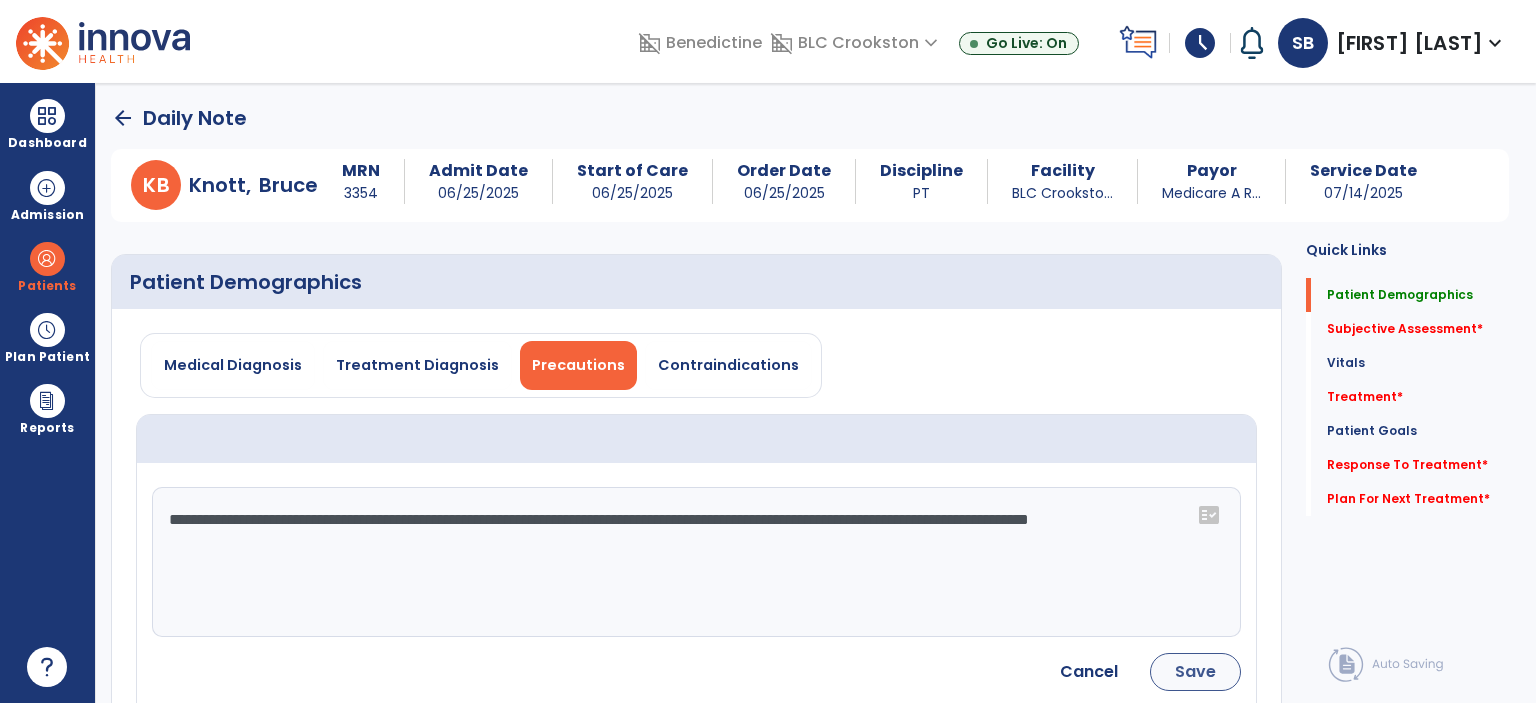 type on "**********" 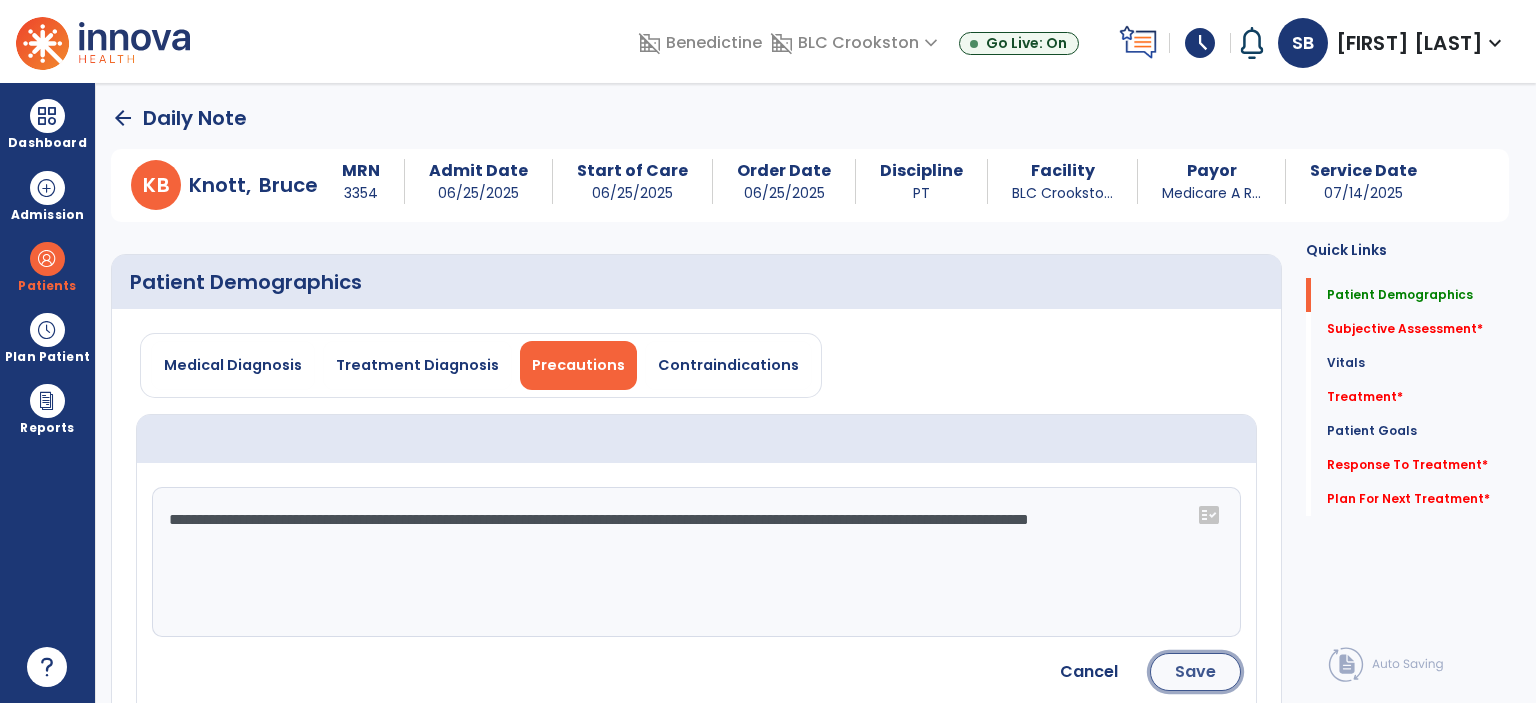 click on "Save" 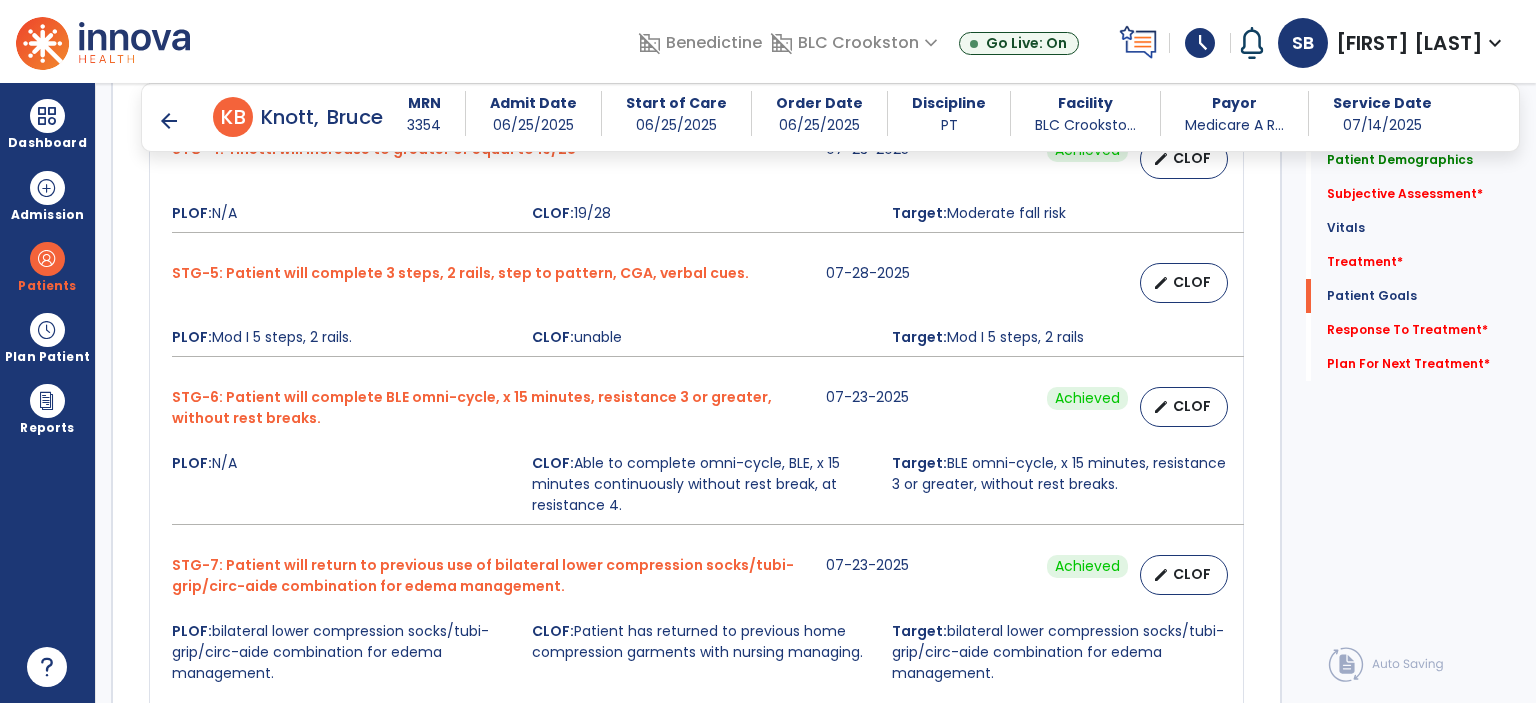 scroll, scrollTop: 2350, scrollLeft: 0, axis: vertical 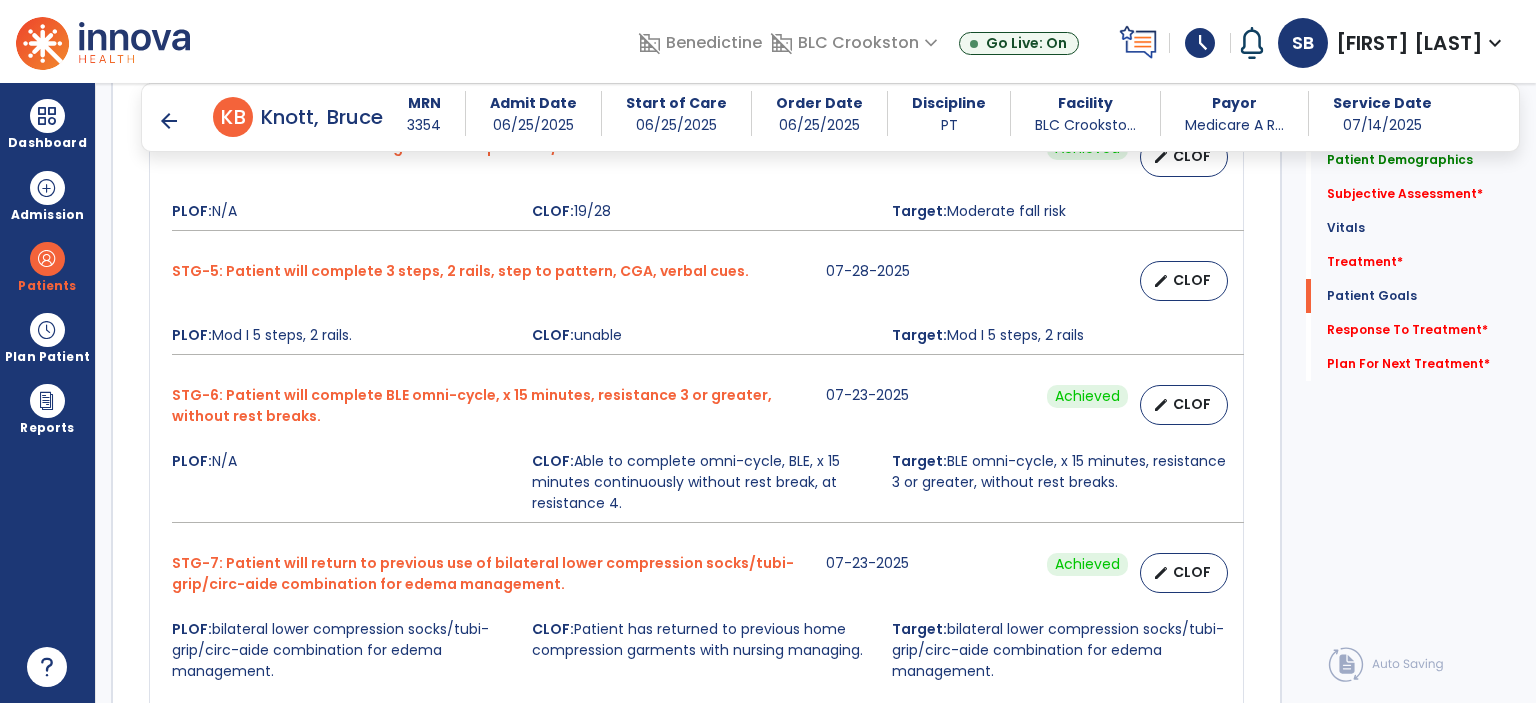 click on "PLOF:  N/A" at bounding box center [340, 482] 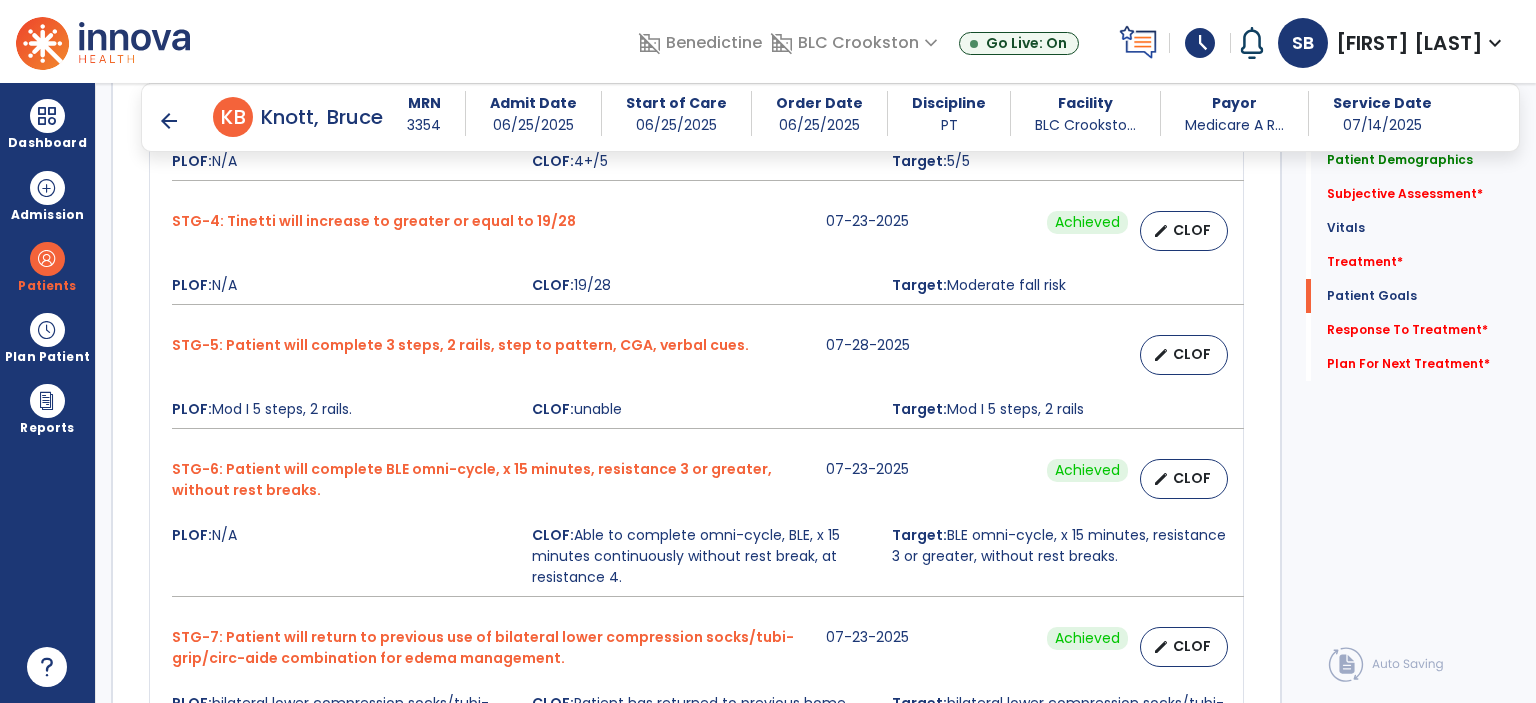 scroll, scrollTop: 2244, scrollLeft: 0, axis: vertical 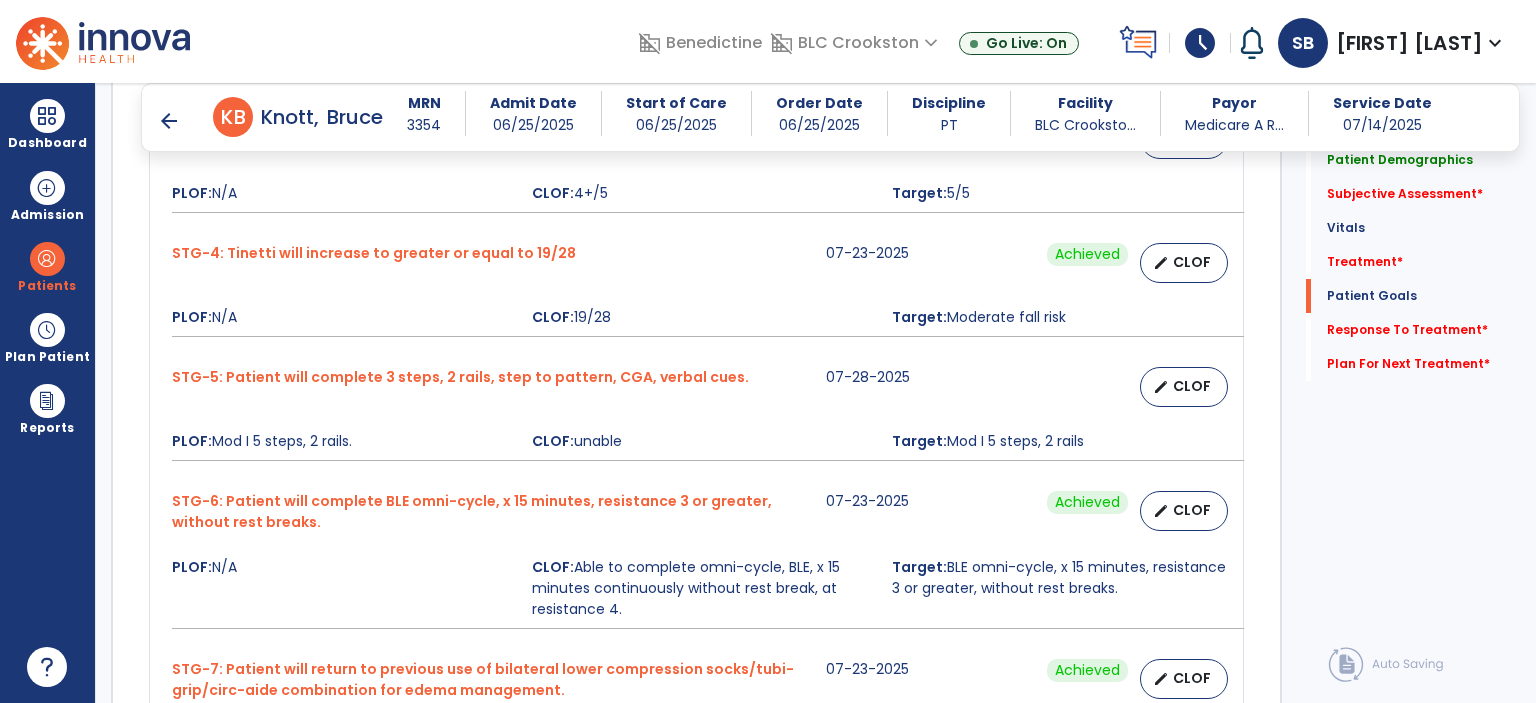 click on "arrow_back K [NAME] [NAME]" at bounding box center (270, 117) 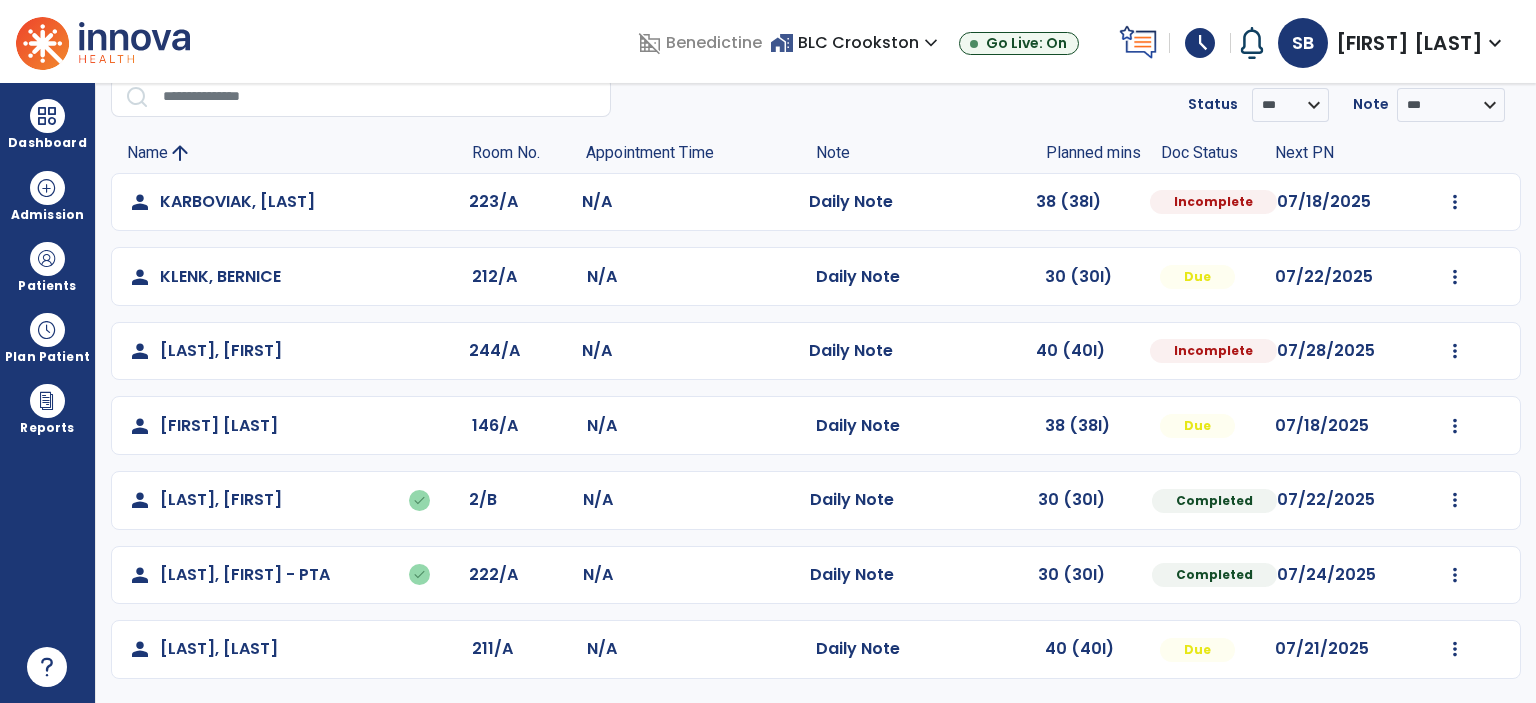 scroll, scrollTop: 0, scrollLeft: 0, axis: both 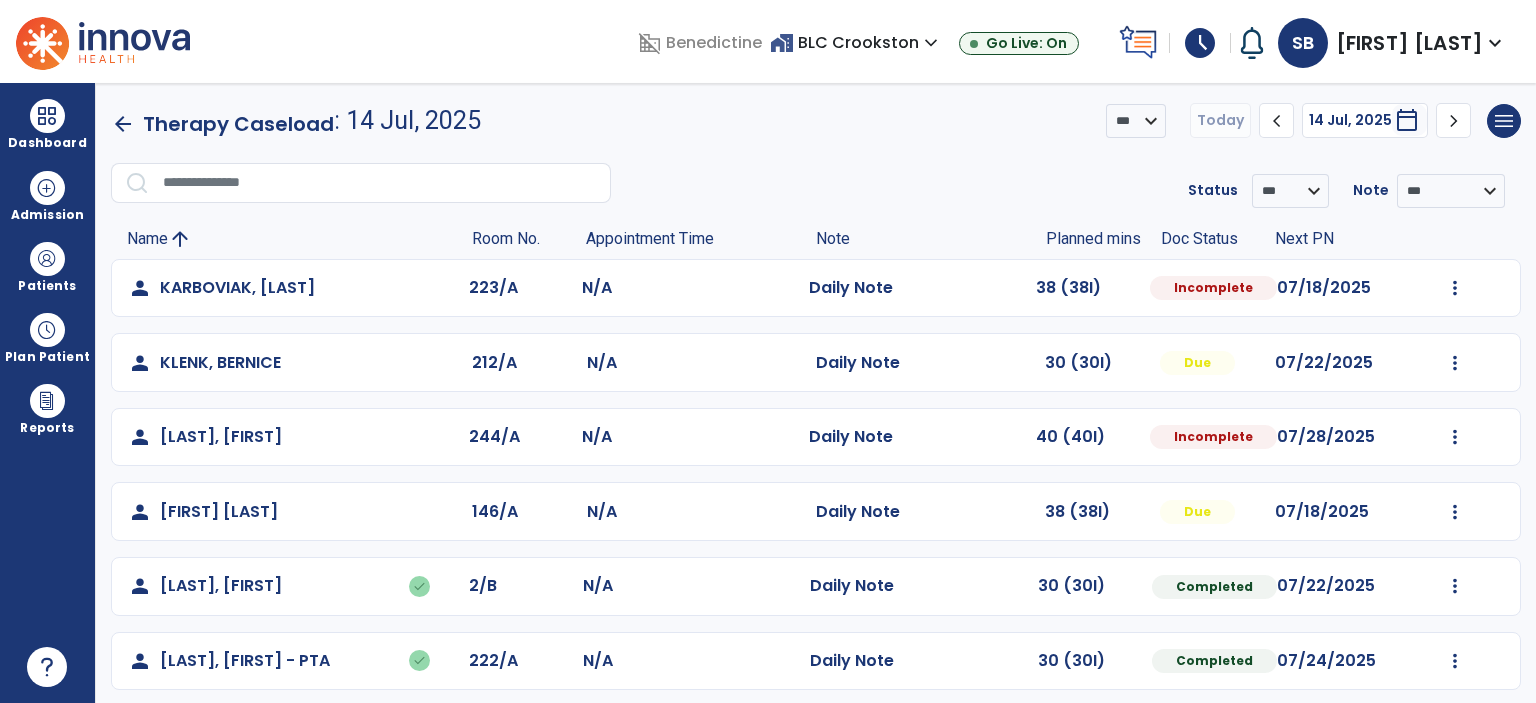click on "arrow_back" 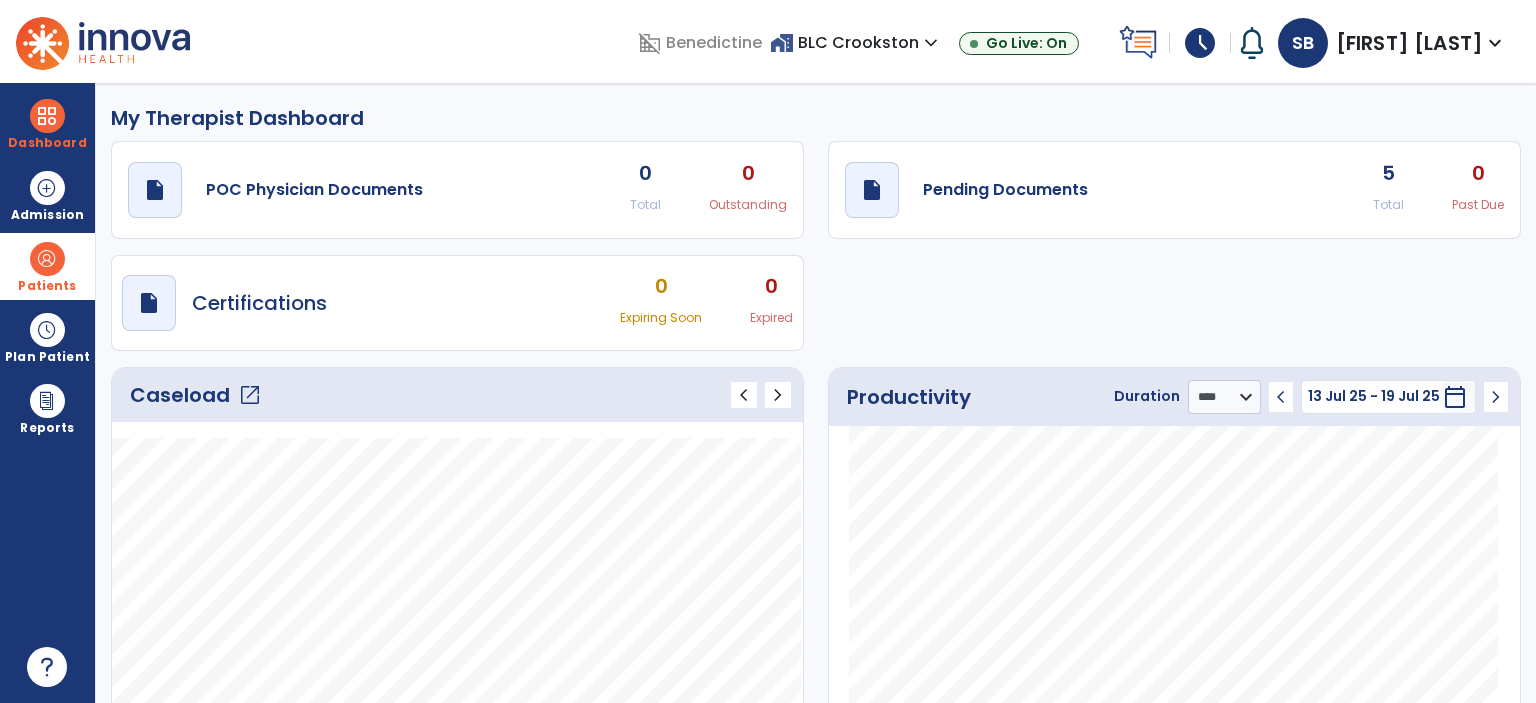 click at bounding box center (47, 259) 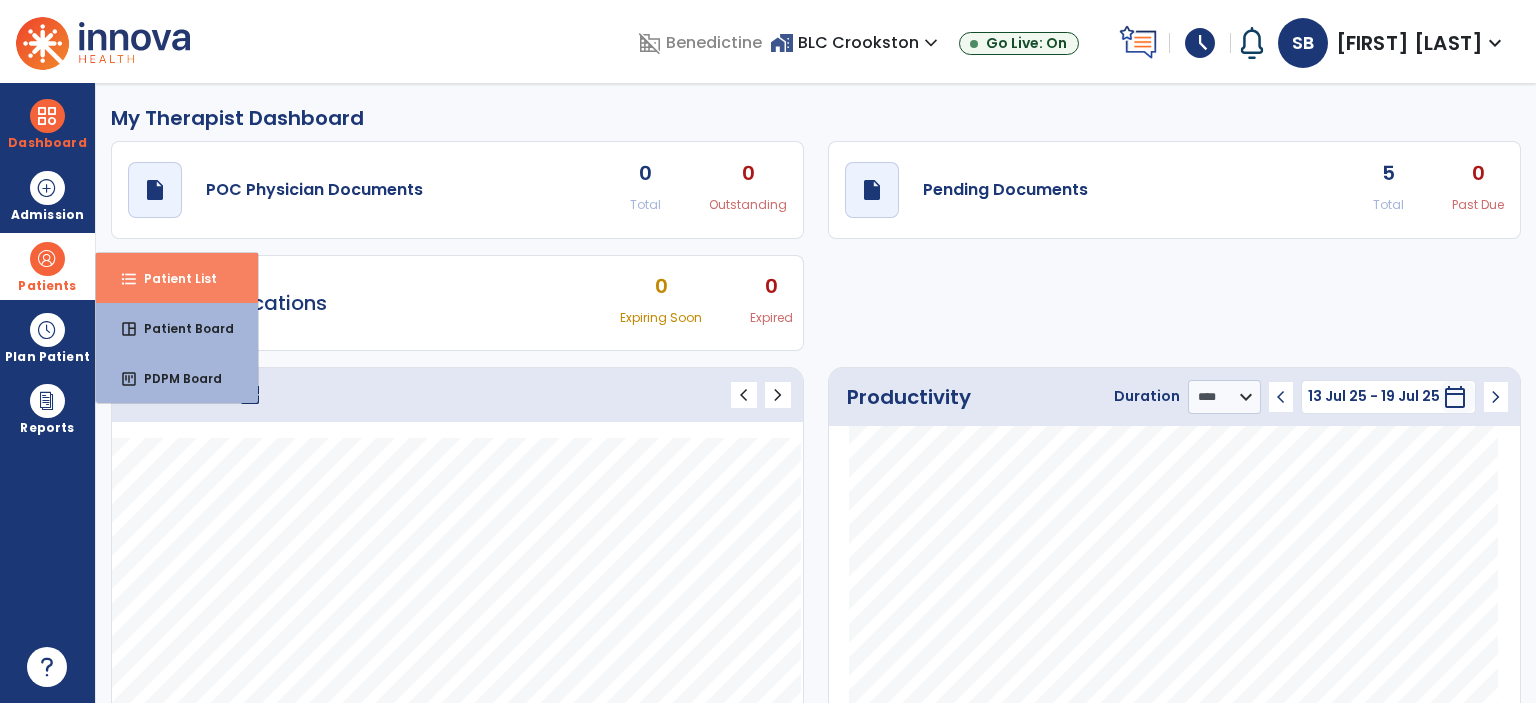 click on "format_list_bulleted" at bounding box center (129, 279) 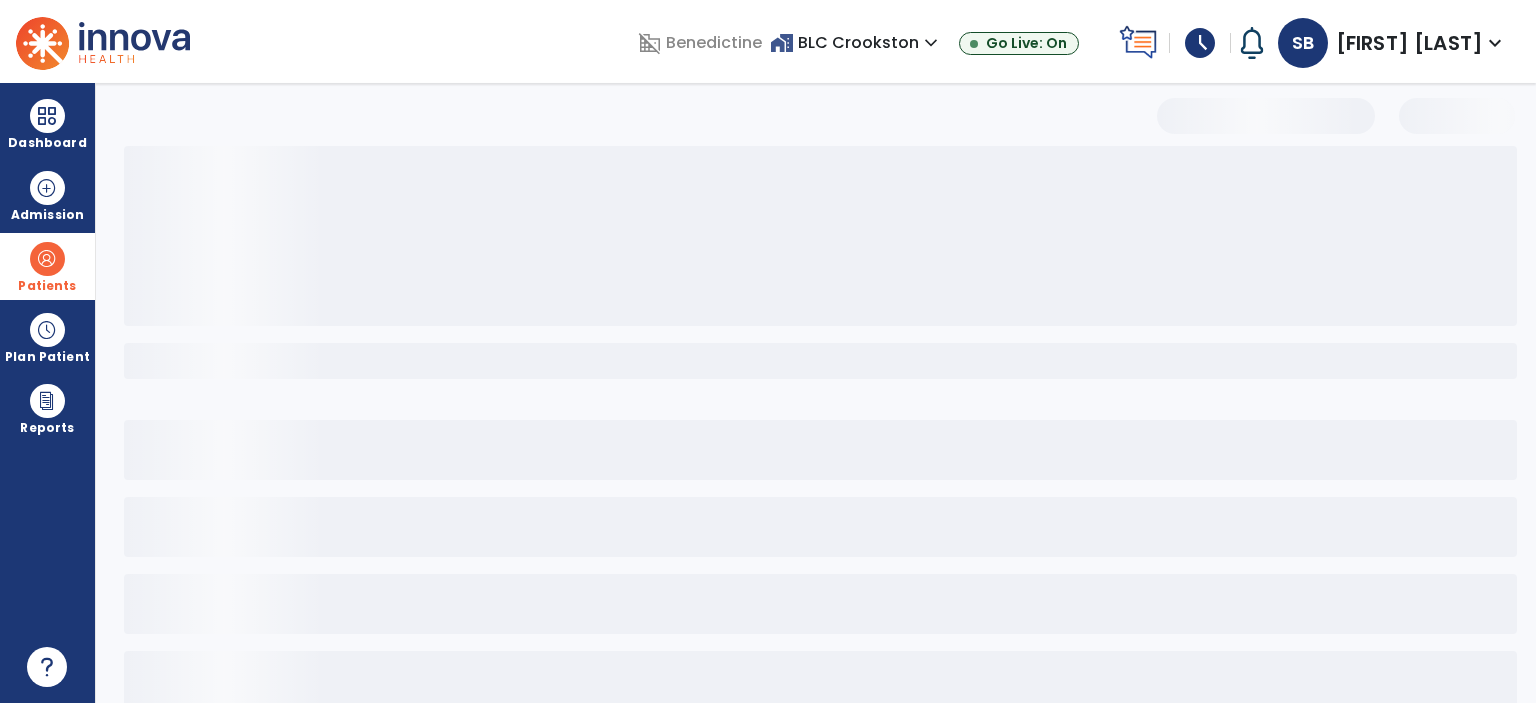 select on "***" 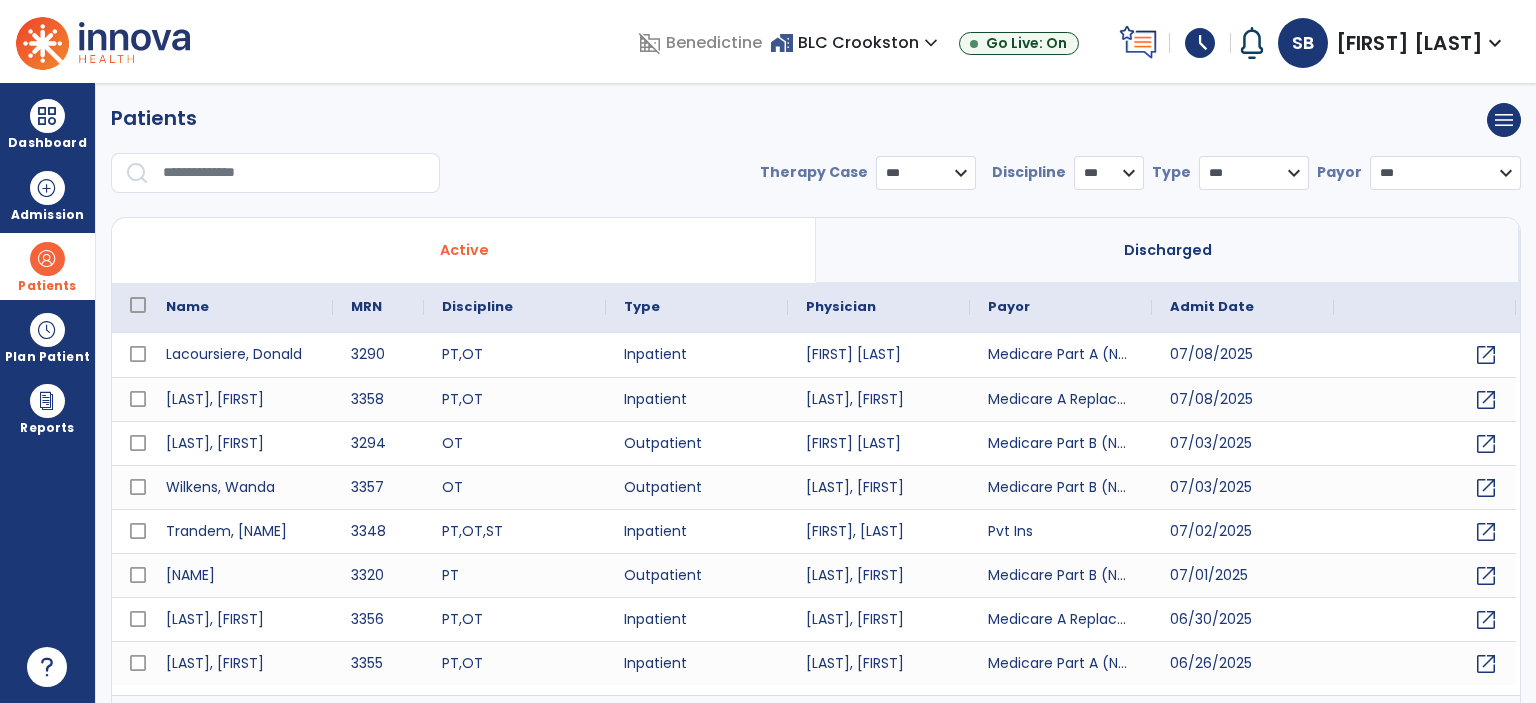 click at bounding box center [294, 173] 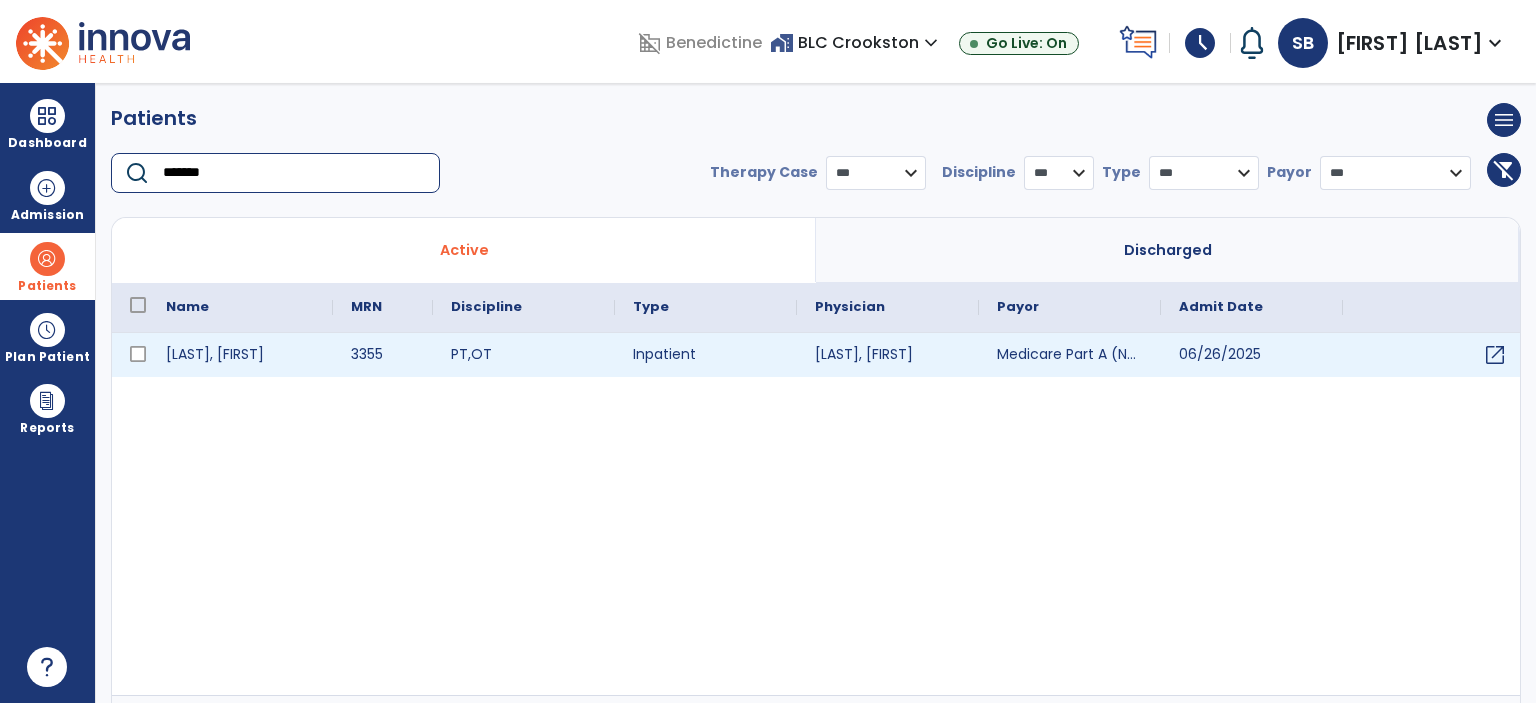 type on "*******" 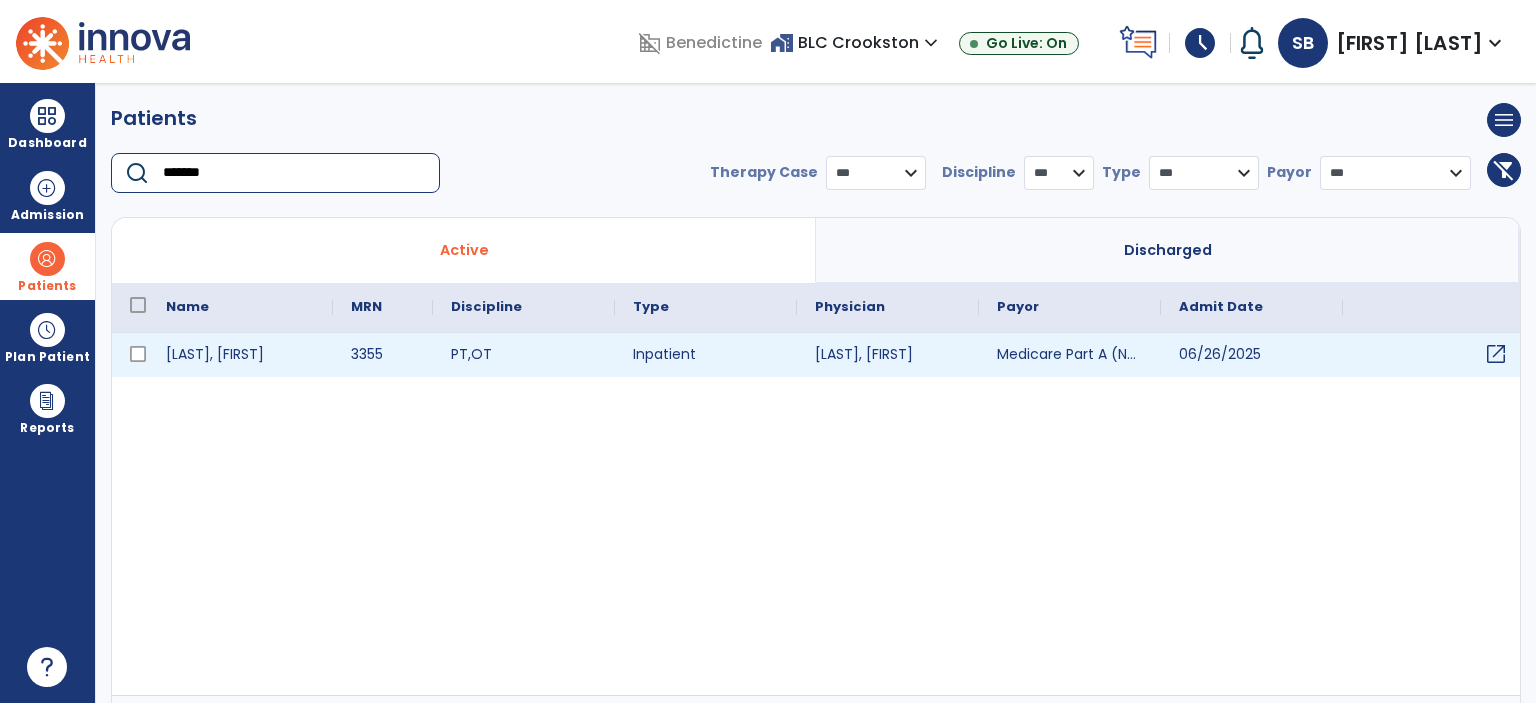 click on "open_in_new" at bounding box center [1496, 354] 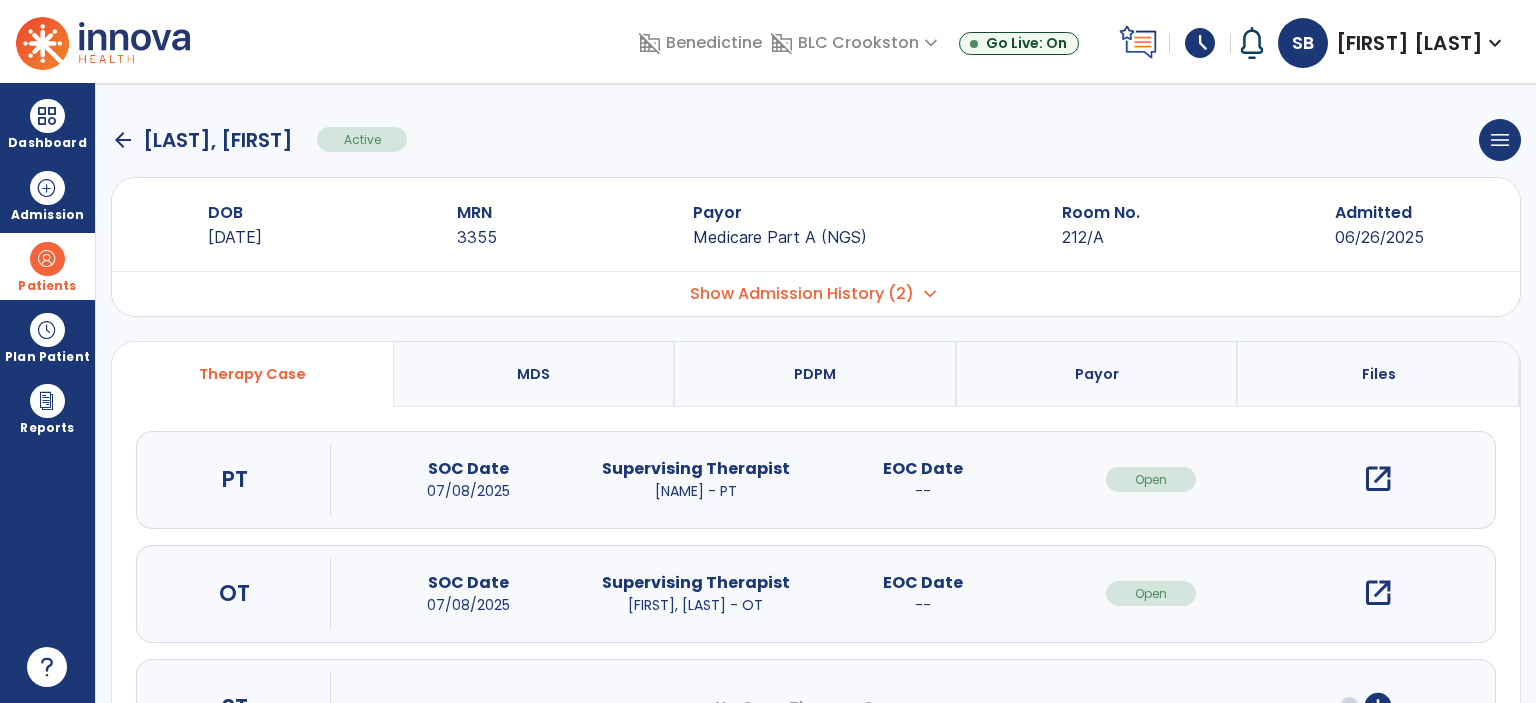 click on "open_in_new" at bounding box center [1378, 479] 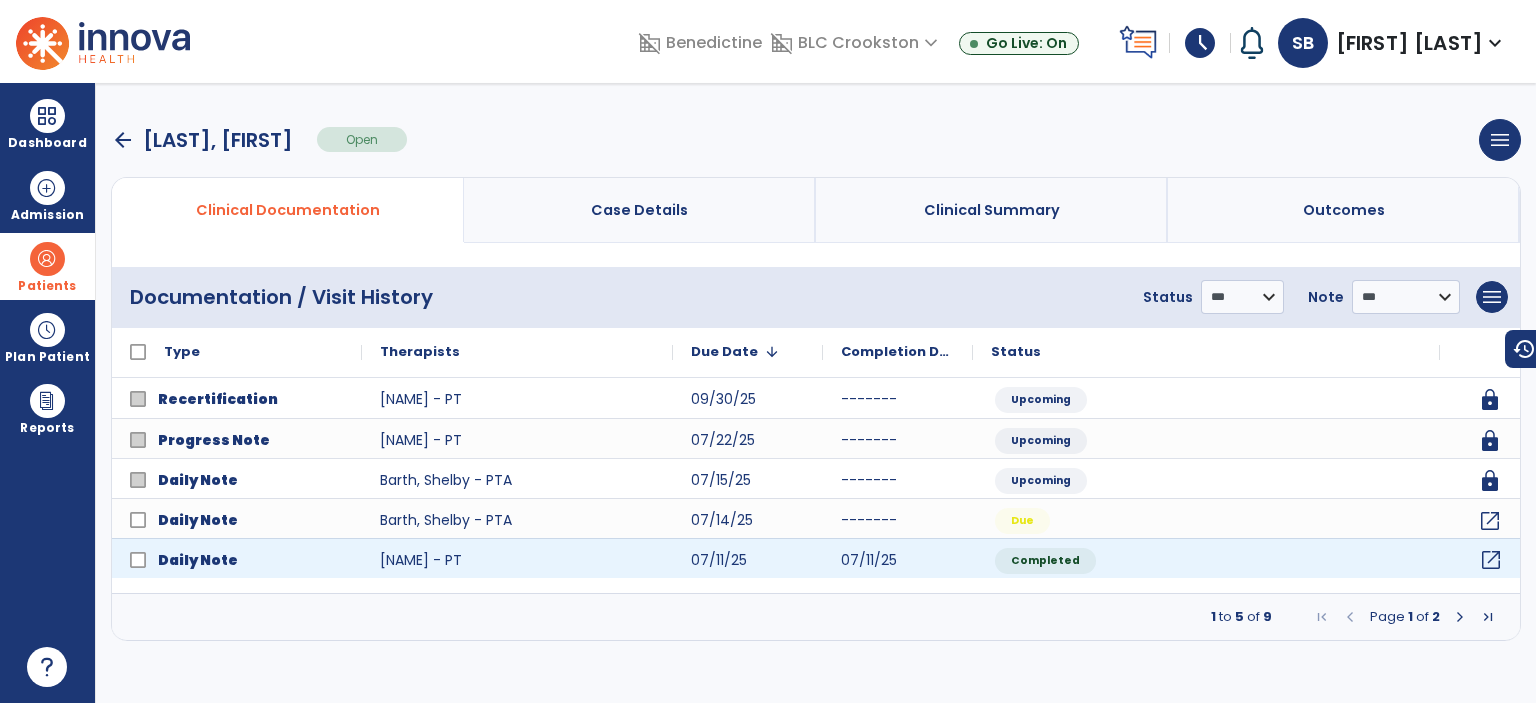 click on "open_in_new" 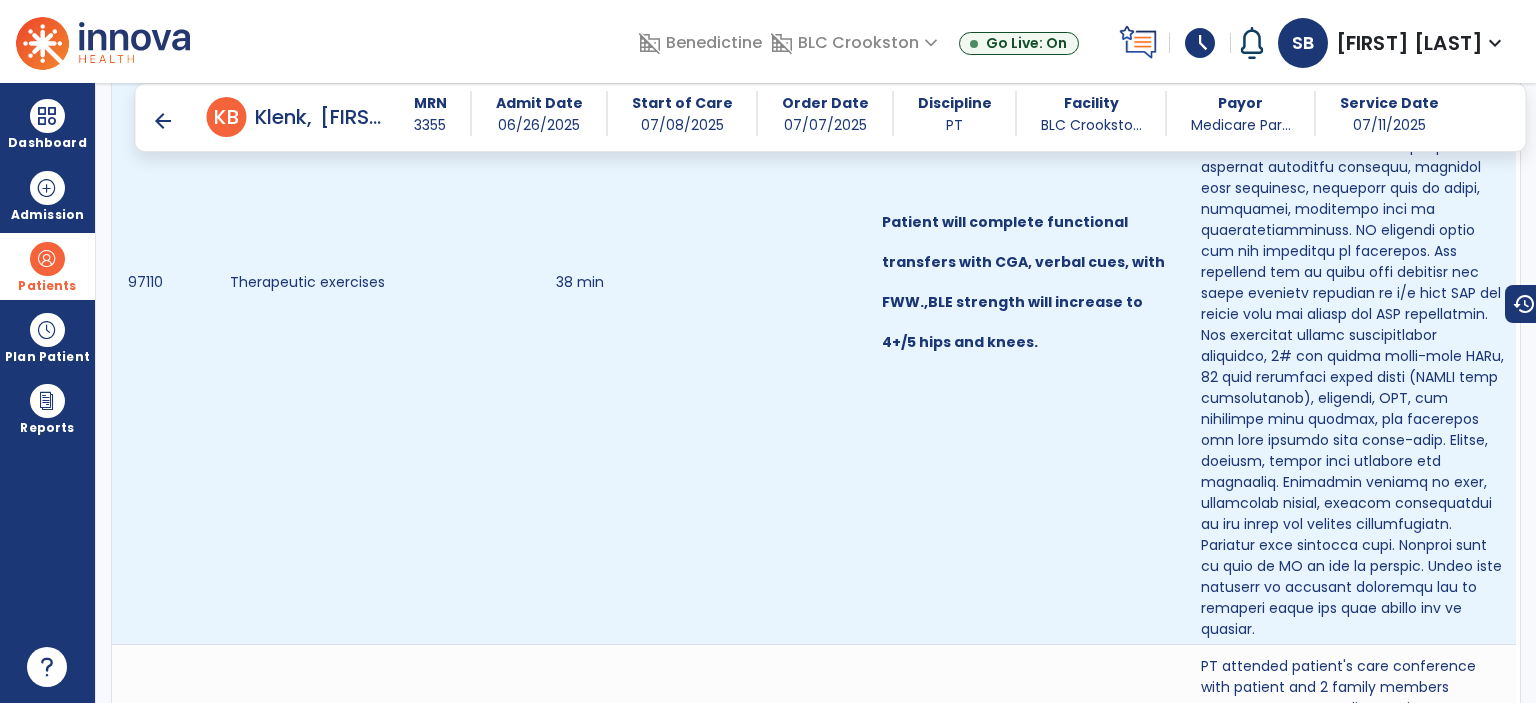 scroll, scrollTop: 1810, scrollLeft: 0, axis: vertical 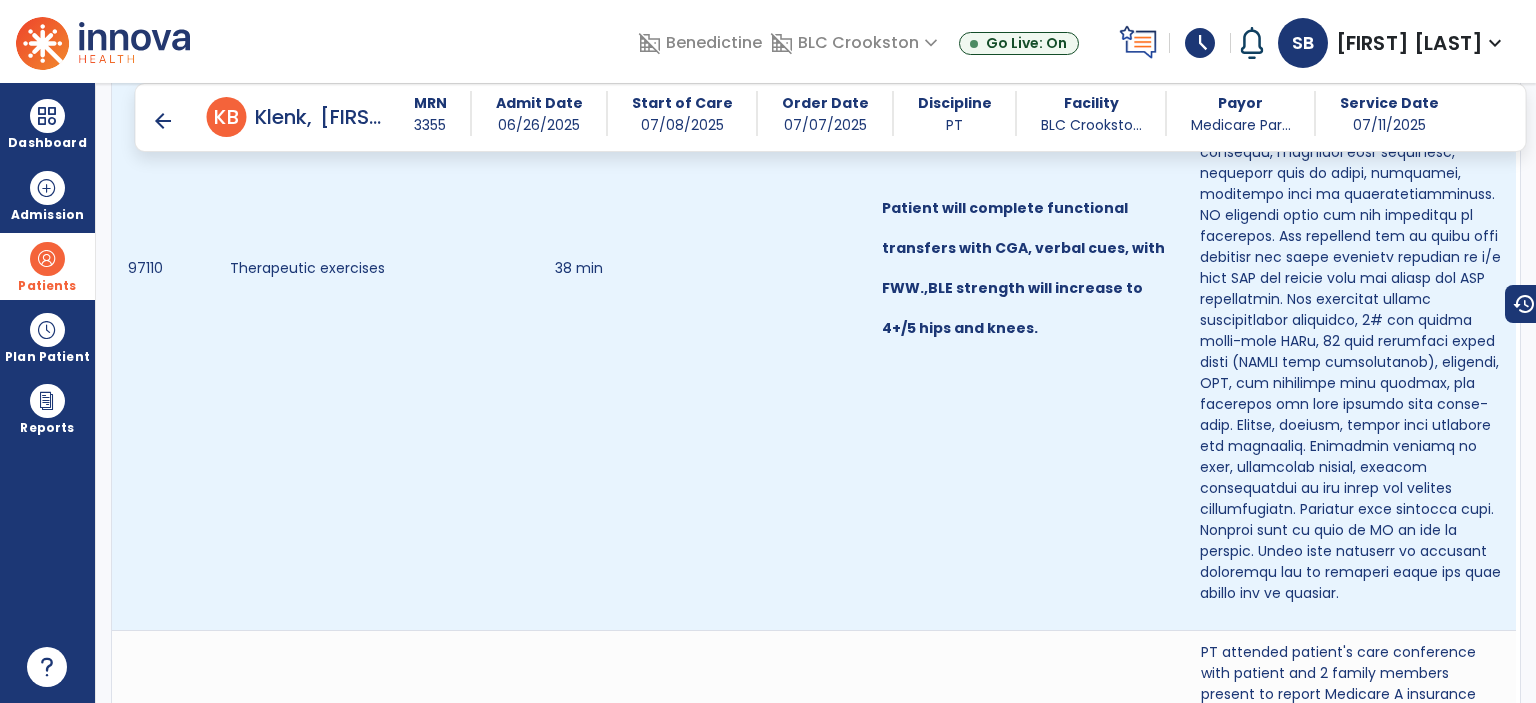 drag, startPoint x: 1441, startPoint y: 536, endPoint x: 811, endPoint y: 481, distance: 632.39624 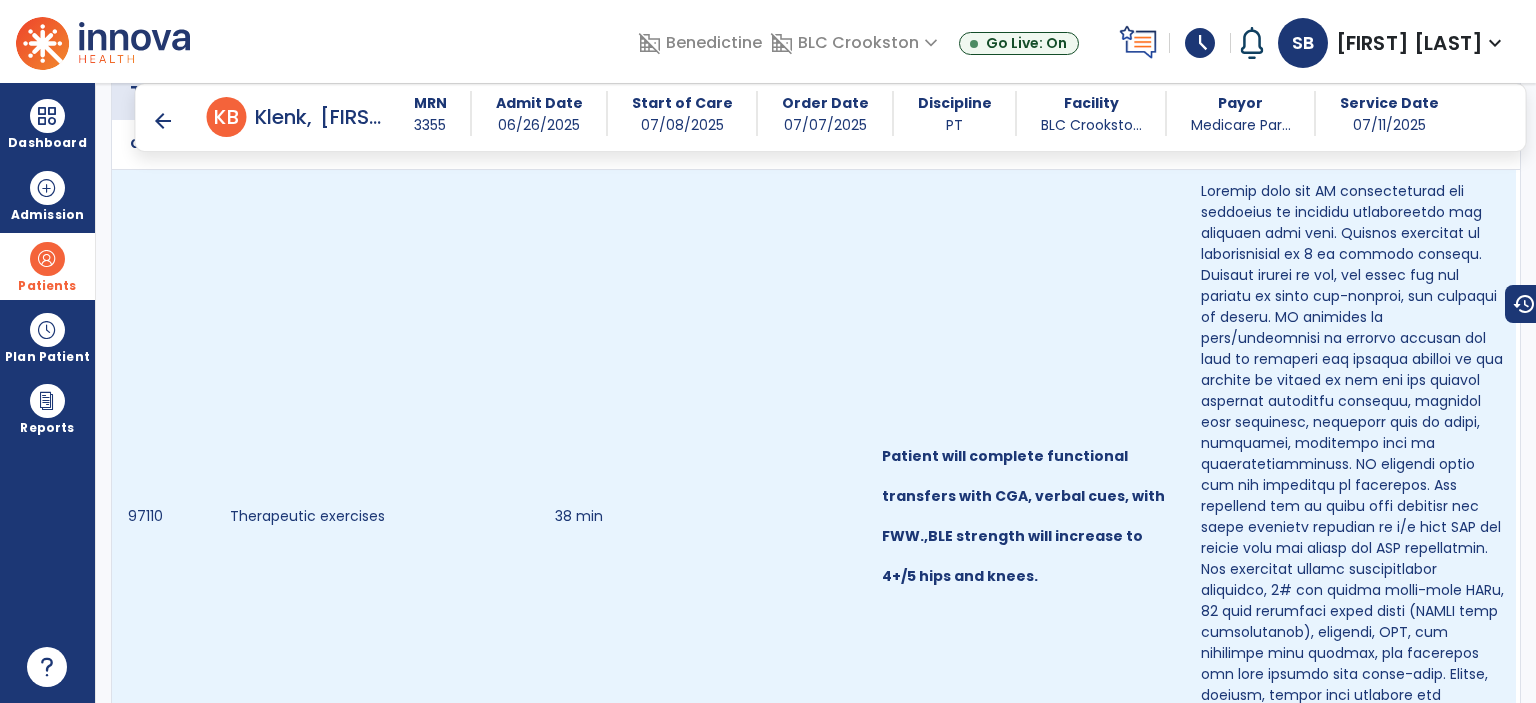 scroll, scrollTop: 1560, scrollLeft: 0, axis: vertical 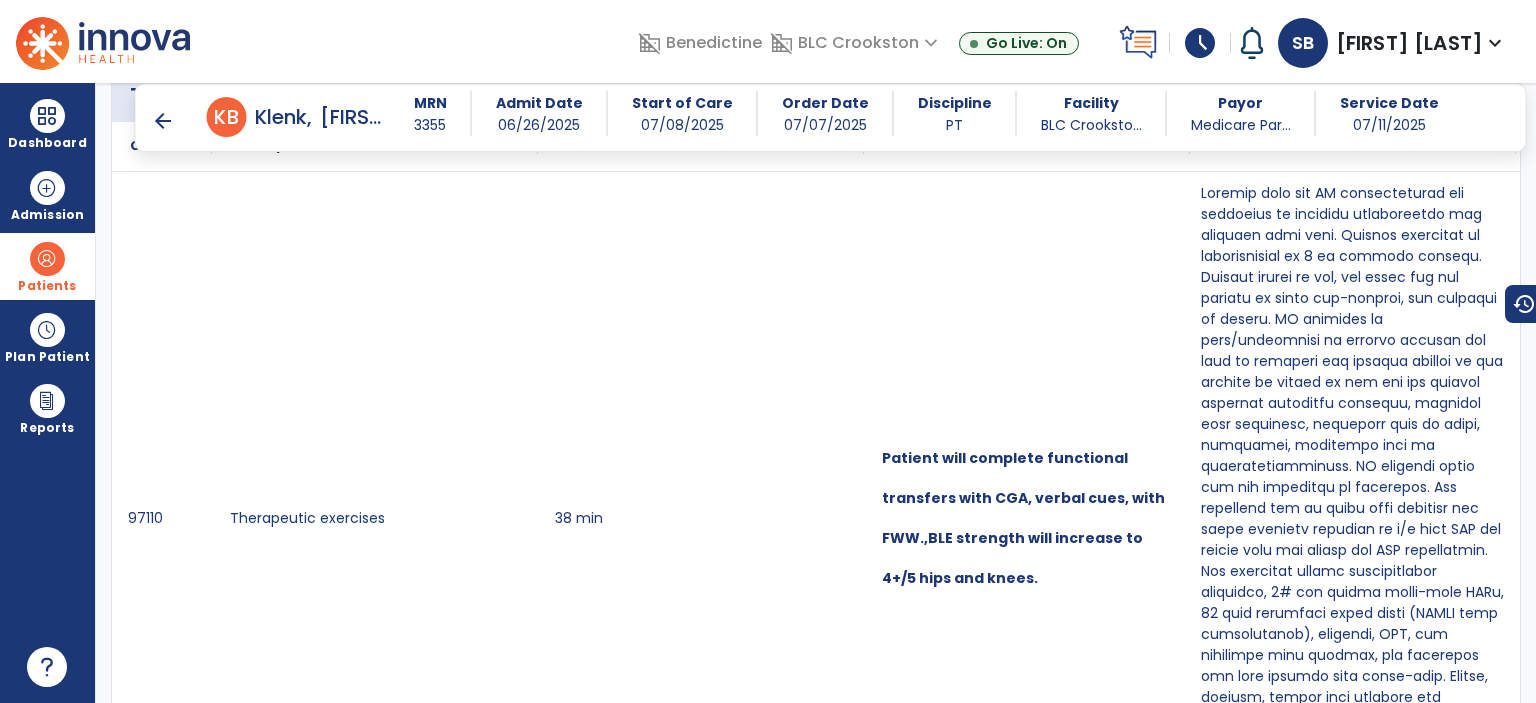 click on "3355" at bounding box center [430, 125] 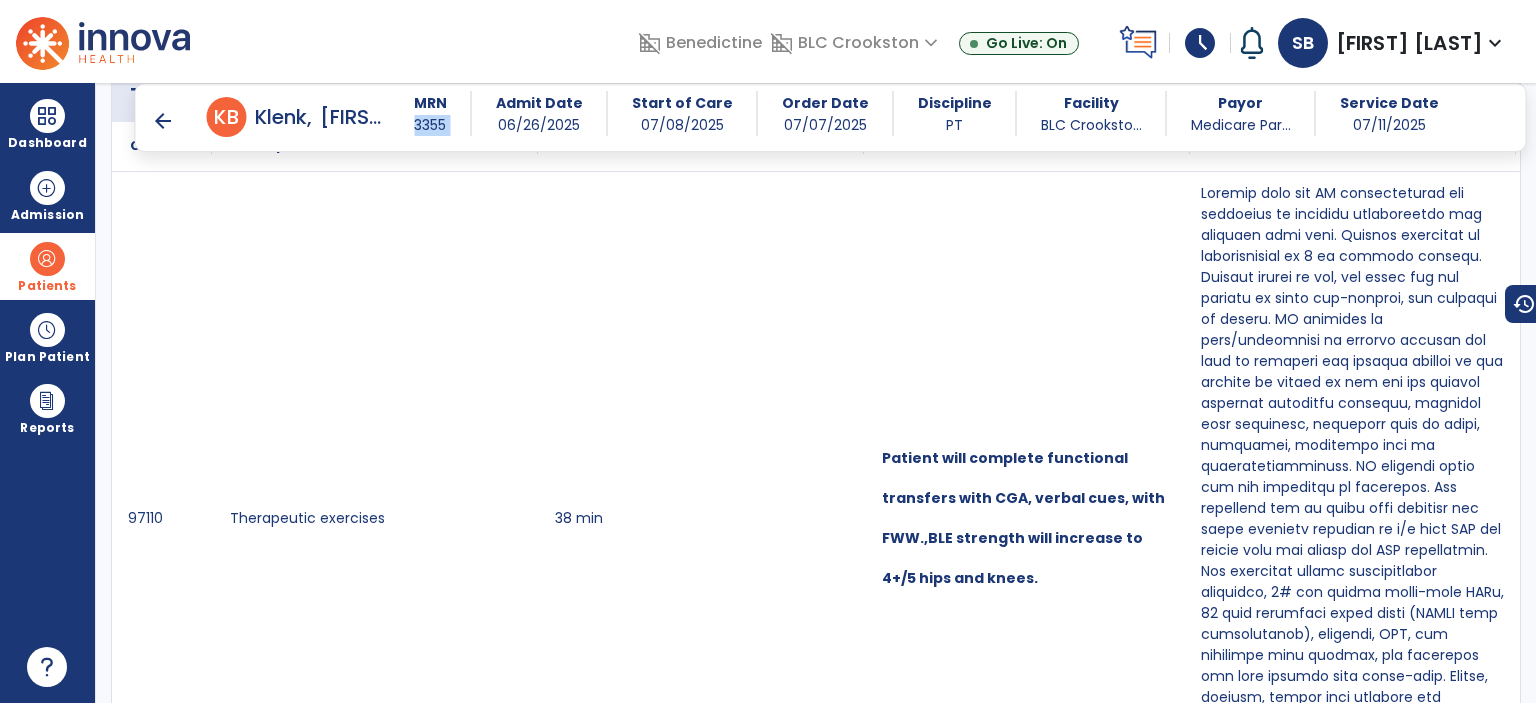 drag, startPoint x: 445, startPoint y: 119, endPoint x: 424, endPoint y: 145, distance: 33.42155 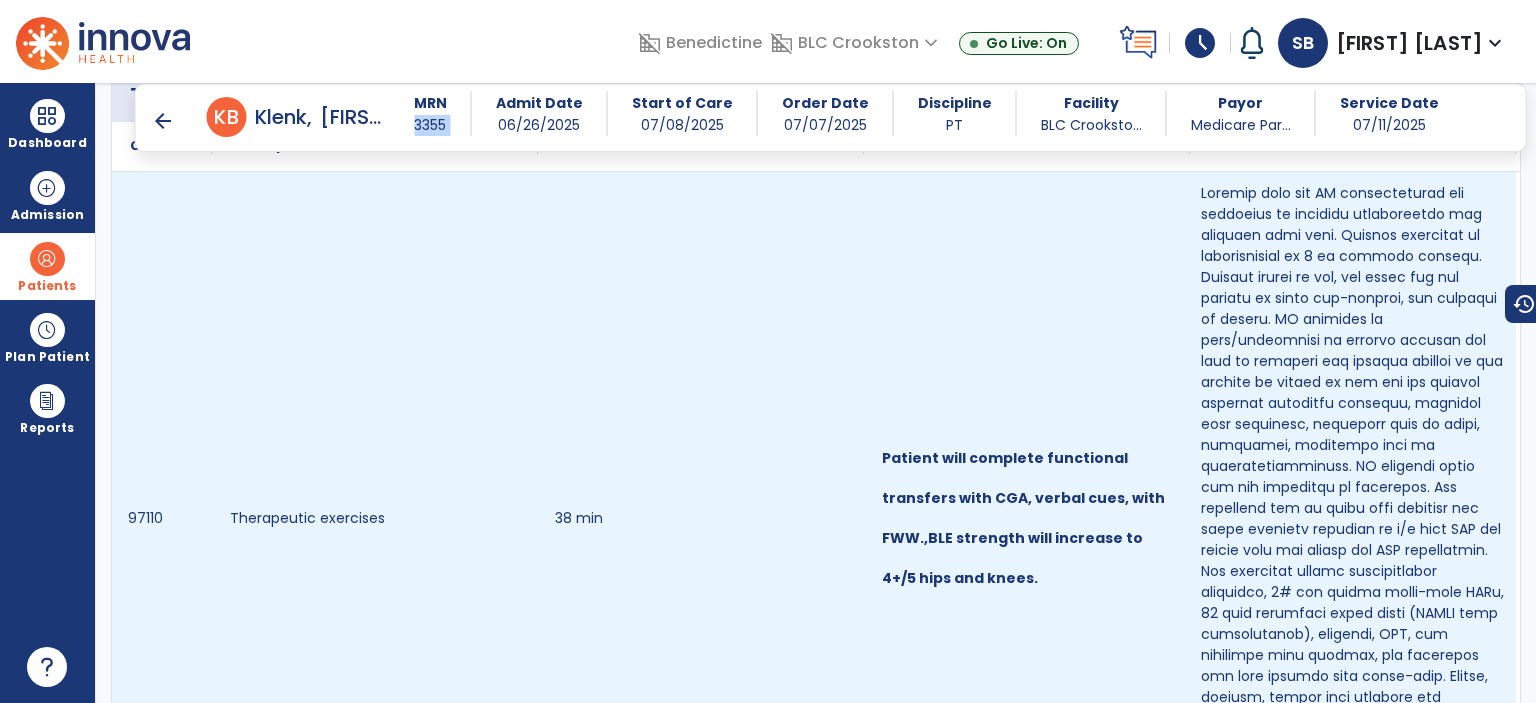 click on "38 min" at bounding box center (701, 526) 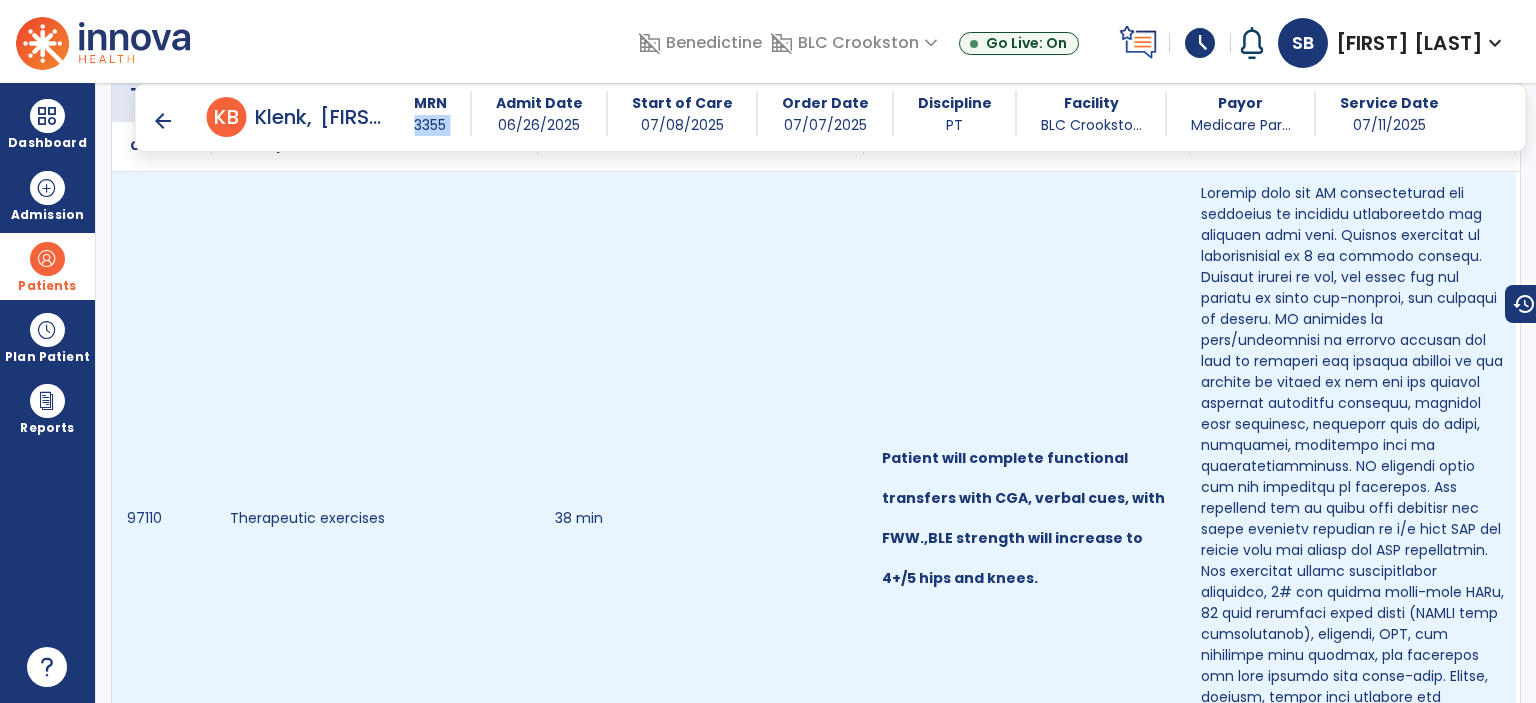 click on "97110" at bounding box center [162, 526] 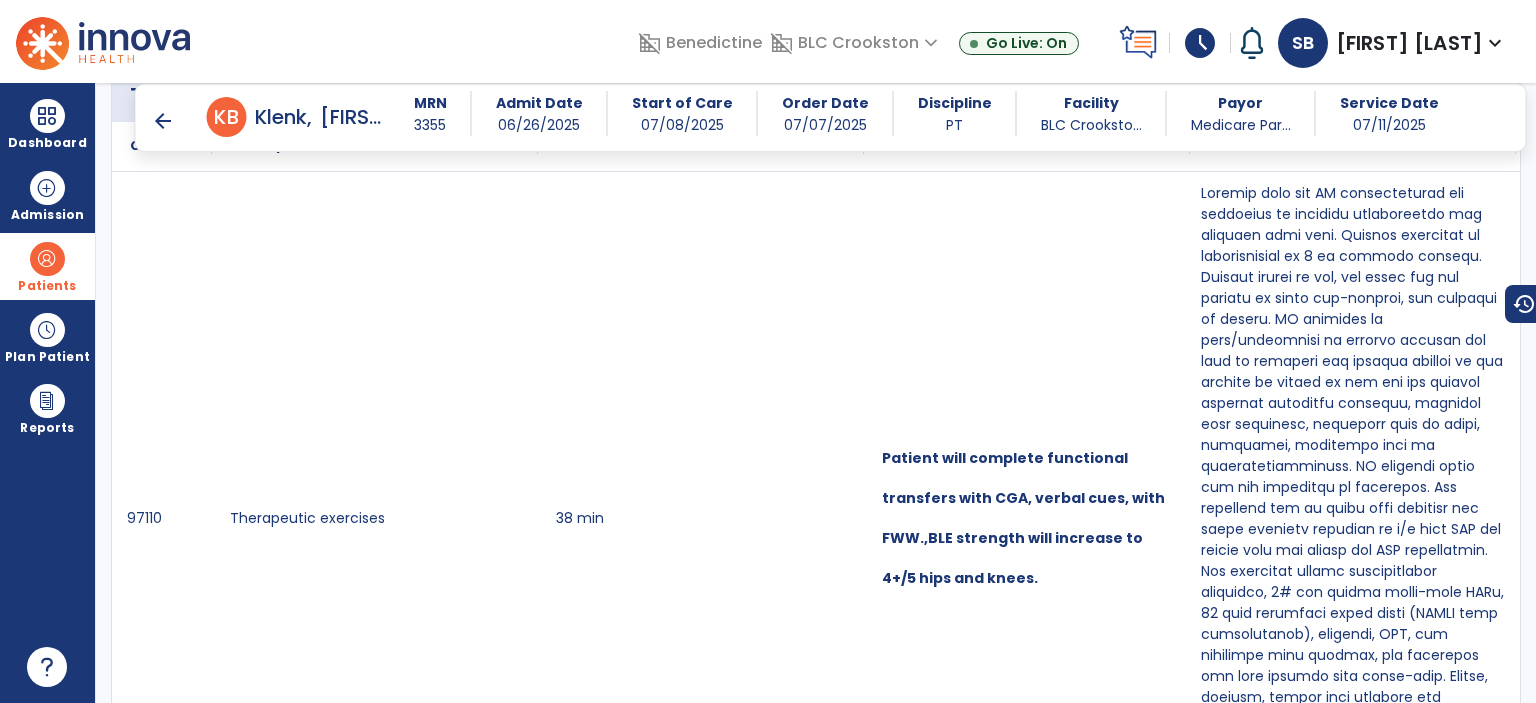 click on "arrow_back" at bounding box center [163, 121] 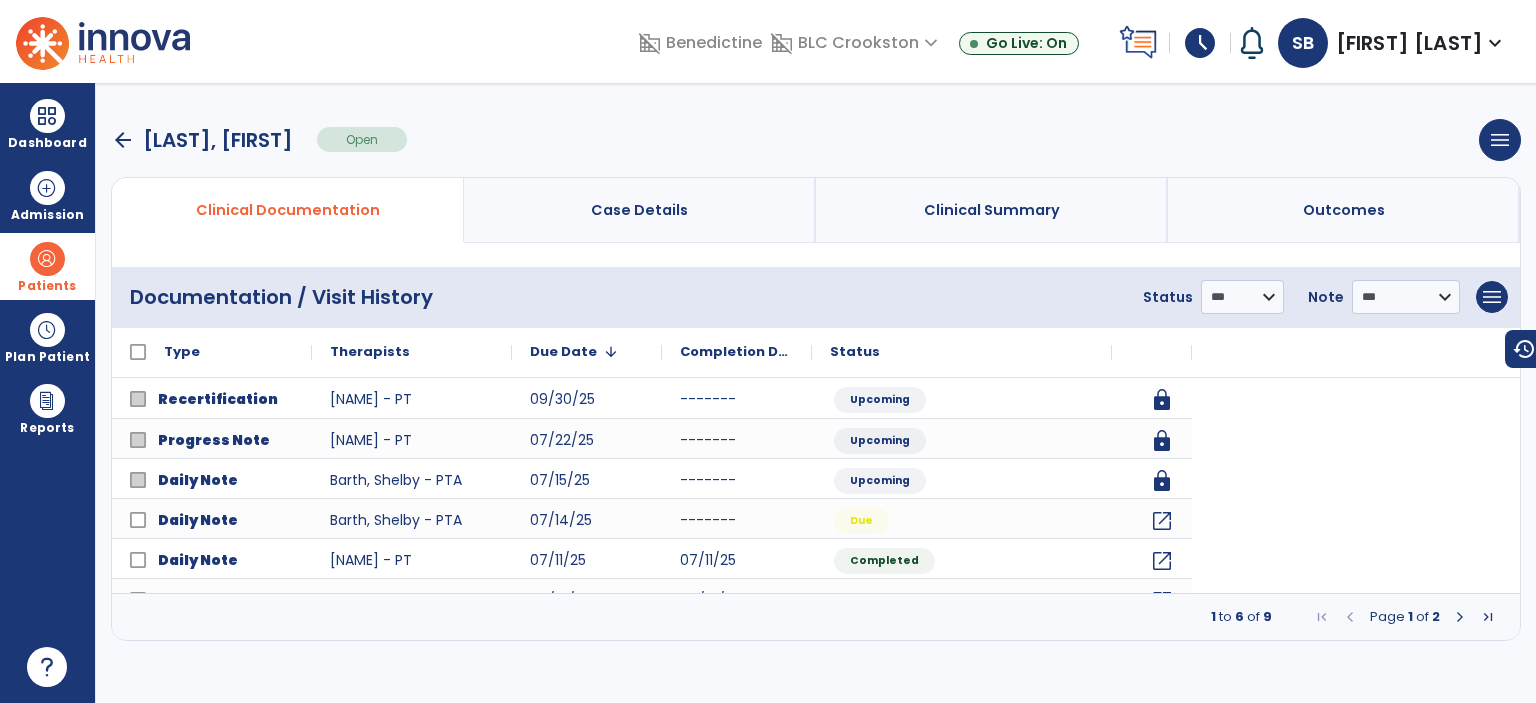 scroll, scrollTop: 0, scrollLeft: 0, axis: both 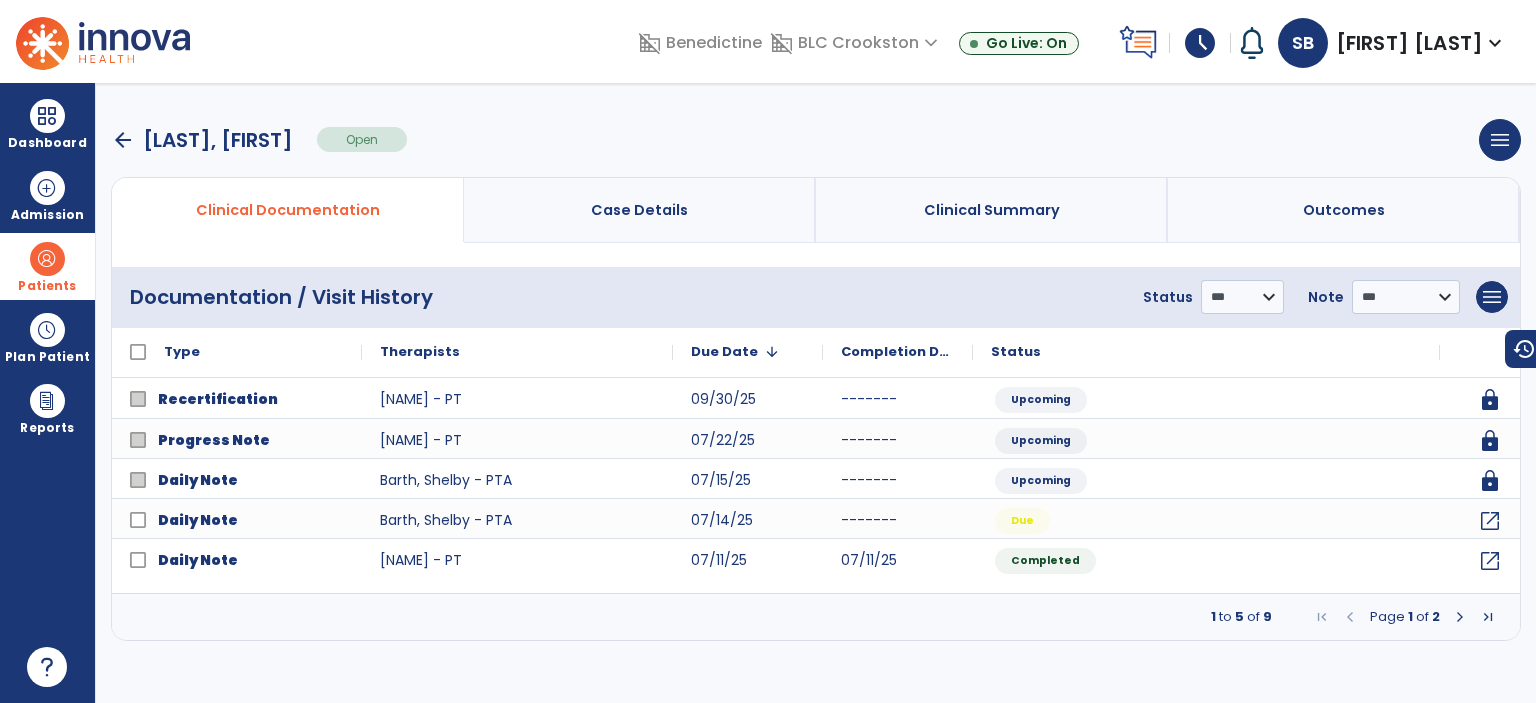 click on "arrow_back" at bounding box center (123, 140) 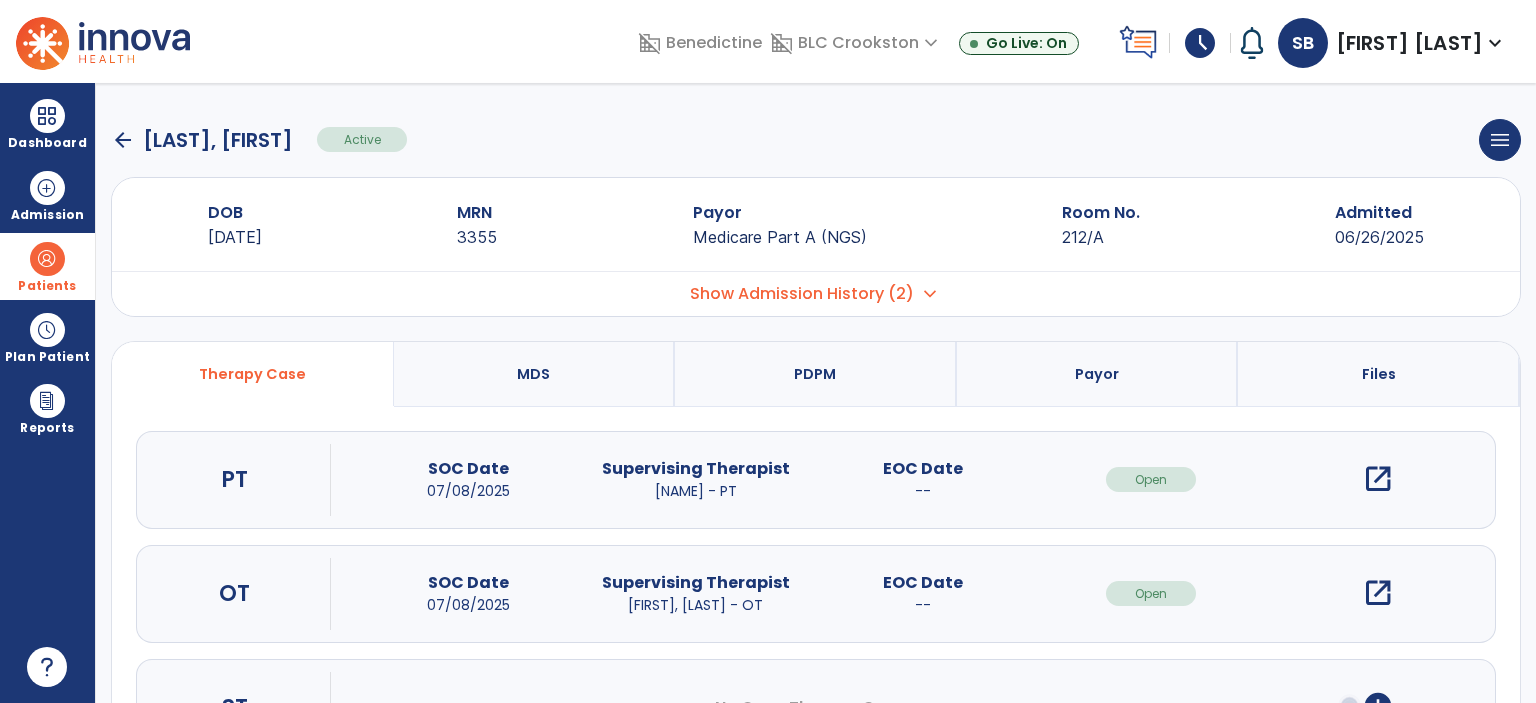 click on "arrow_back" 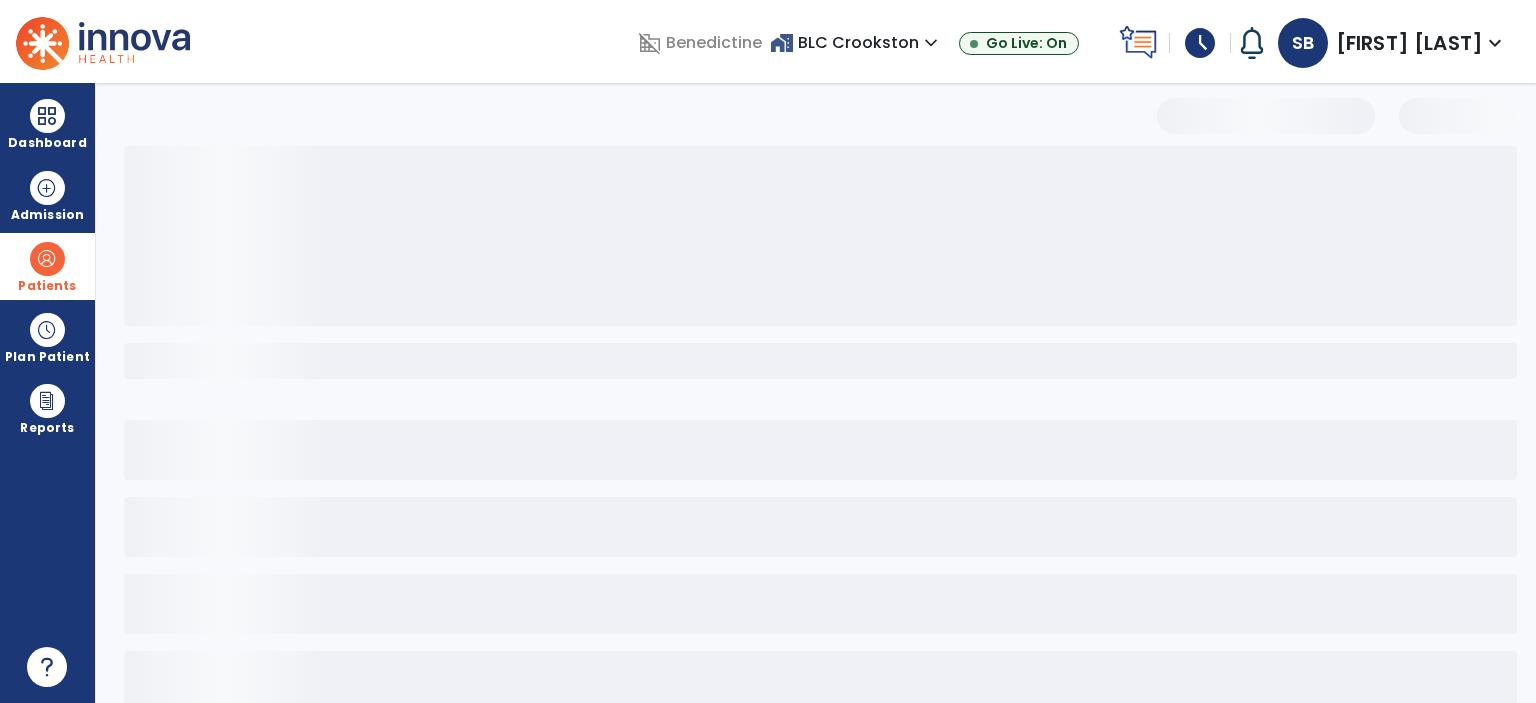 select on "***" 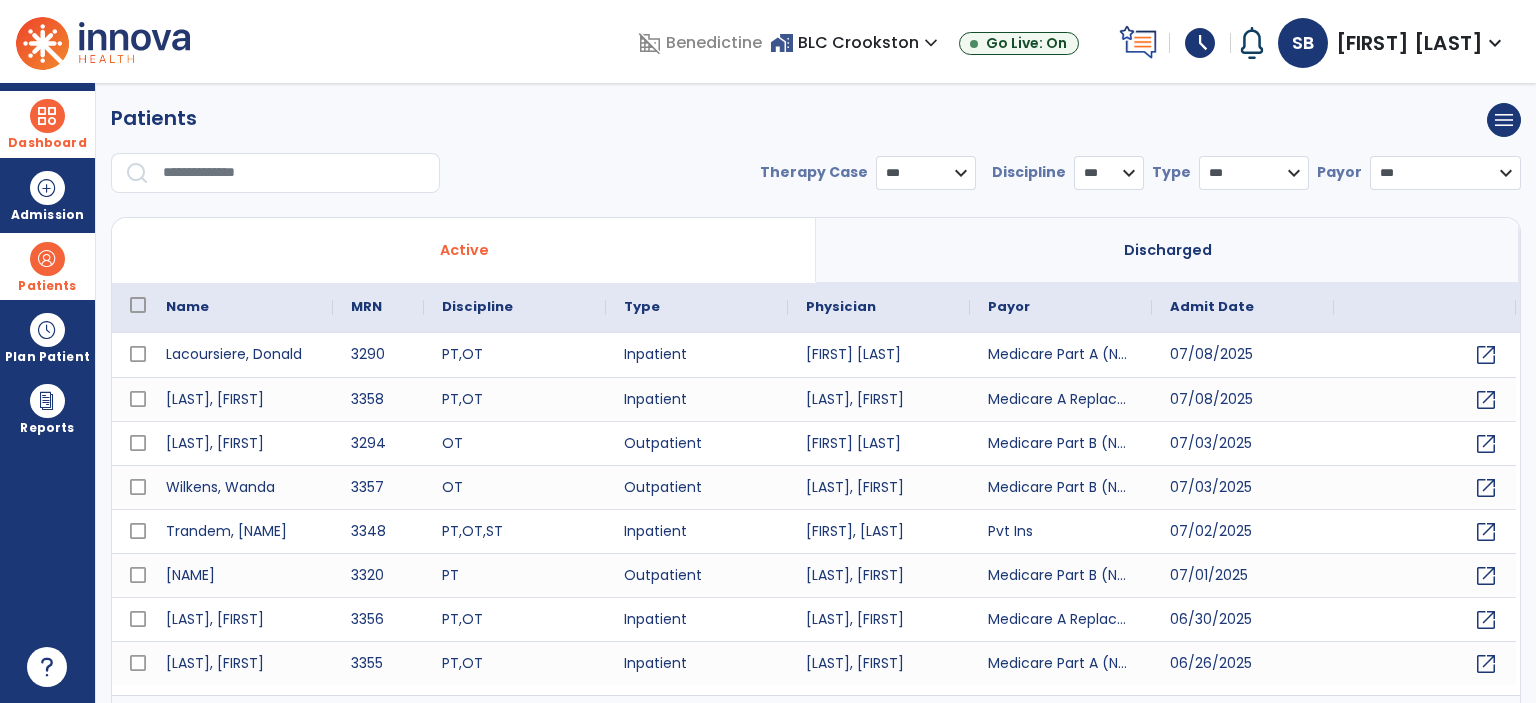 click on "Dashboard" at bounding box center (47, 124) 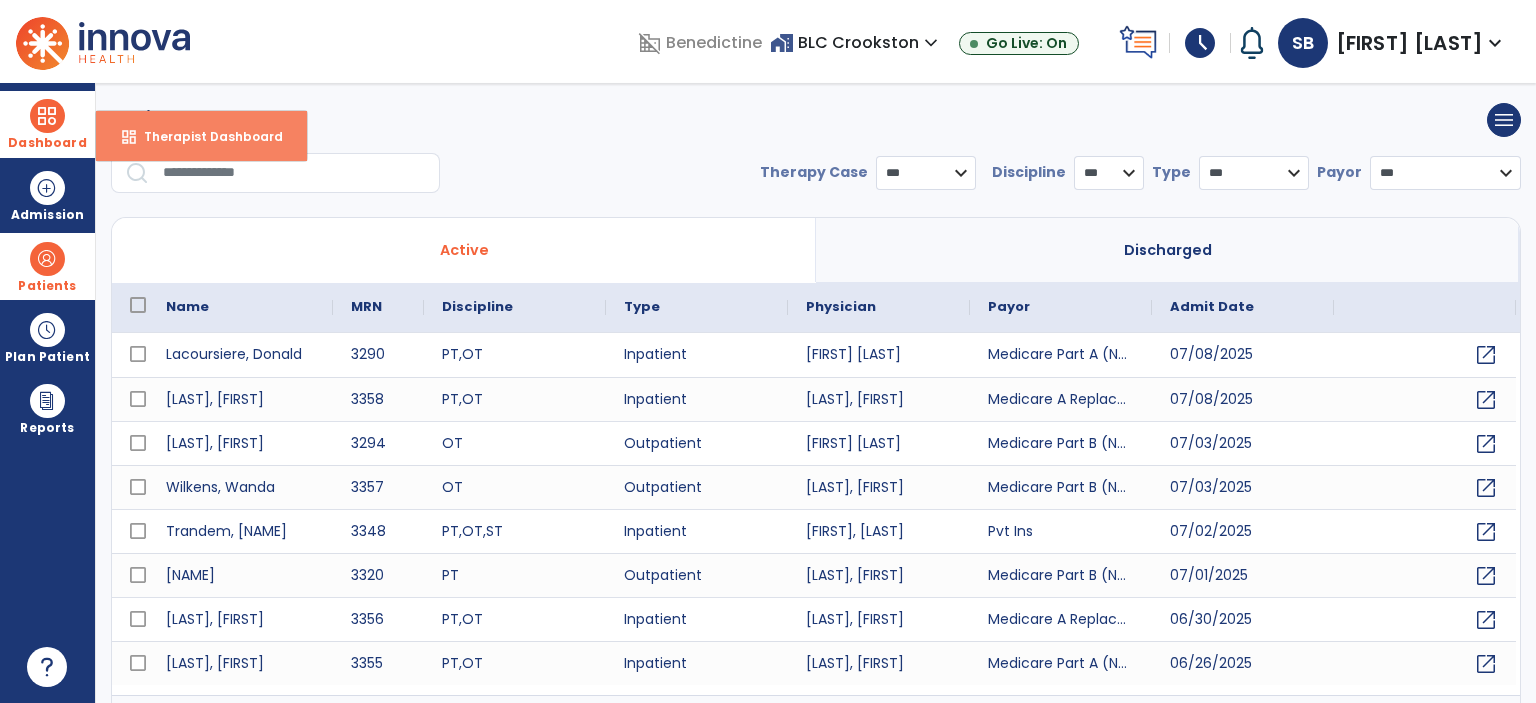 click on "dashboard  Therapist Dashboard" at bounding box center (201, 136) 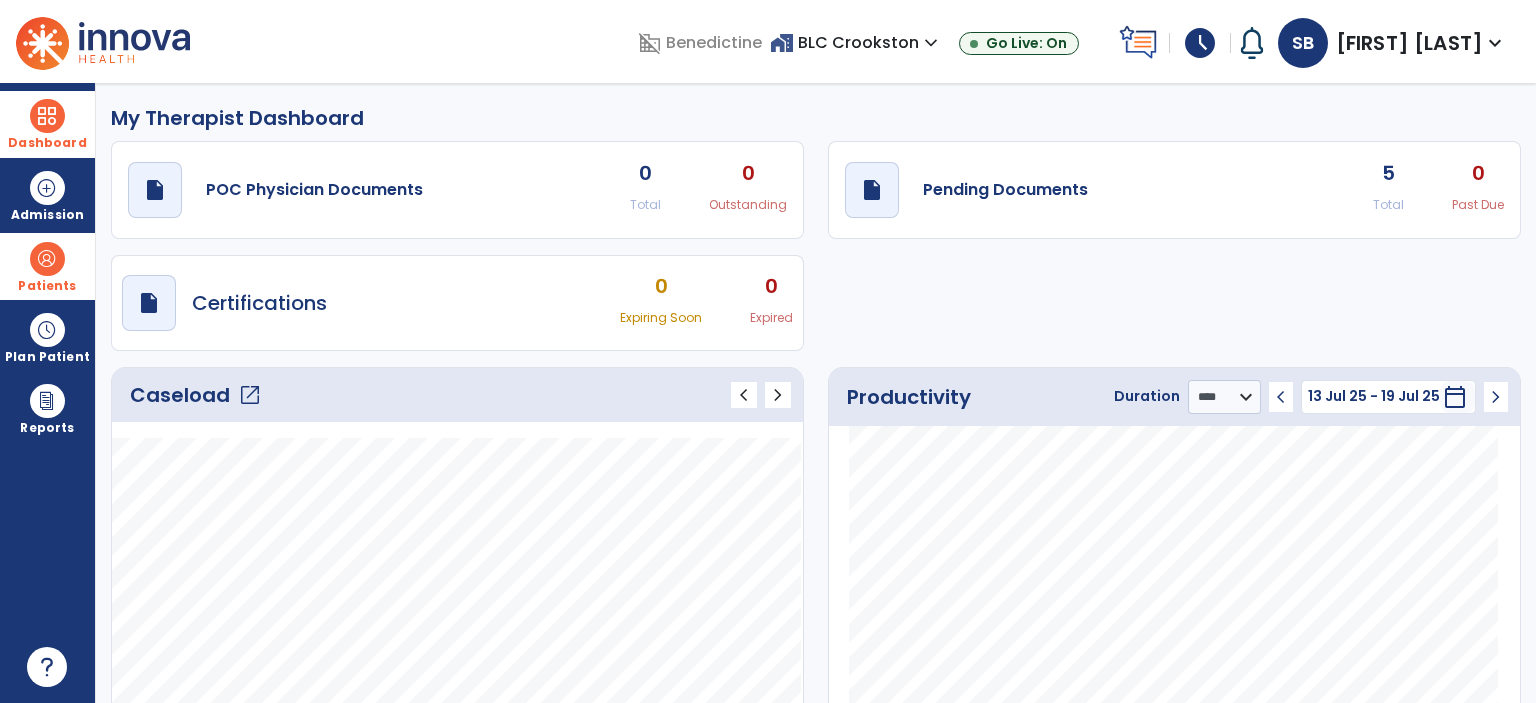 click on "open_in_new" 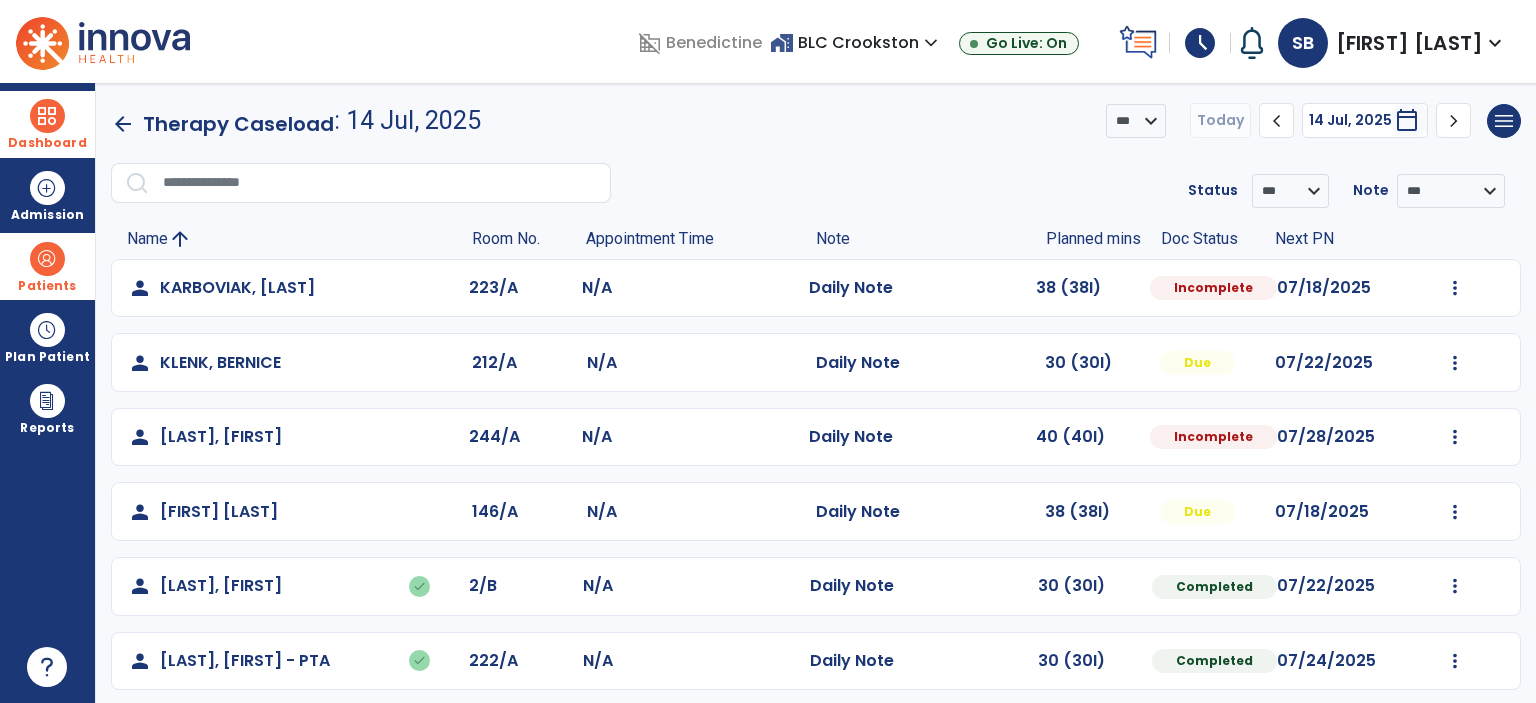 scroll, scrollTop: 86, scrollLeft: 0, axis: vertical 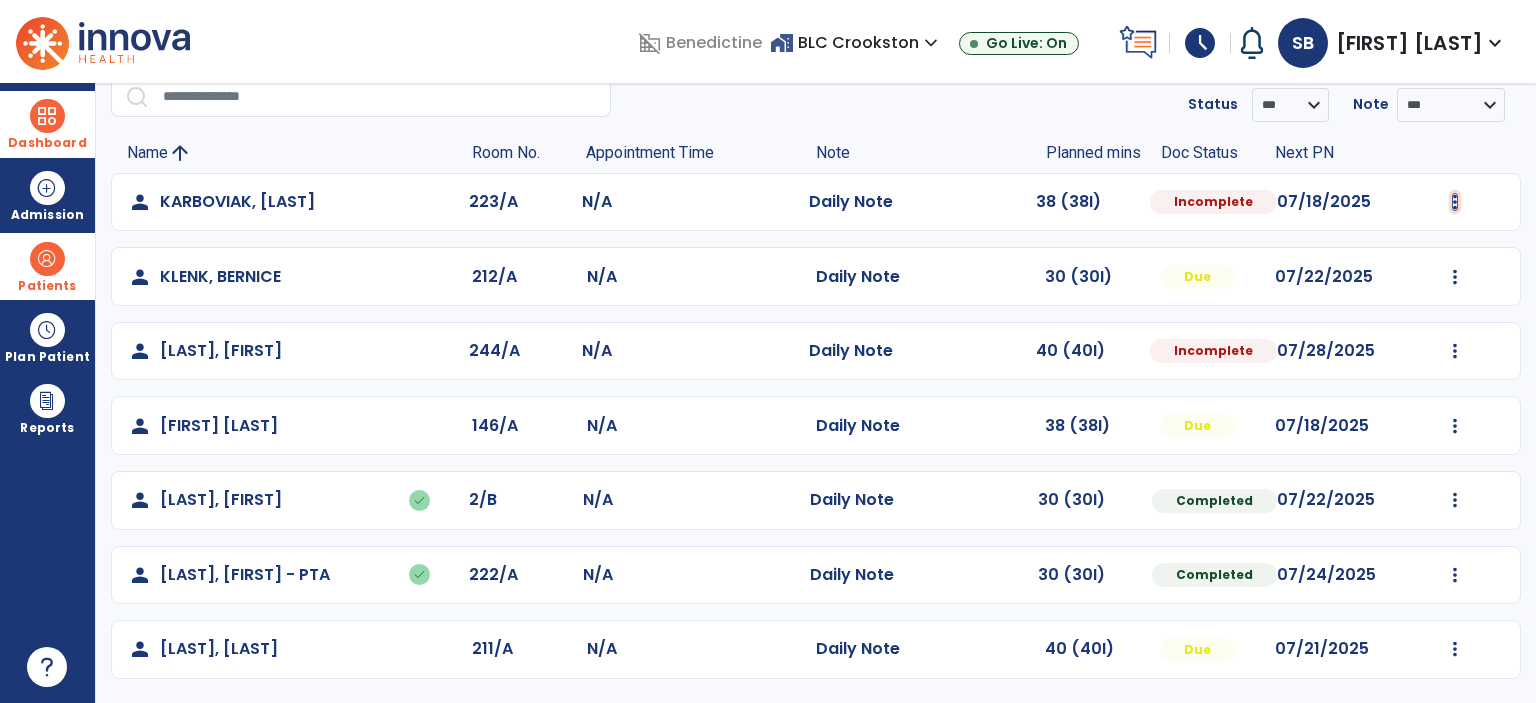 click at bounding box center [1455, 202] 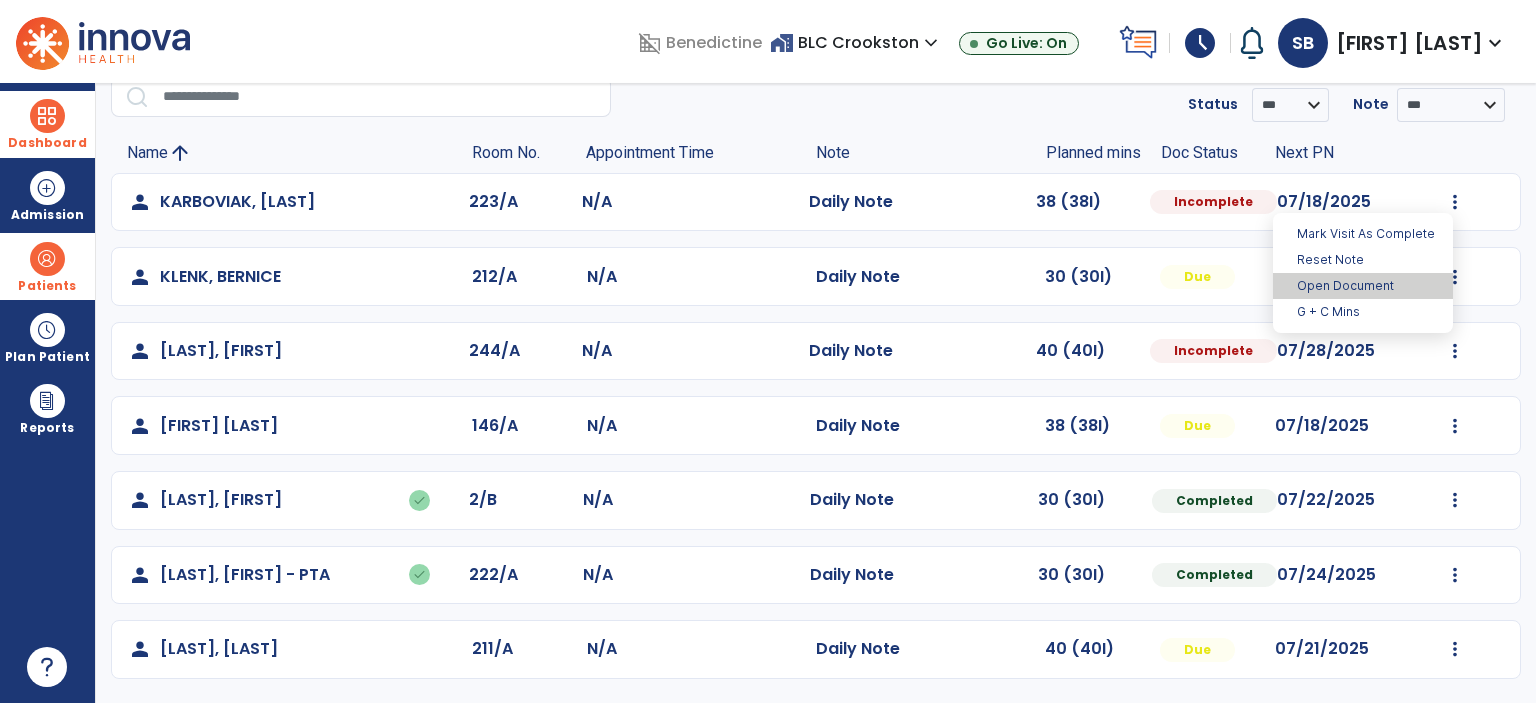 click on "Open Document" at bounding box center [1363, 286] 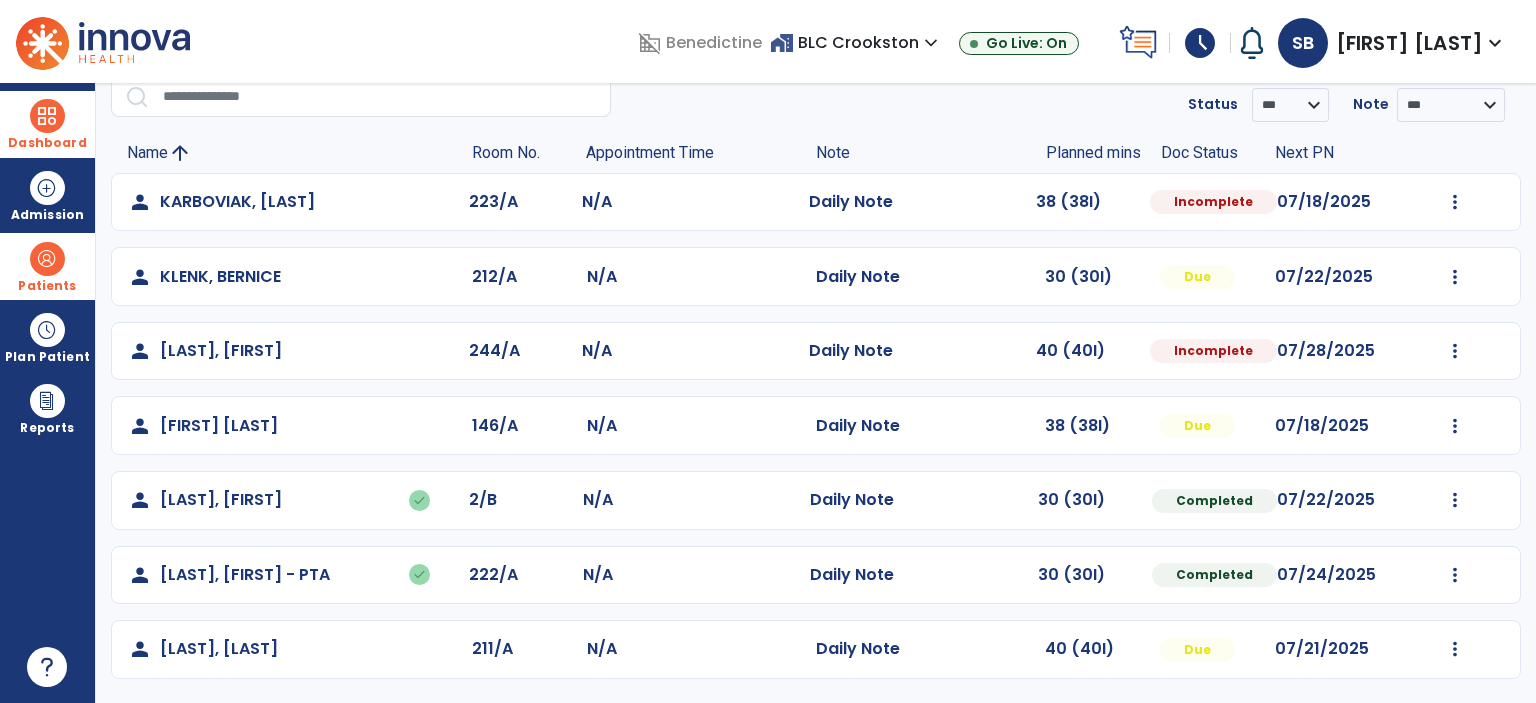 select on "*" 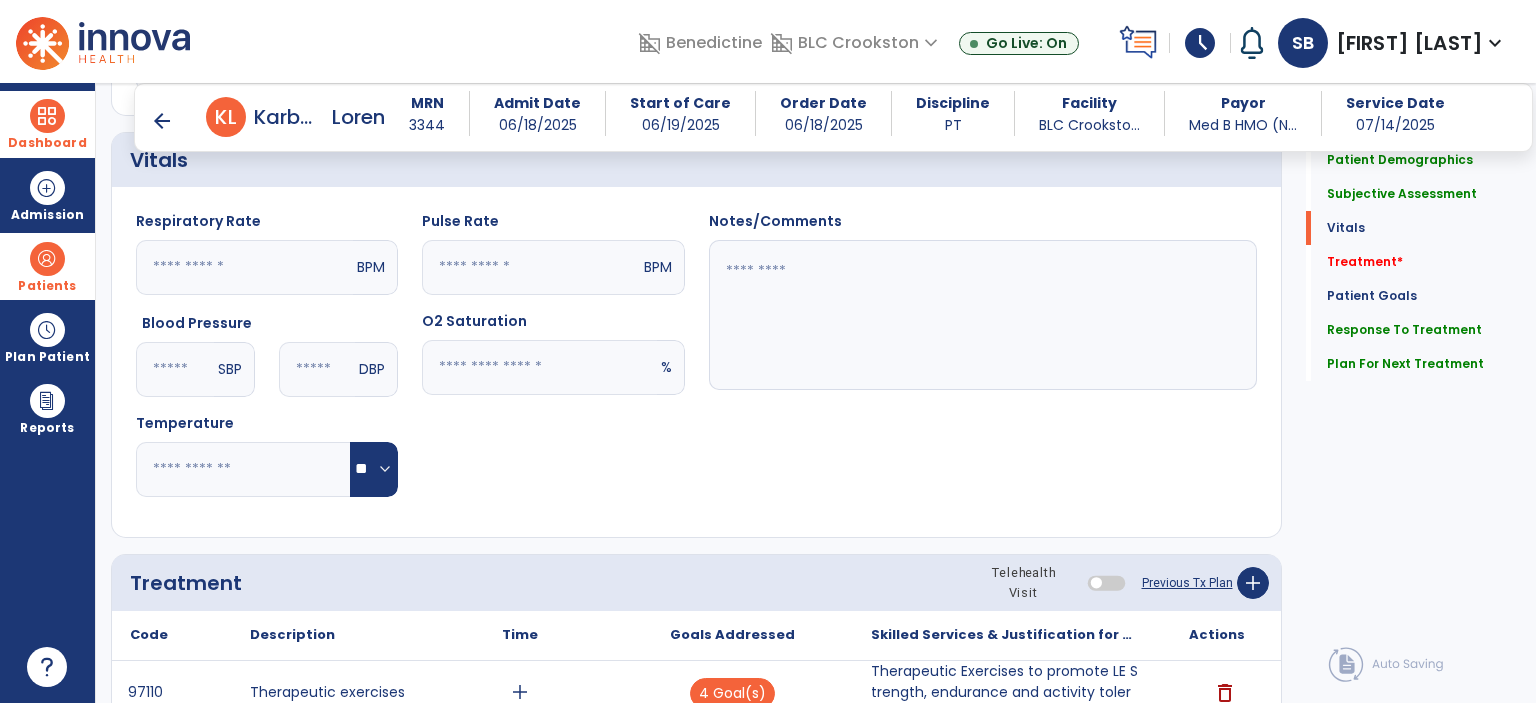 scroll, scrollTop: 972, scrollLeft: 0, axis: vertical 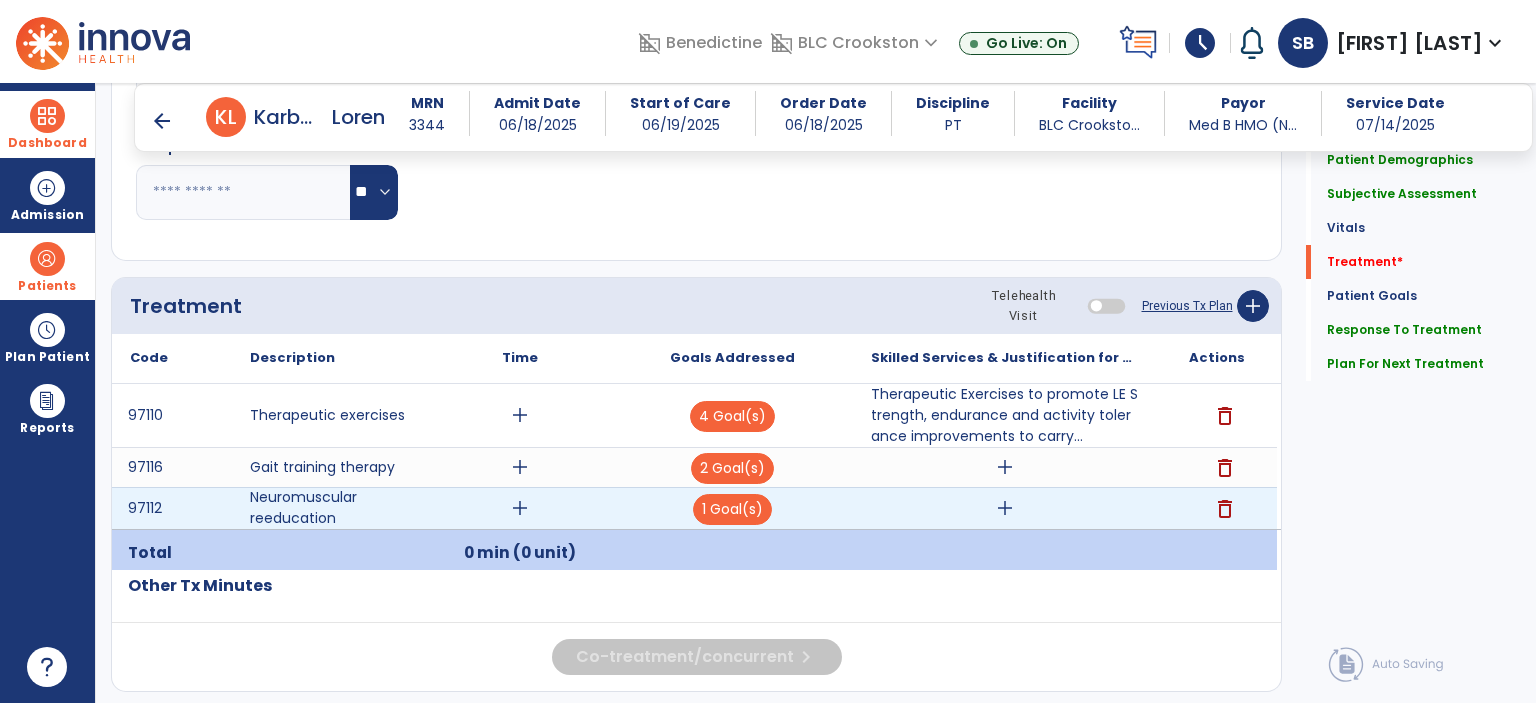 click on "delete" at bounding box center (1225, 509) 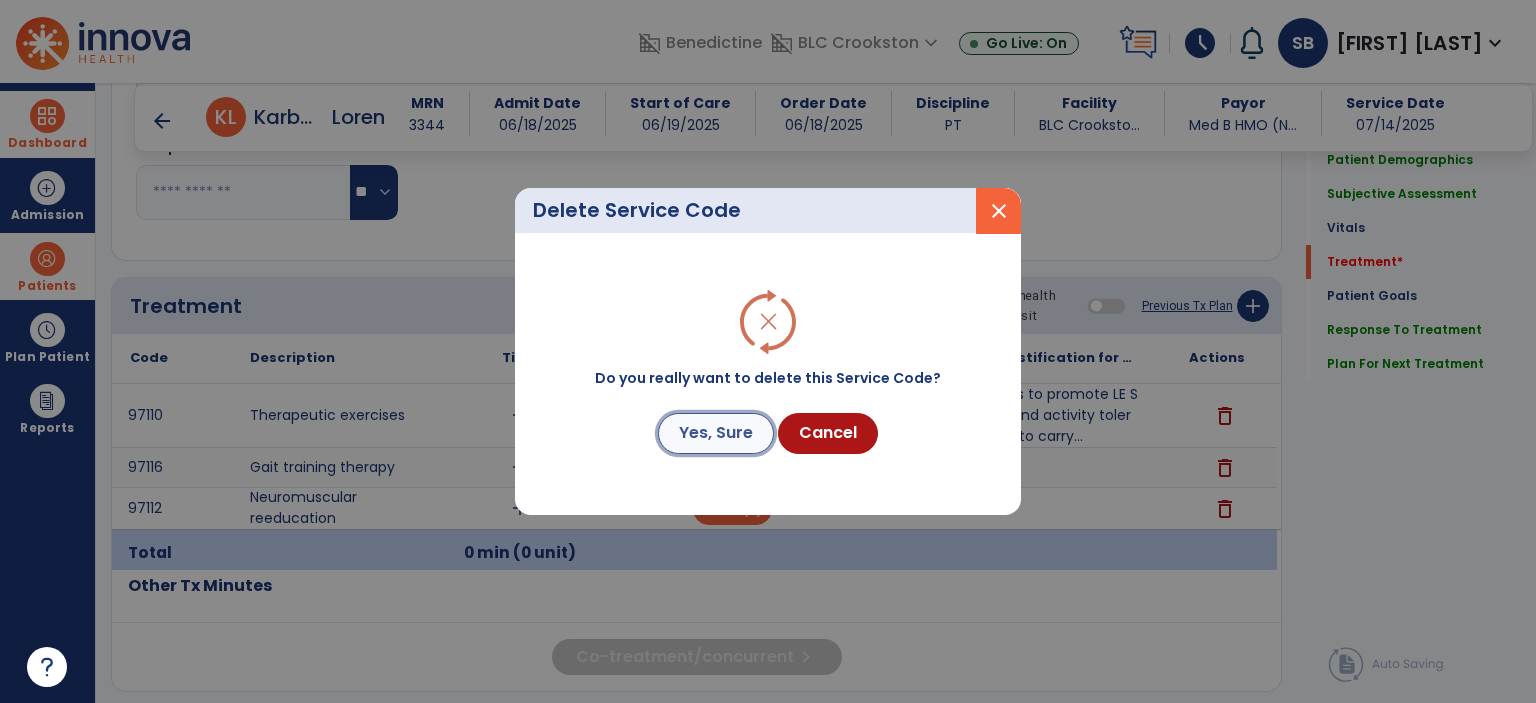 click on "Yes, Sure" at bounding box center [716, 433] 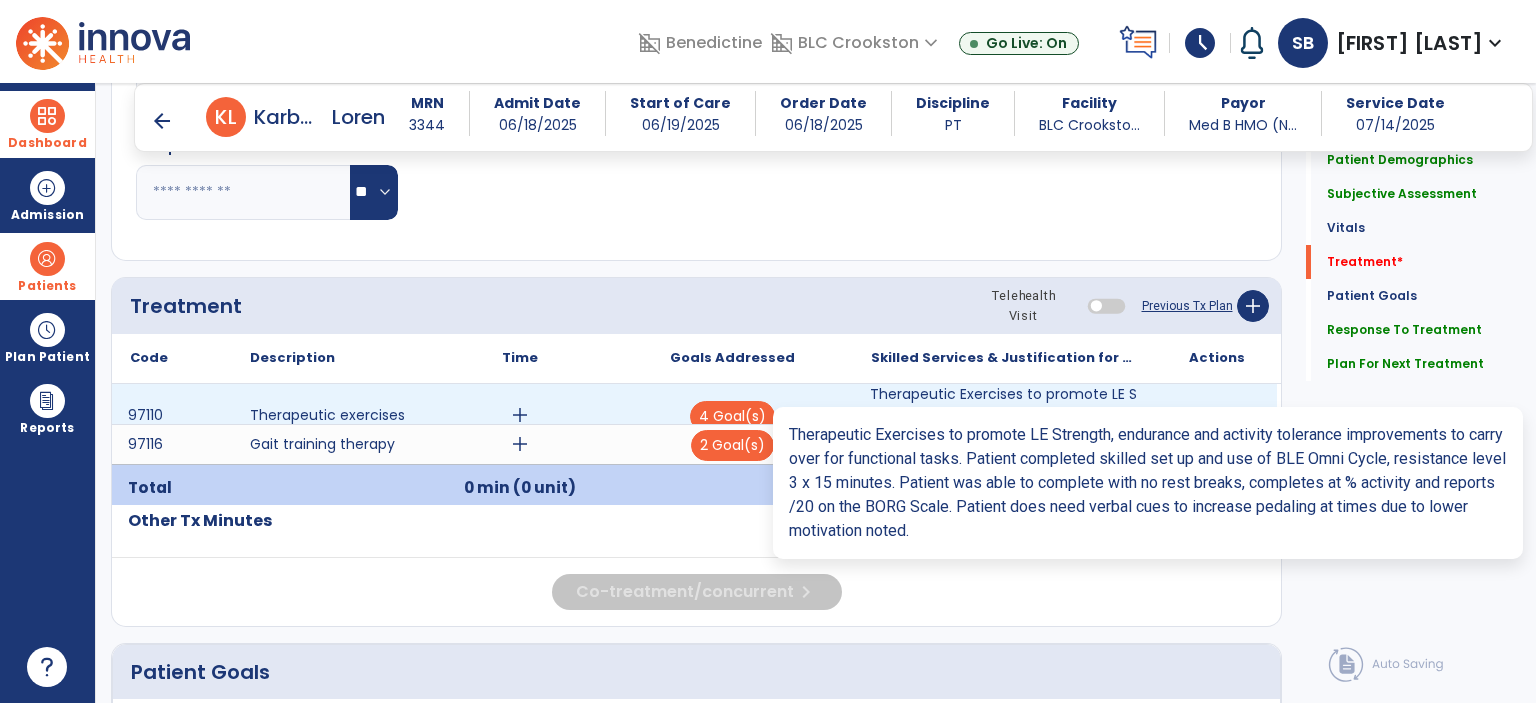click on "Therapeutic Exercises to promote LE Strength, endurance and activity tolerance improvements to carry..." at bounding box center (1004, 415) 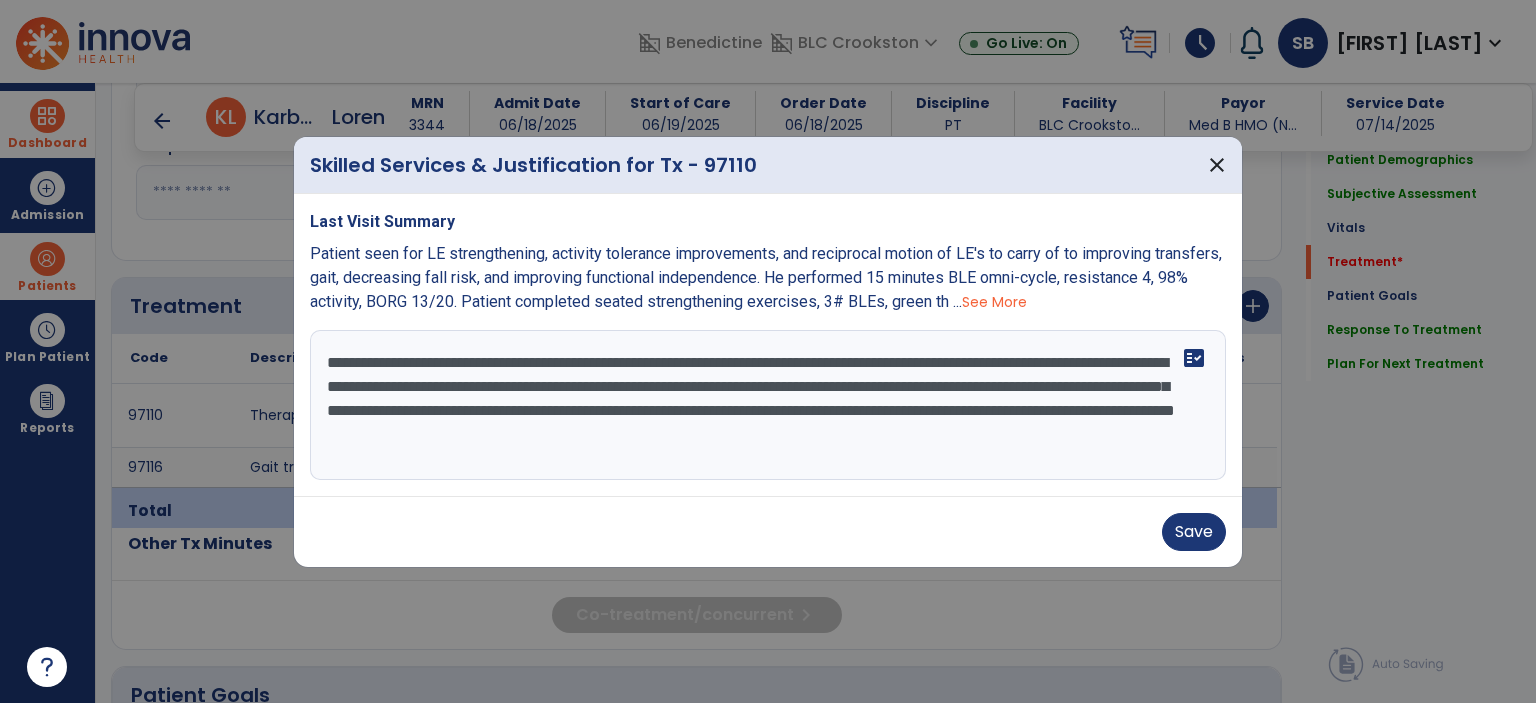 click on "**********" at bounding box center (768, 405) 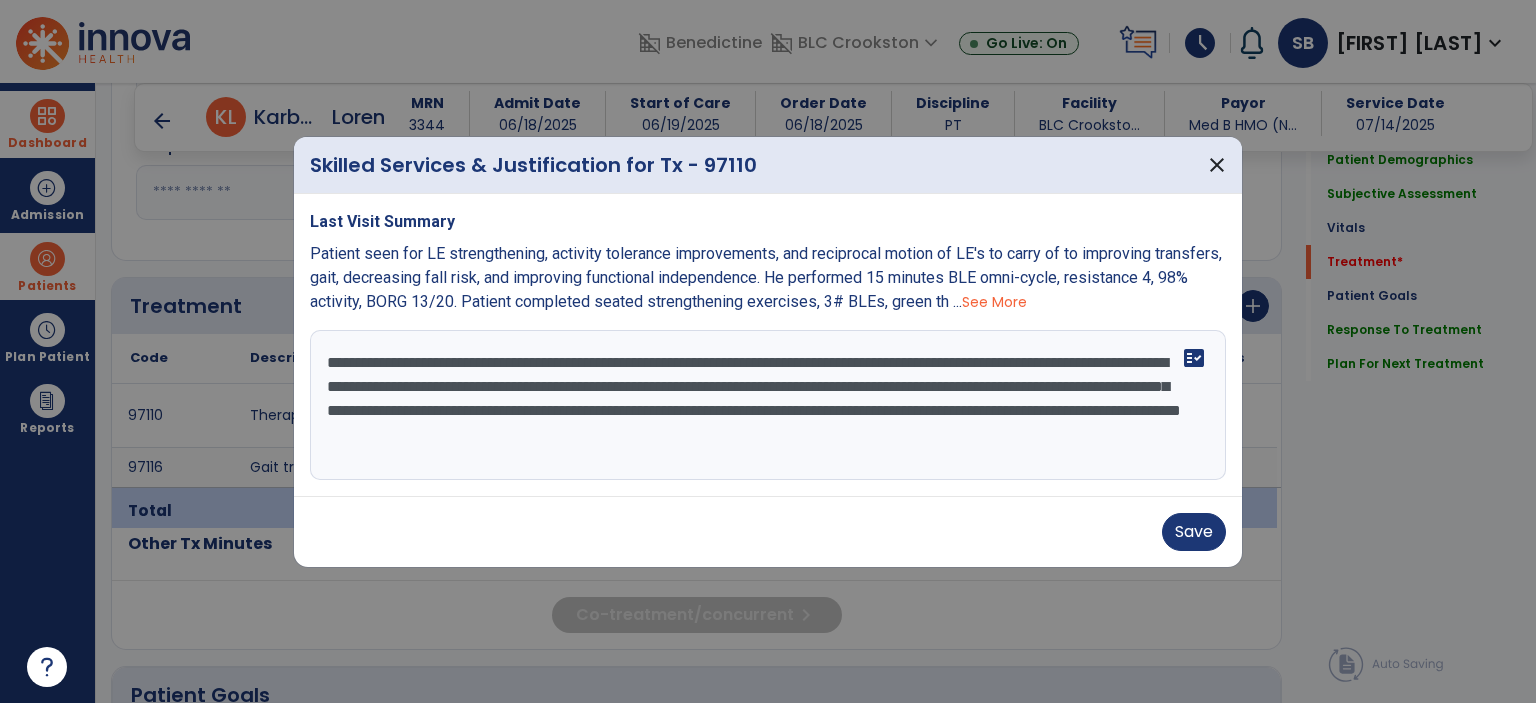 click on "**********" at bounding box center (768, 405) 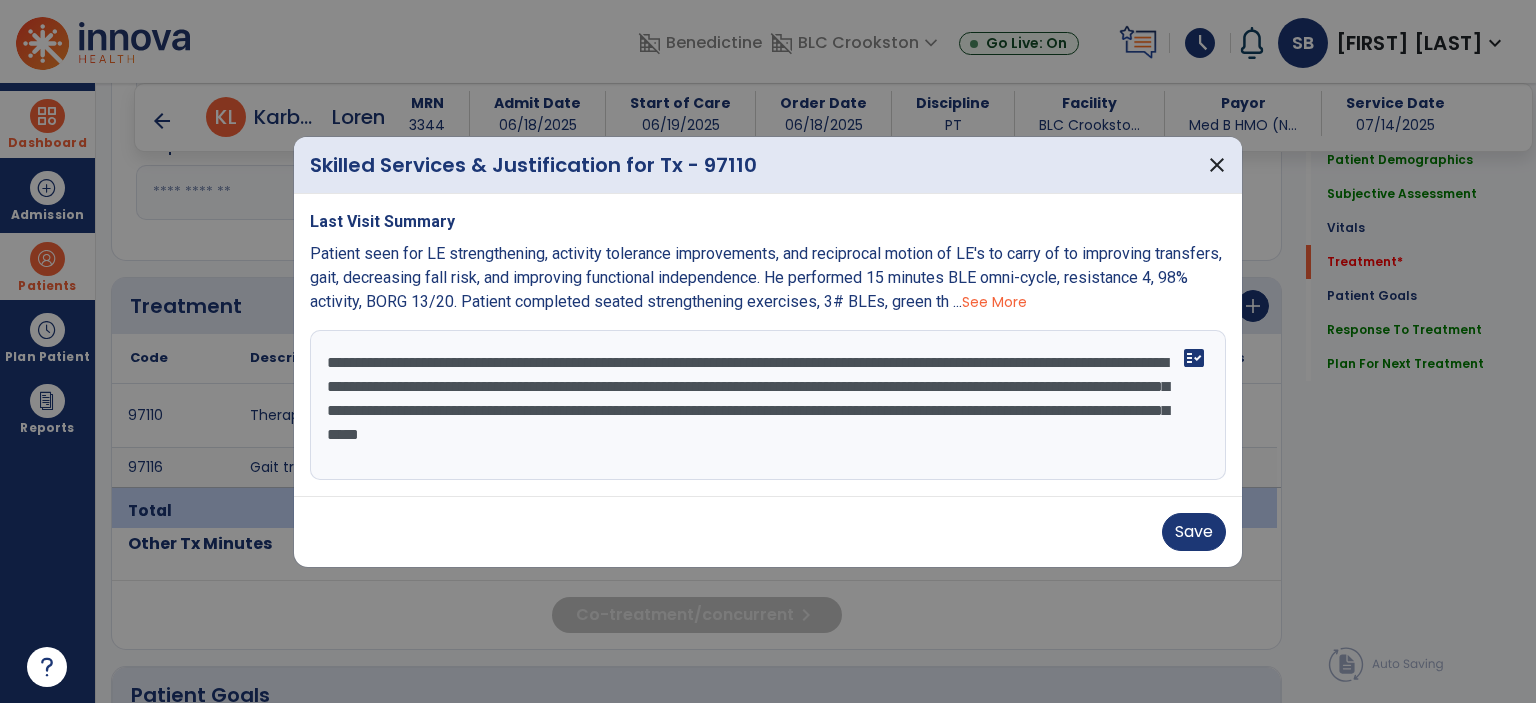 click on "**********" at bounding box center (768, 405) 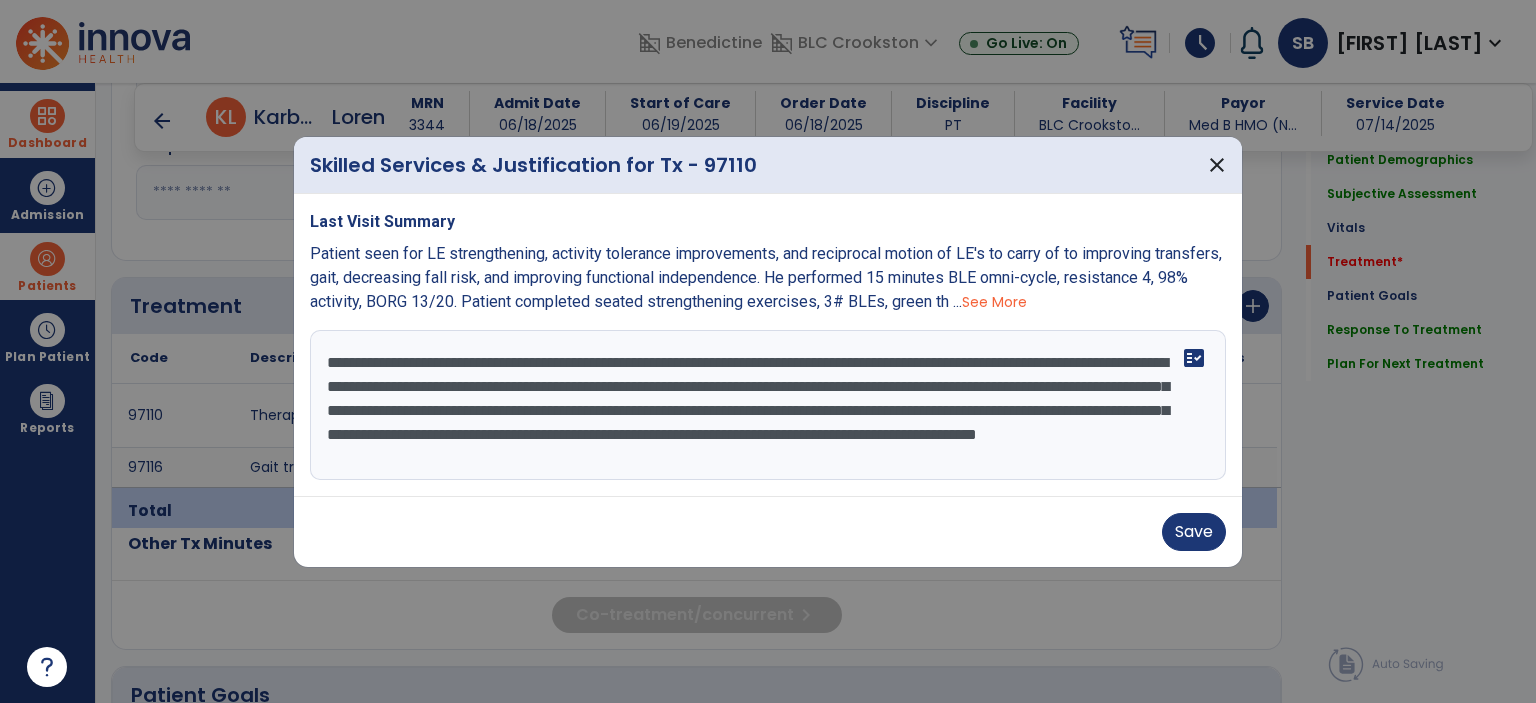 scroll, scrollTop: 15, scrollLeft: 0, axis: vertical 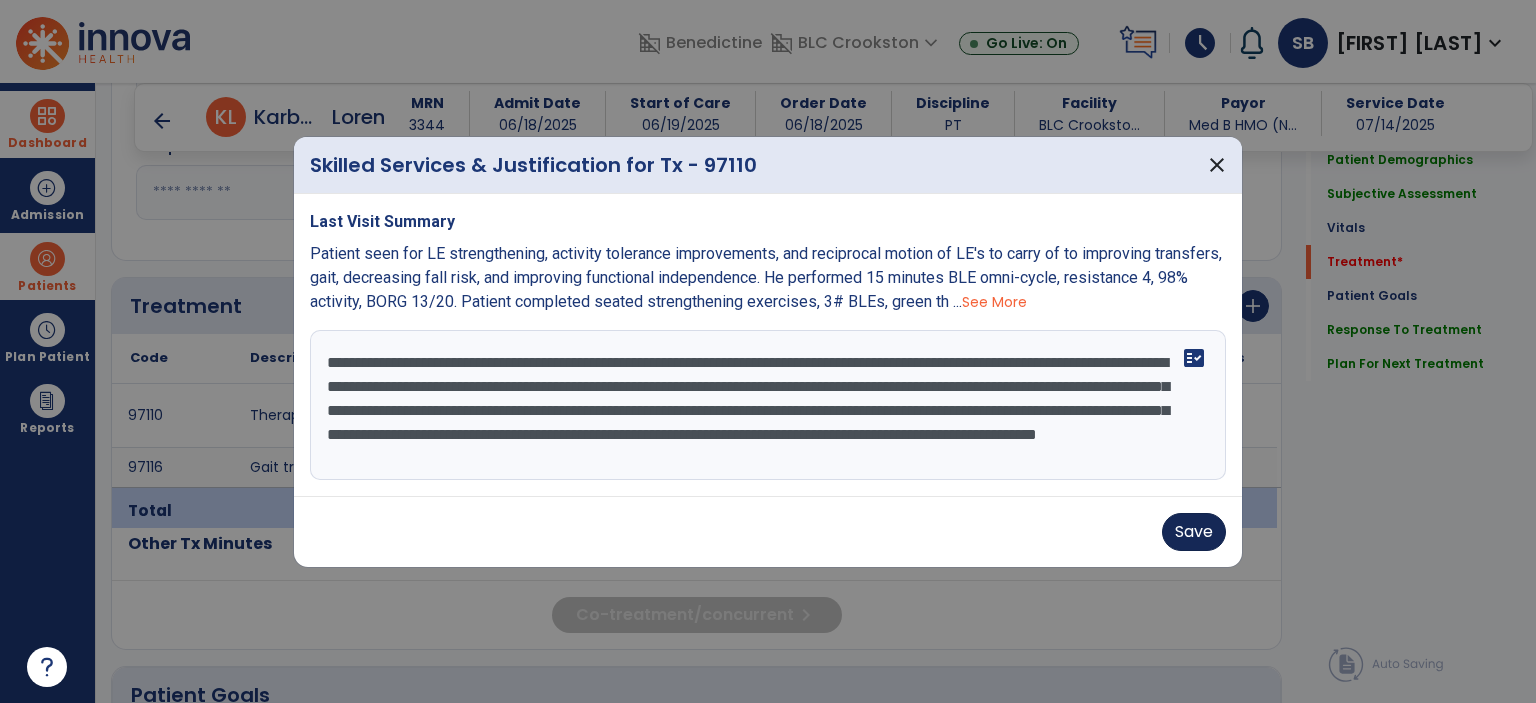 type on "**********" 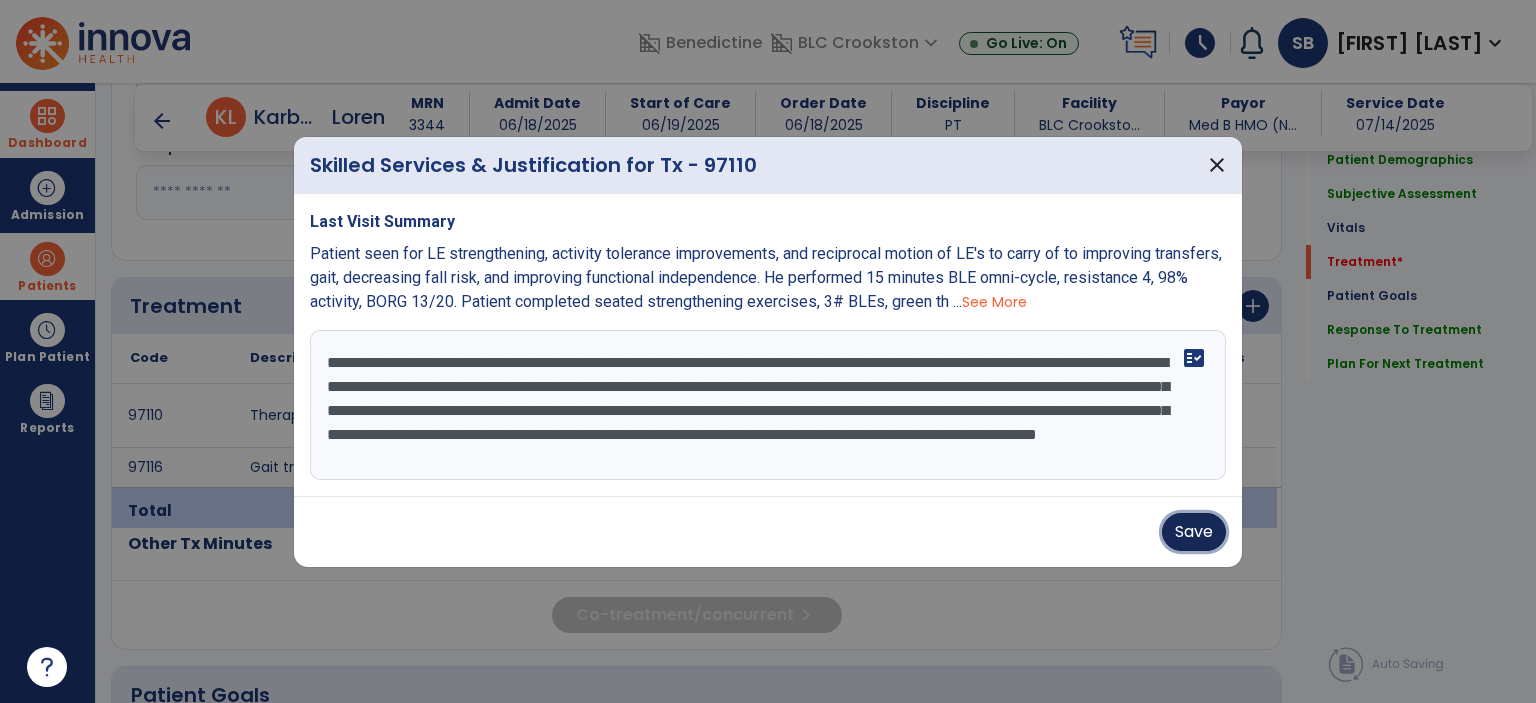 click on "Save" at bounding box center (1194, 532) 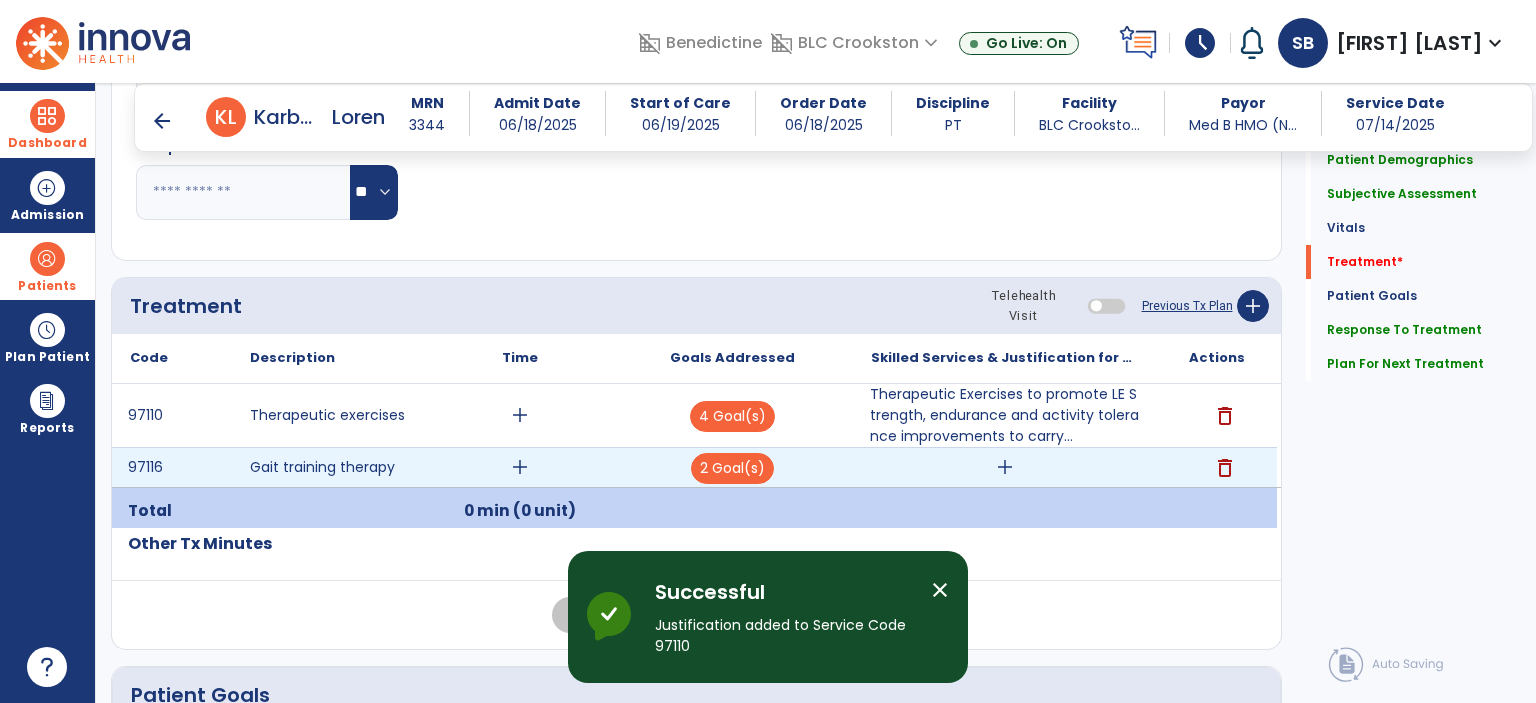 click on "add" at bounding box center [1004, 467] 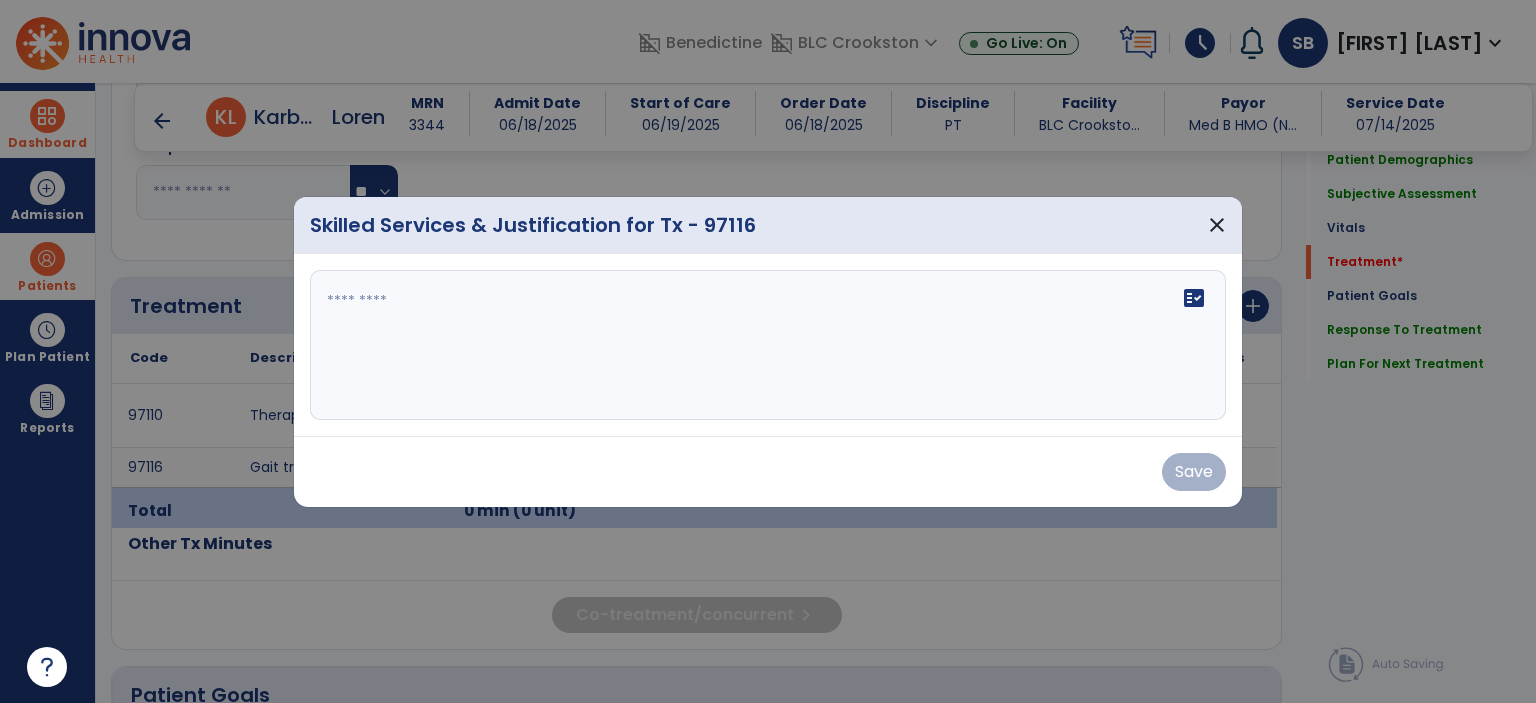 click on "fact_check" at bounding box center (768, 345) 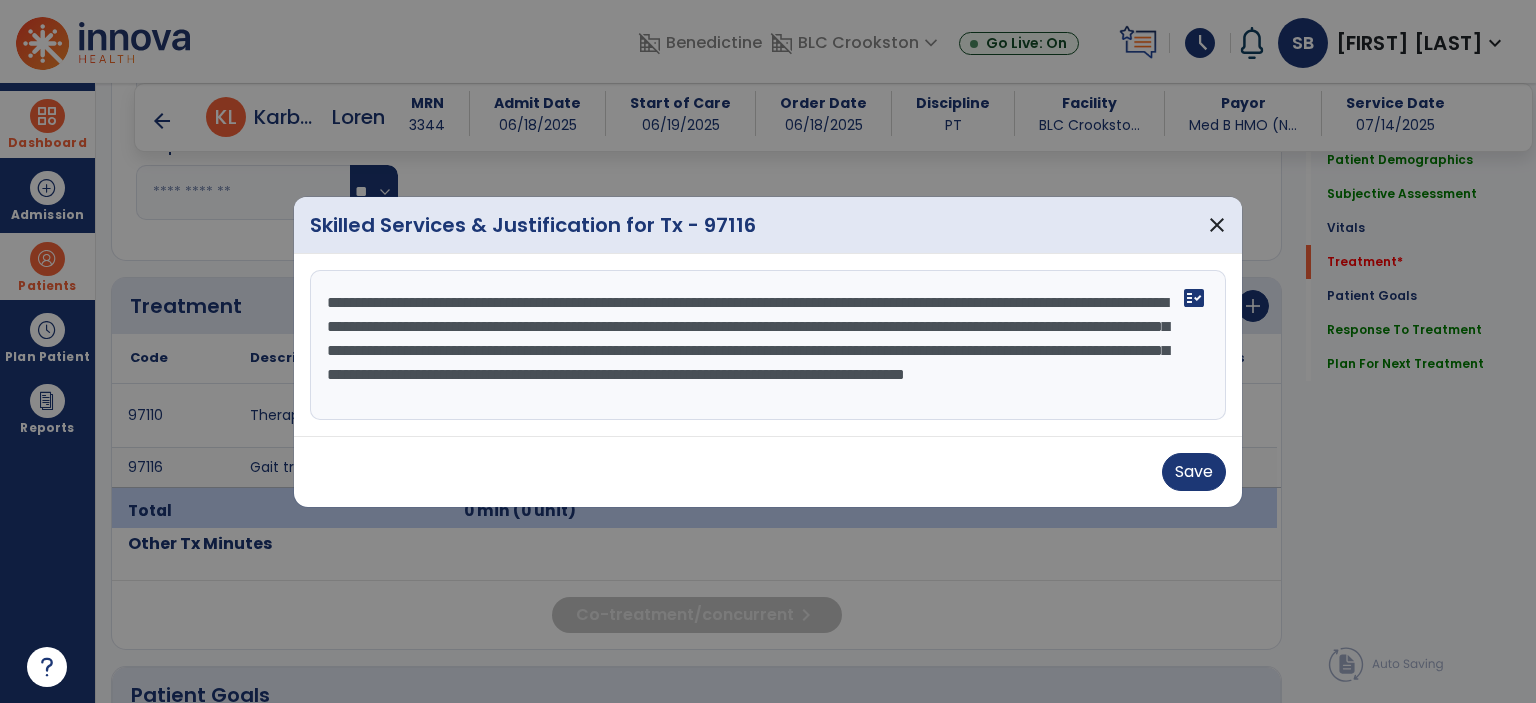 click on "**********" at bounding box center (768, 345) 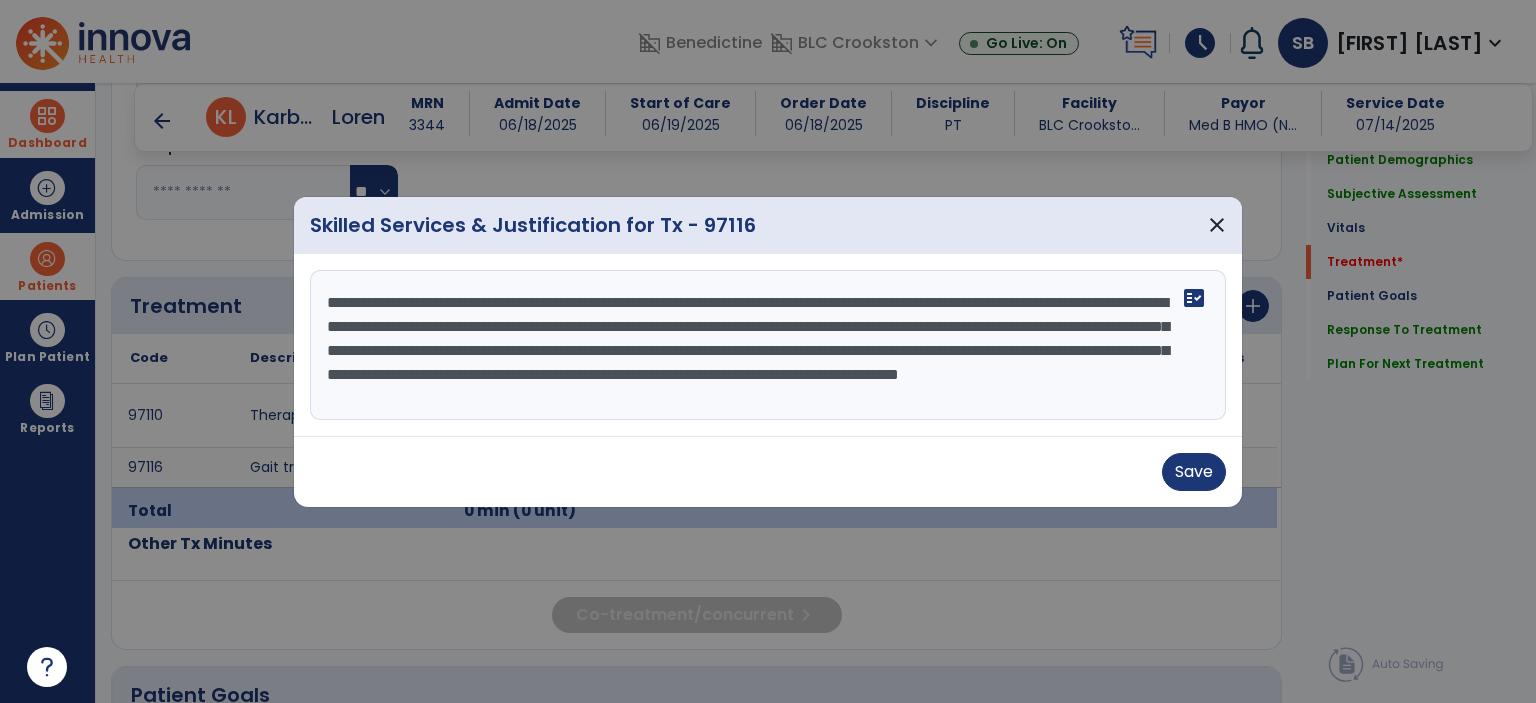 click on "**********" at bounding box center (768, 345) 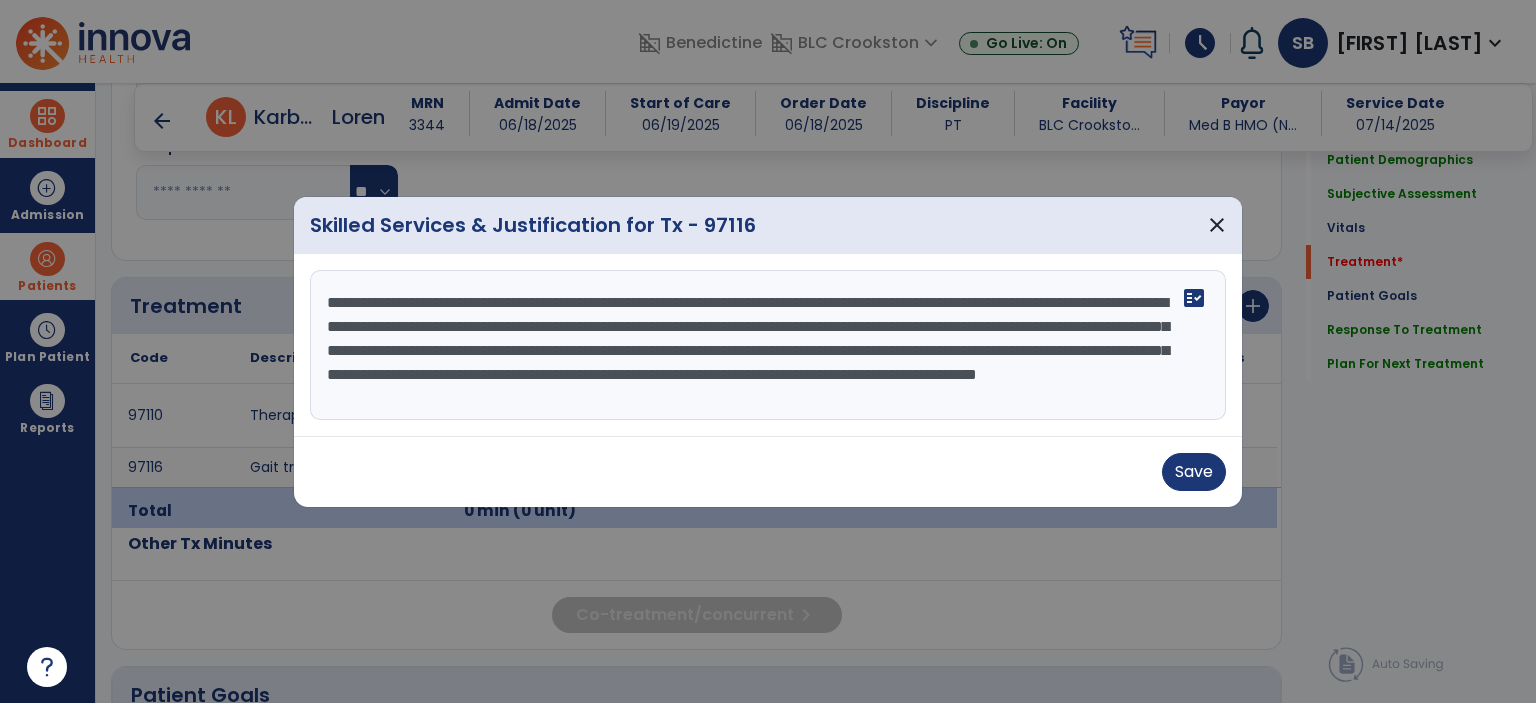 scroll, scrollTop: 15, scrollLeft: 0, axis: vertical 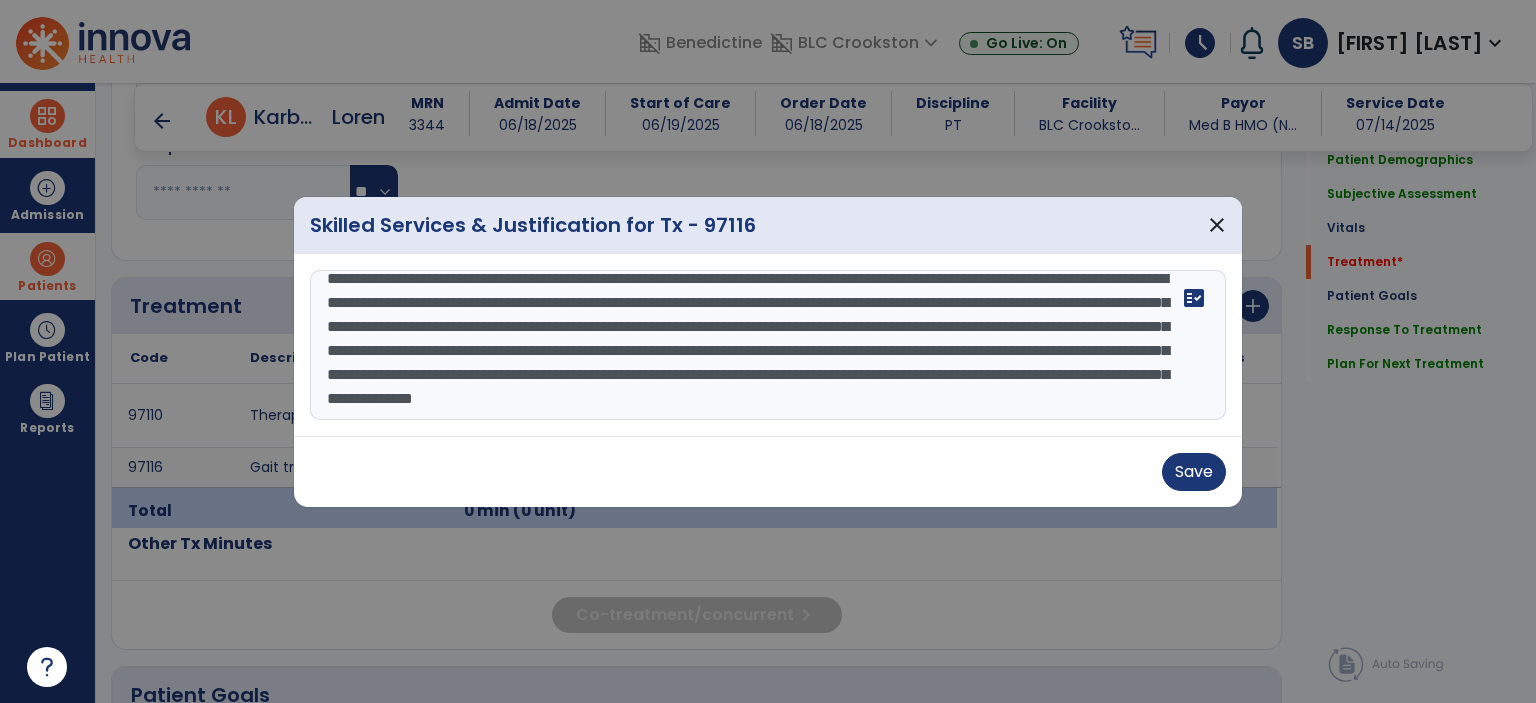 click on "**********" at bounding box center (768, 345) 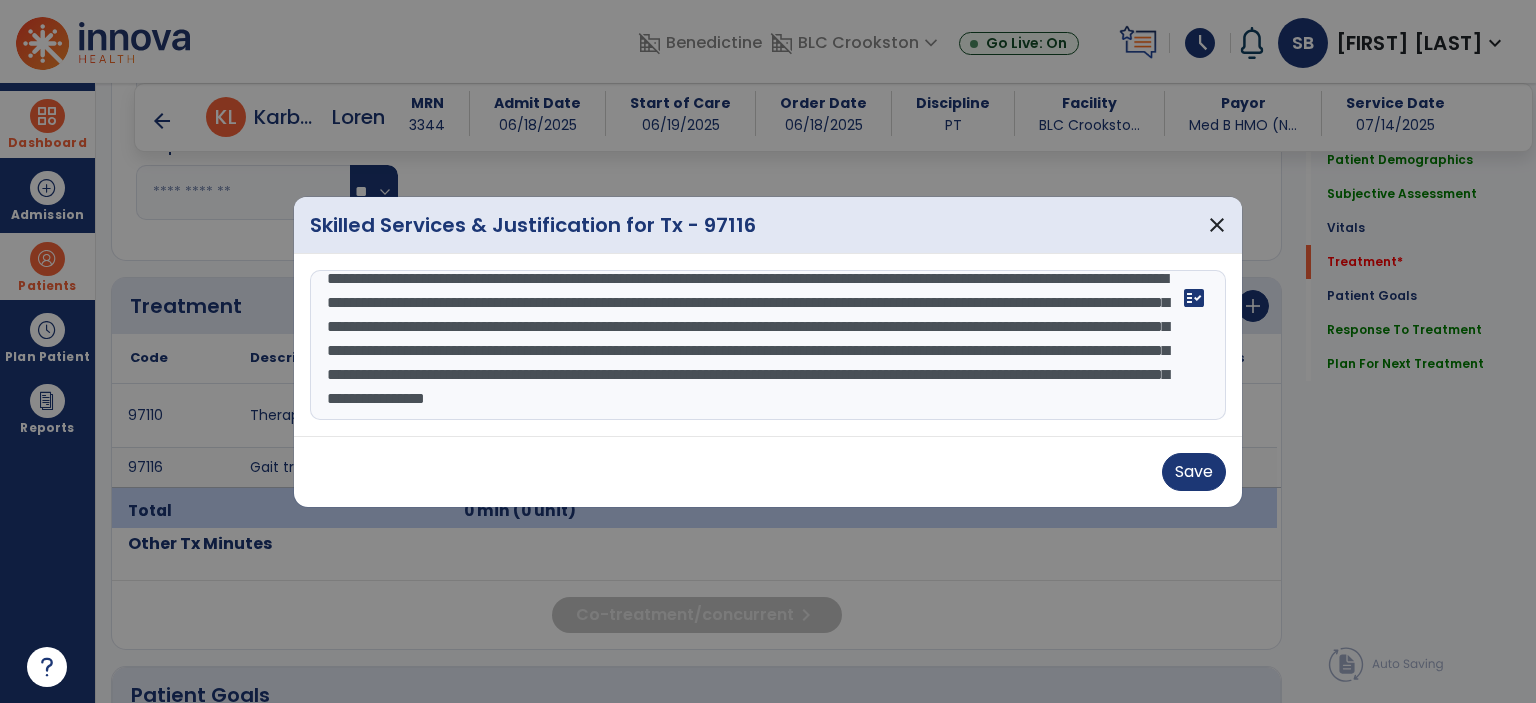 click on "**********" at bounding box center [768, 345] 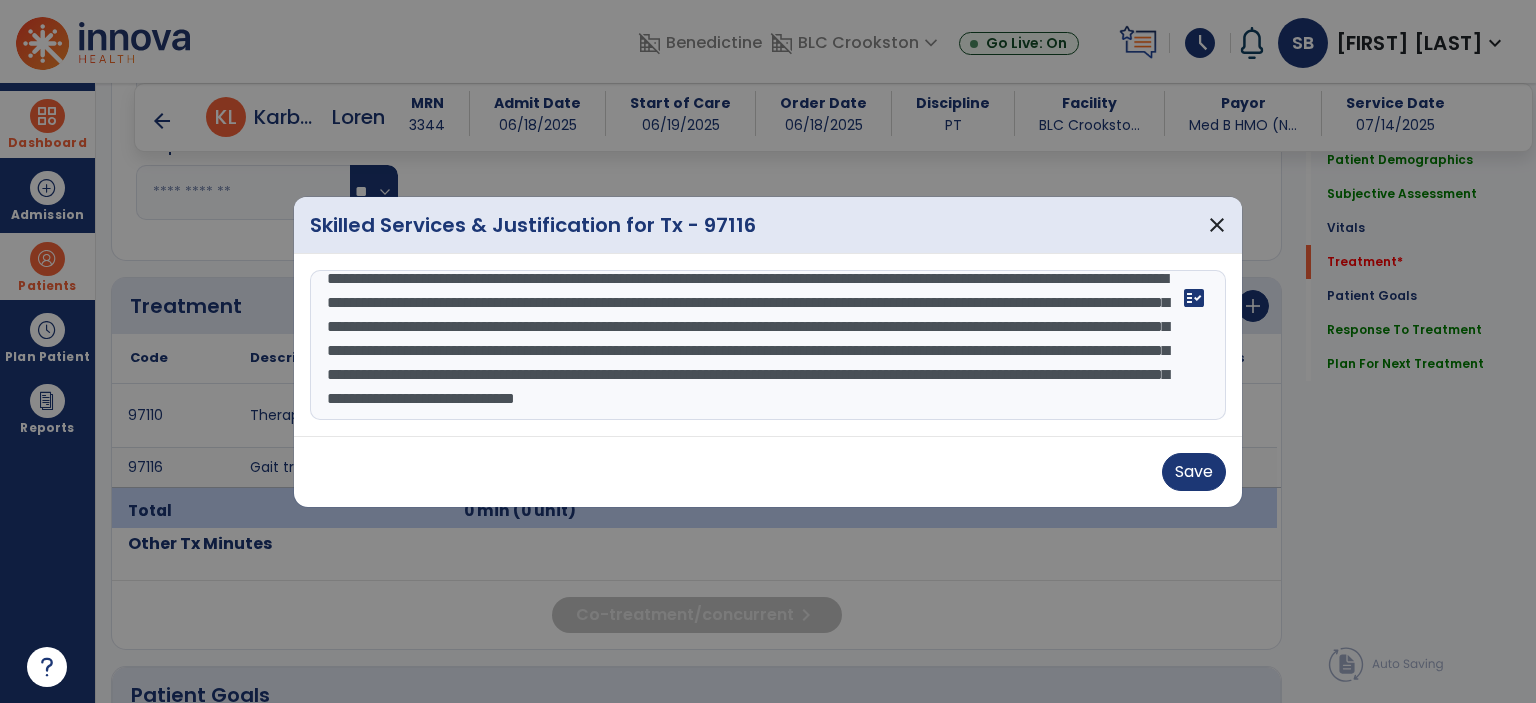 scroll, scrollTop: 48, scrollLeft: 0, axis: vertical 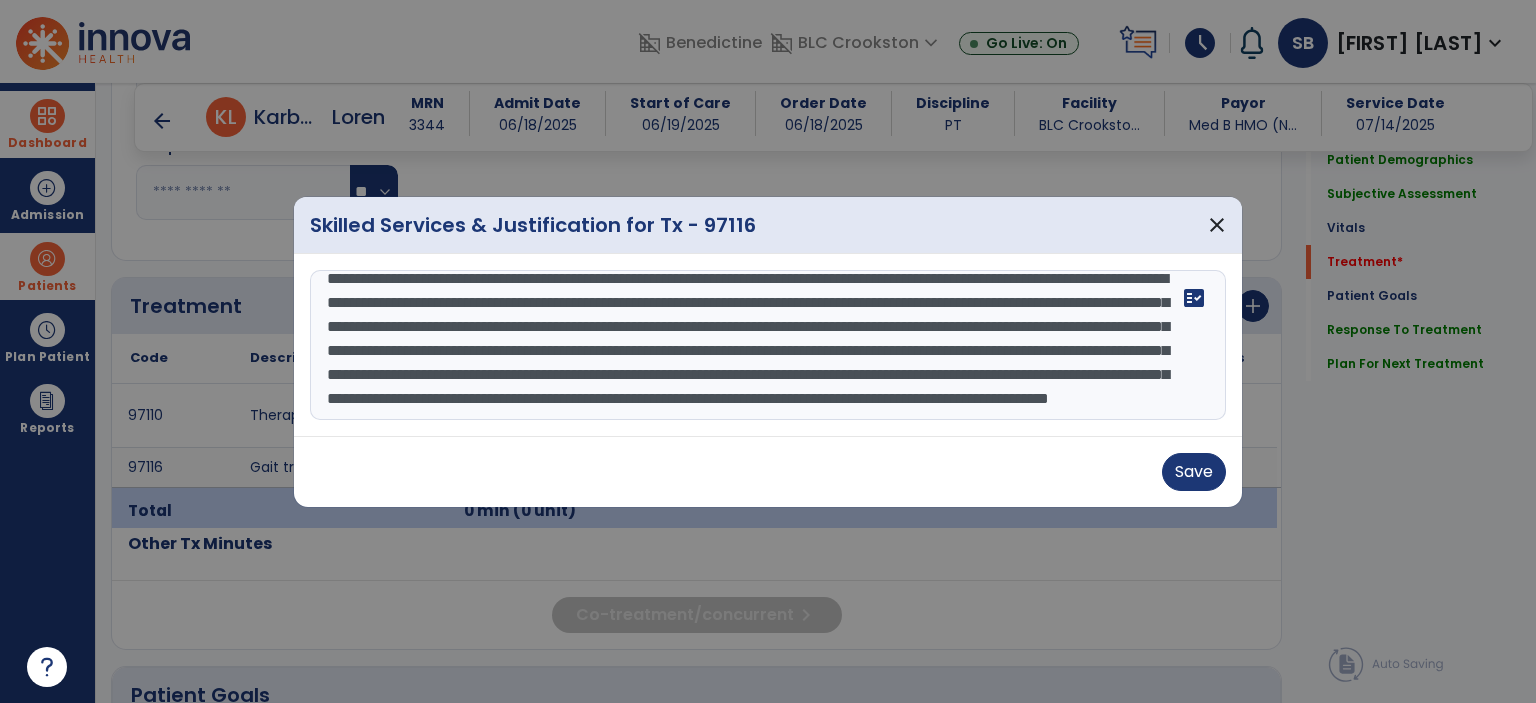 click on "**********" at bounding box center (768, 345) 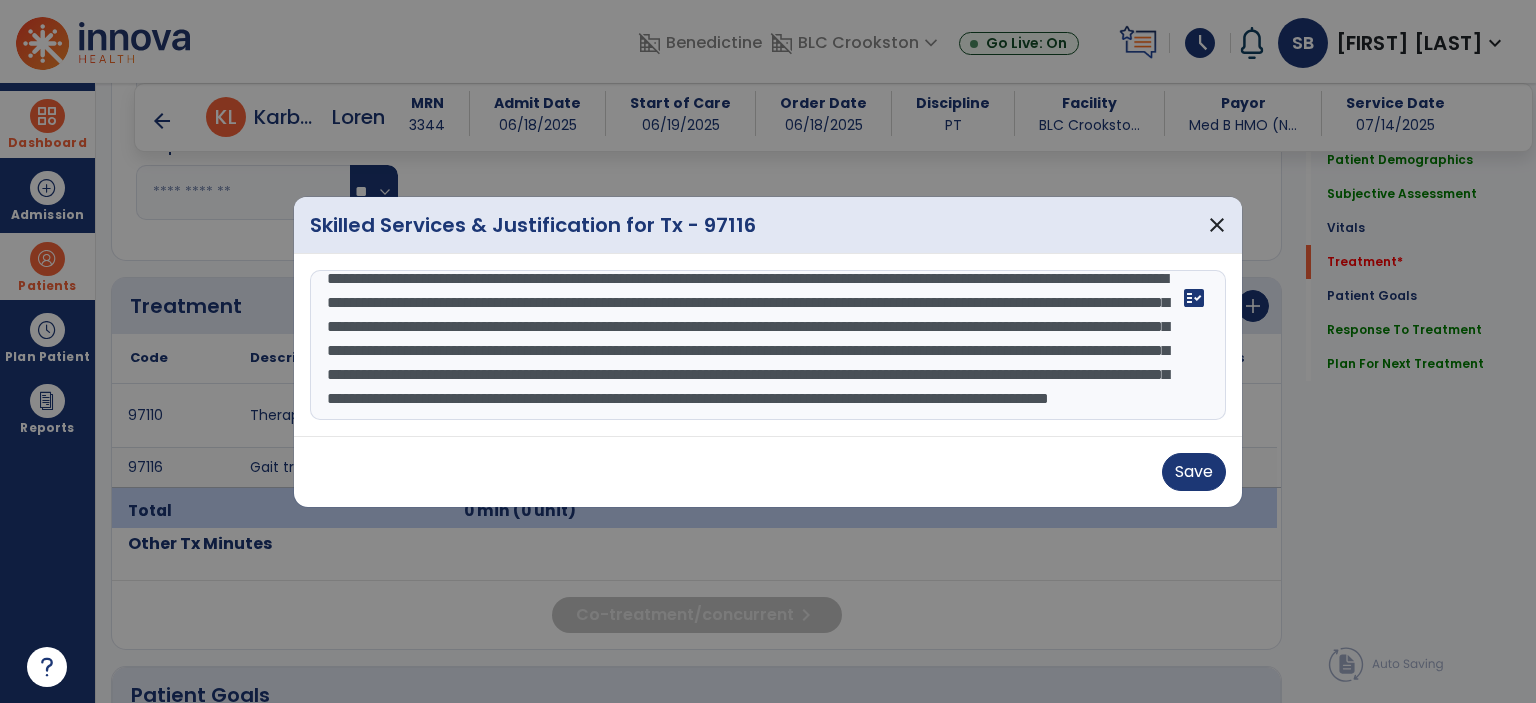 drag, startPoint x: 691, startPoint y: 414, endPoint x: 784, endPoint y: 24, distance: 400.93515 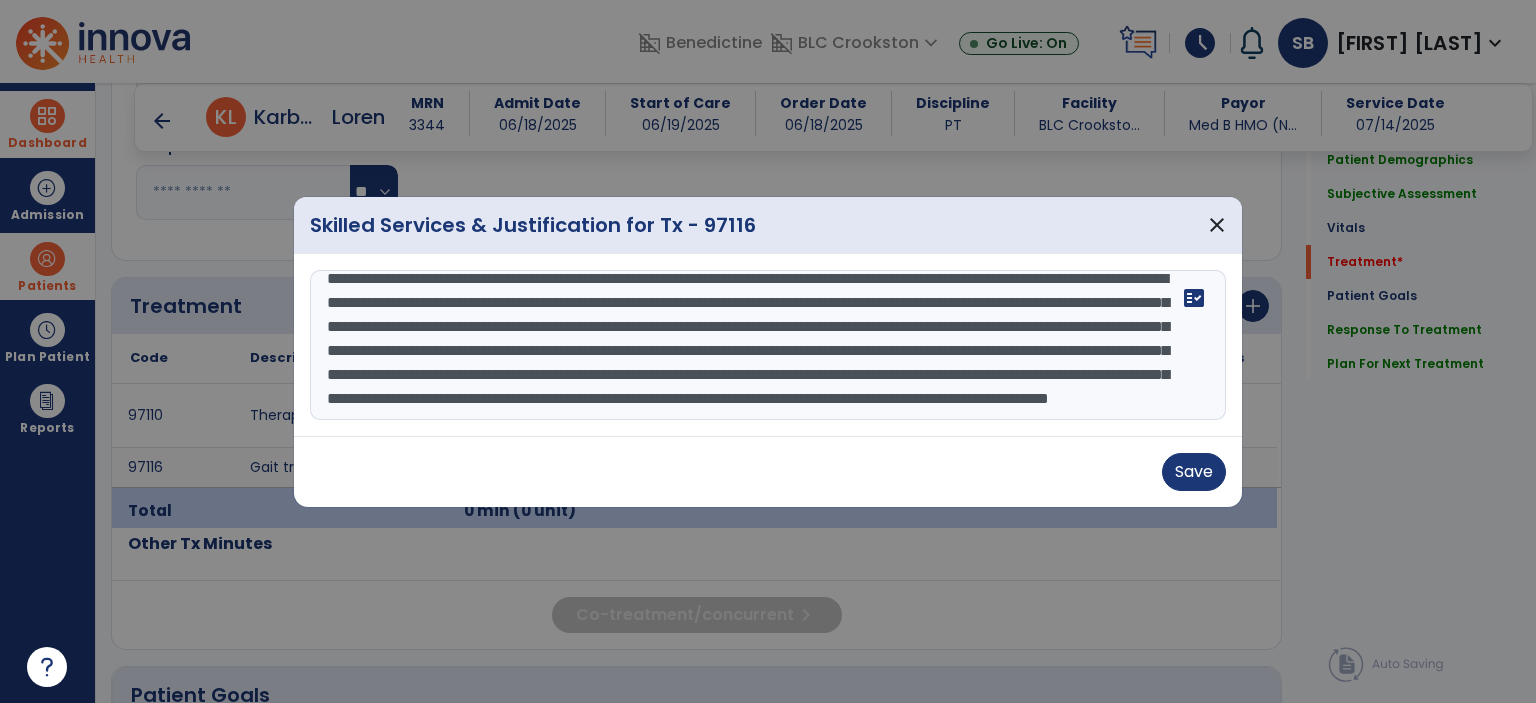 click on "Transfer and gait training to promote functional mobility and increase independence. Patient educated on practicing sit to stands first to assess patient status due to weakness over the weekend. Therapist donned R foot AFO prior to standing. Patient then completed x5 reps of sit to stands, Mod - Max x 1 needed for all reps due to patient leaning heavy retro, having difficulty processing R hand from wheelchair up to FWW. Patient does also need continuous cues for stand to sit and reaching back prior to sitting as patient doesn't take hands off FWW and pulls walker down into lap. Patient was then gait trained with FWW, Assist of 2 for safety to complete x 34 feet. Patient has decreased R hip flexion, causing R foot to drag on floor and kicks out in everted position and will occasionally kick the FWW with foot. fact_check" at bounding box center [768, 345] 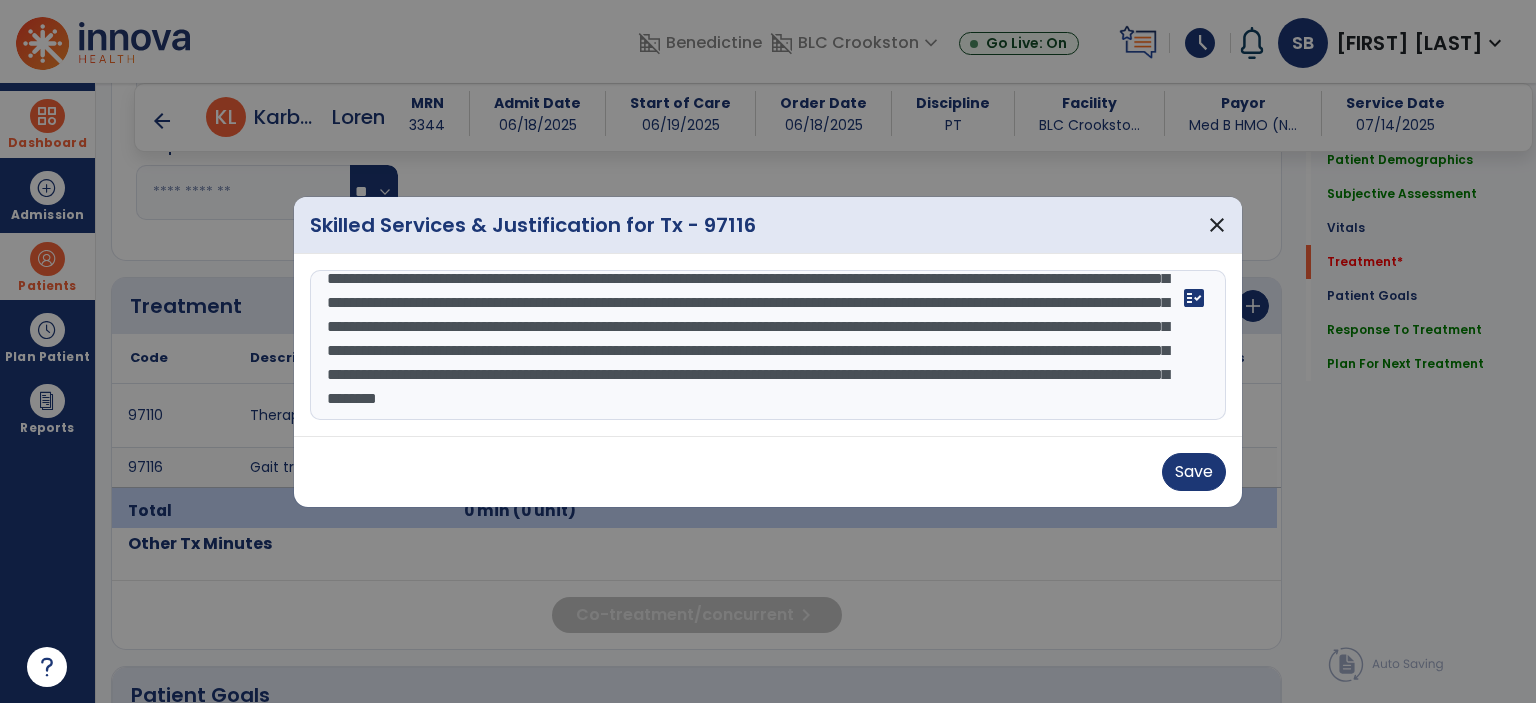 scroll, scrollTop: 87, scrollLeft: 0, axis: vertical 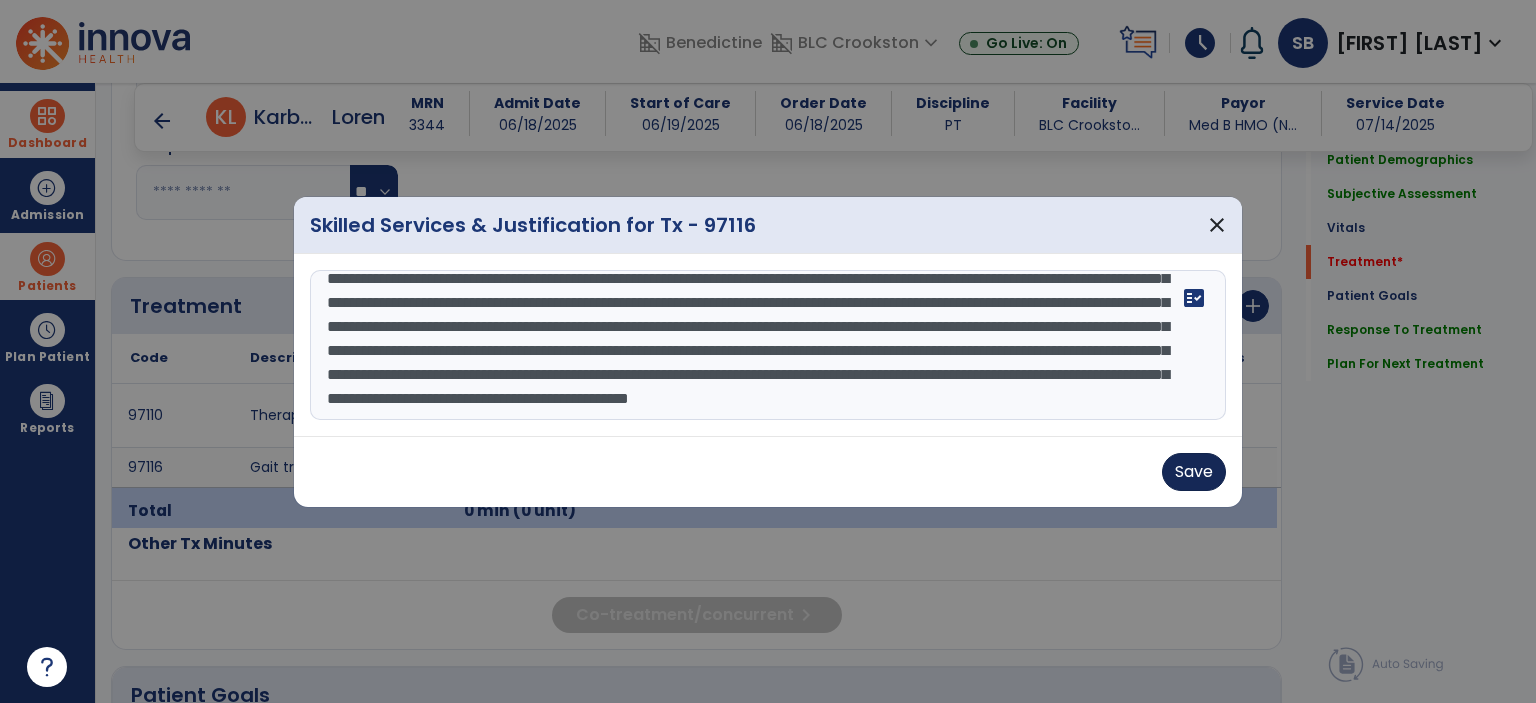 type on "**********" 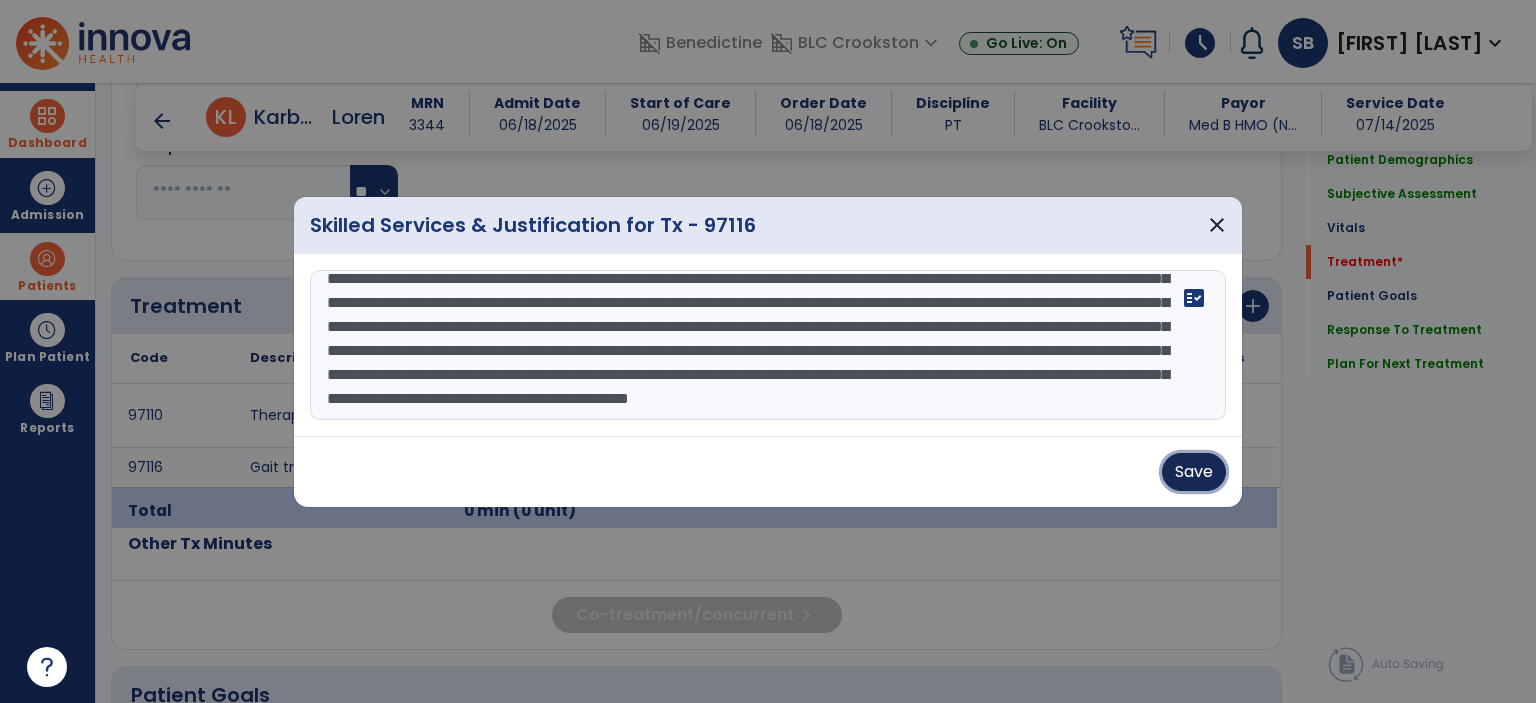 click on "Save" at bounding box center (1194, 472) 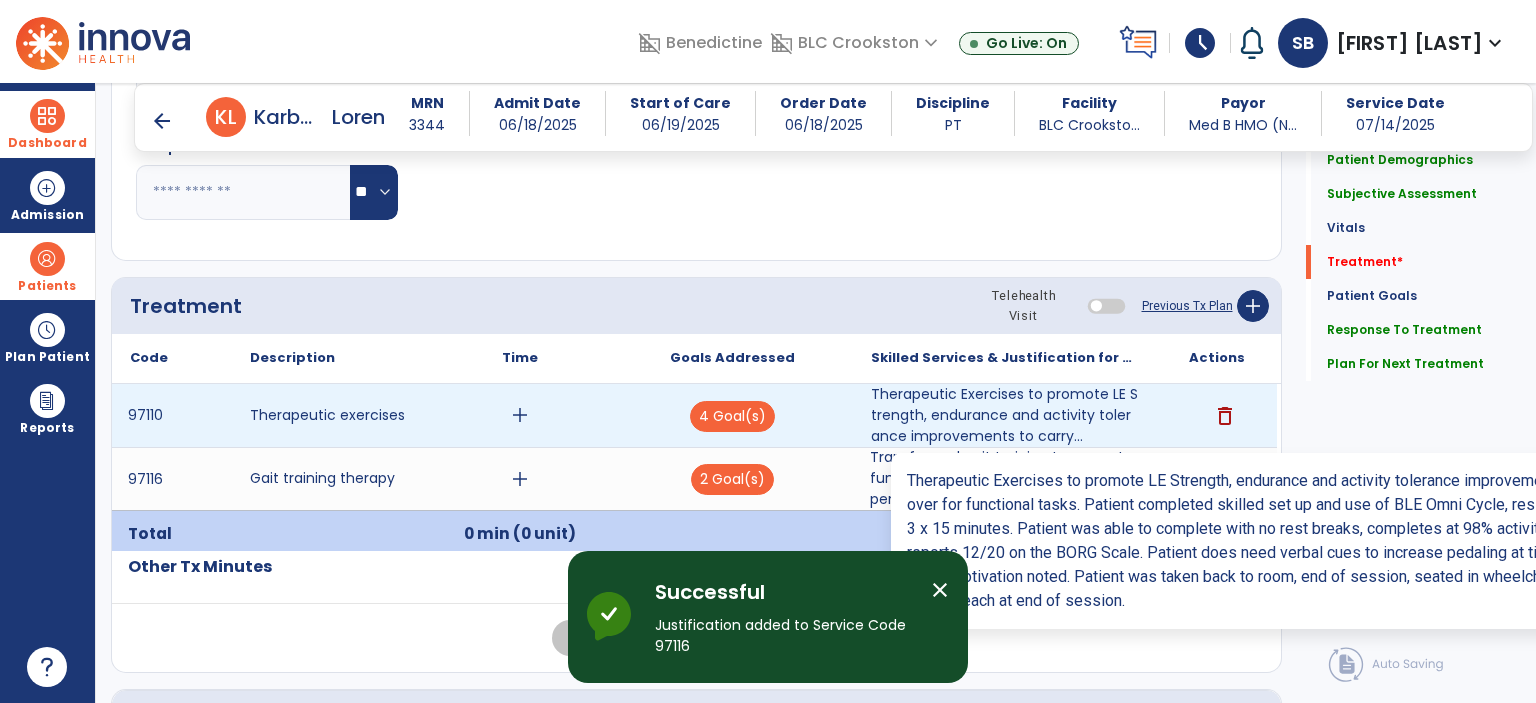 scroll, scrollTop: 1049, scrollLeft: 0, axis: vertical 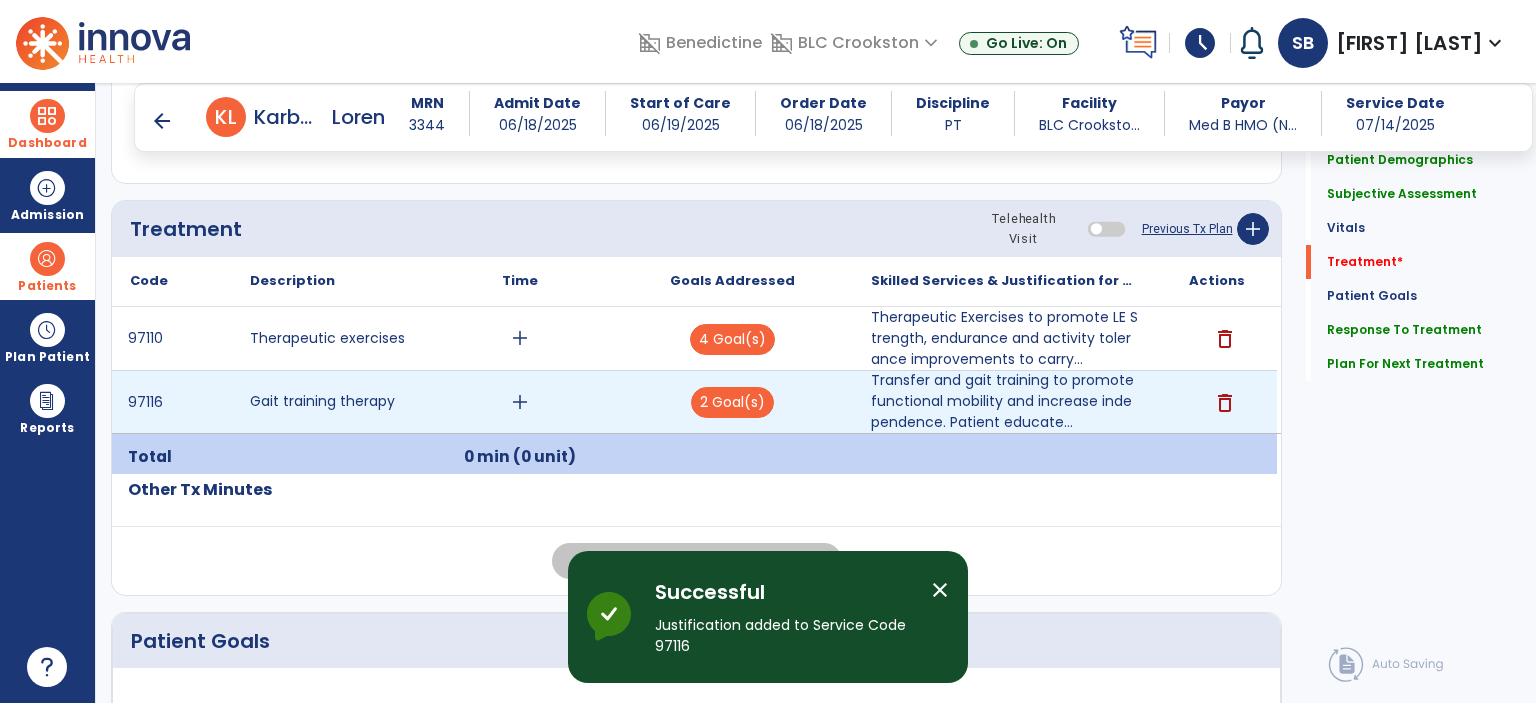 click on "add" at bounding box center [520, 402] 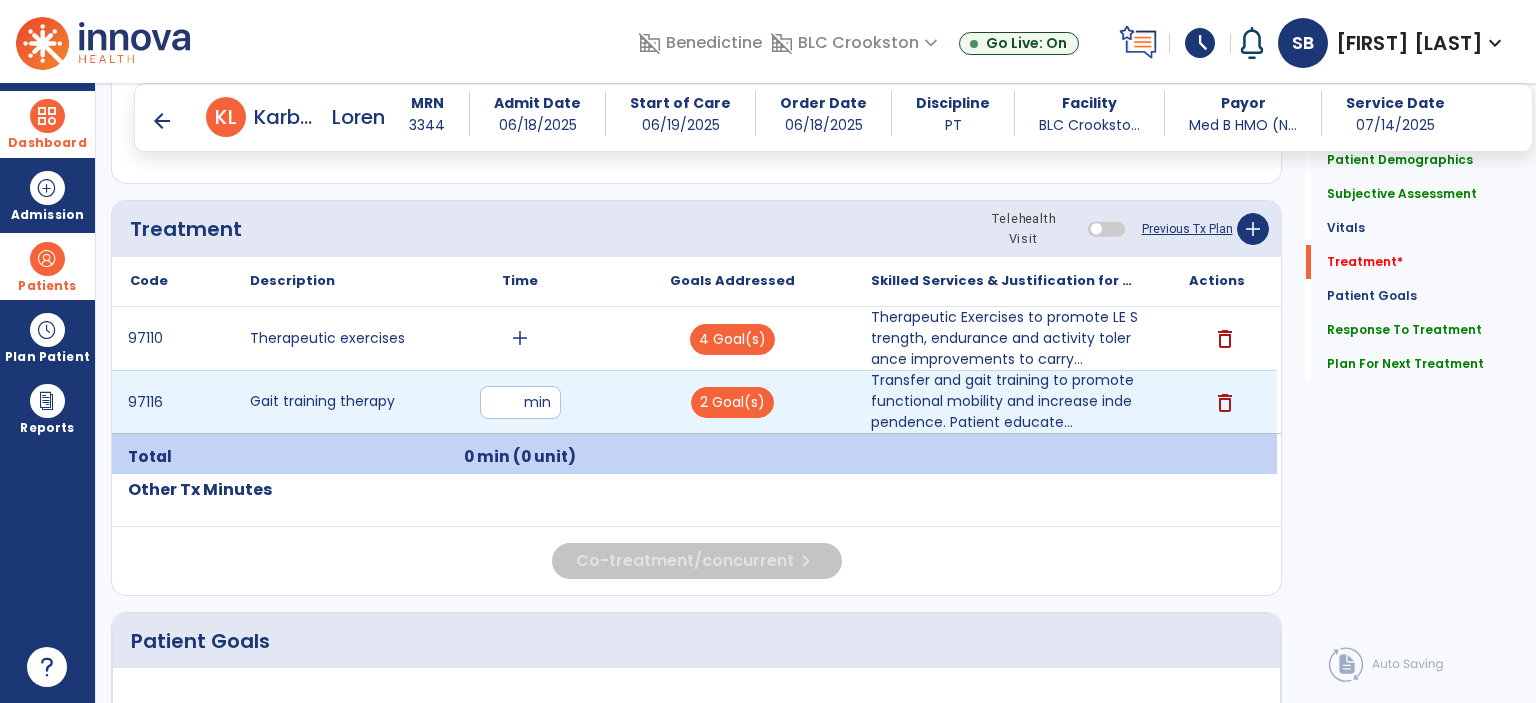 type on "**" 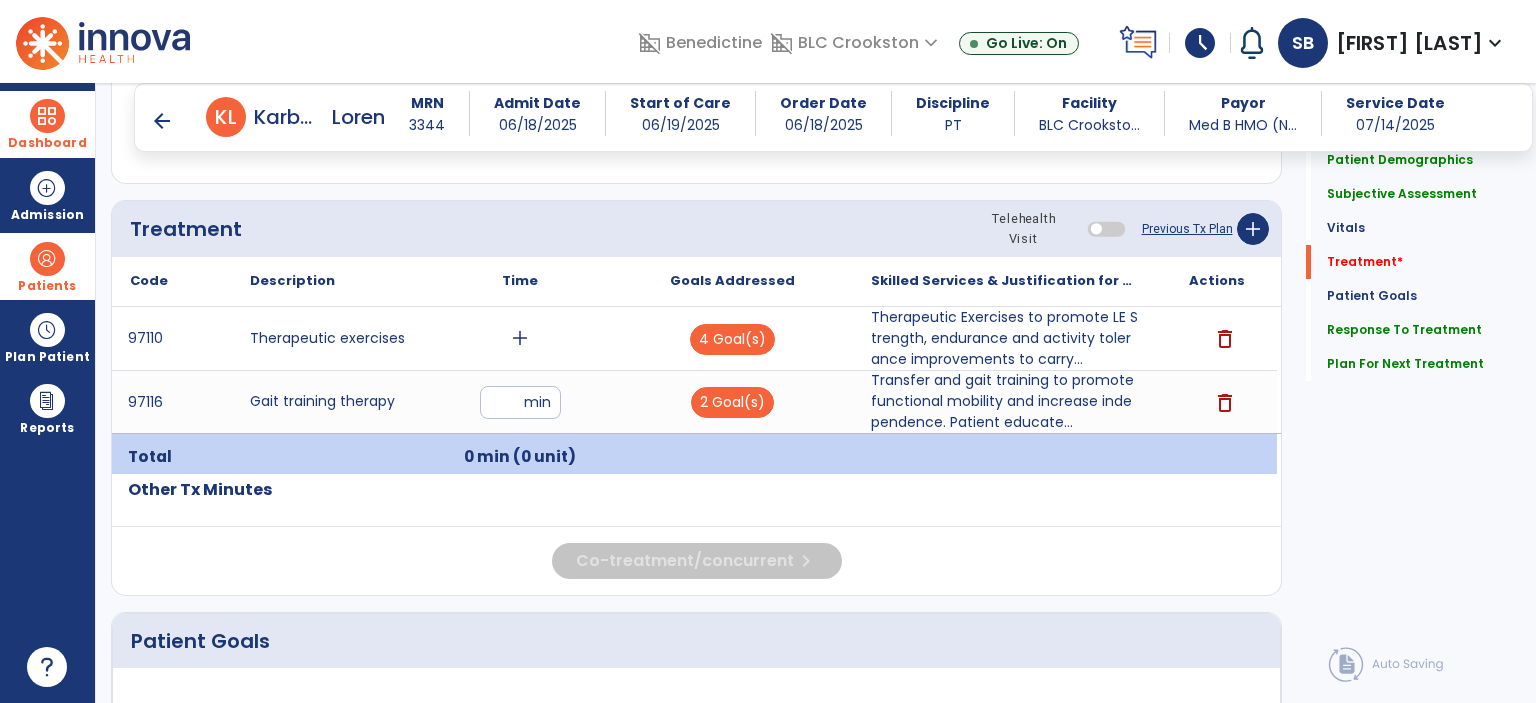 click on "Treatment Telehealth Visit  Previous Tx Plan   add" 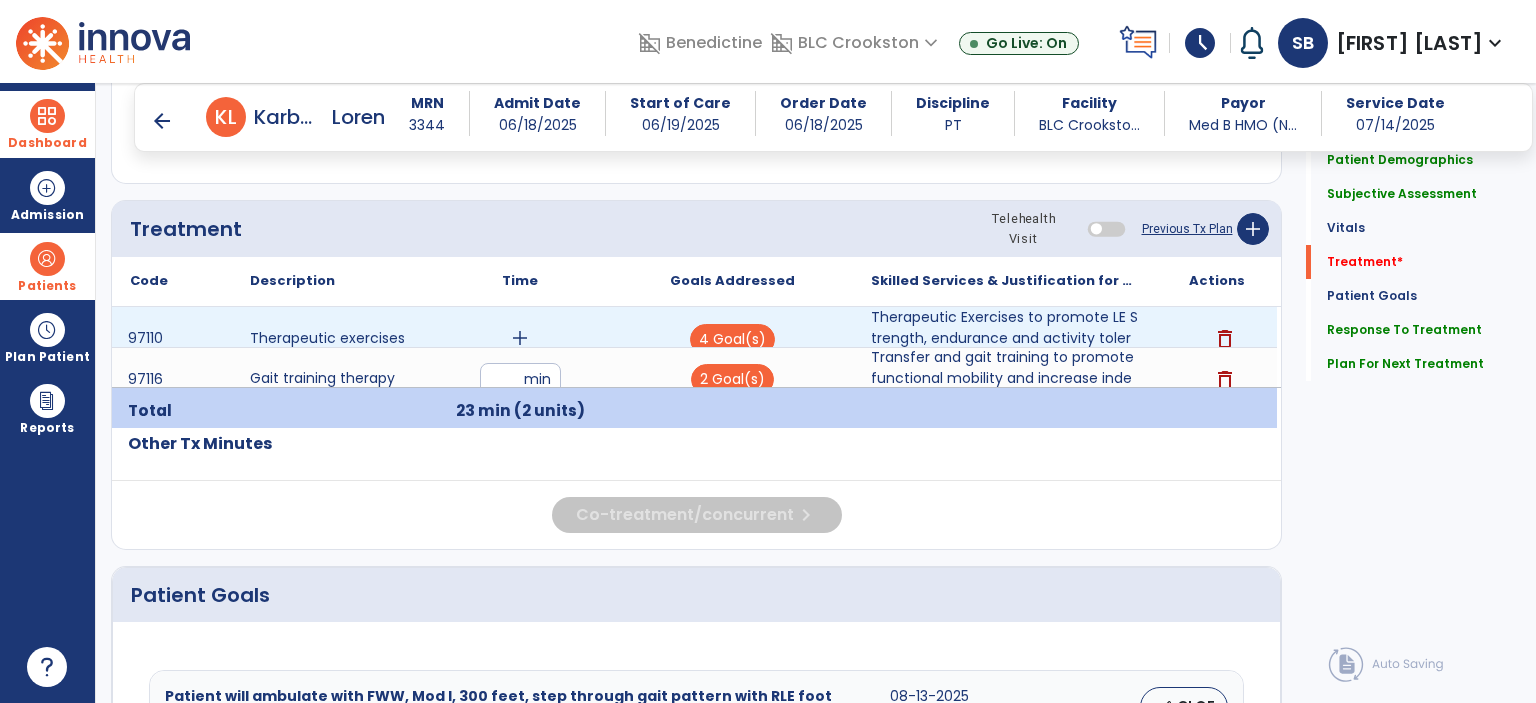 click on "add" at bounding box center (520, 338) 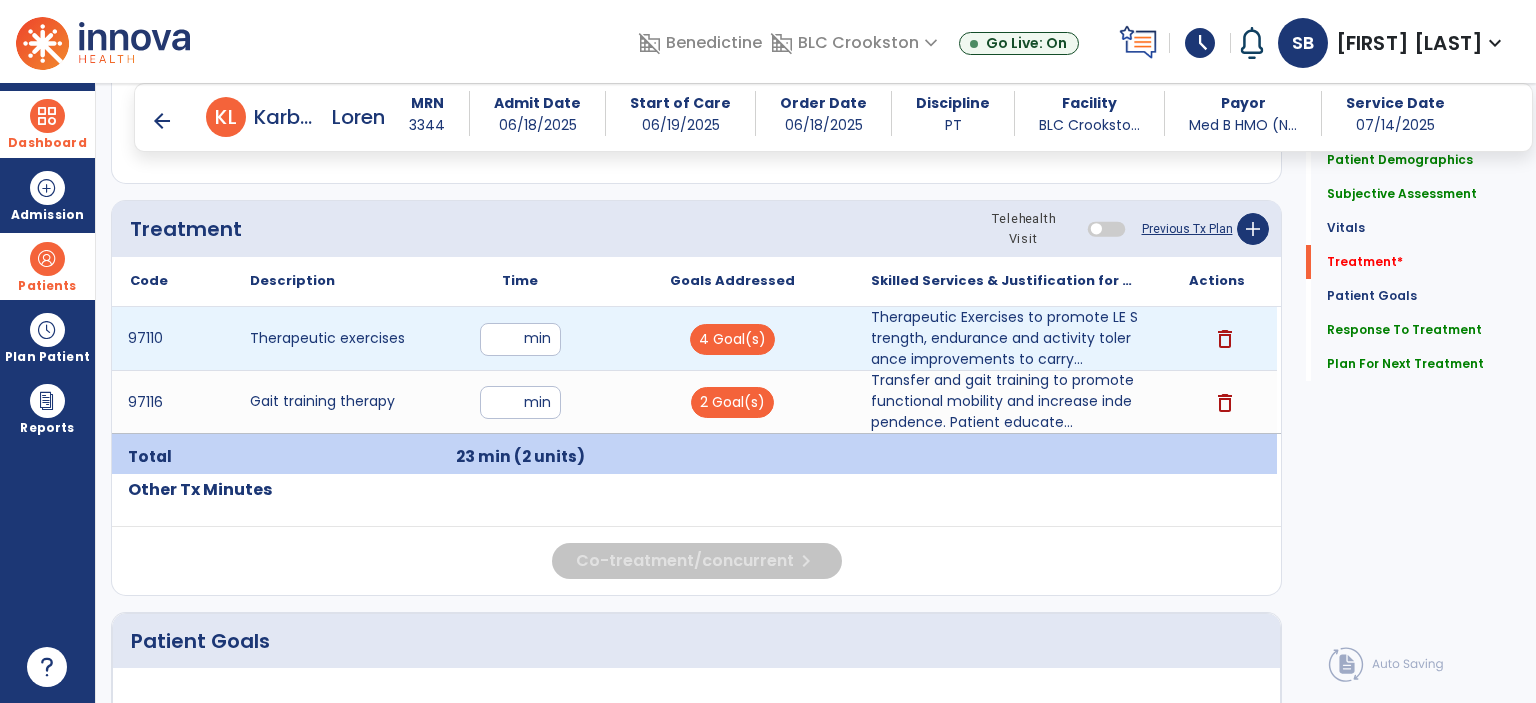 type on "**" 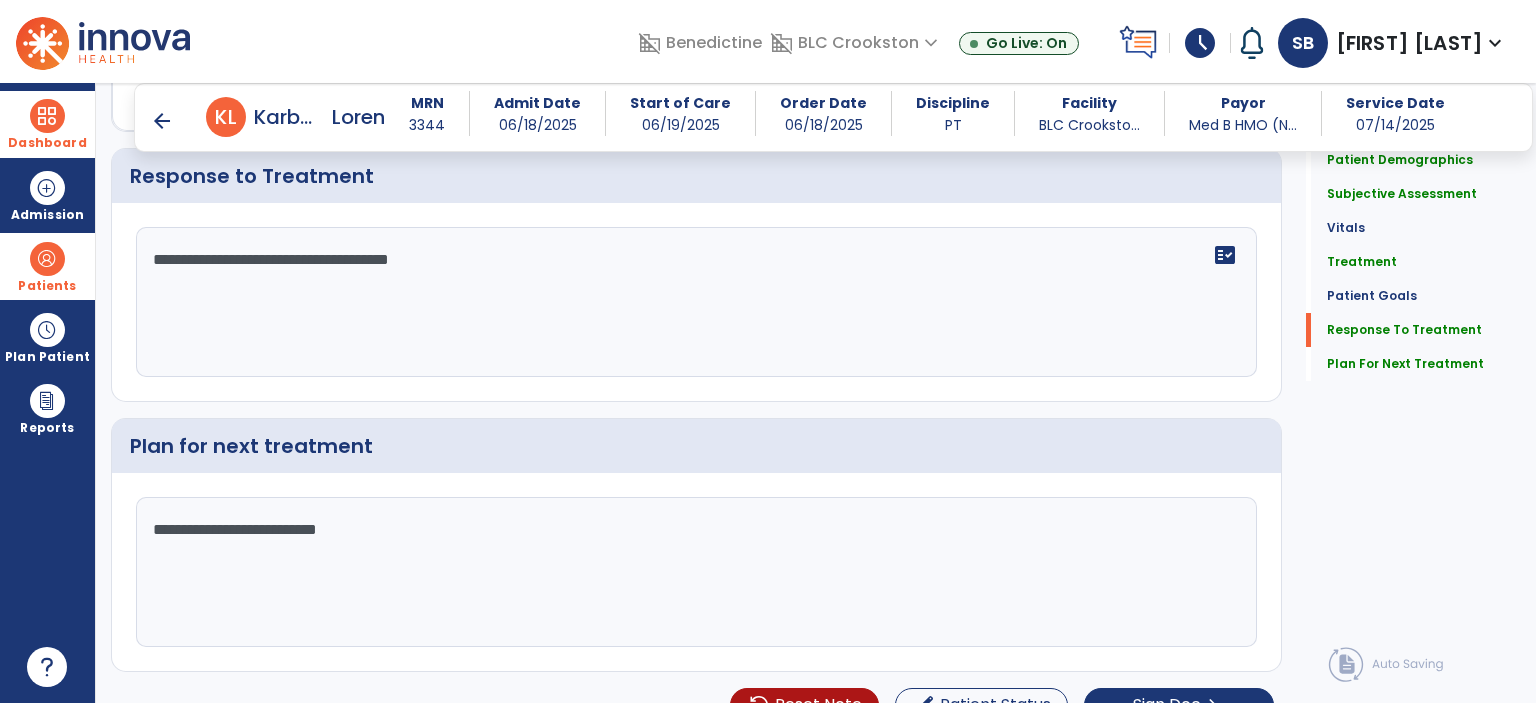 scroll, scrollTop: 2669, scrollLeft: 0, axis: vertical 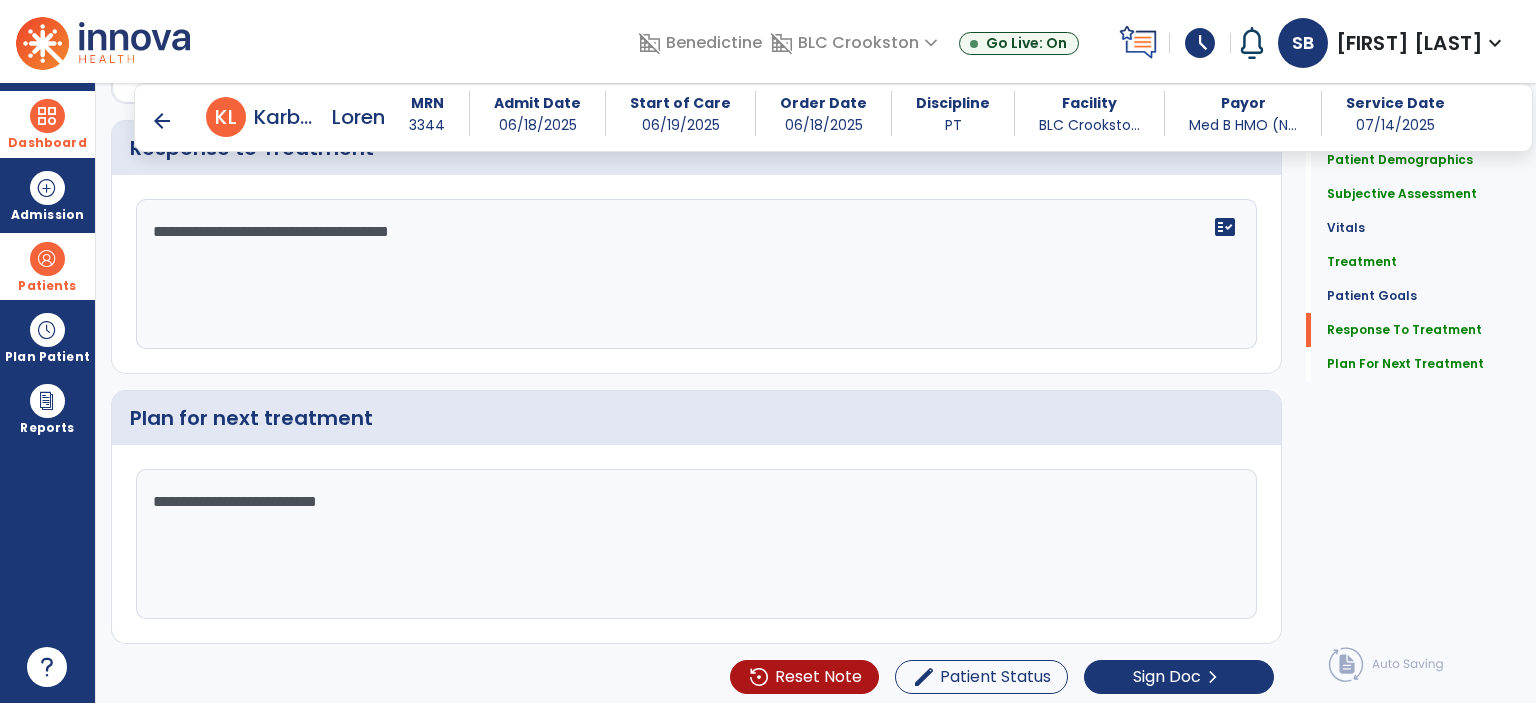 click on "**********" 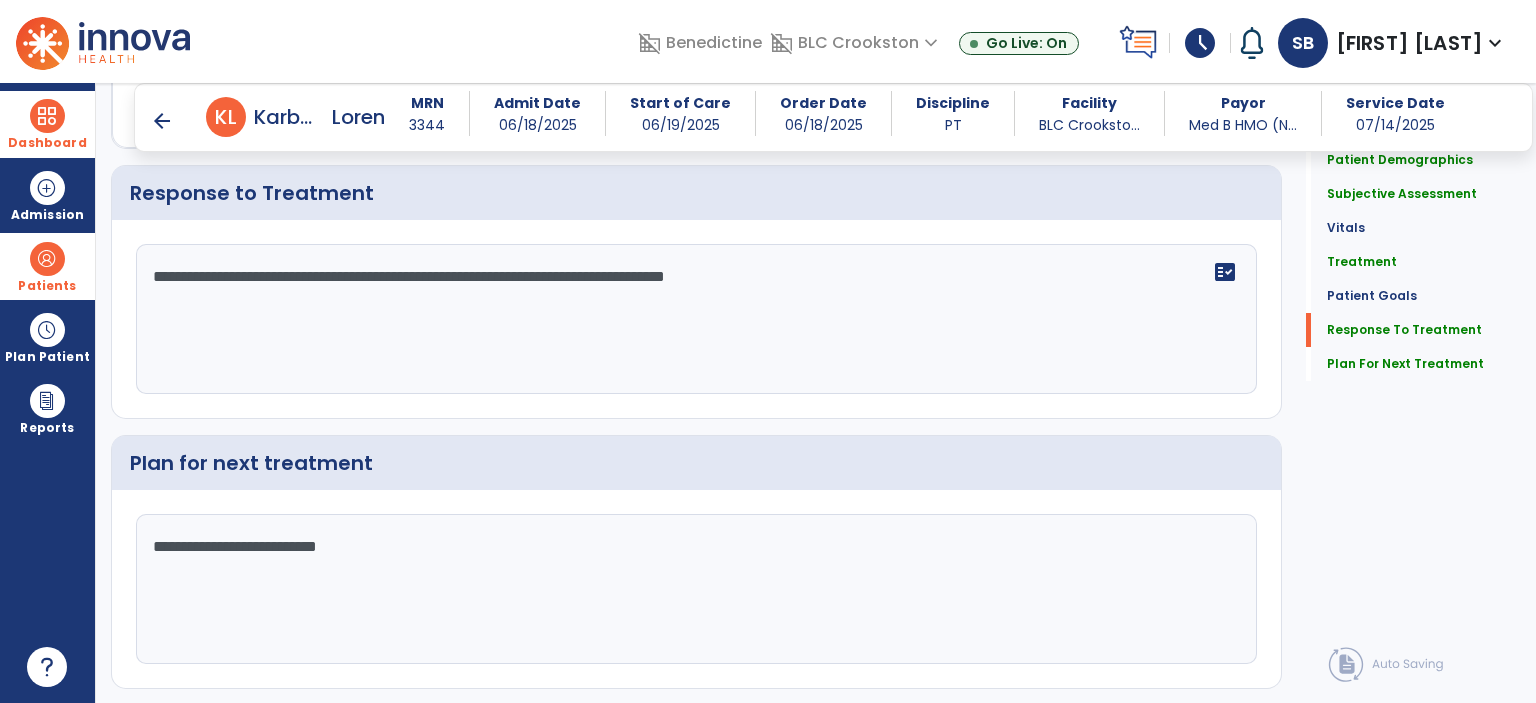 scroll, scrollTop: 2669, scrollLeft: 0, axis: vertical 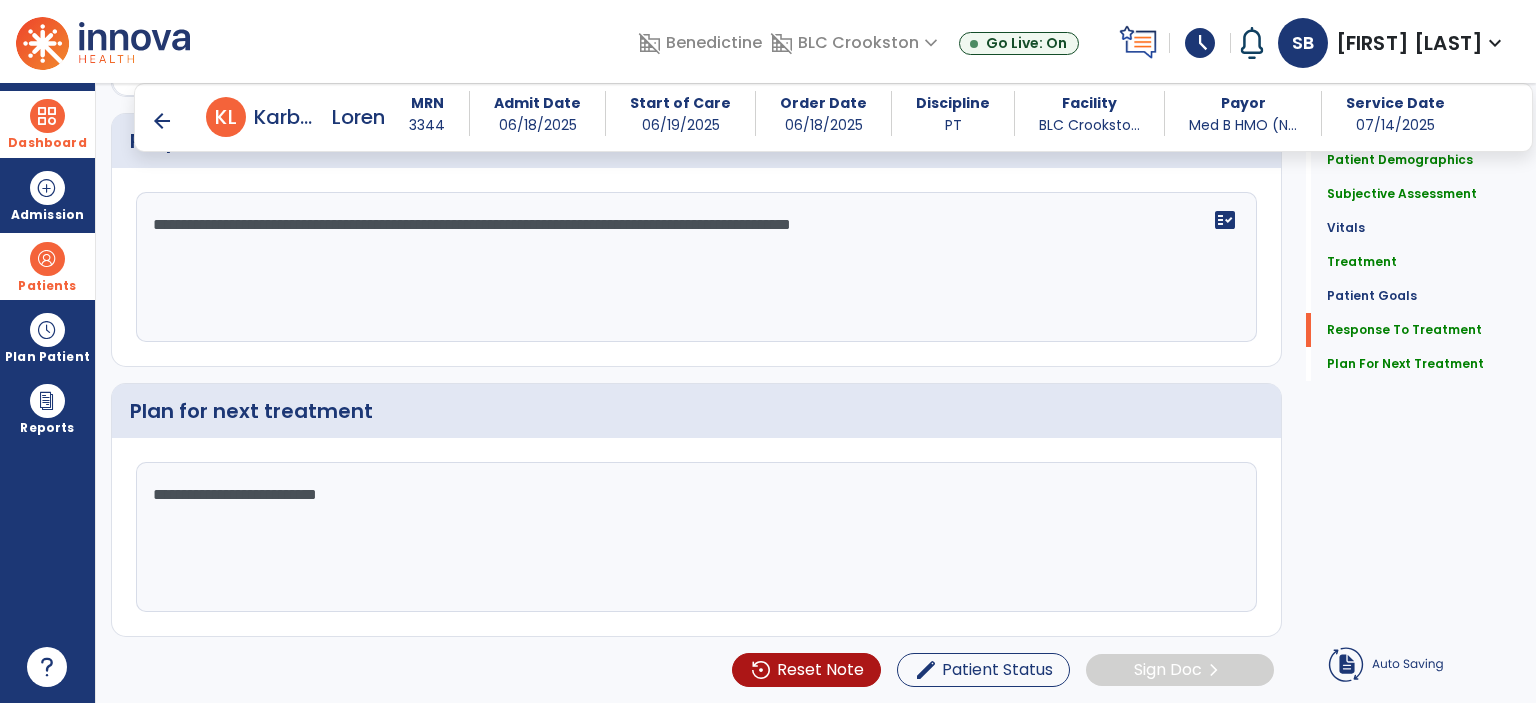type on "**********" 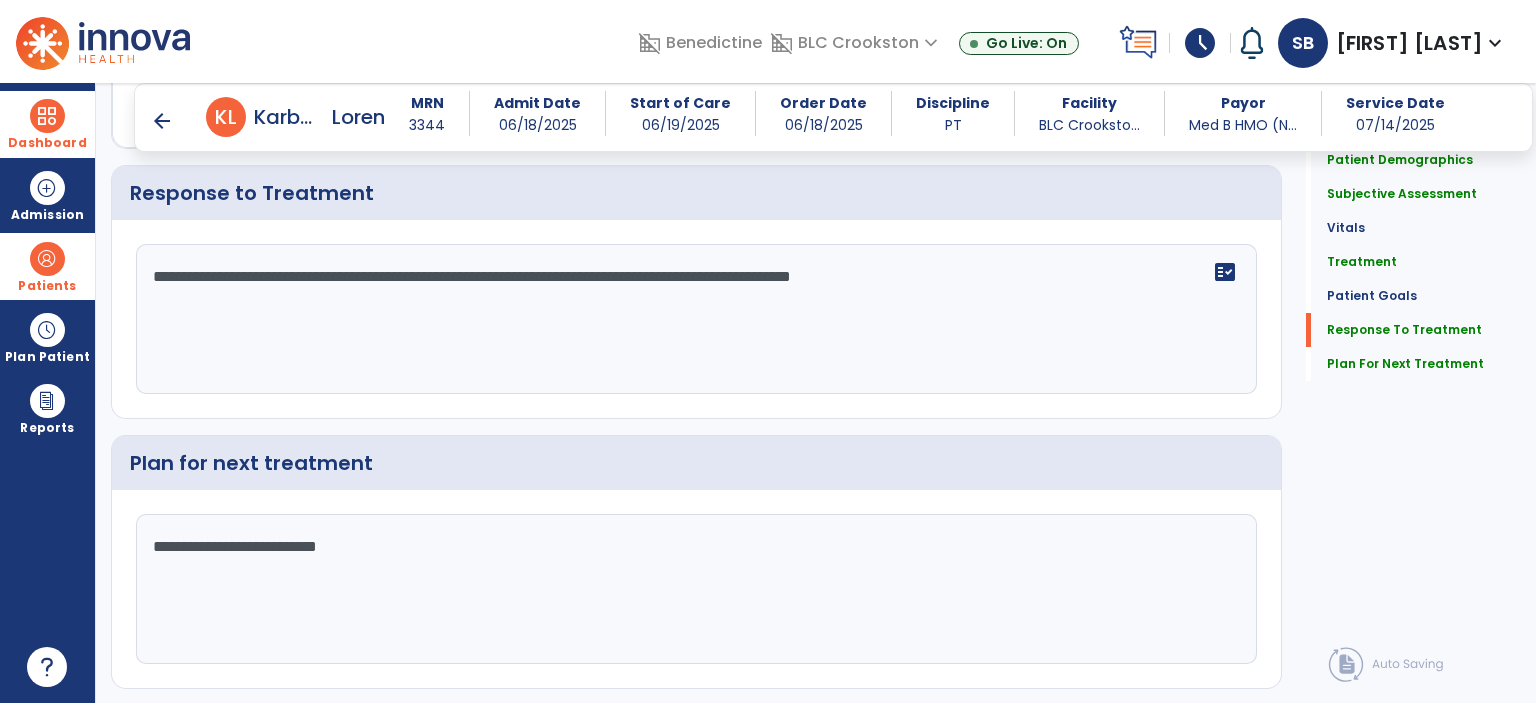 scroll, scrollTop: 2669, scrollLeft: 0, axis: vertical 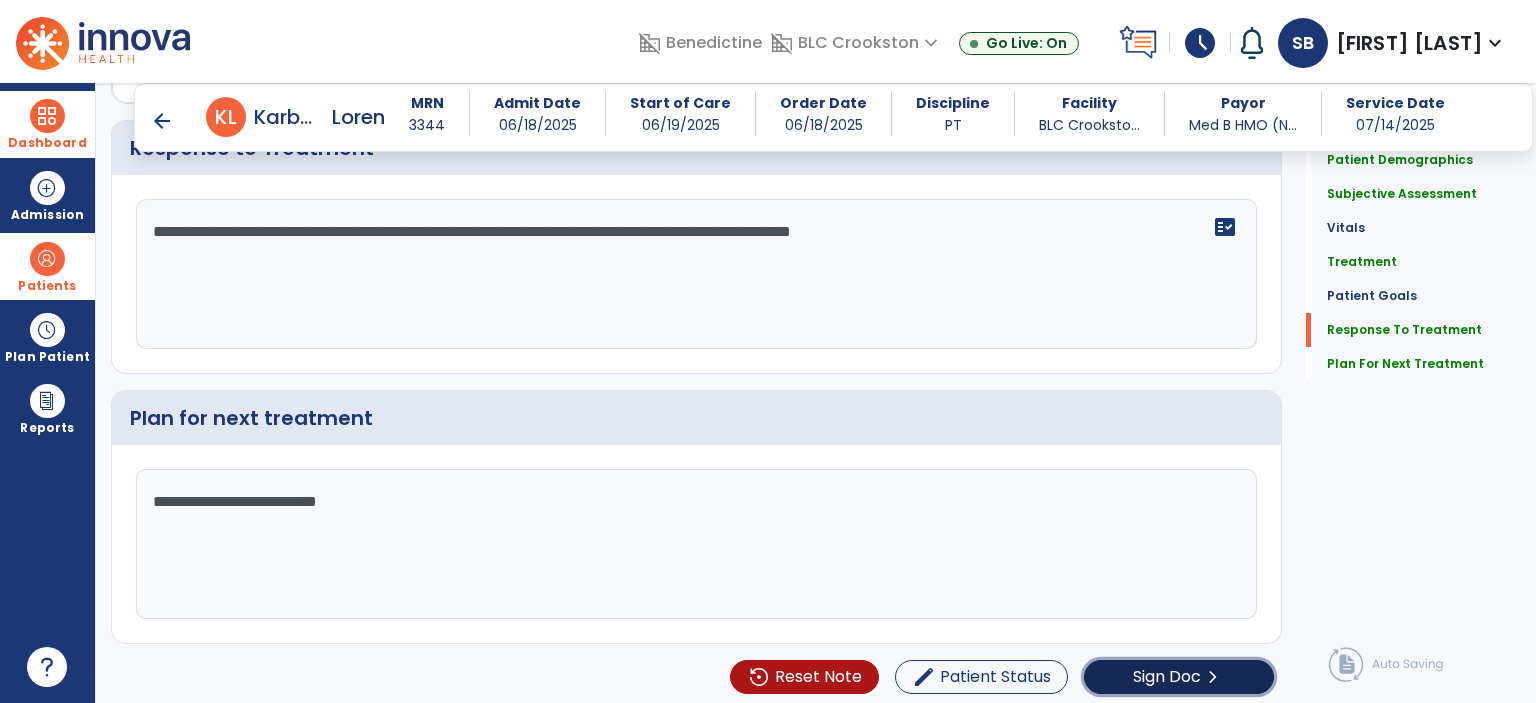 click on "Sign Doc" 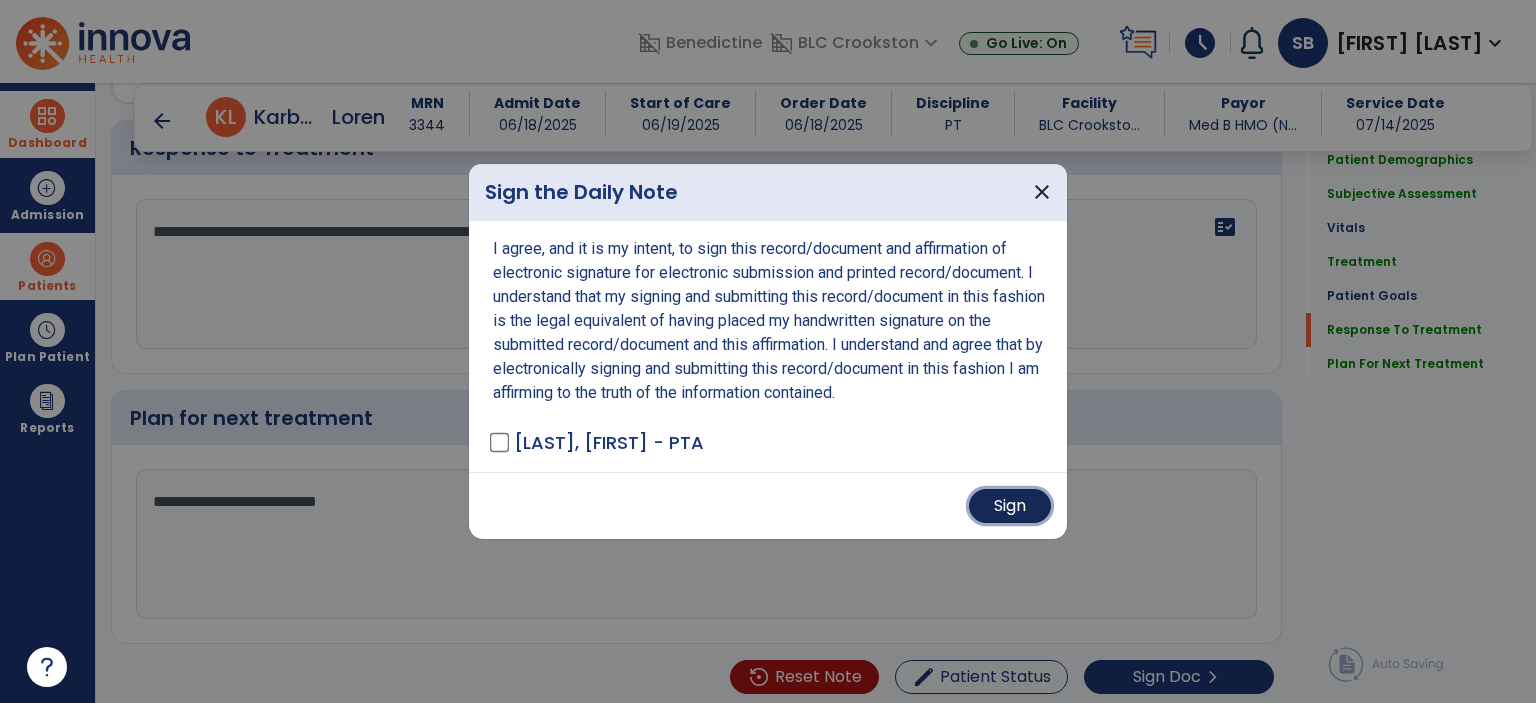 click on "Sign" at bounding box center [1010, 506] 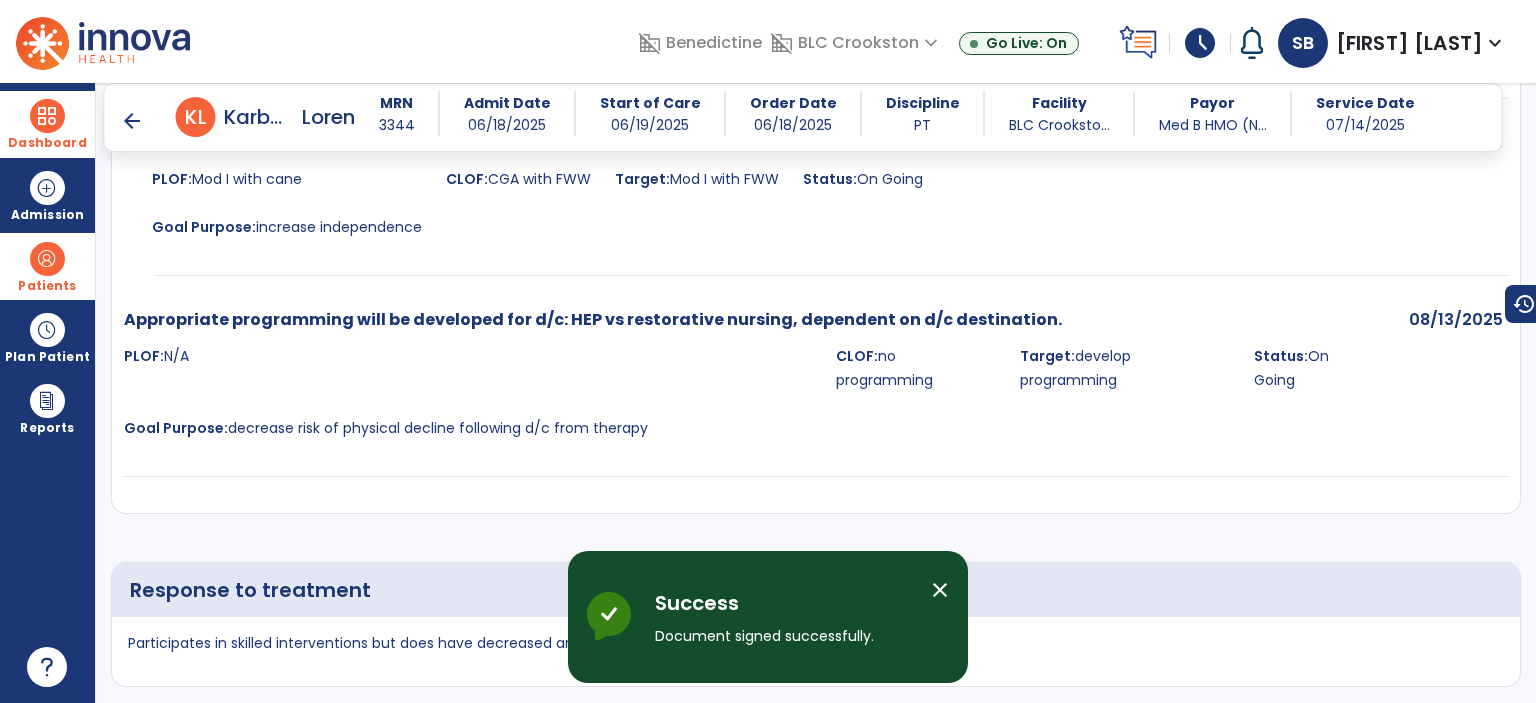 scroll, scrollTop: 3480, scrollLeft: 0, axis: vertical 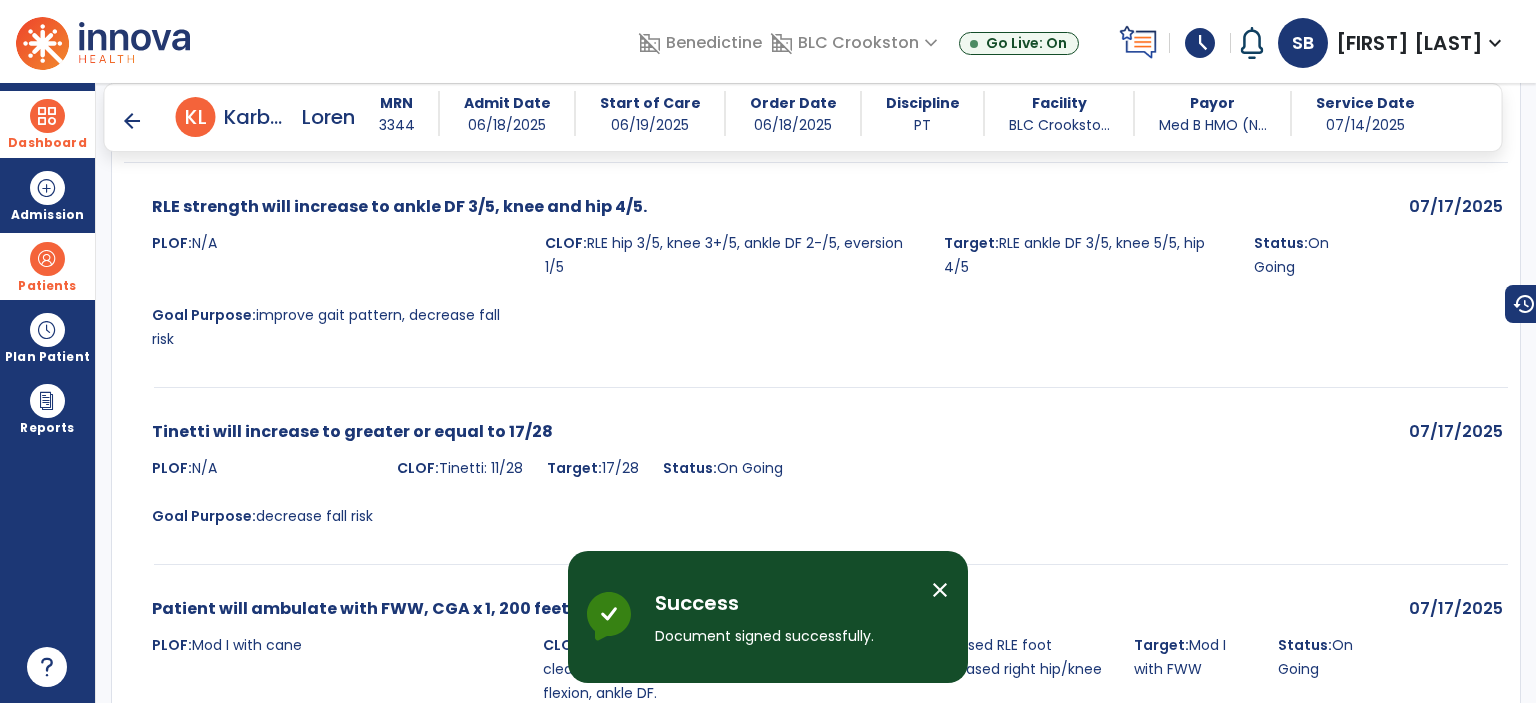 click on "arrow_back" at bounding box center (132, 121) 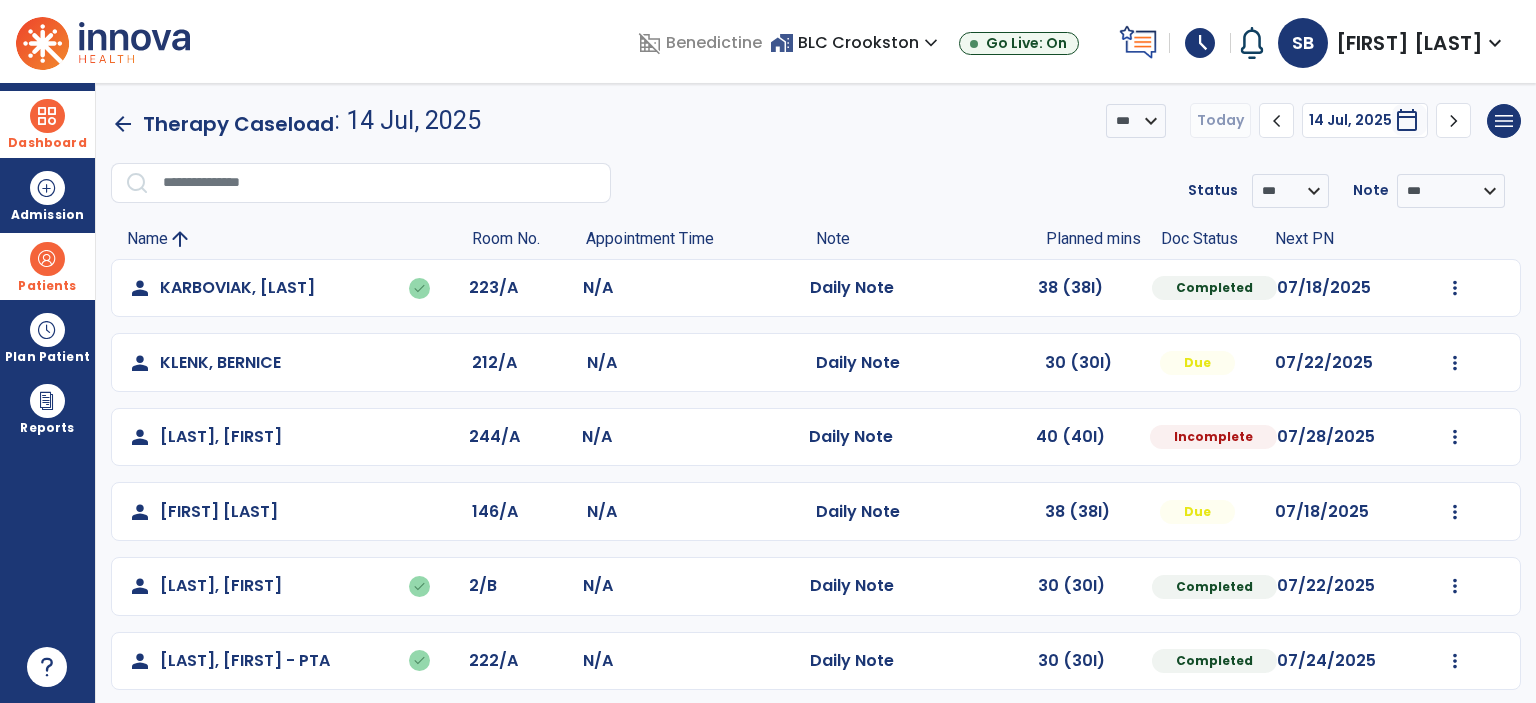 scroll, scrollTop: 86, scrollLeft: 0, axis: vertical 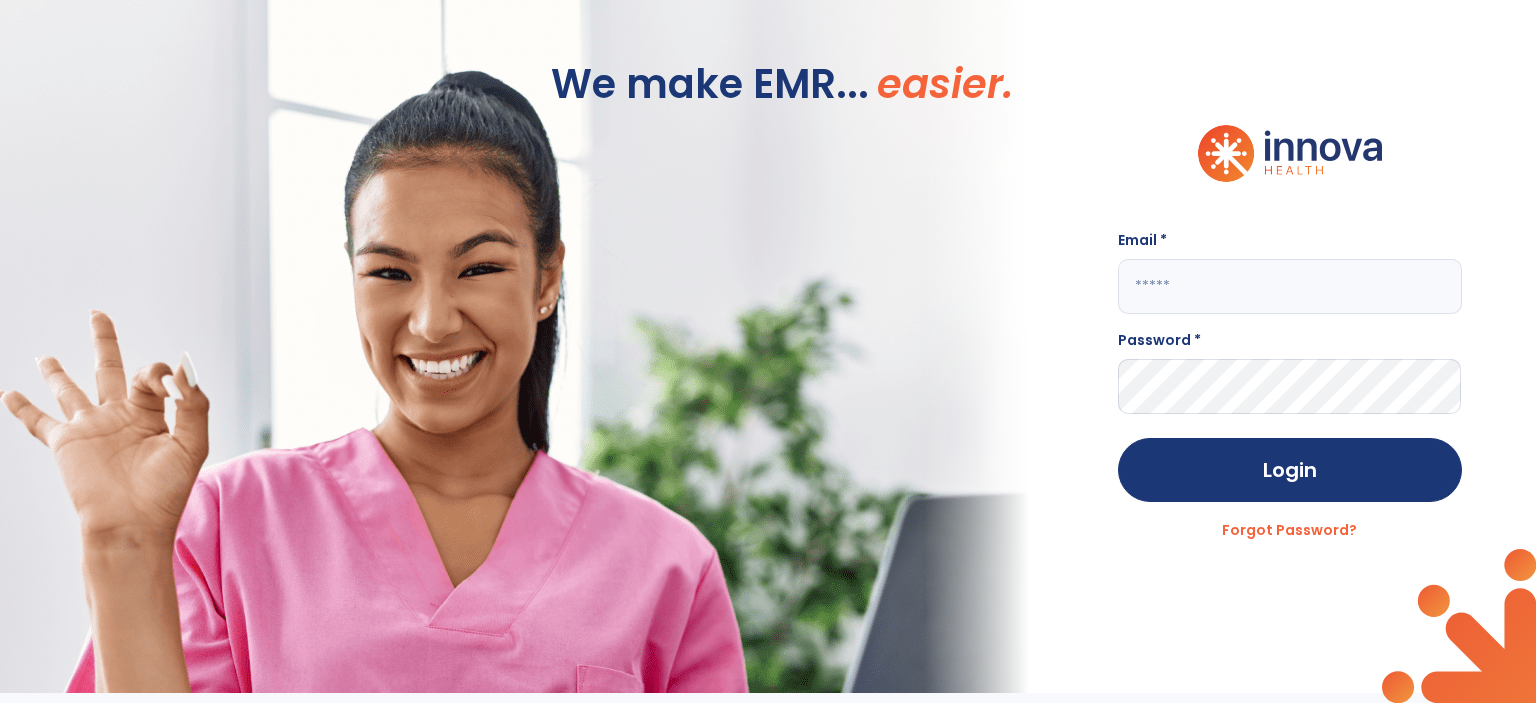 click 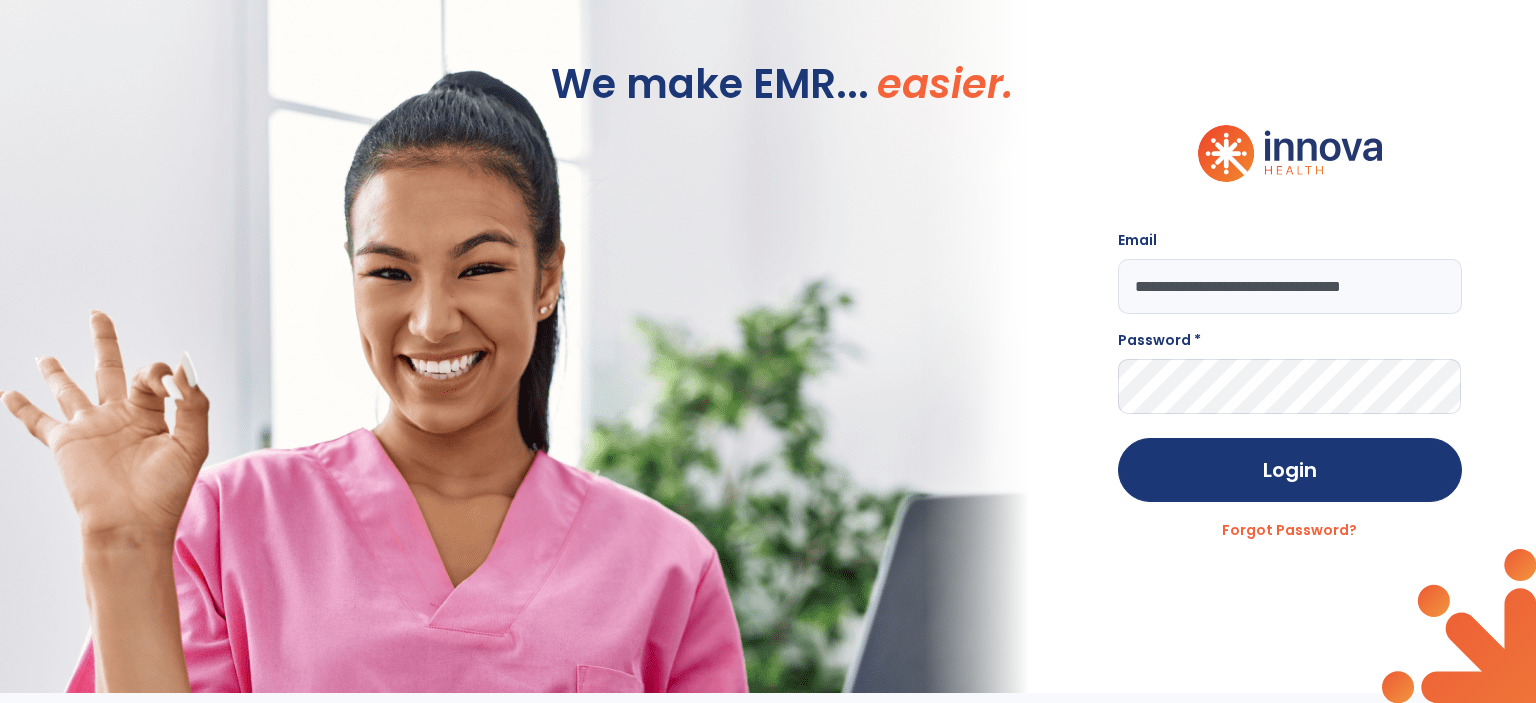 type on "**********" 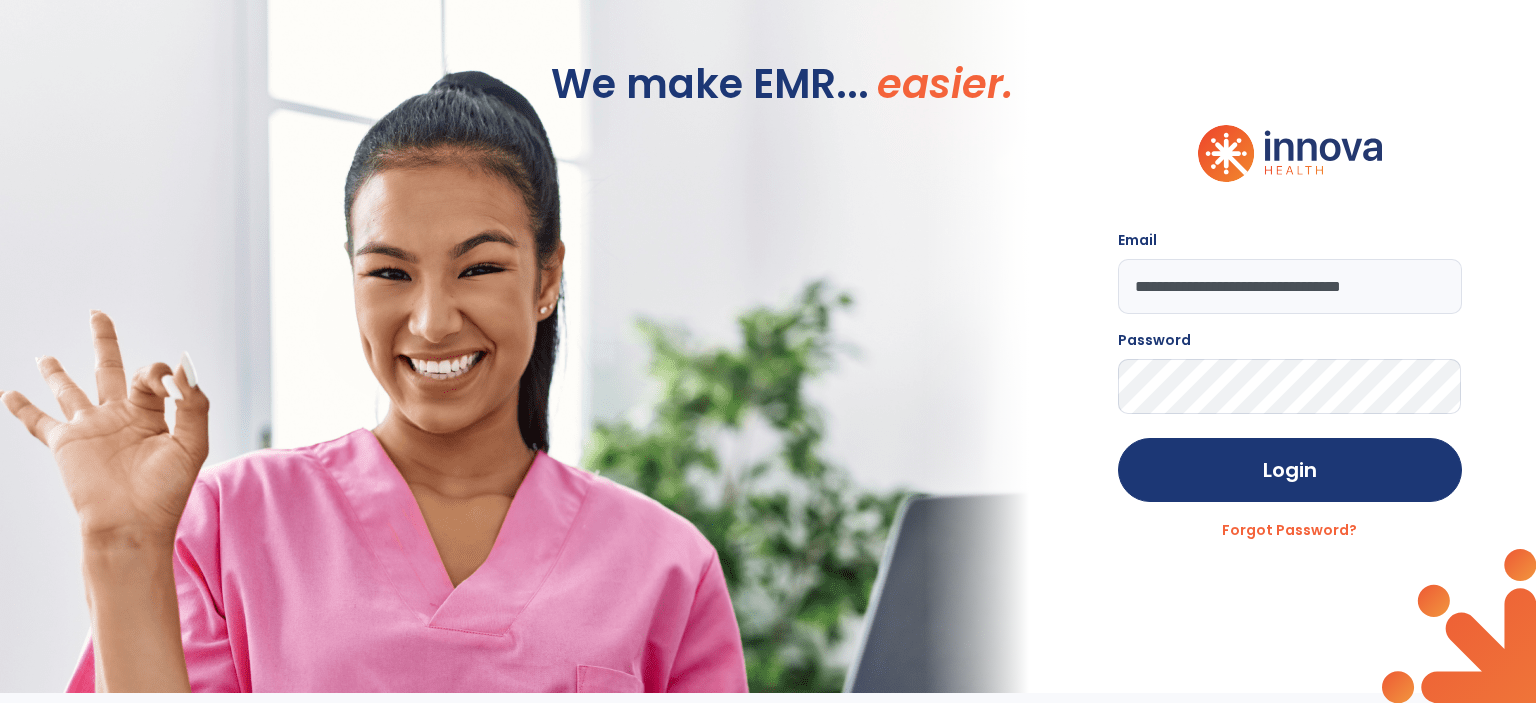 click on "Login" 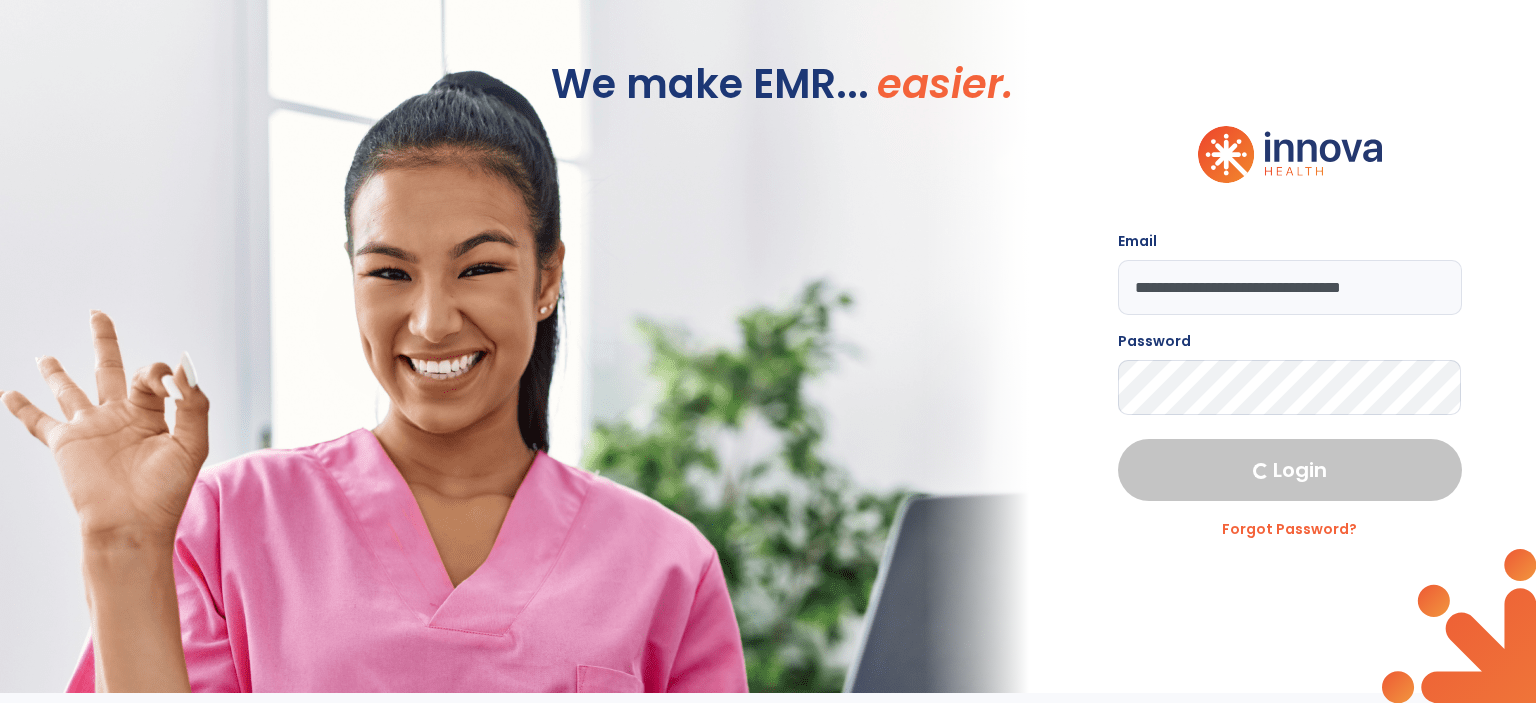 select on "****" 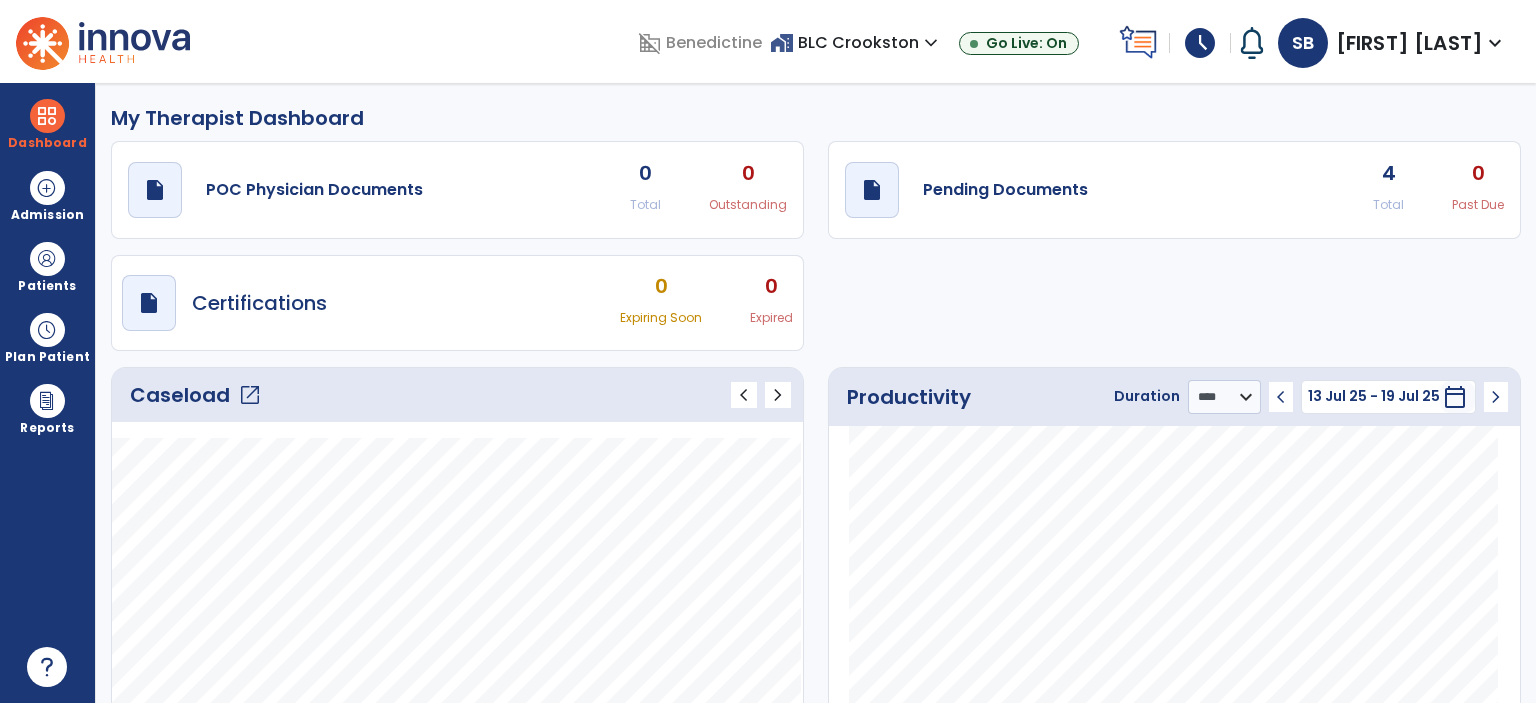 click on "open_in_new" 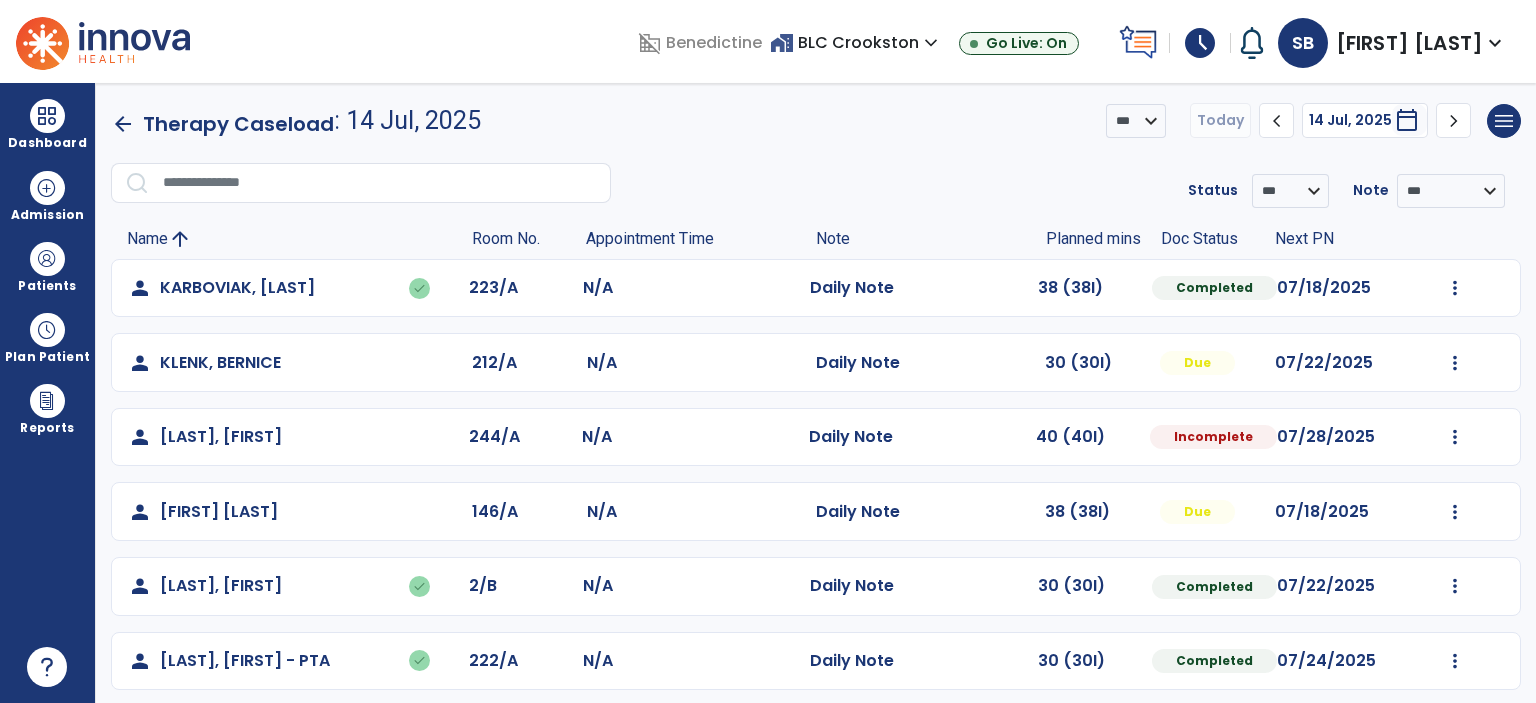 scroll, scrollTop: 86, scrollLeft: 0, axis: vertical 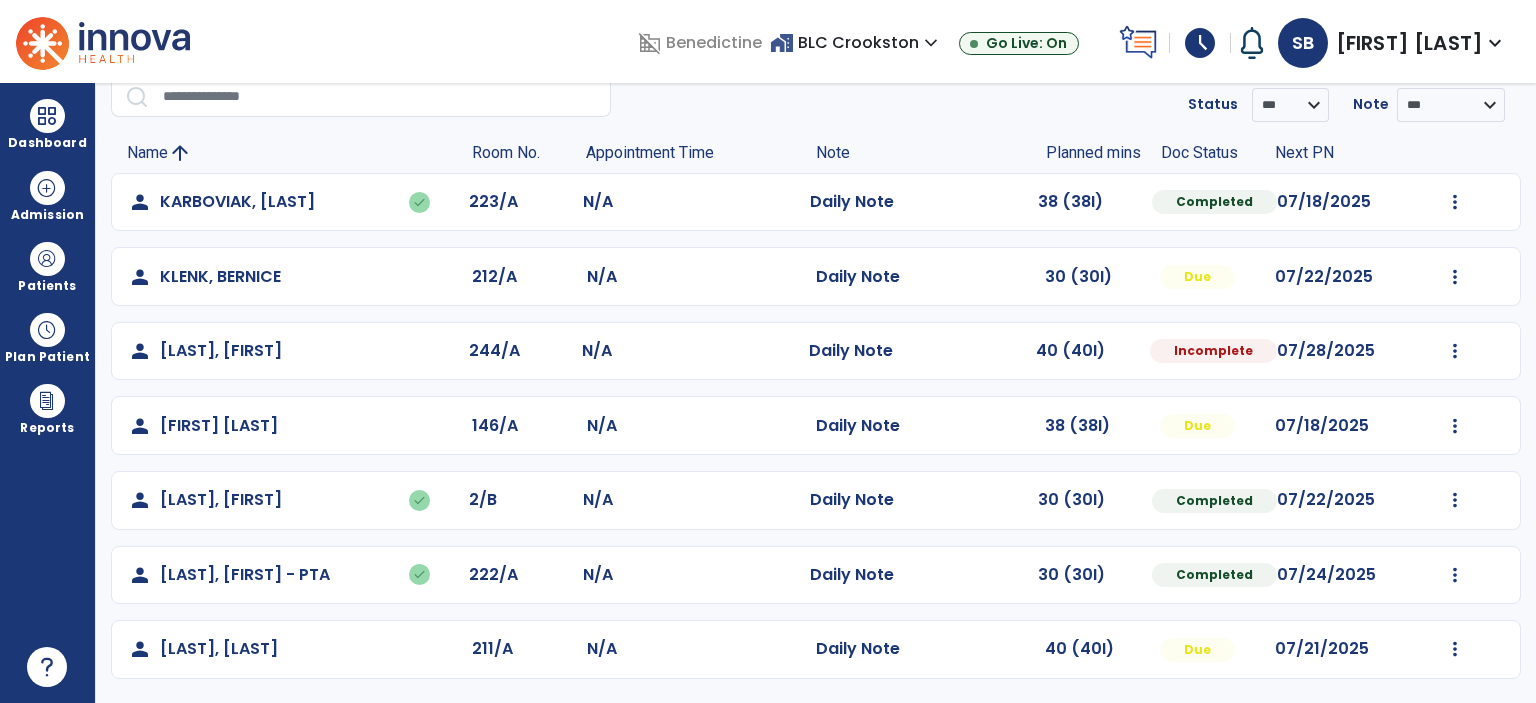 click on "person KLENK, BERNICE 212/A N/A Daily Note 30 (30I) Due 07/22/2025 Mark Visit As Complete Reset Note Open Document G + C Mins" 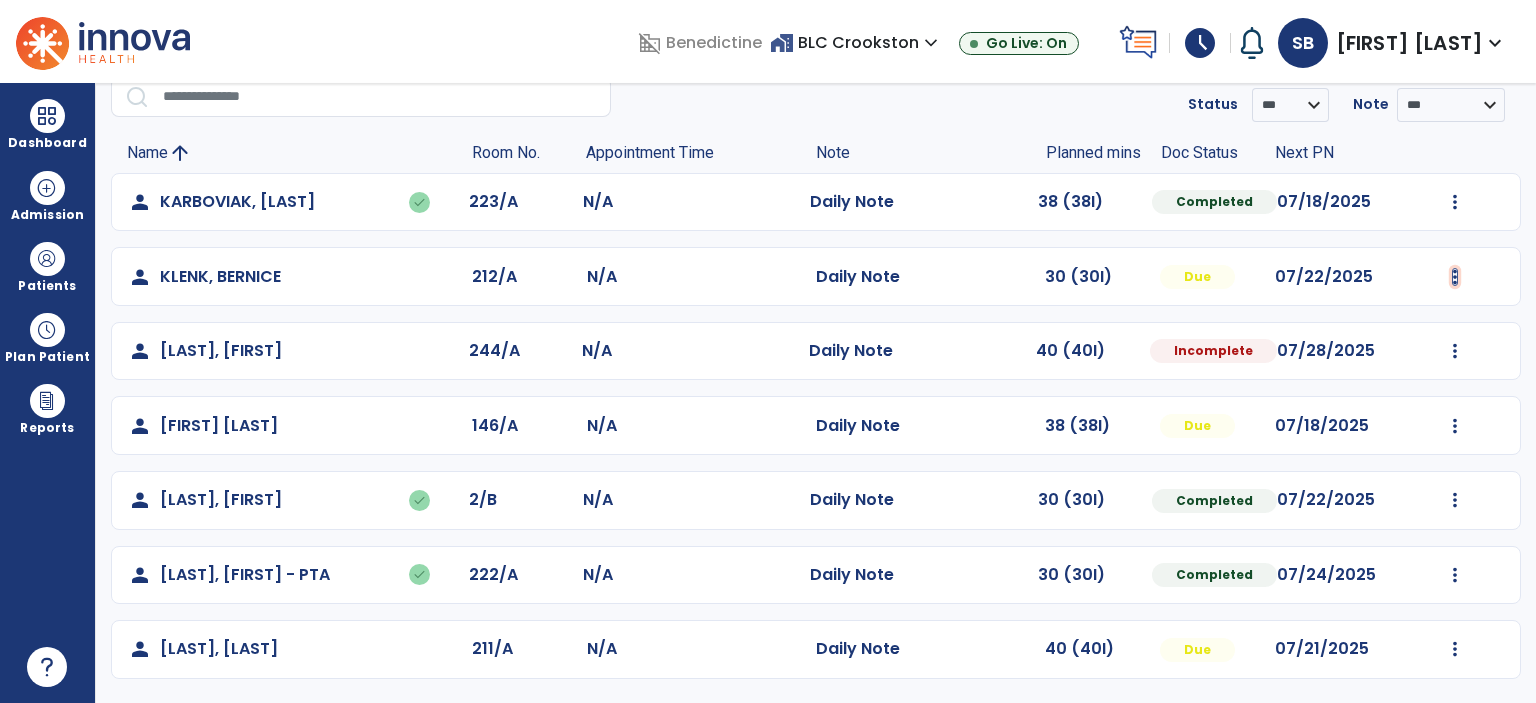 click at bounding box center [1455, 202] 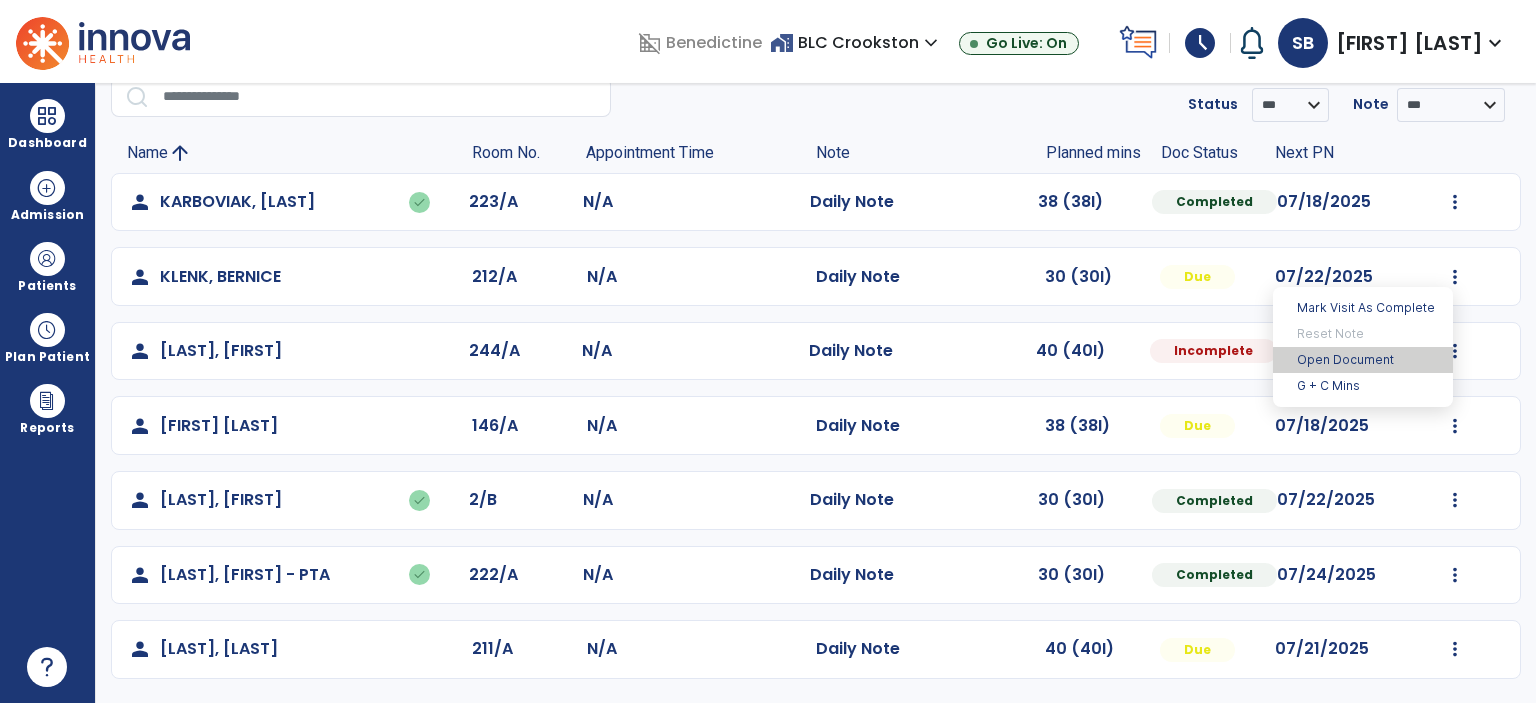 click on "Open Document" at bounding box center [1363, 360] 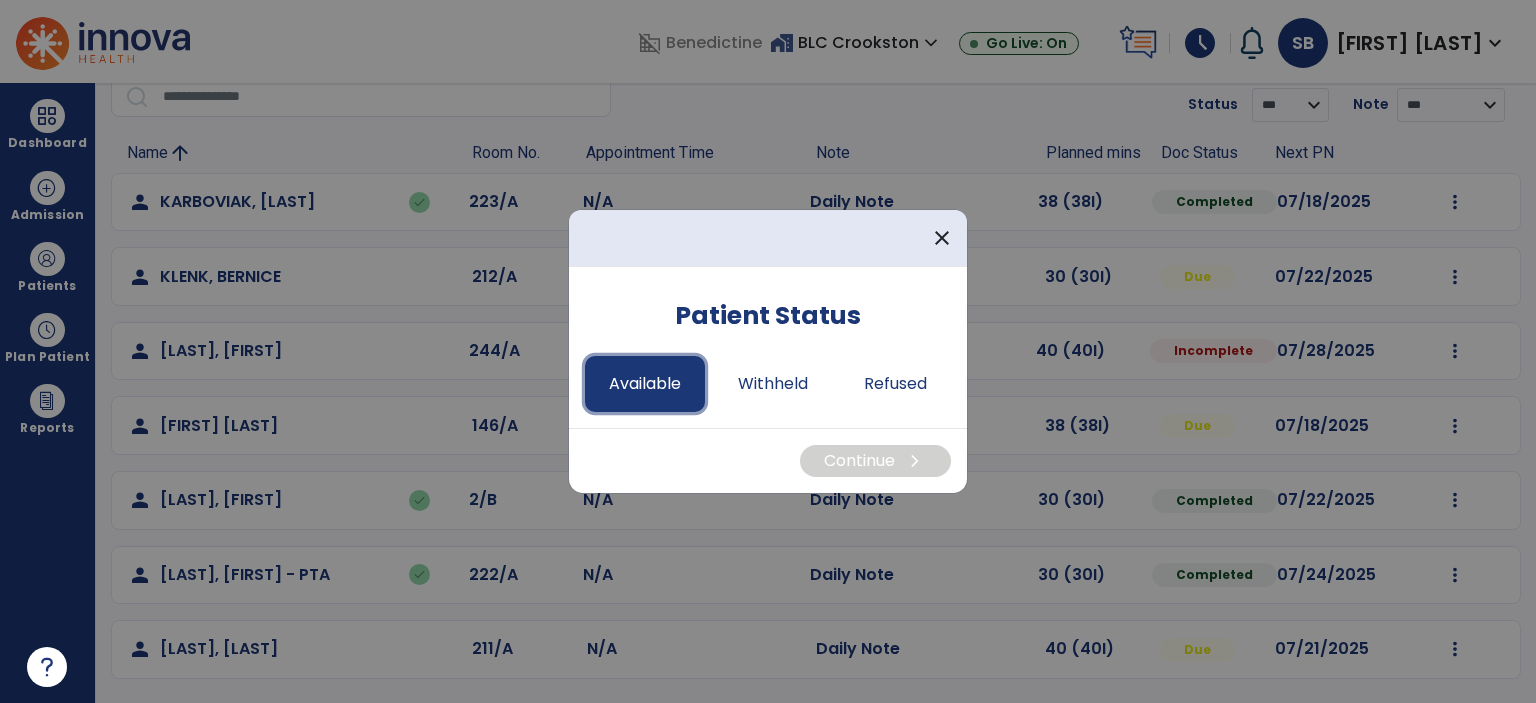 click on "Available" at bounding box center (645, 384) 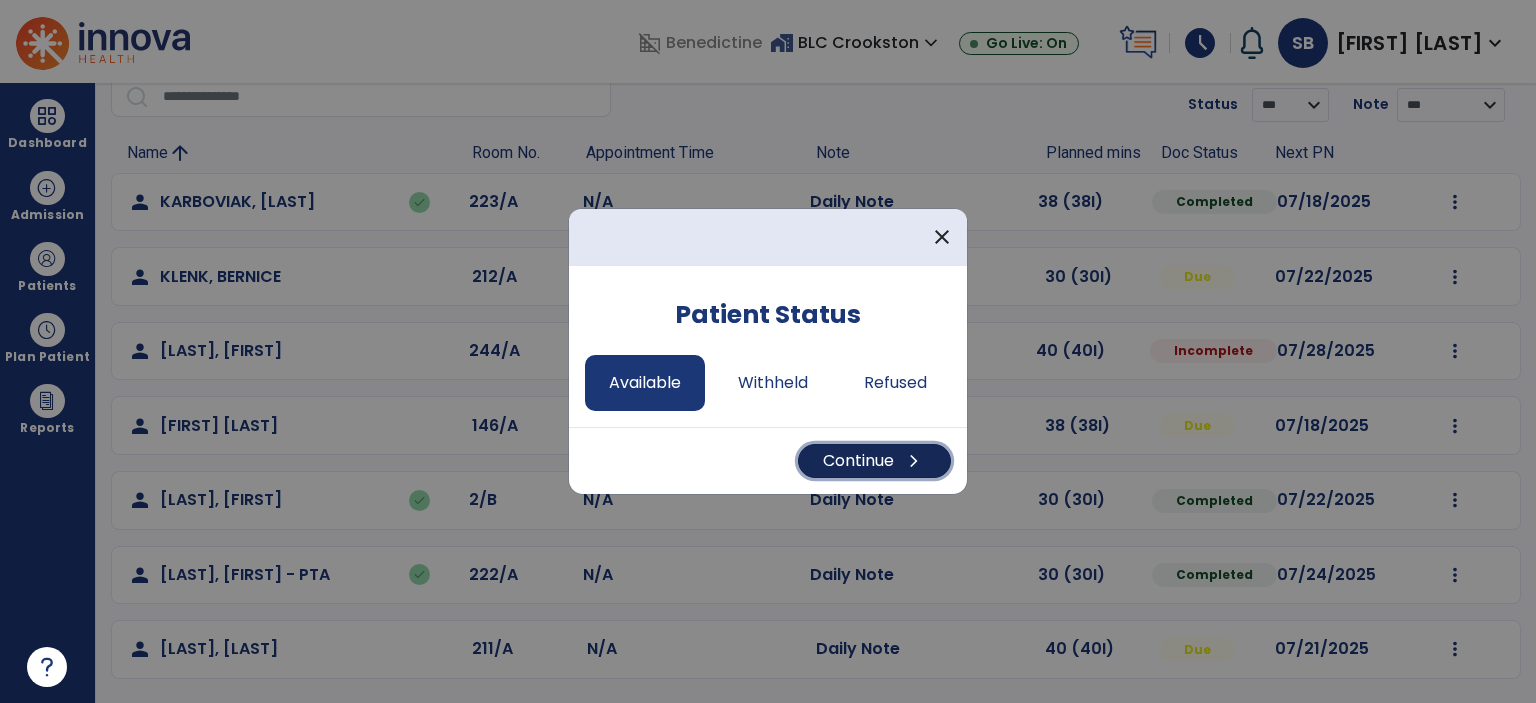 click on "Continue   chevron_right" at bounding box center [874, 461] 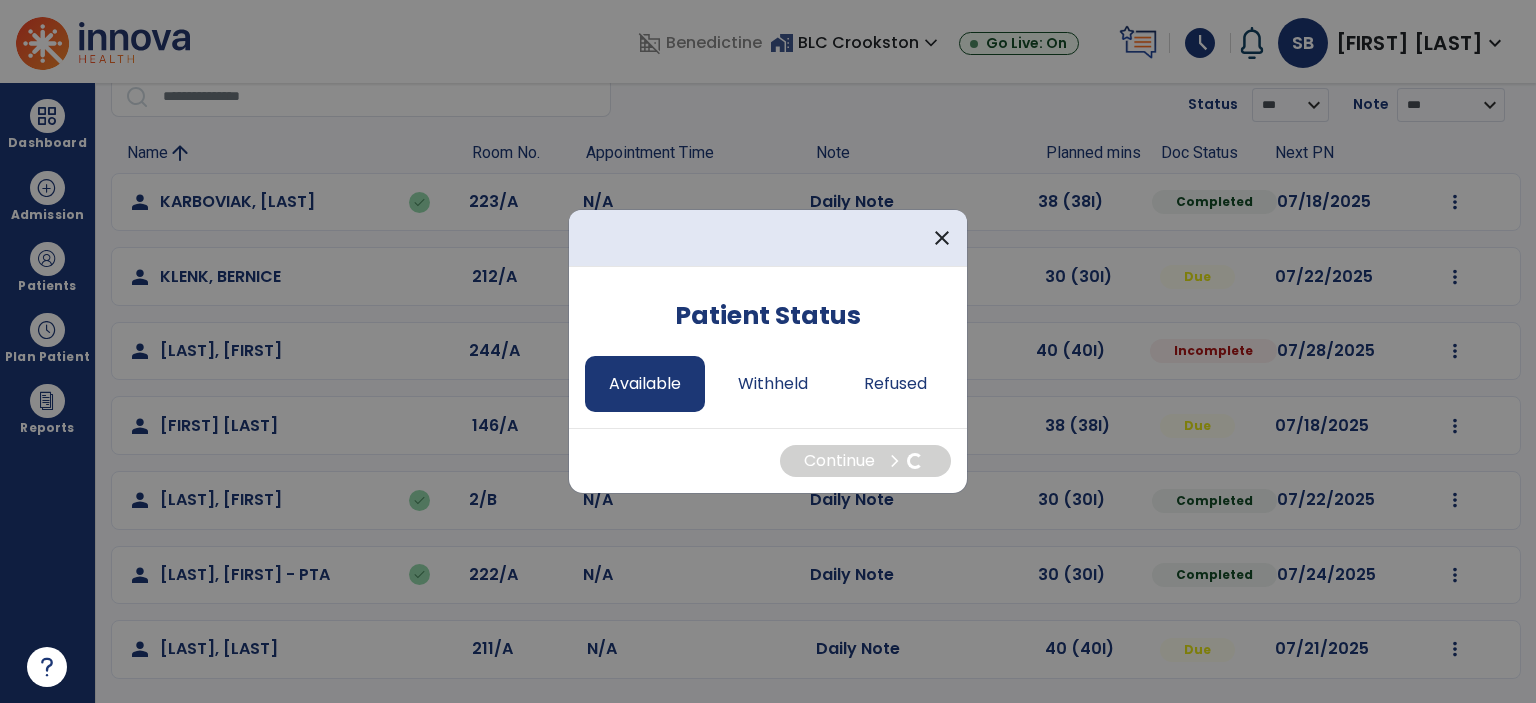 select on "*" 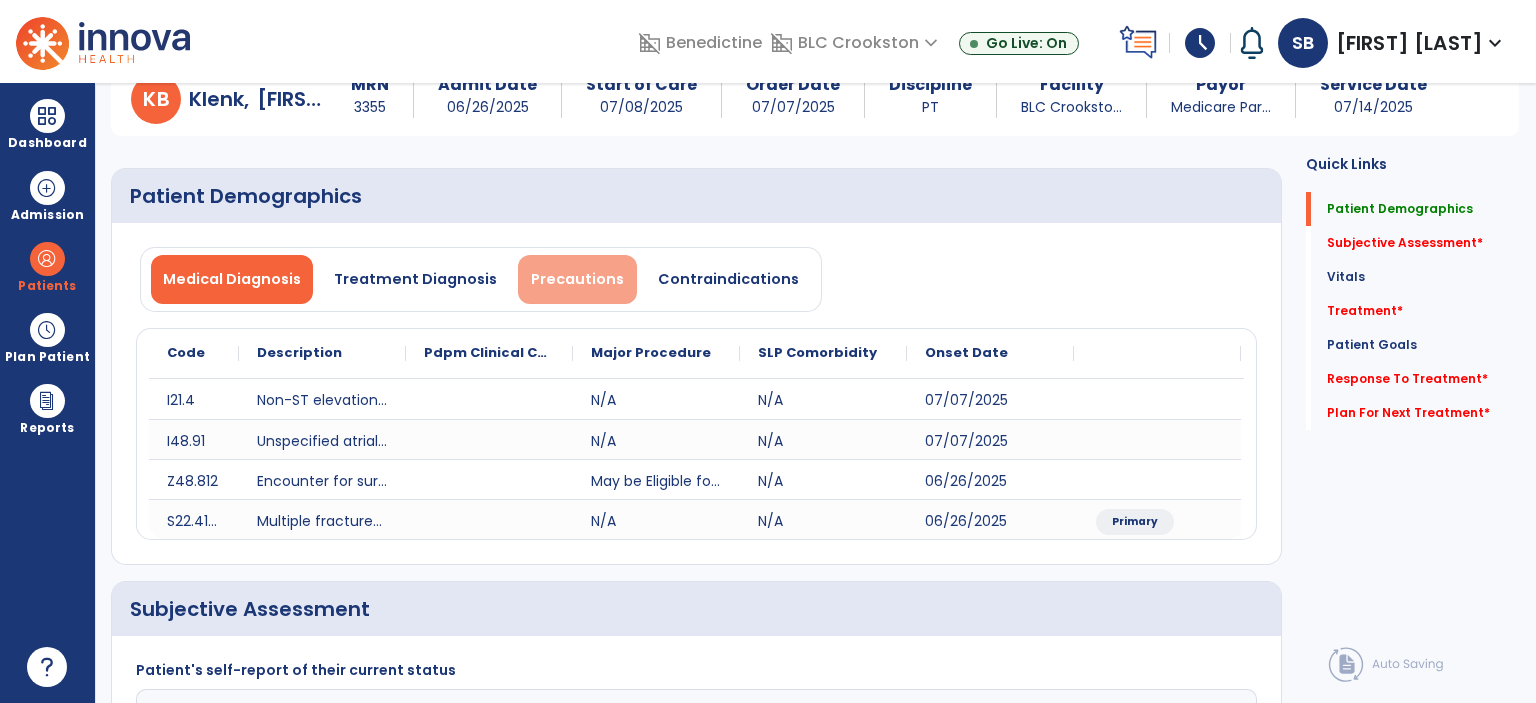 click on "Precautions" at bounding box center (577, 279) 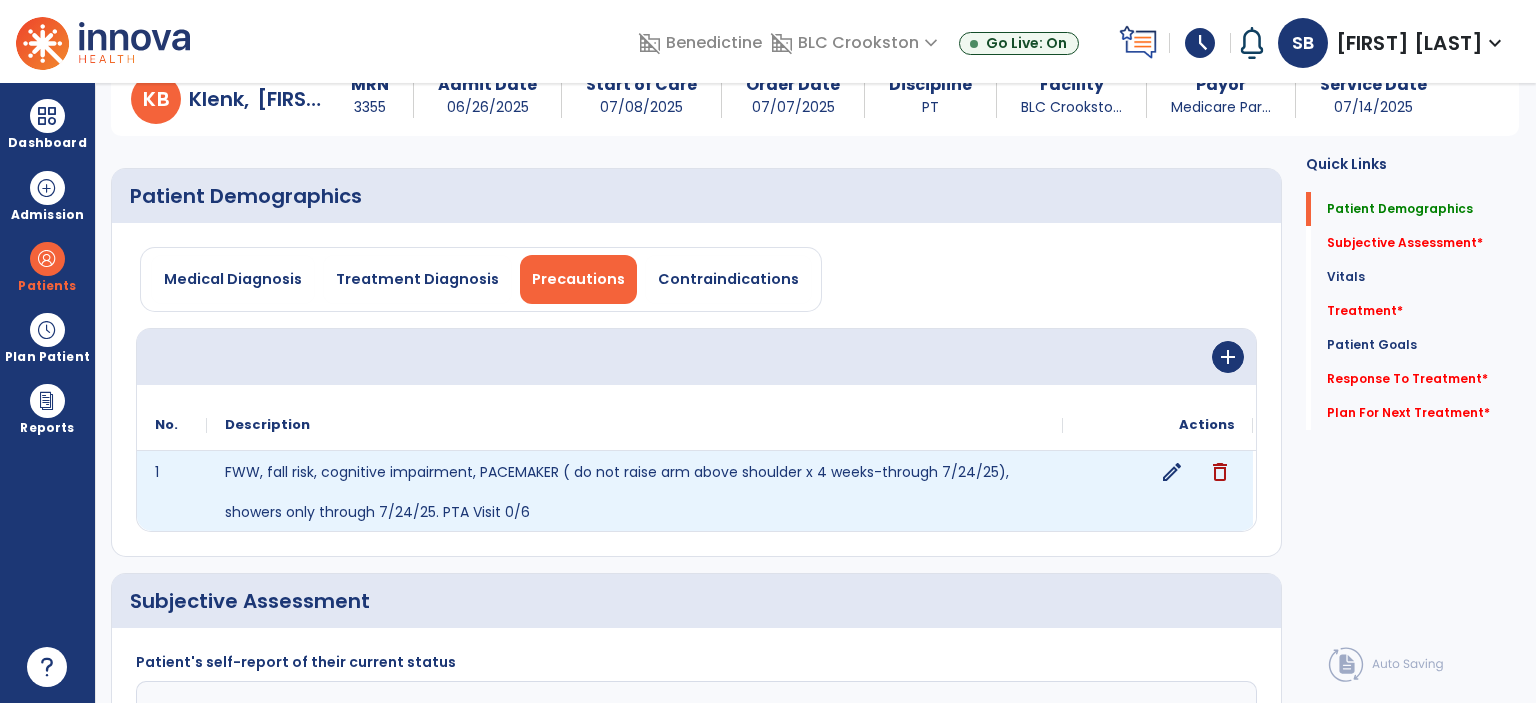 click on "edit" 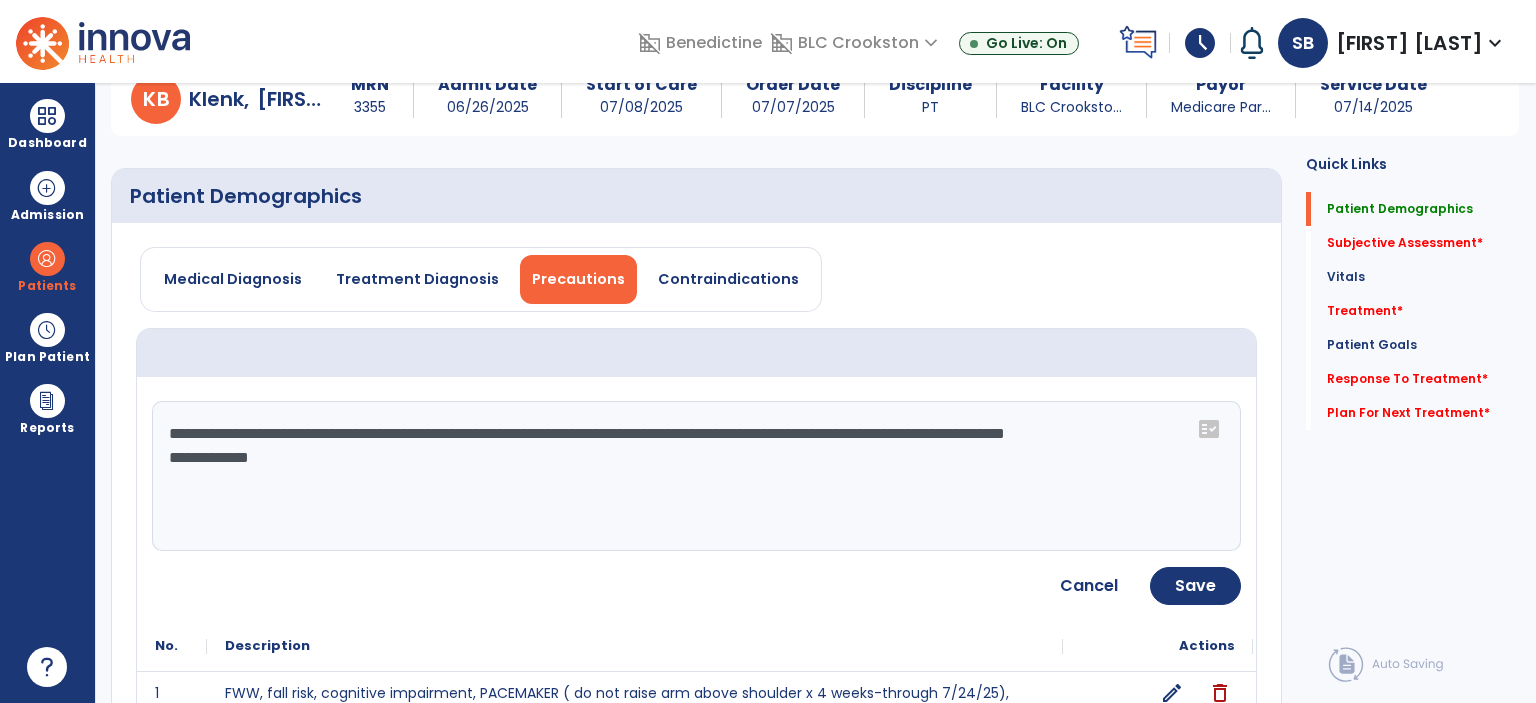 click on "**********" 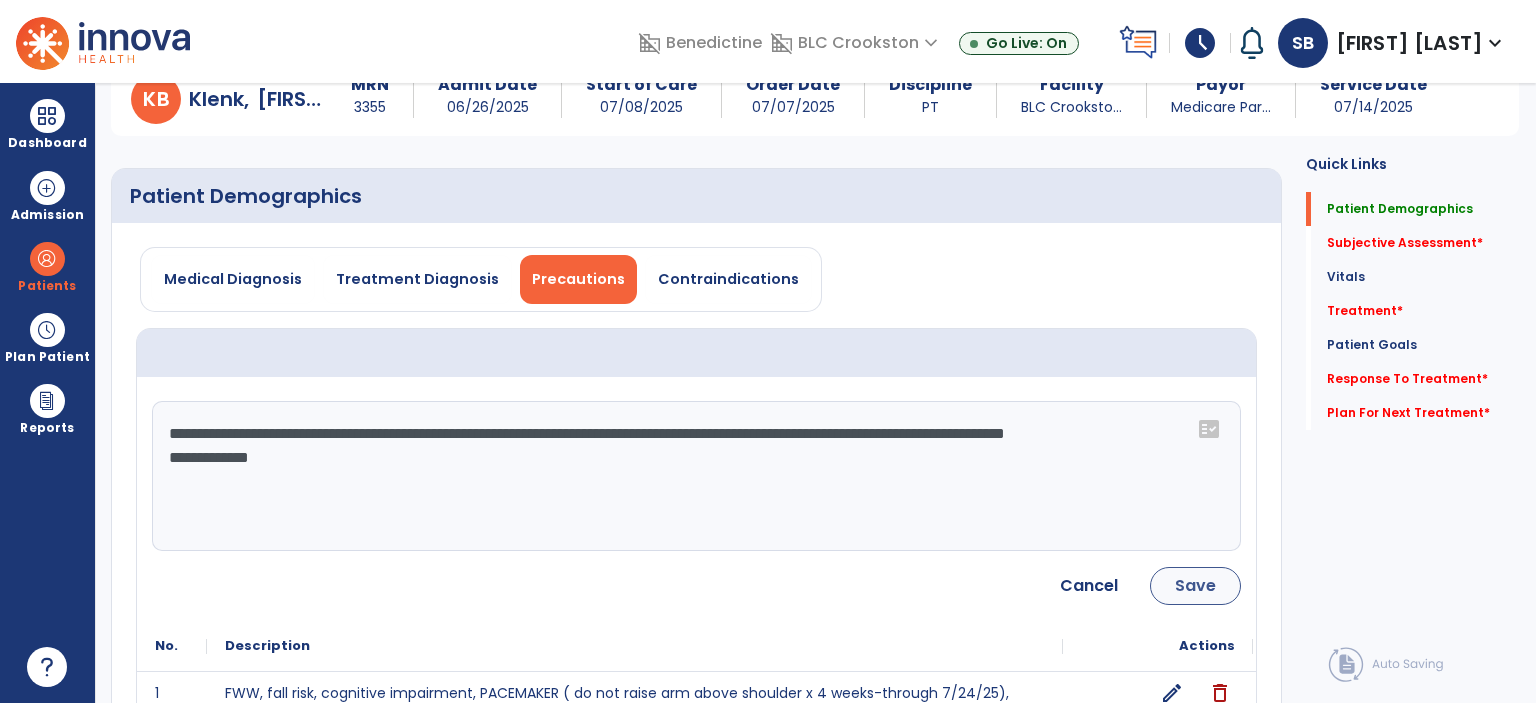 type on "**********" 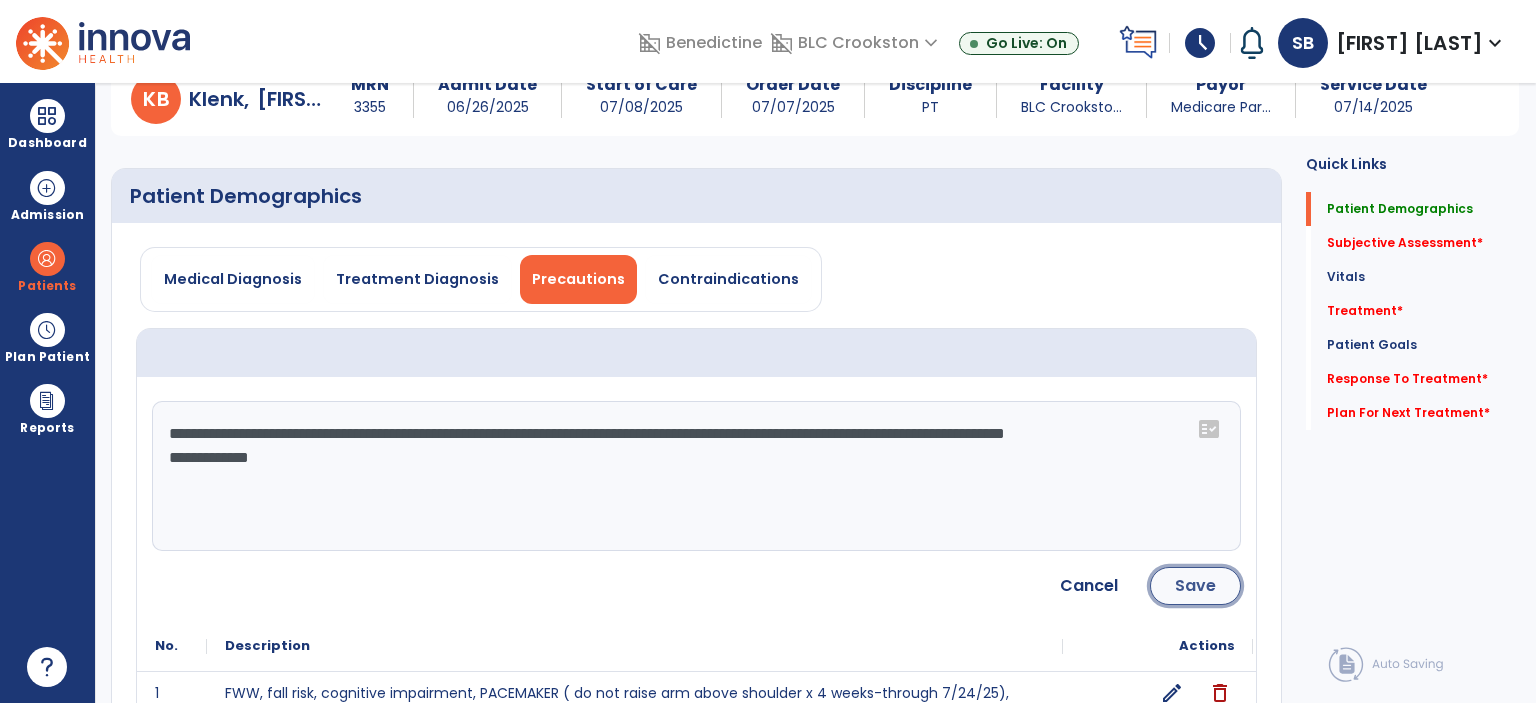 click on "Save" 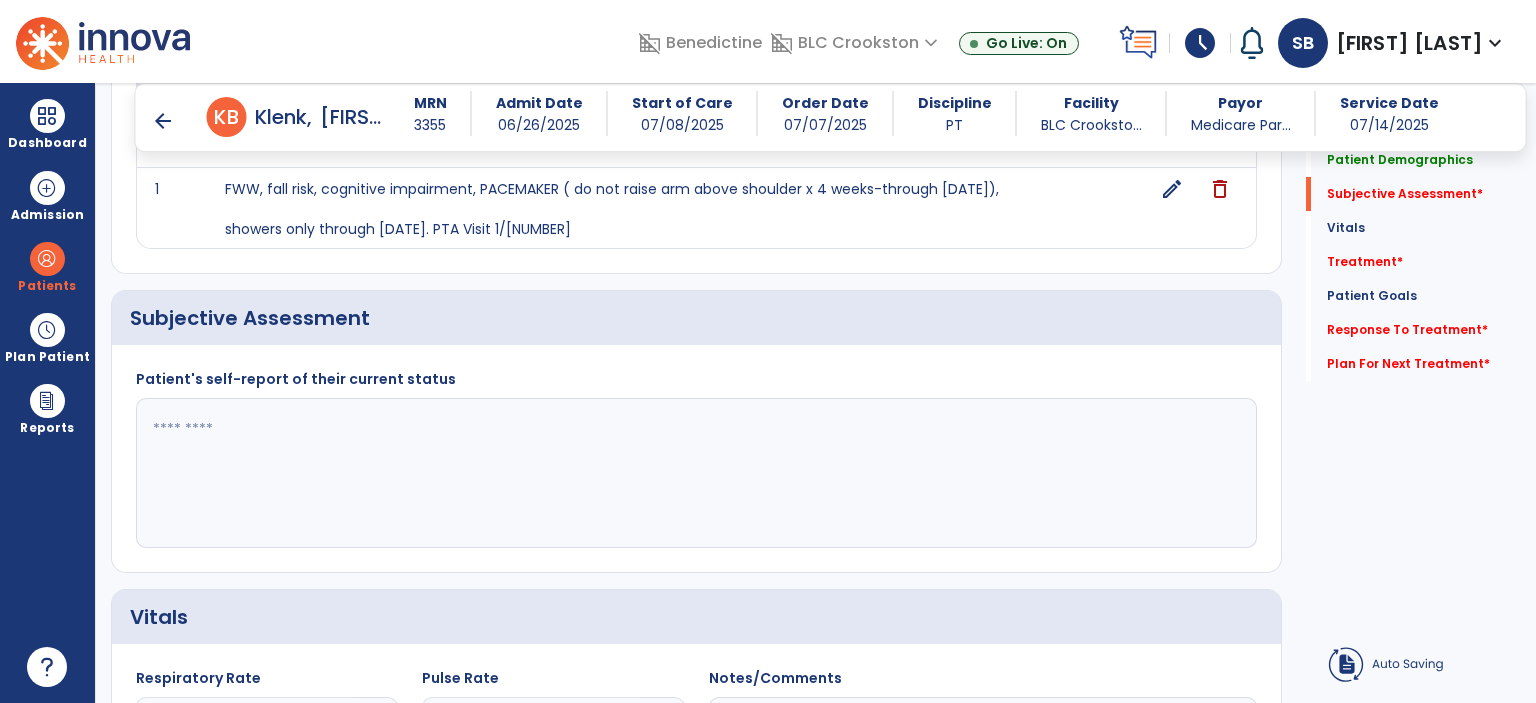 scroll, scrollTop: 391, scrollLeft: 0, axis: vertical 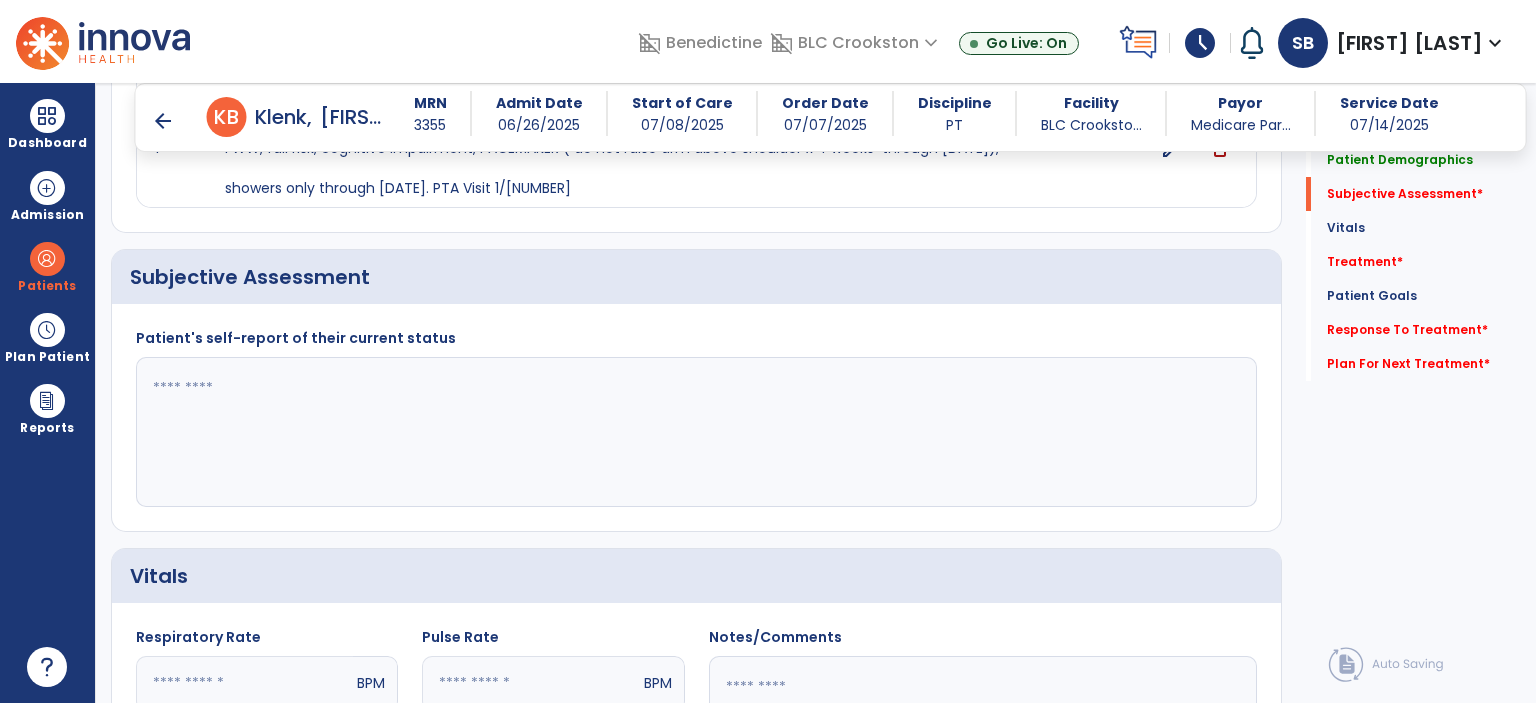 click 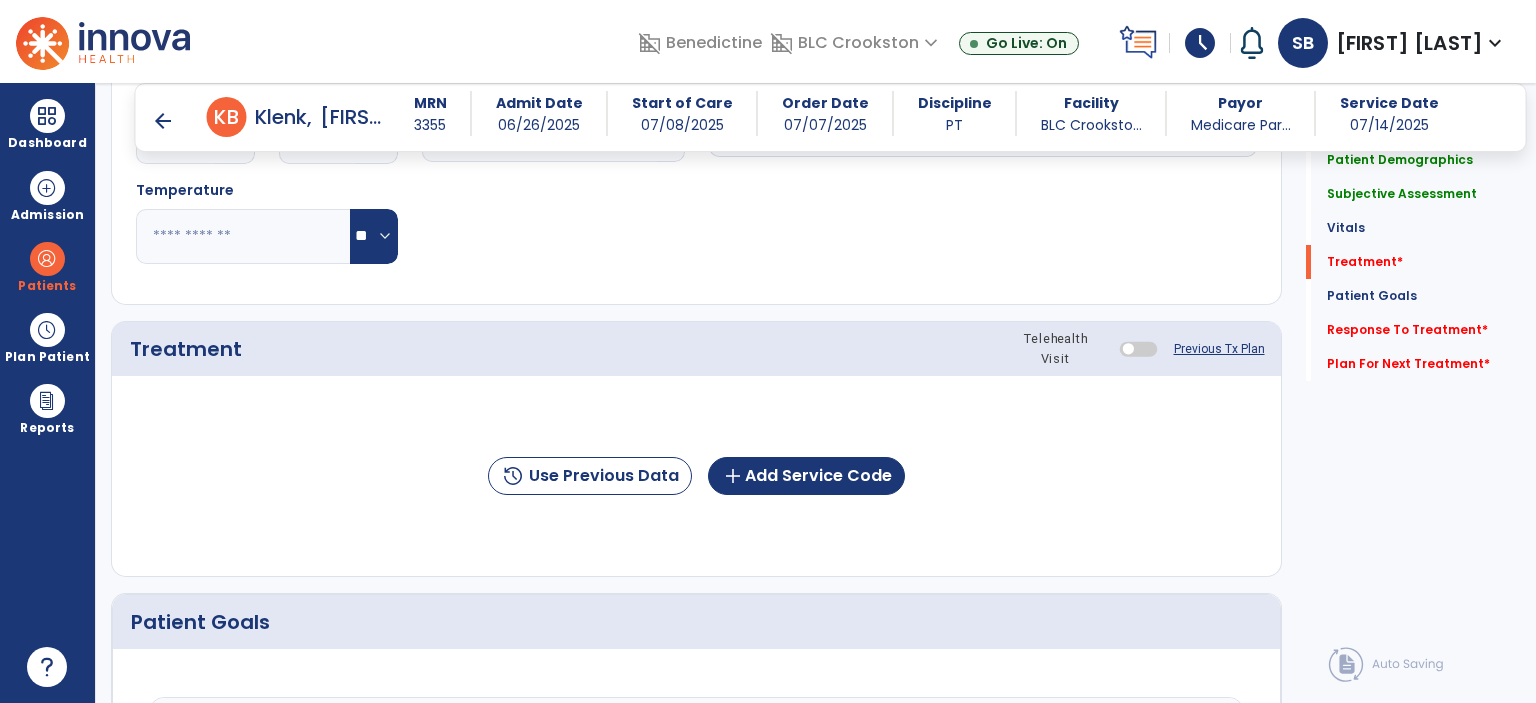 scroll, scrollTop: 1241, scrollLeft: 0, axis: vertical 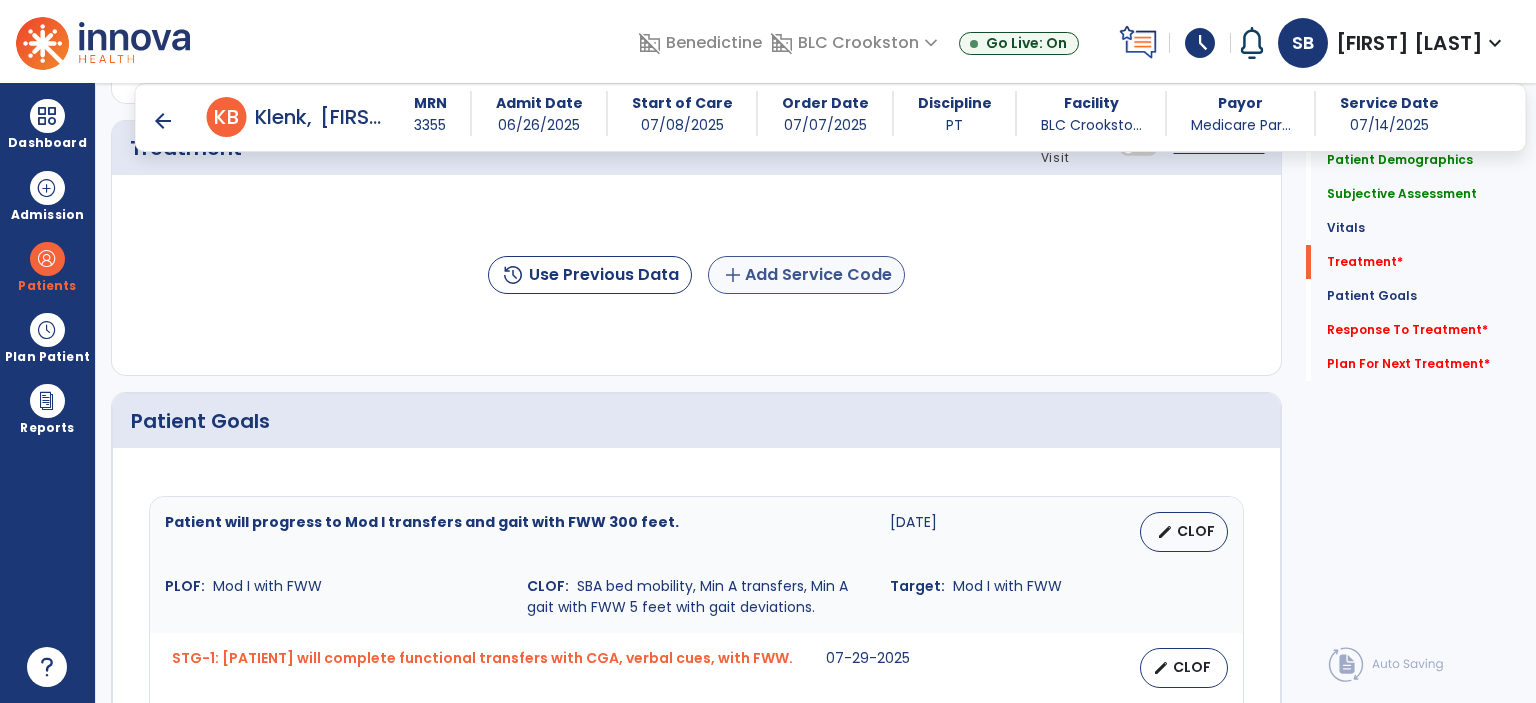 type on "**********" 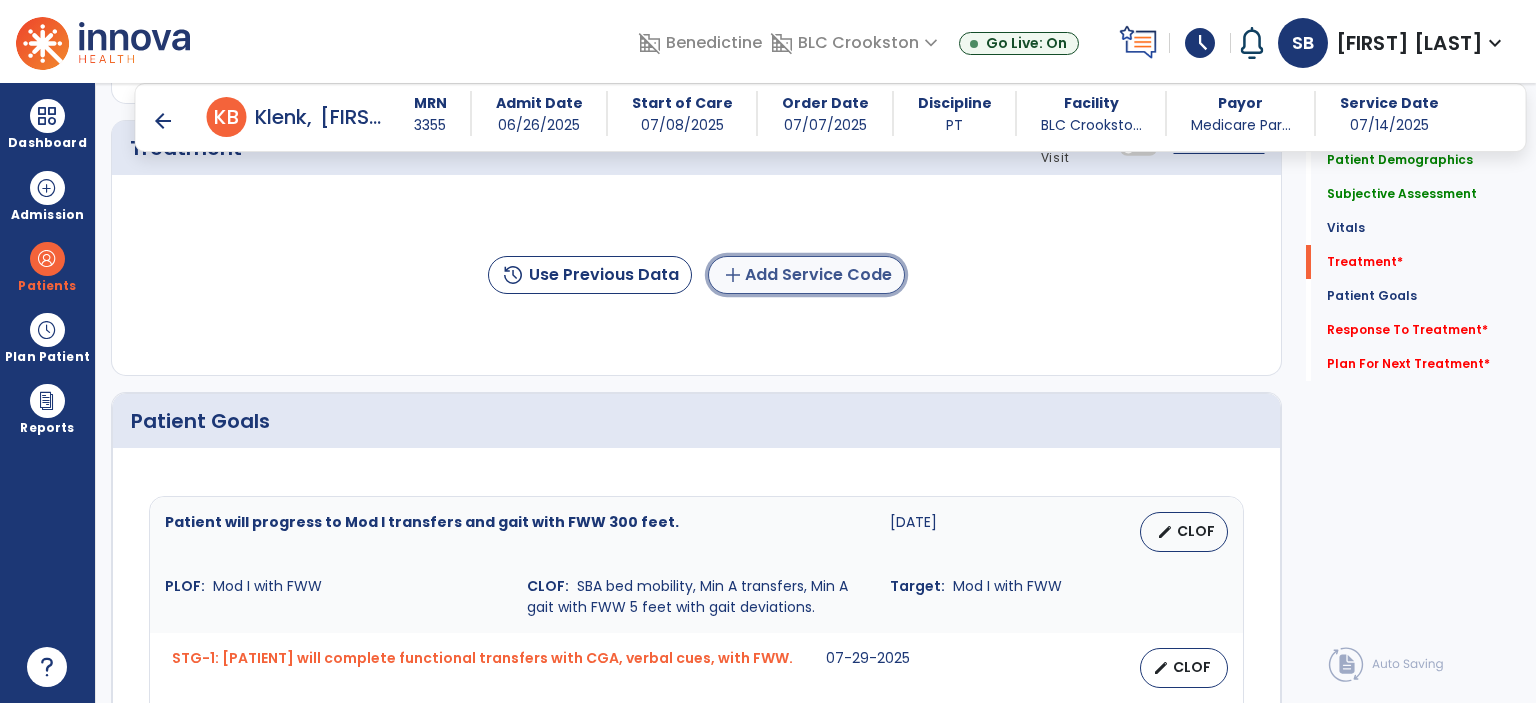 click on "add  Add Service Code" 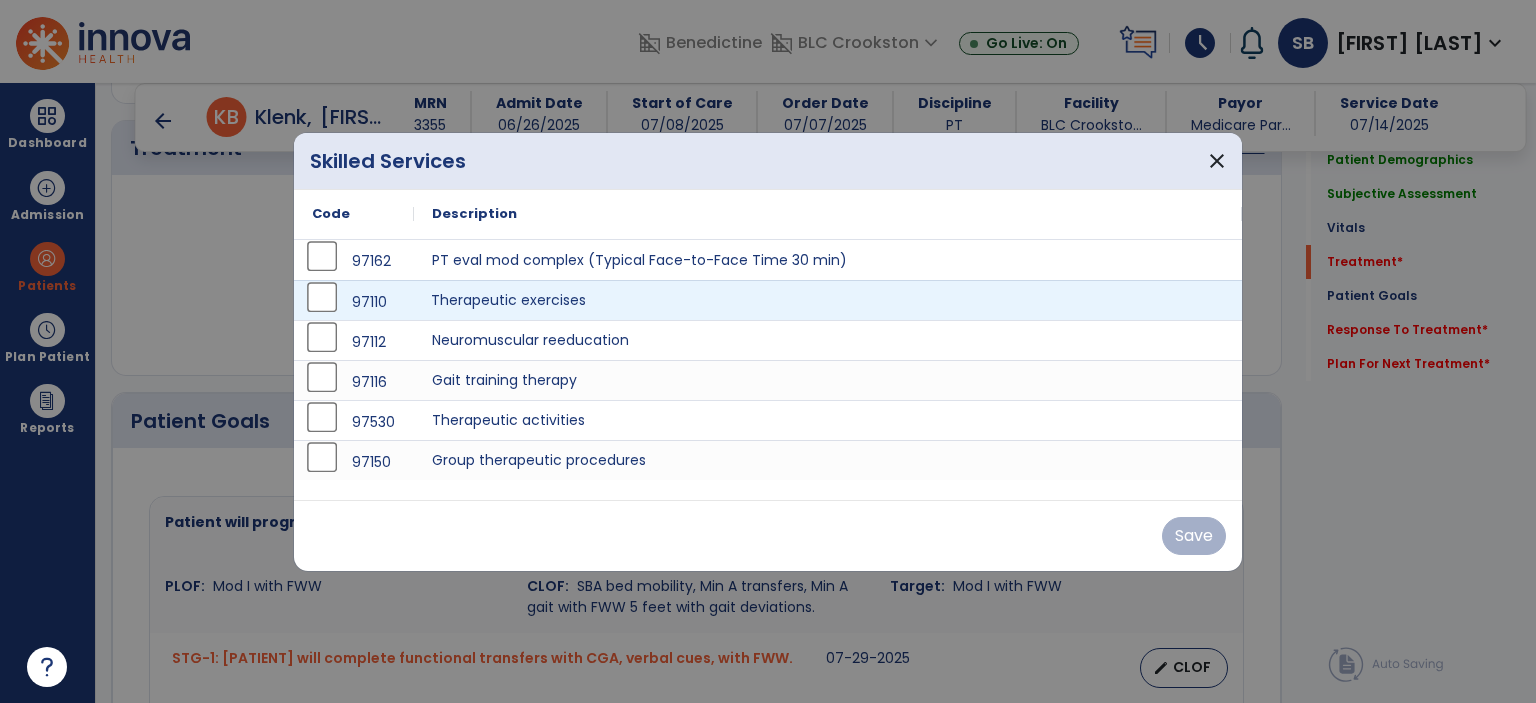 click on "Therapeutic exercises" at bounding box center (828, 300) 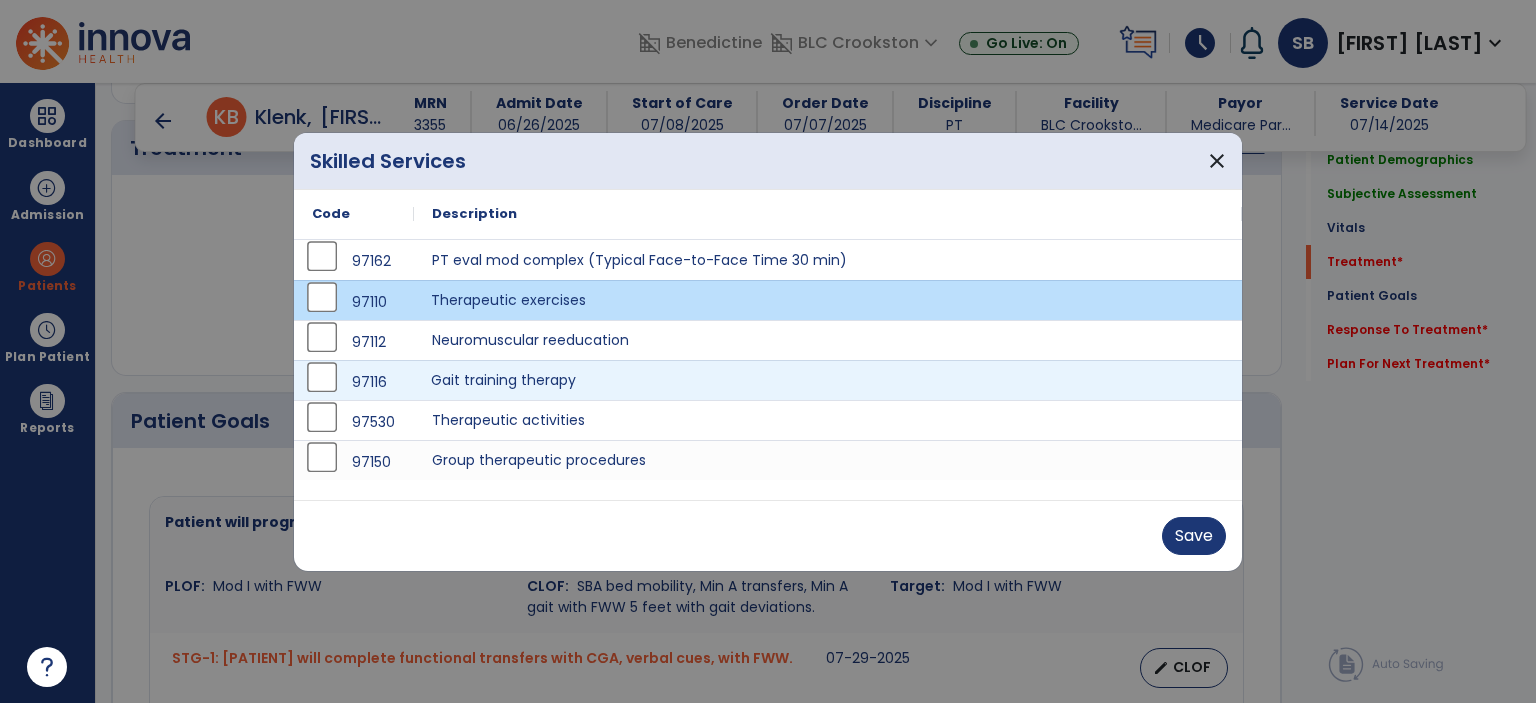click on "Gait training therapy" at bounding box center (828, 380) 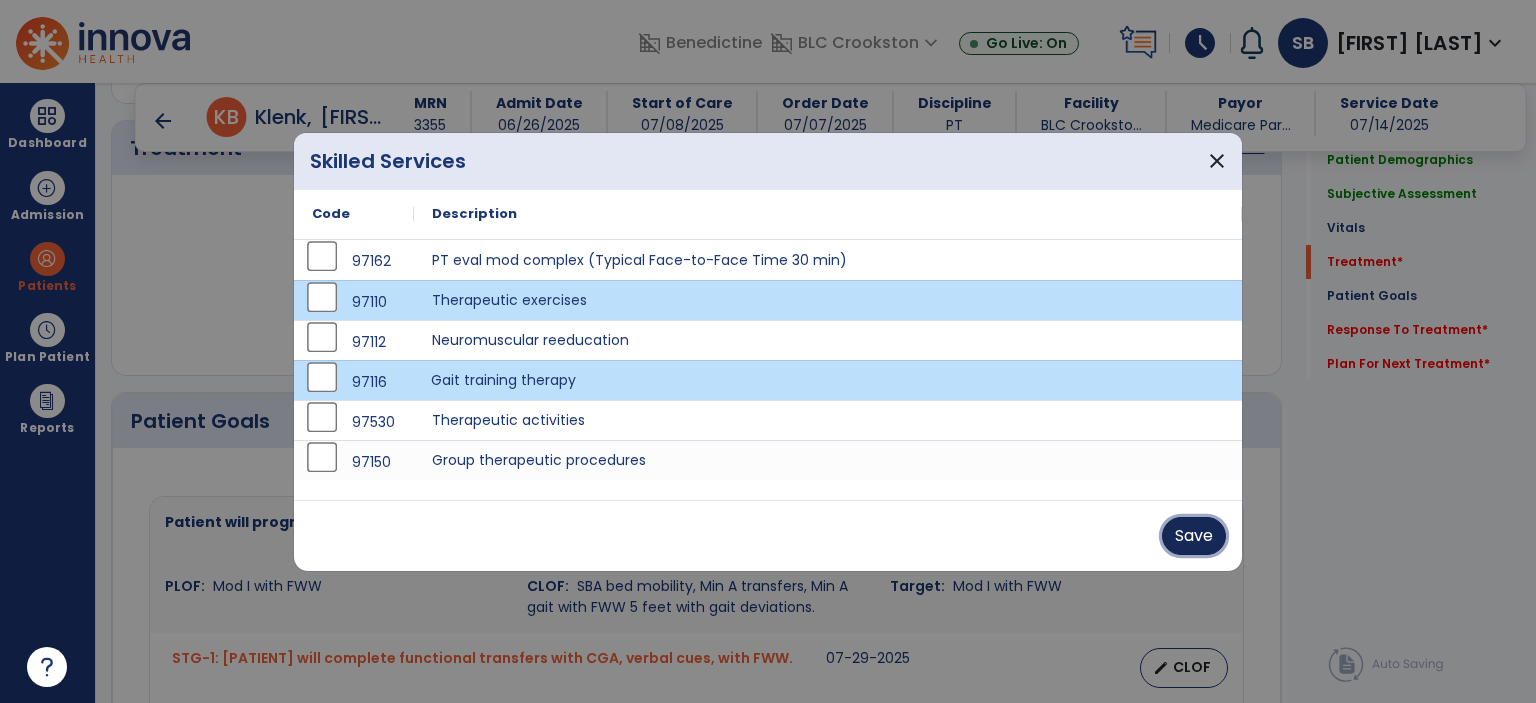click on "Save" at bounding box center (1194, 536) 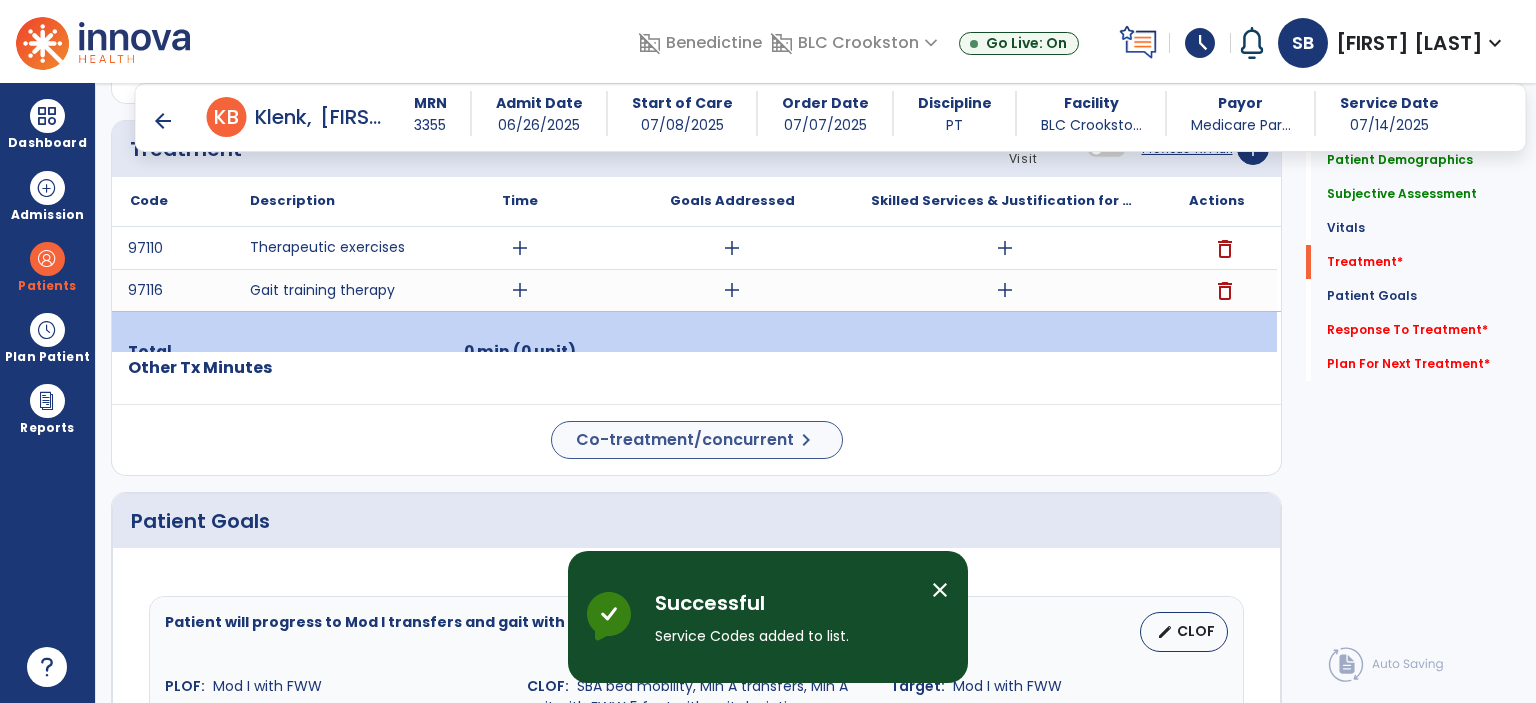 scroll, scrollTop: 1241, scrollLeft: 0, axis: vertical 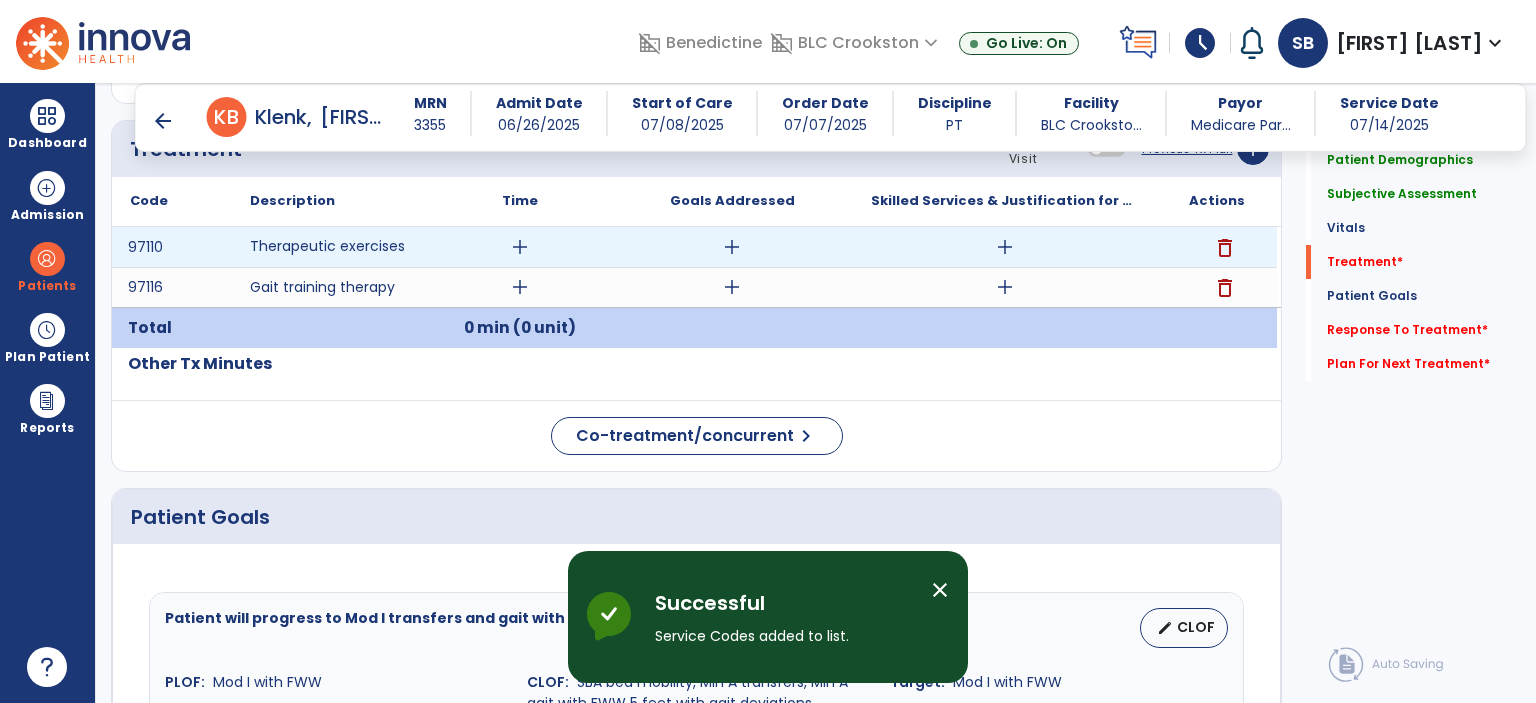click on "add" at bounding box center (732, 247) 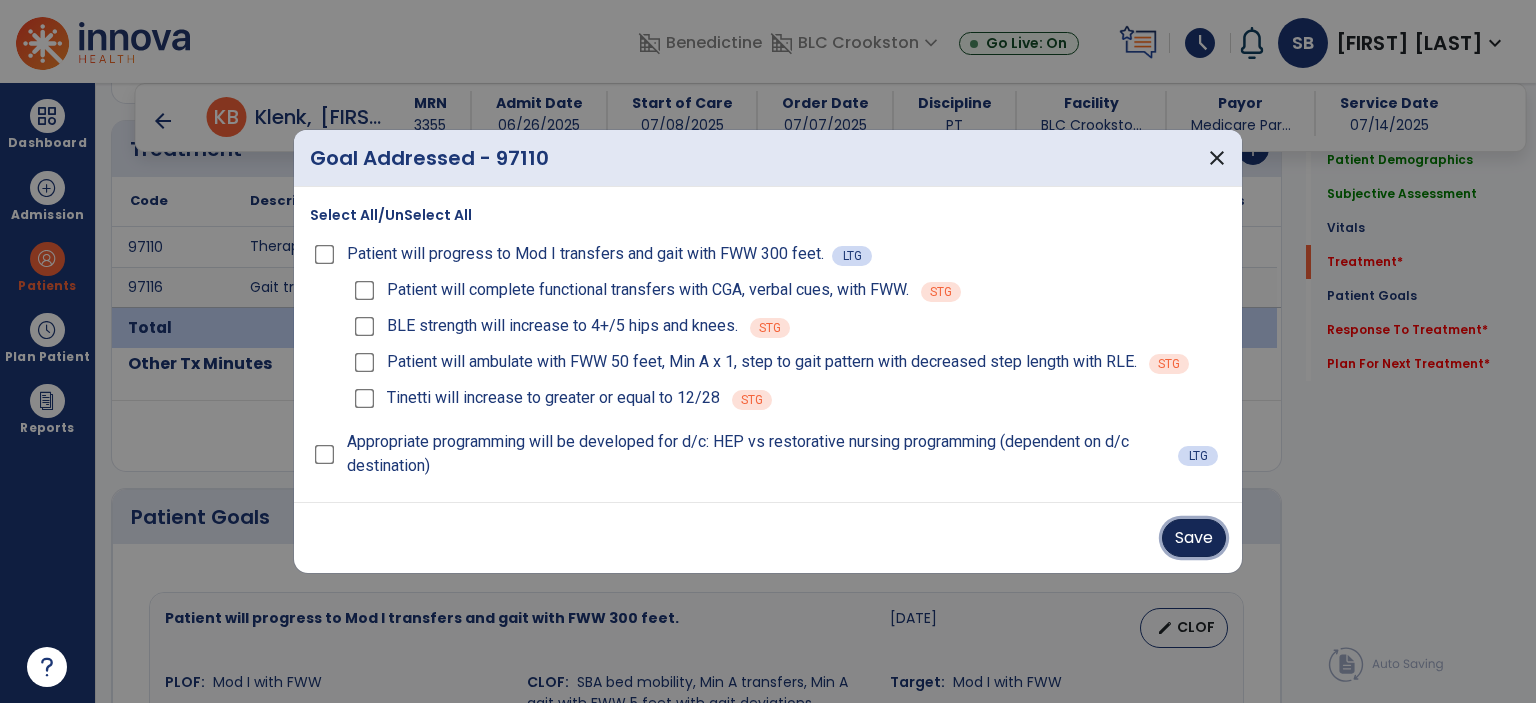 click on "Save" at bounding box center [1194, 538] 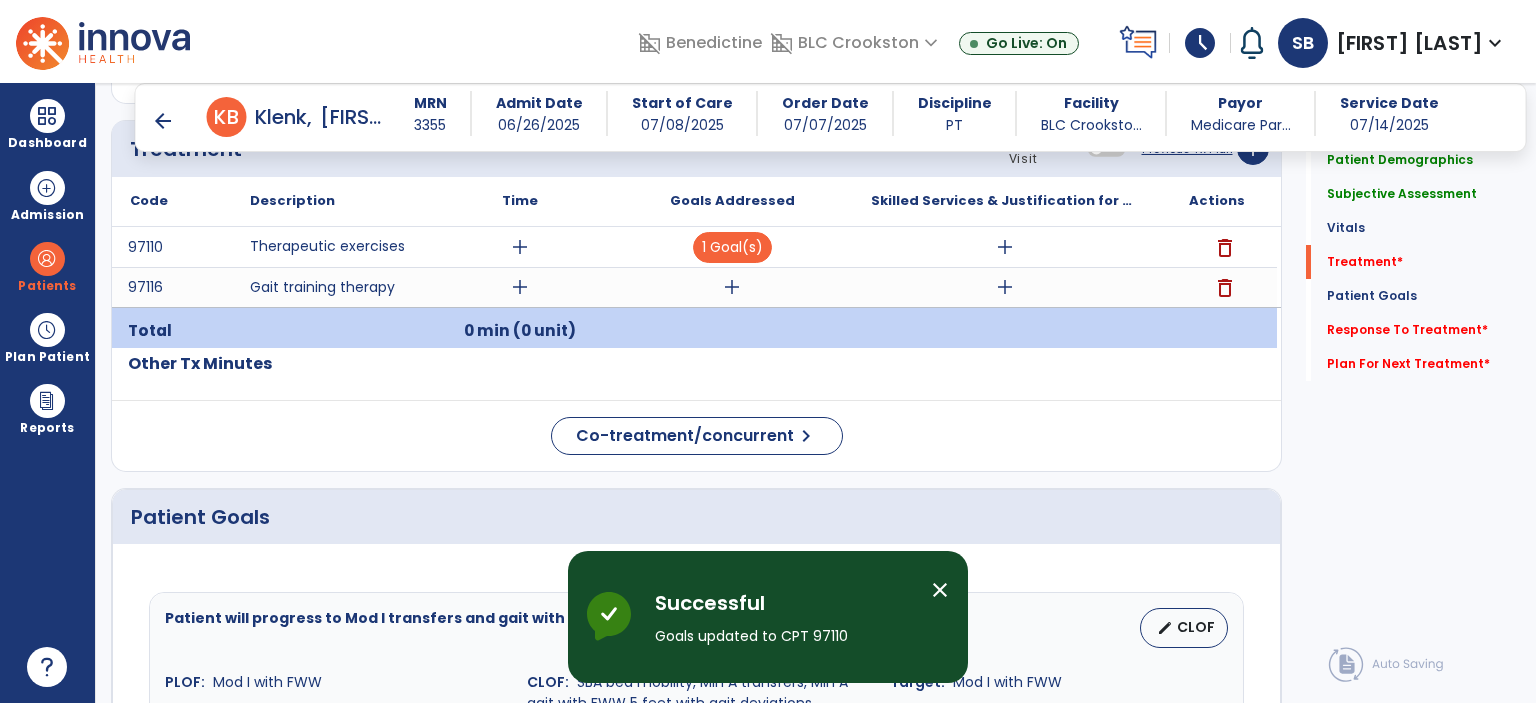 scroll, scrollTop: 1241, scrollLeft: 0, axis: vertical 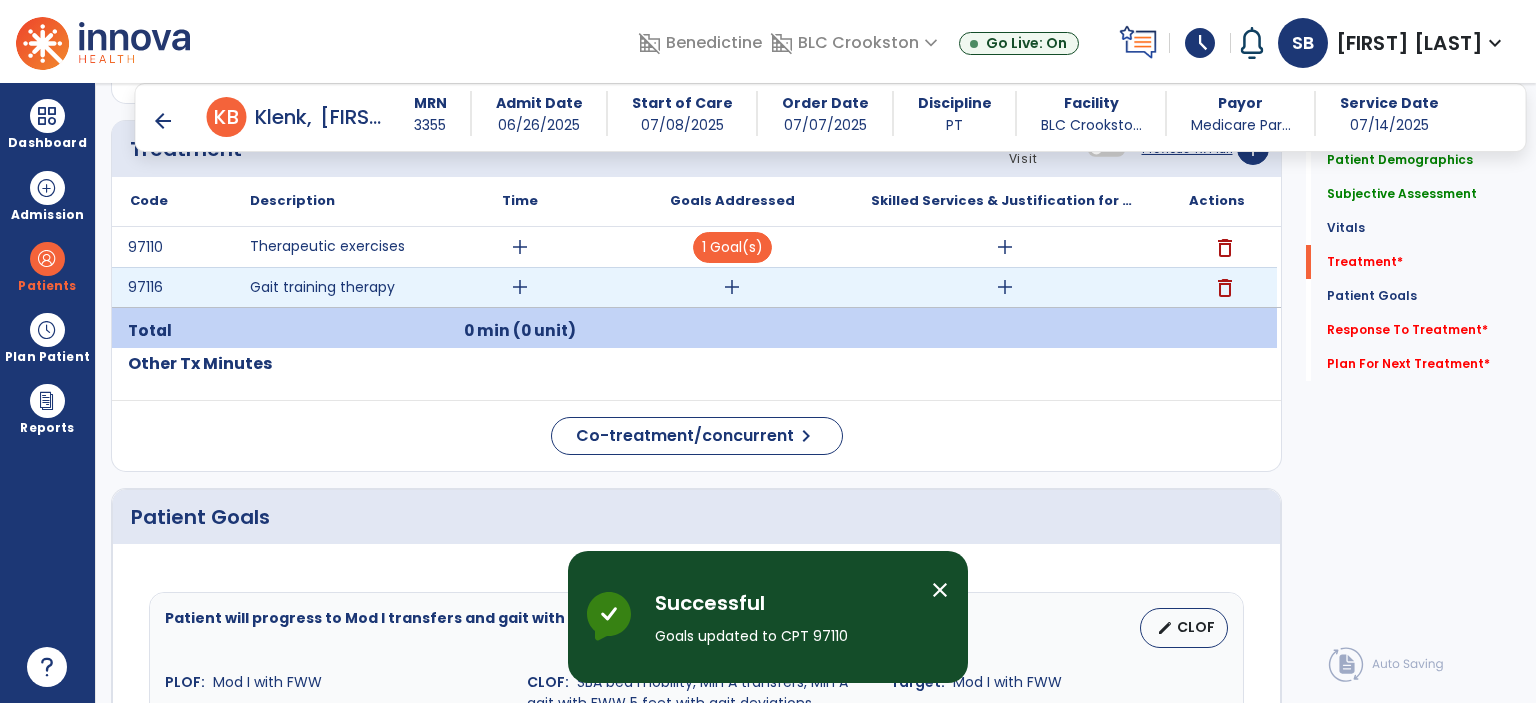 click on "add" at bounding box center (732, 287) 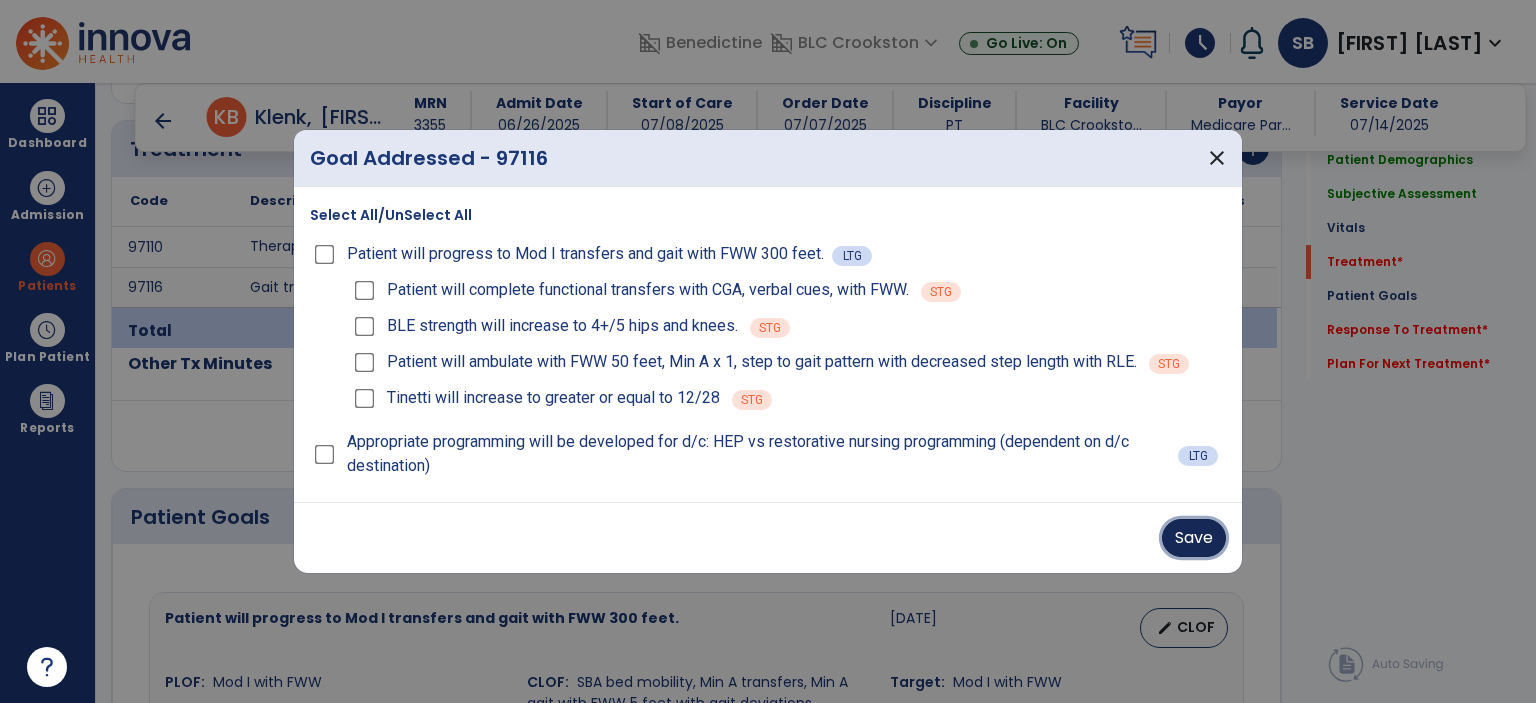 click on "Save" at bounding box center [1194, 538] 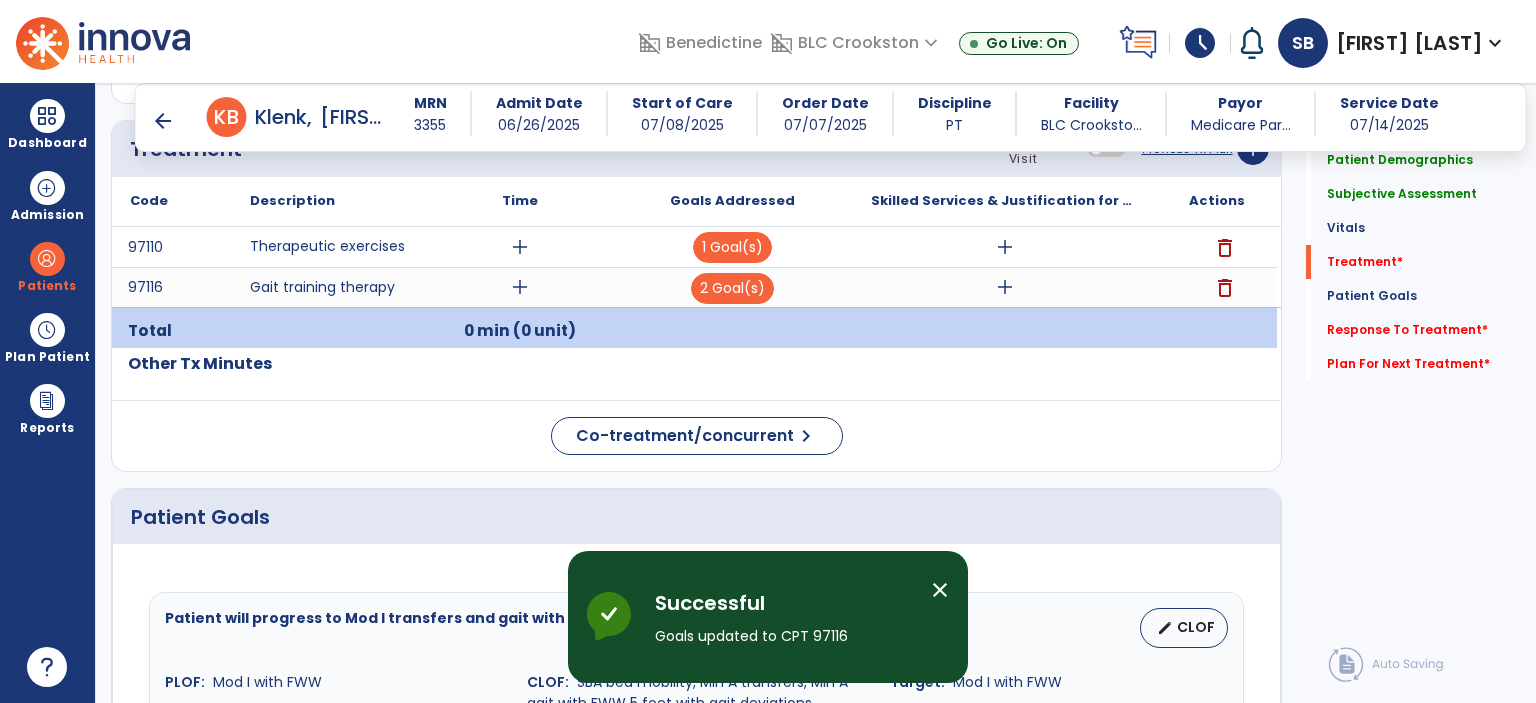 scroll, scrollTop: 1241, scrollLeft: 0, axis: vertical 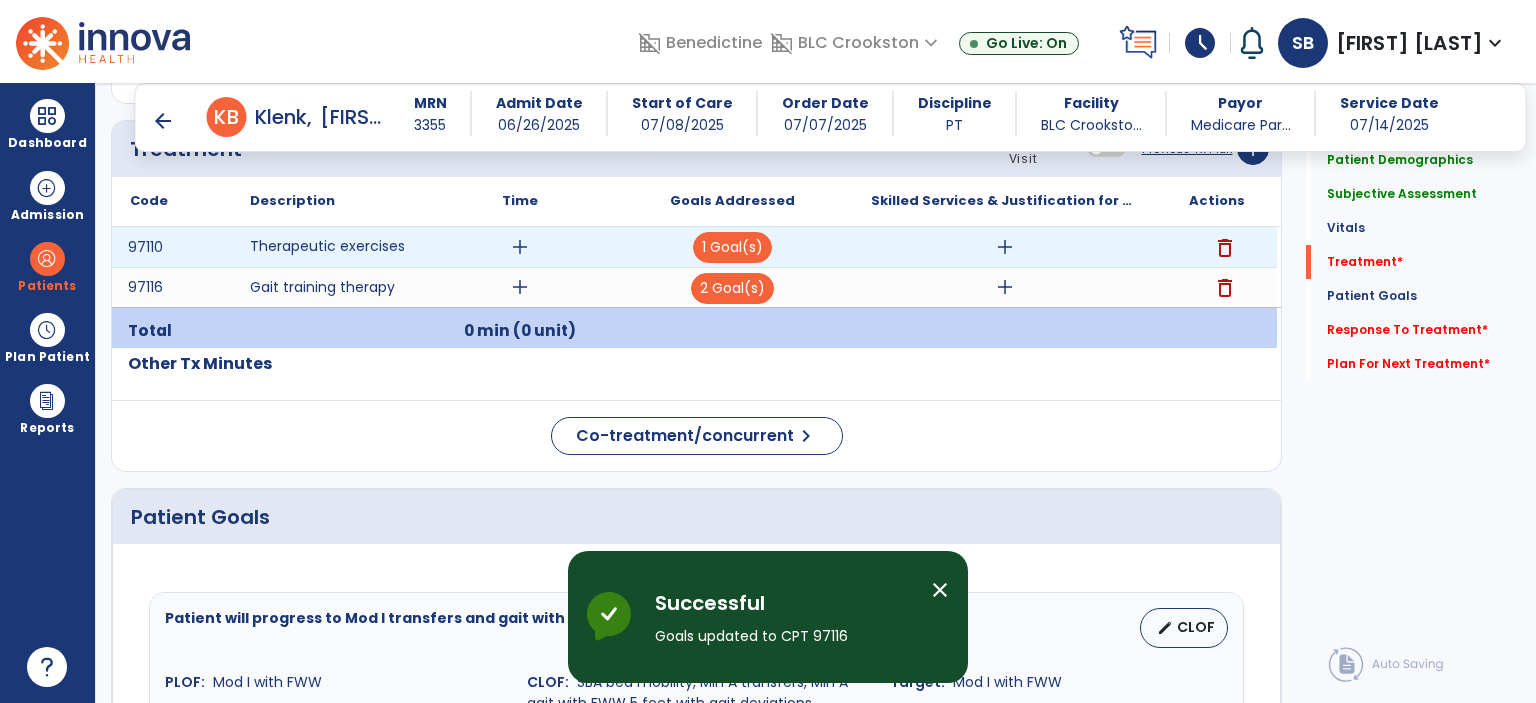 click on "add" at bounding box center [1005, 247] 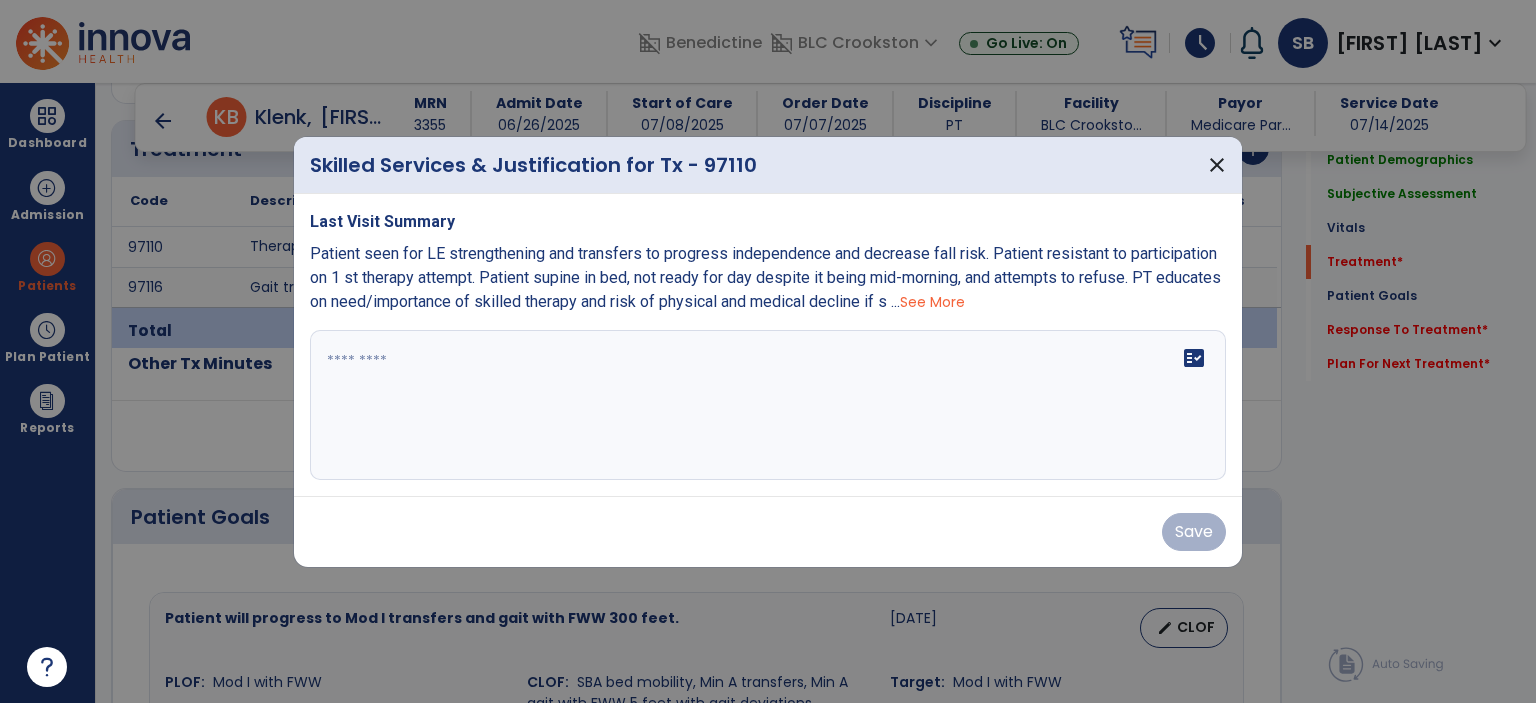 click at bounding box center [768, 405] 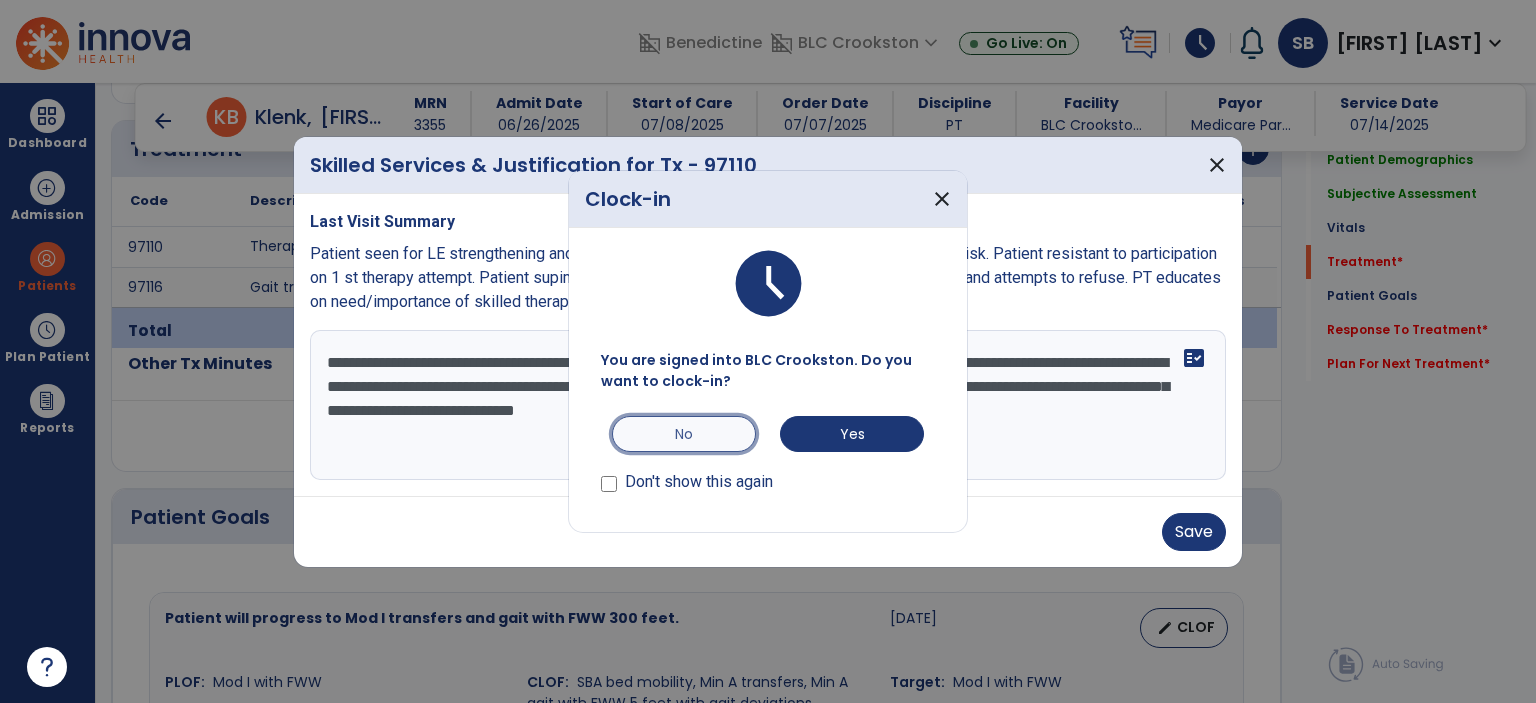 click on "No" at bounding box center [684, 434] 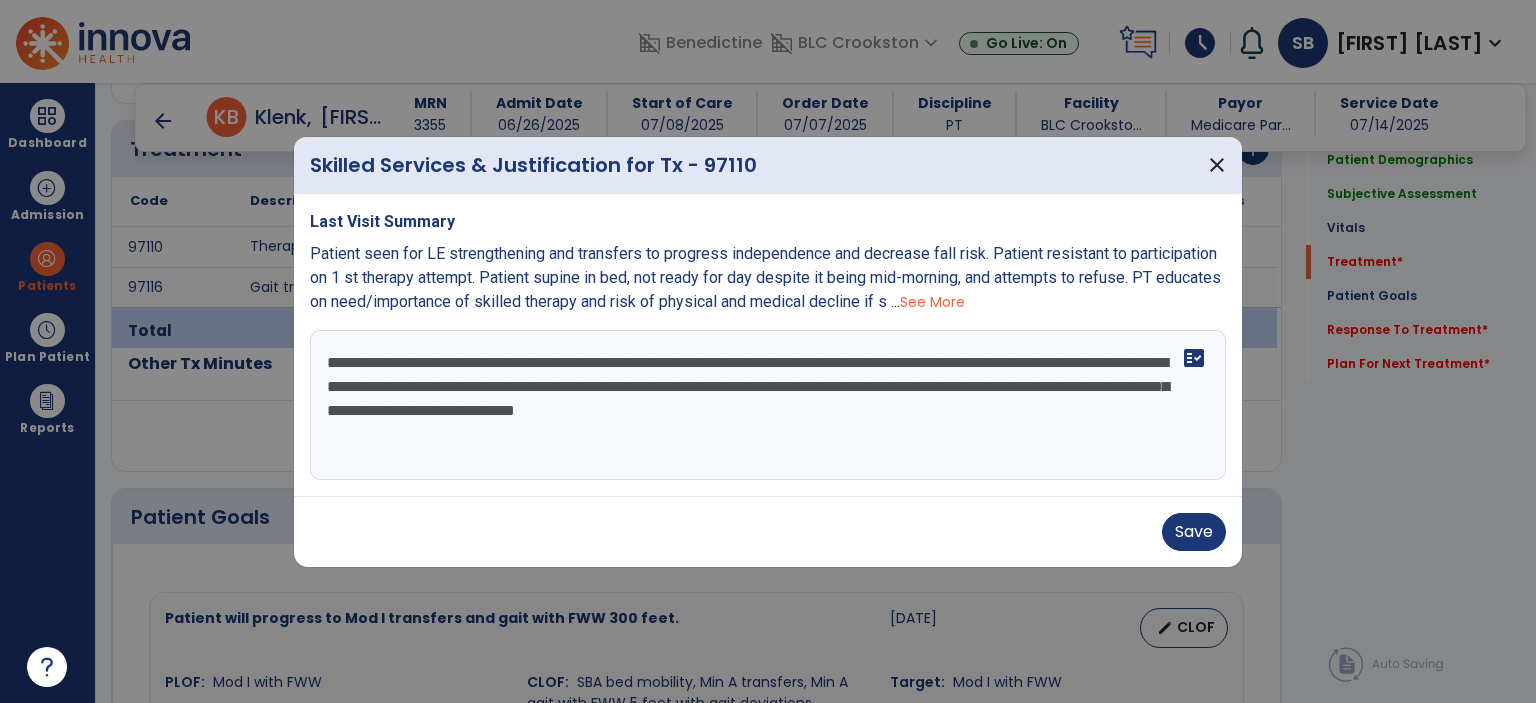 click on "**********" at bounding box center (768, 405) 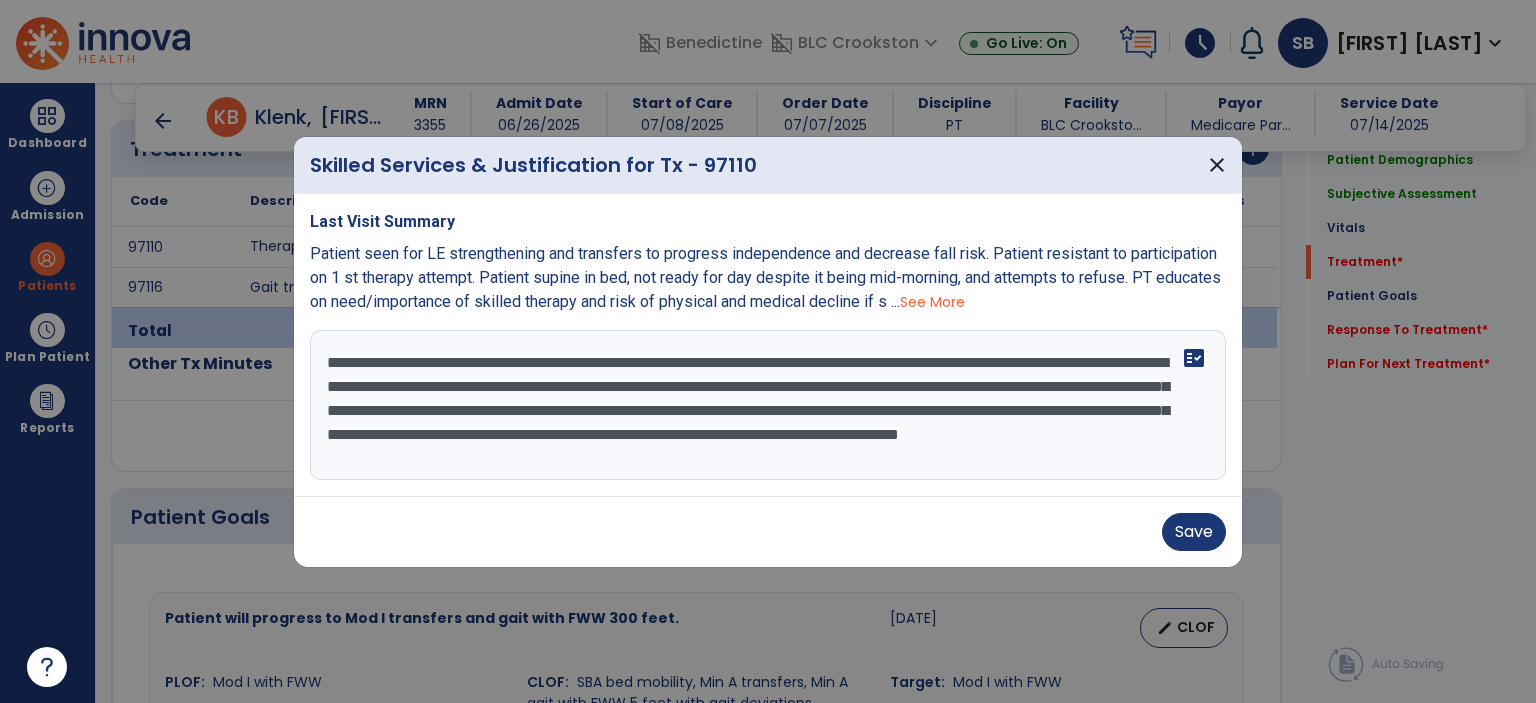 scroll, scrollTop: 15, scrollLeft: 0, axis: vertical 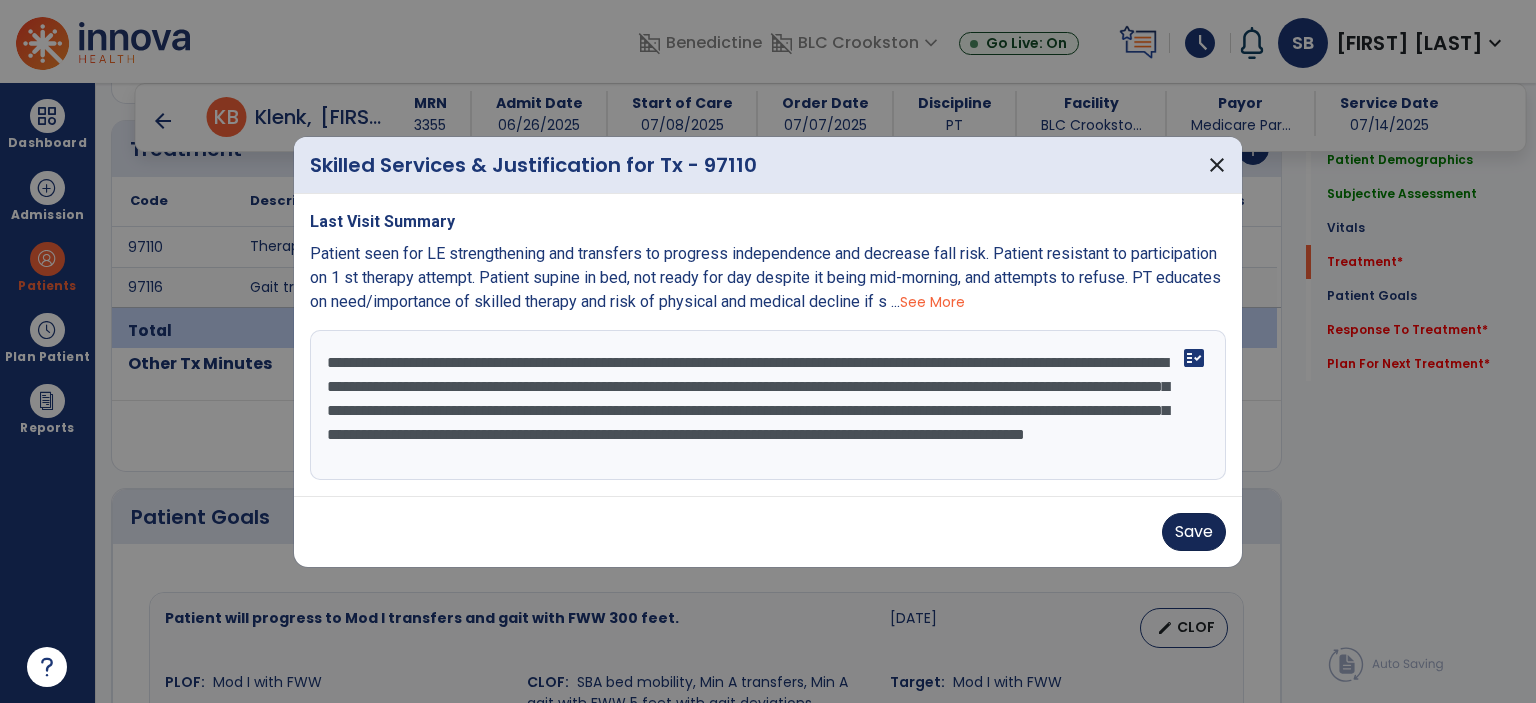 type on "**********" 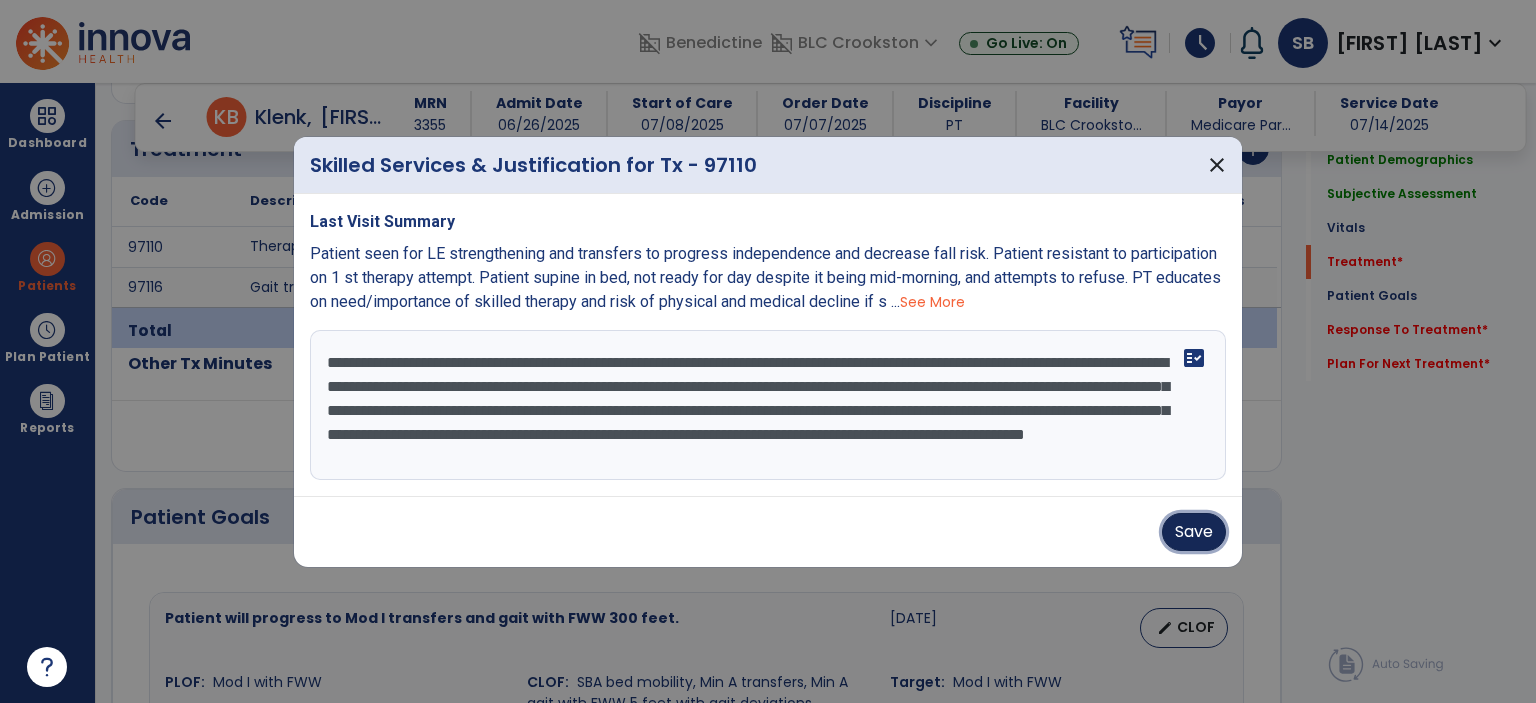 click on "Save" at bounding box center [1194, 532] 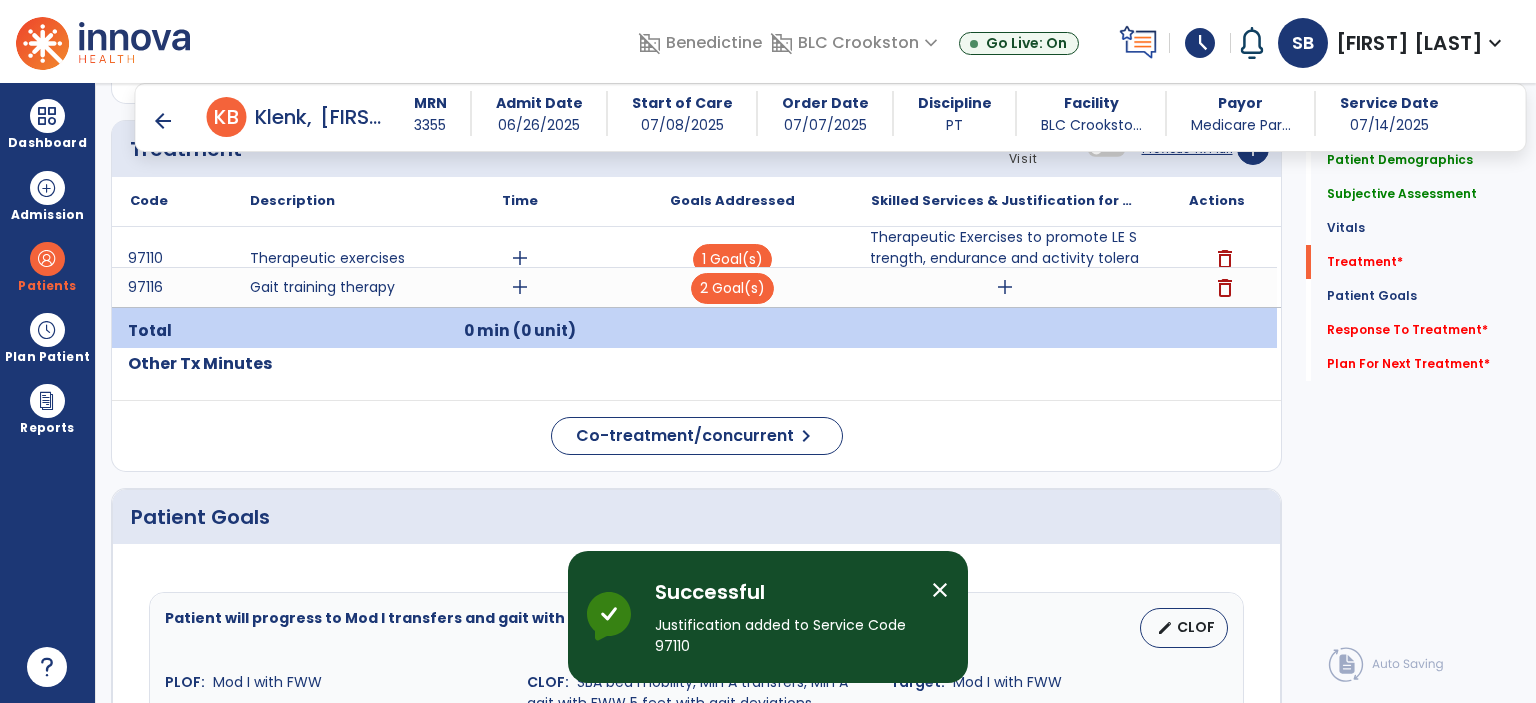 scroll, scrollTop: 1241, scrollLeft: 0, axis: vertical 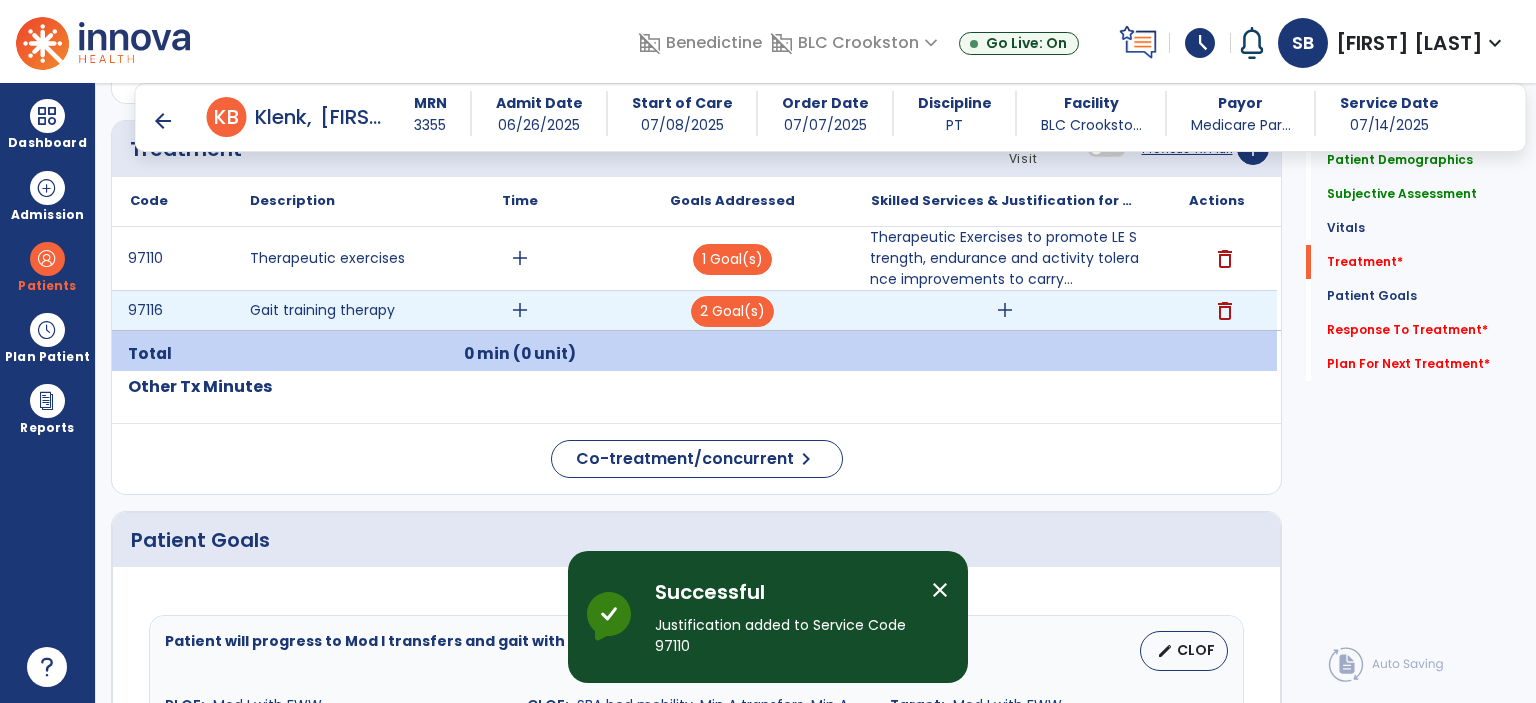 click on "add" at bounding box center (1005, 310) 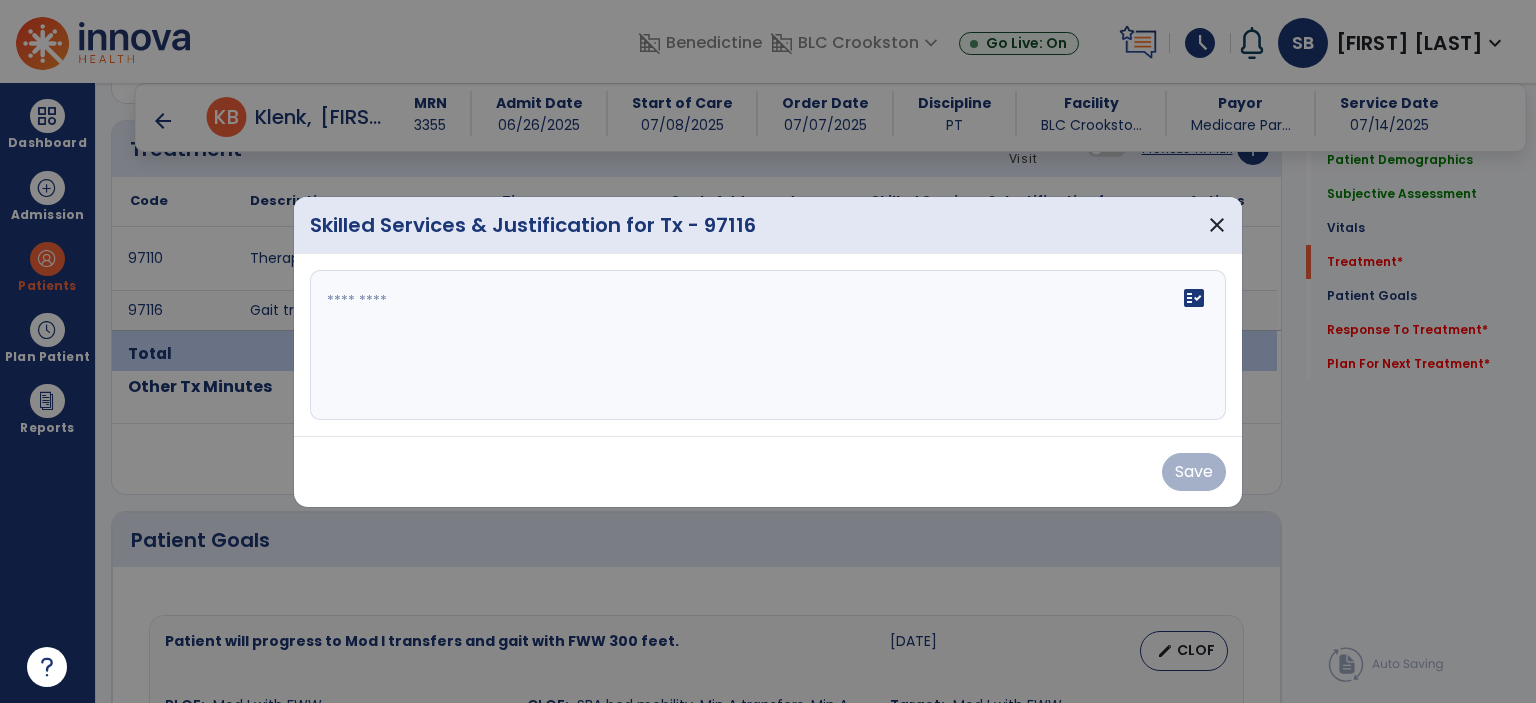 click on "fact_check" at bounding box center (768, 345) 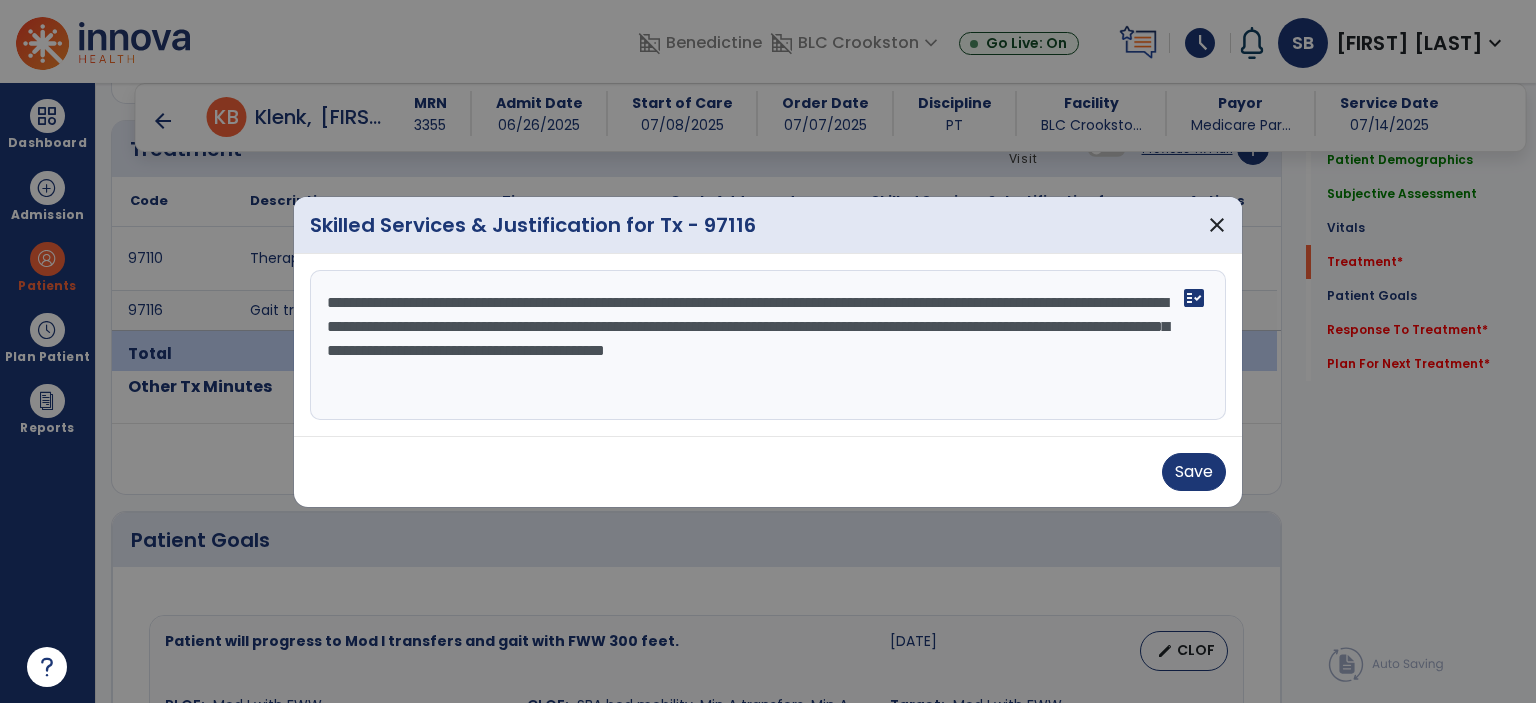 type on "**********" 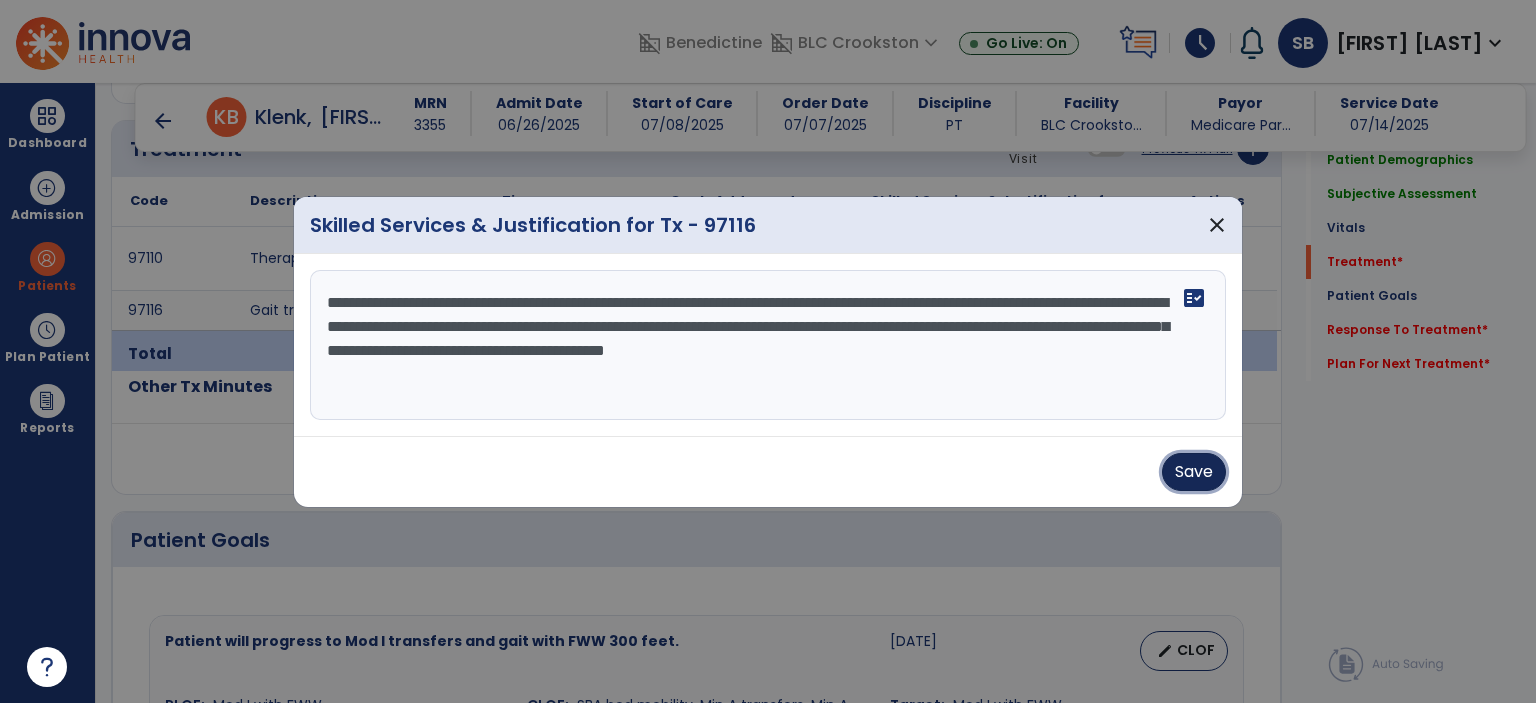 click on "Save" at bounding box center (1194, 472) 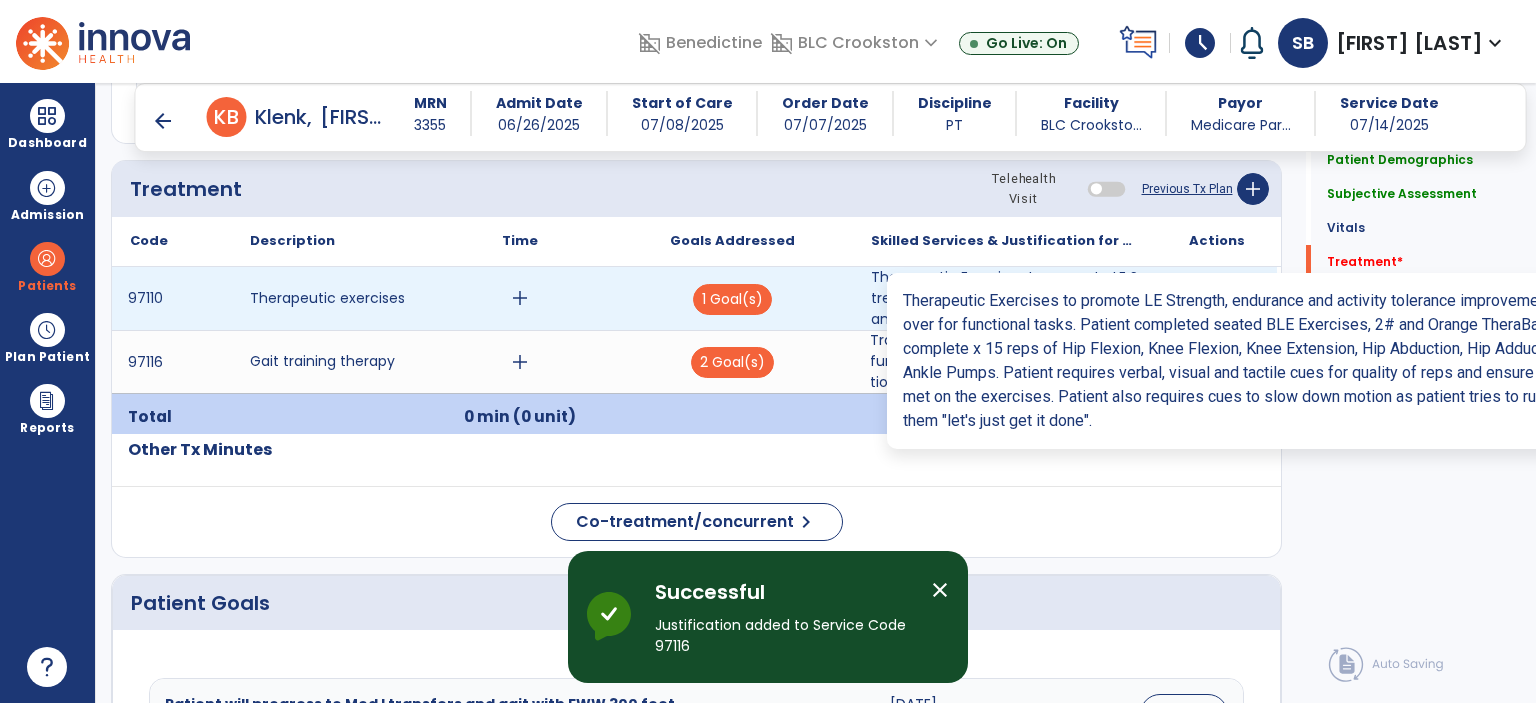 scroll, scrollTop: 1241, scrollLeft: 0, axis: vertical 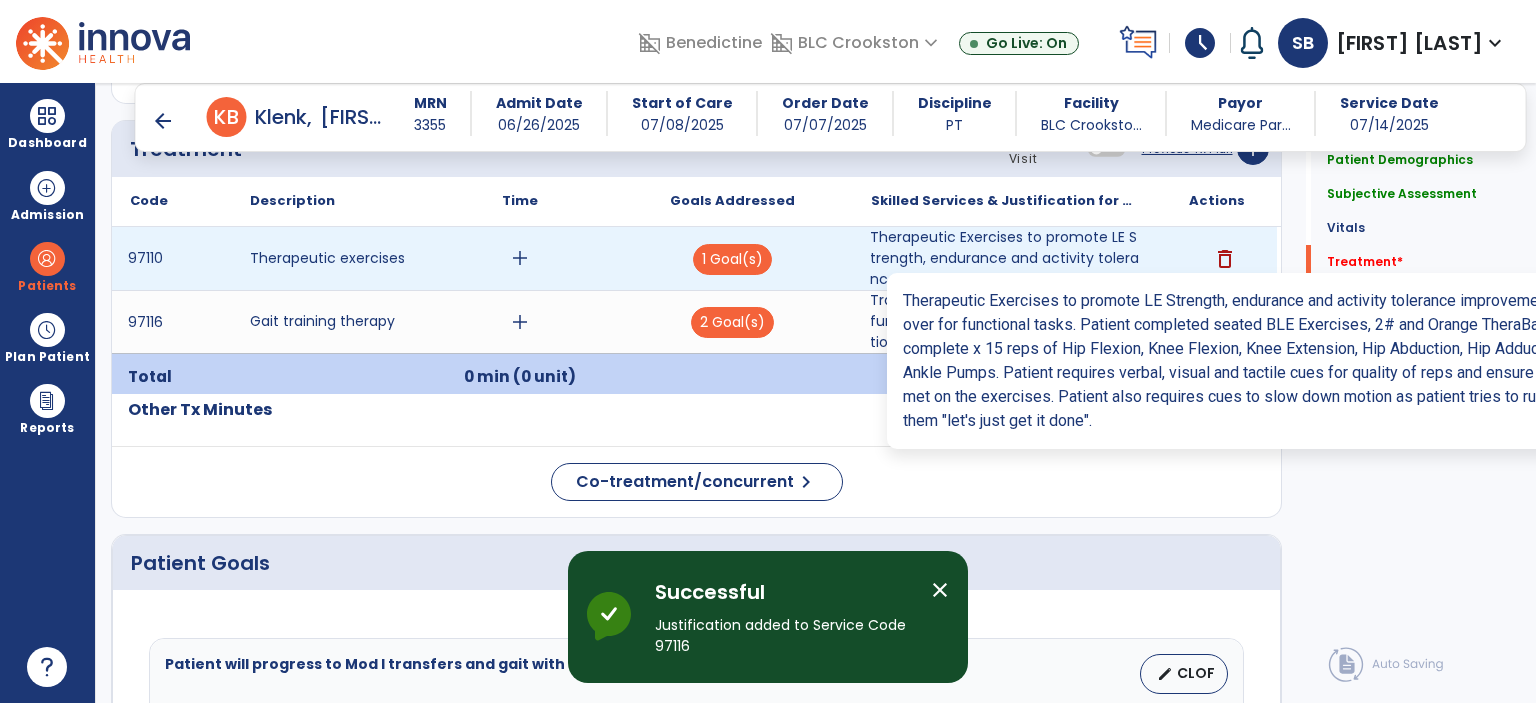 click on "Therapeutic Exercises to promote LE Strength, endurance and activity tolerance improvements to carry..." at bounding box center (1004, 258) 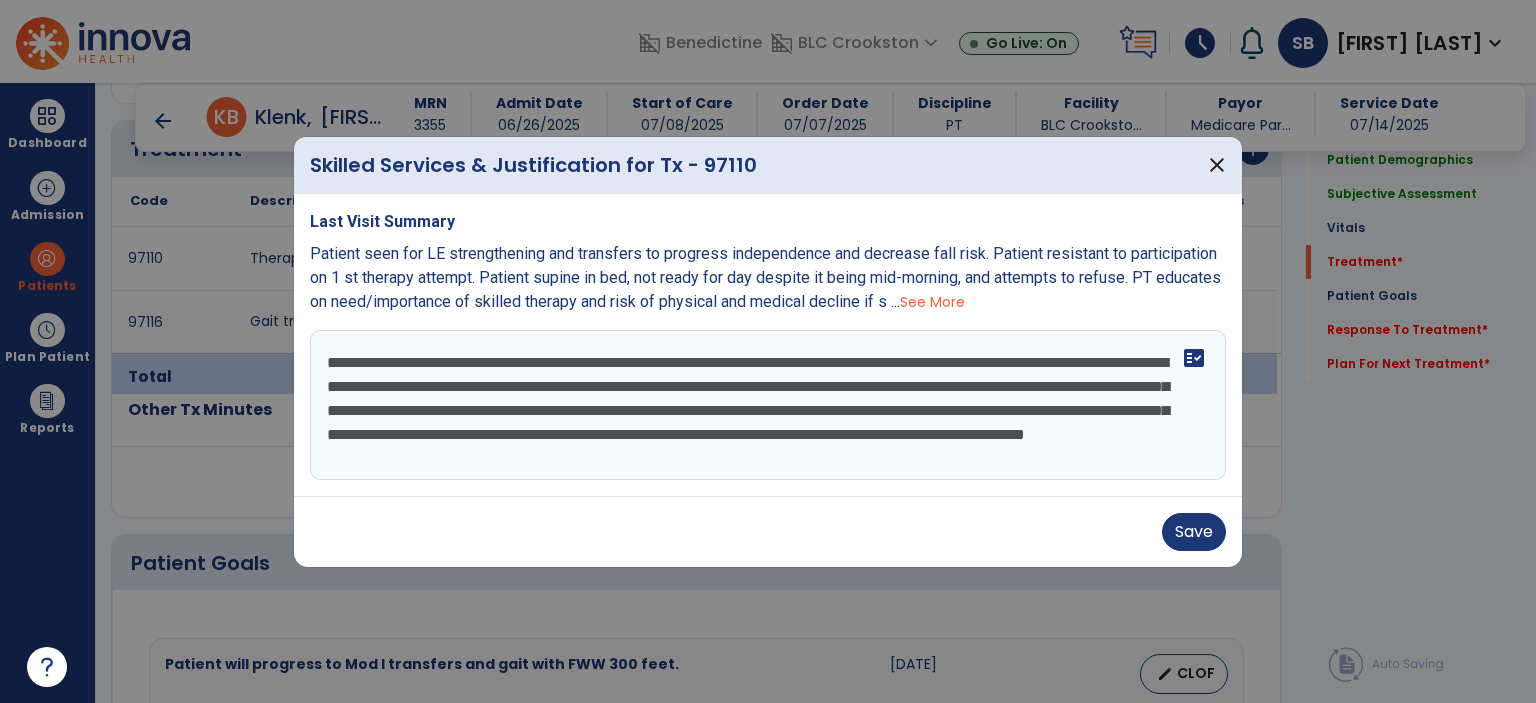 scroll, scrollTop: 24, scrollLeft: 0, axis: vertical 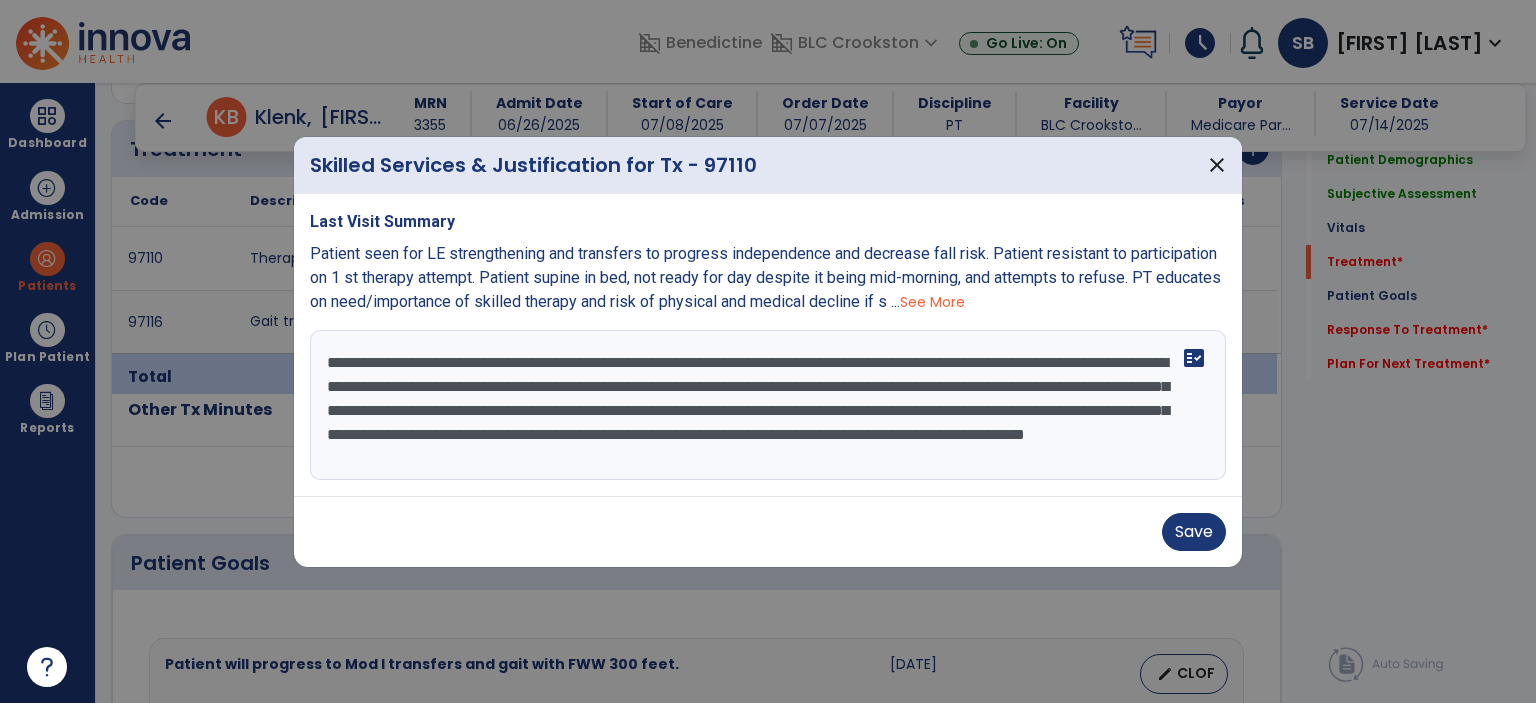 click on "**********" at bounding box center [768, 405] 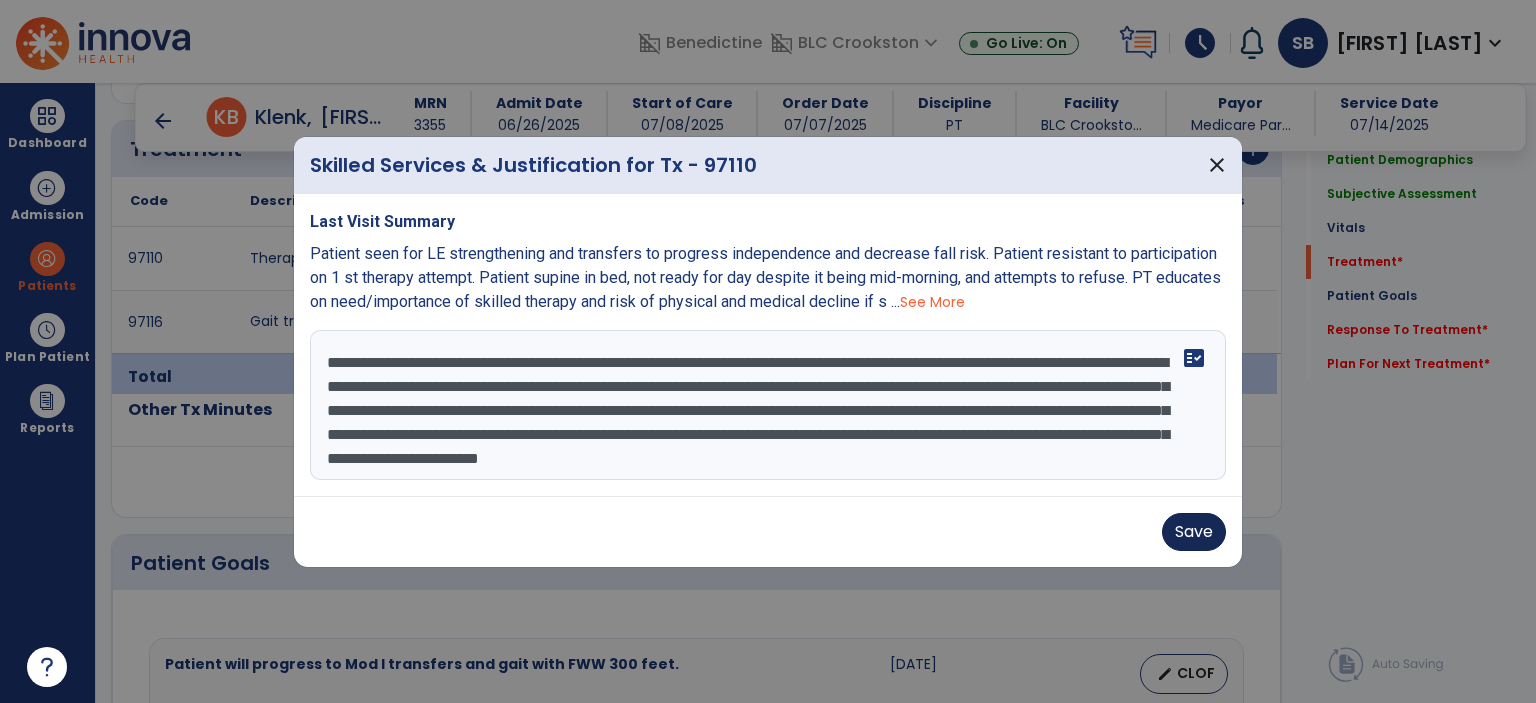 type on "**********" 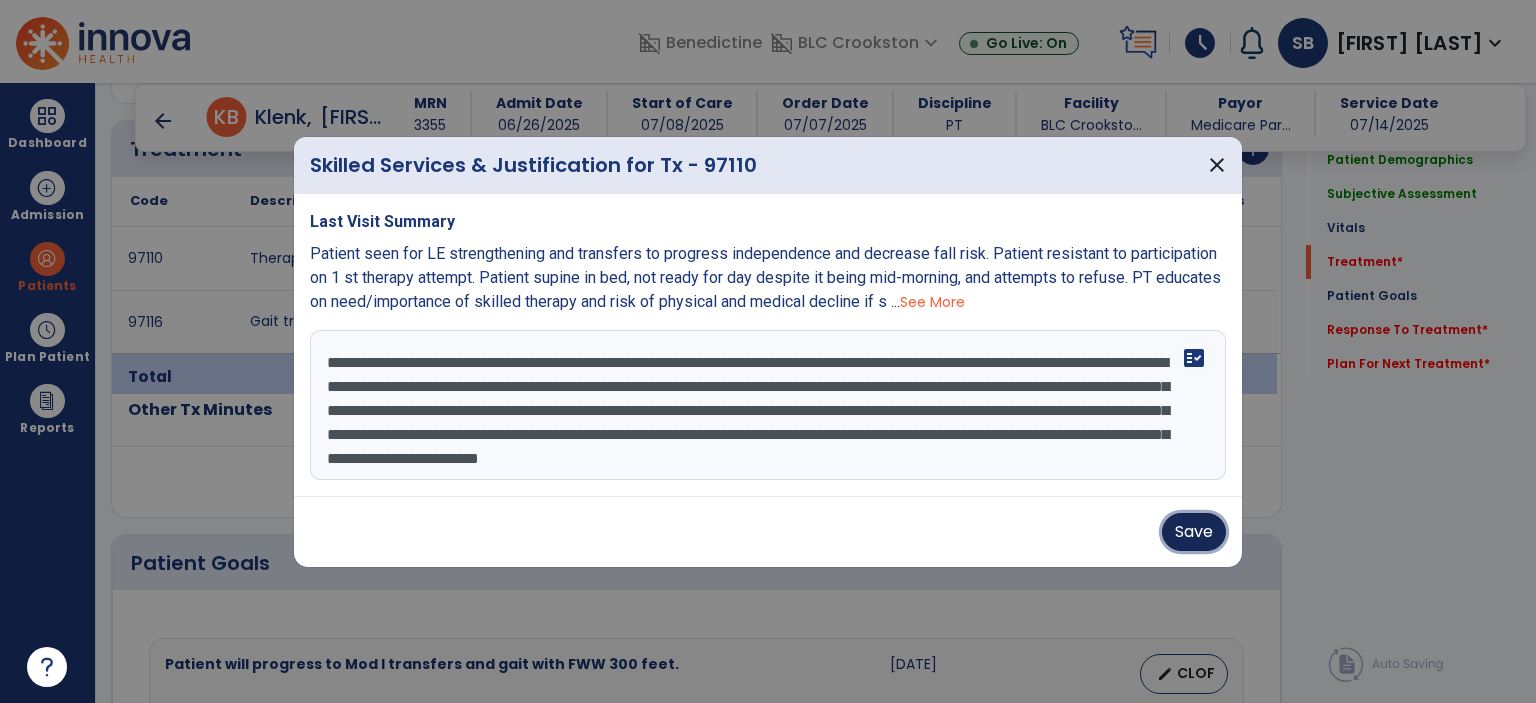click on "Save" at bounding box center (1194, 532) 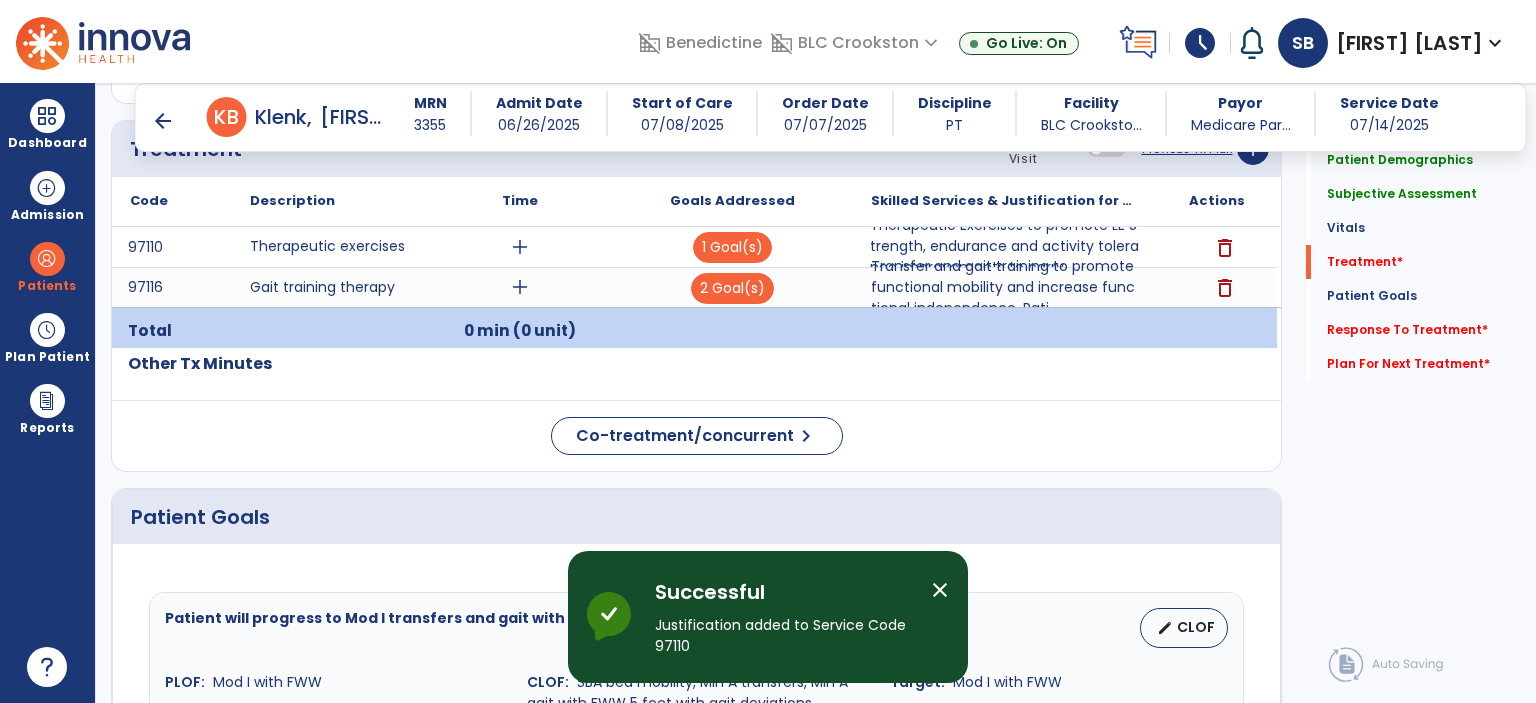 scroll, scrollTop: 1241, scrollLeft: 0, axis: vertical 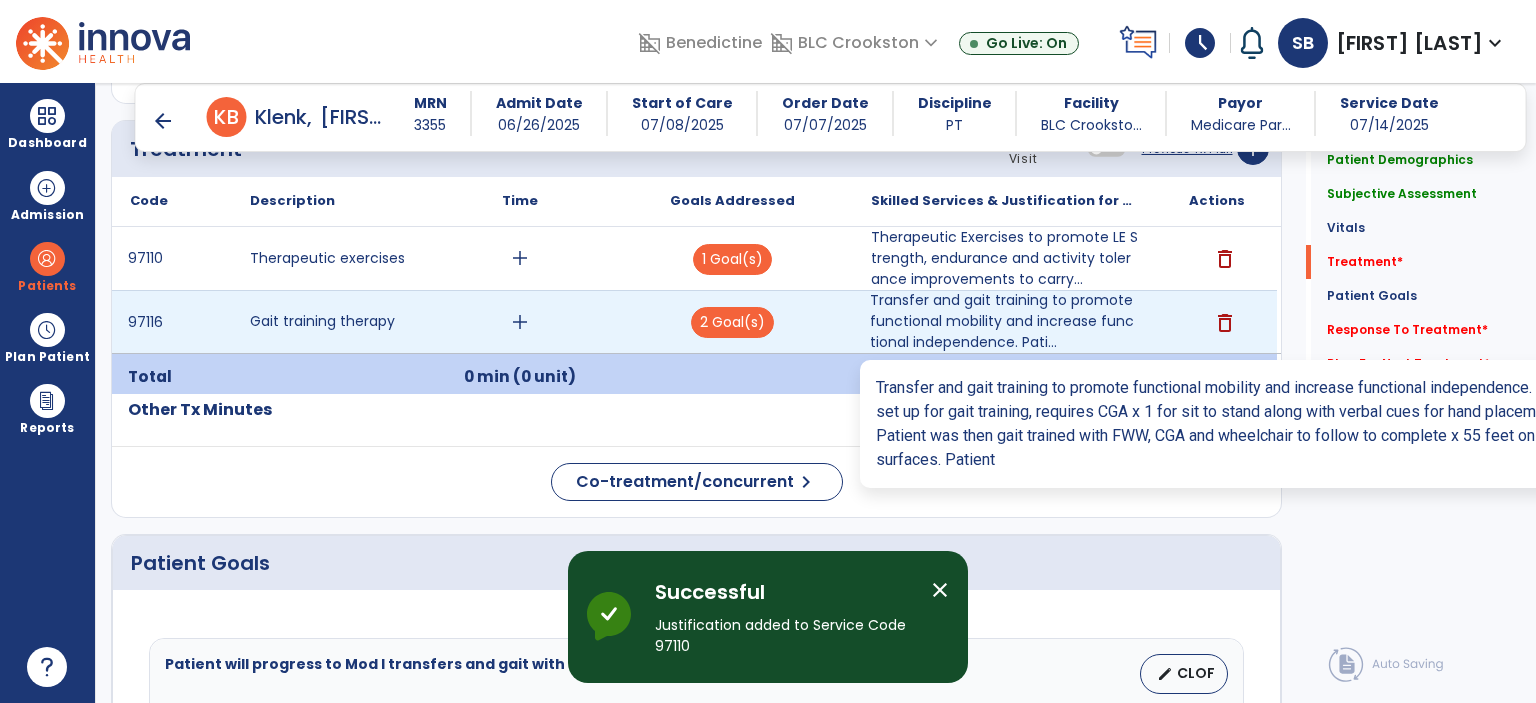 click on "Transfer and gait training to promote functional mobility and increase functional independence. Pati..." at bounding box center (1004, 321) 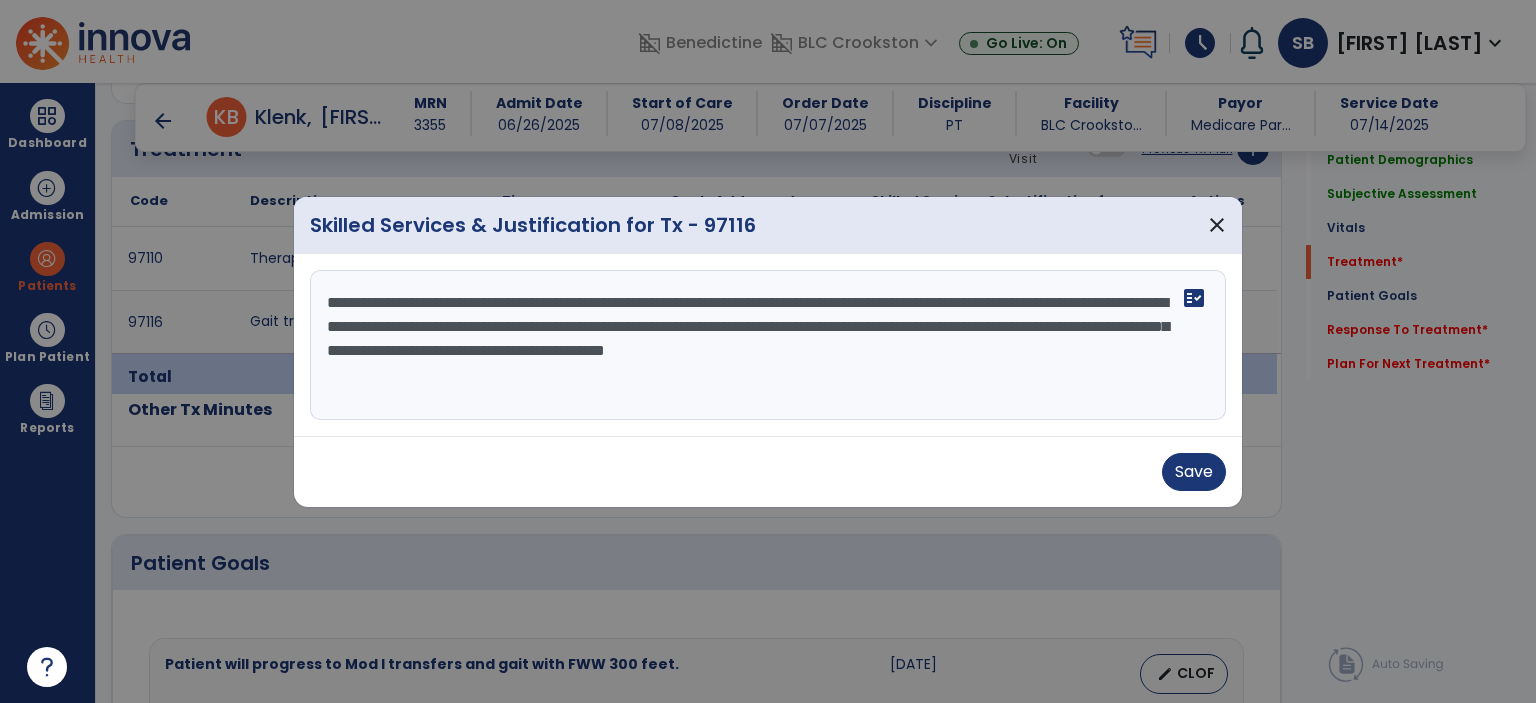 click on "**********" at bounding box center [768, 345] 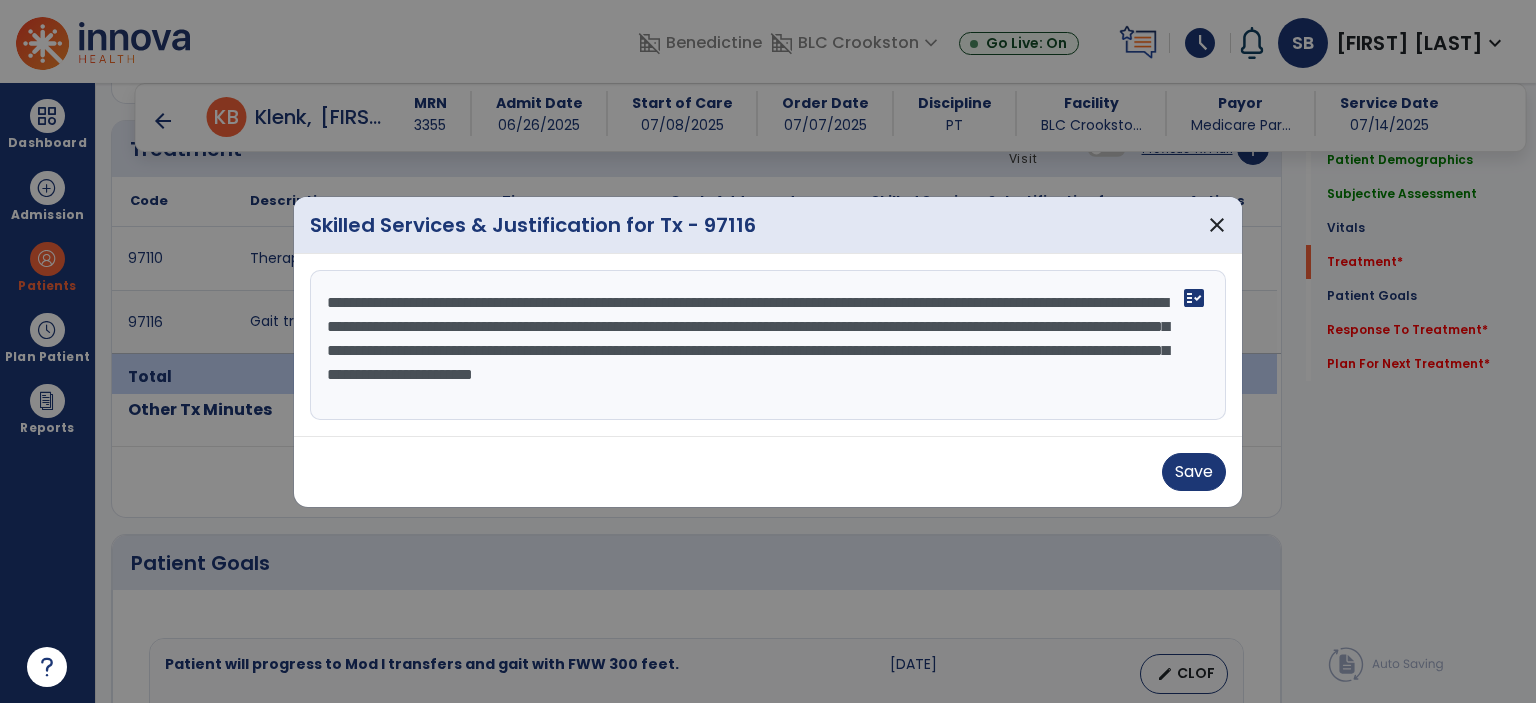 click on "**********" at bounding box center [768, 345] 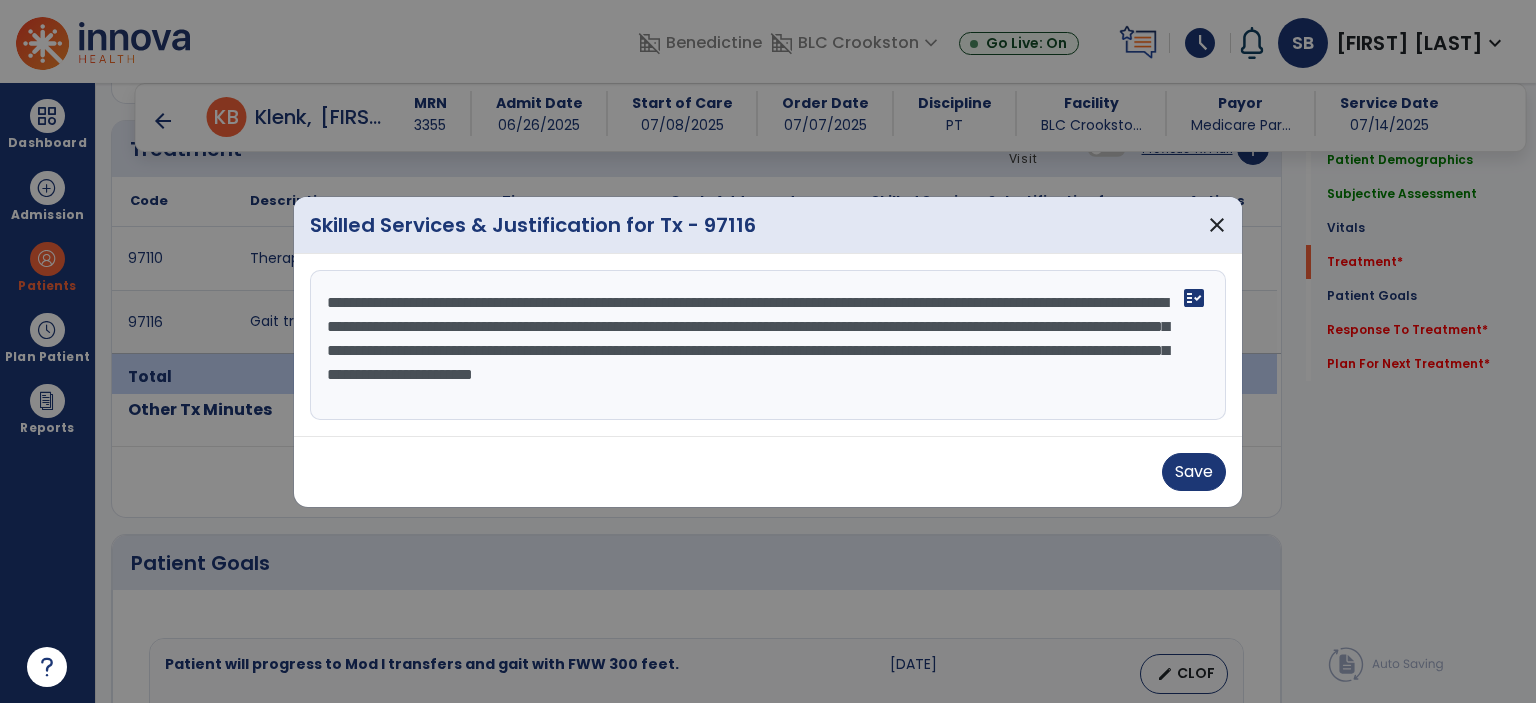 click on "**********" at bounding box center (768, 345) 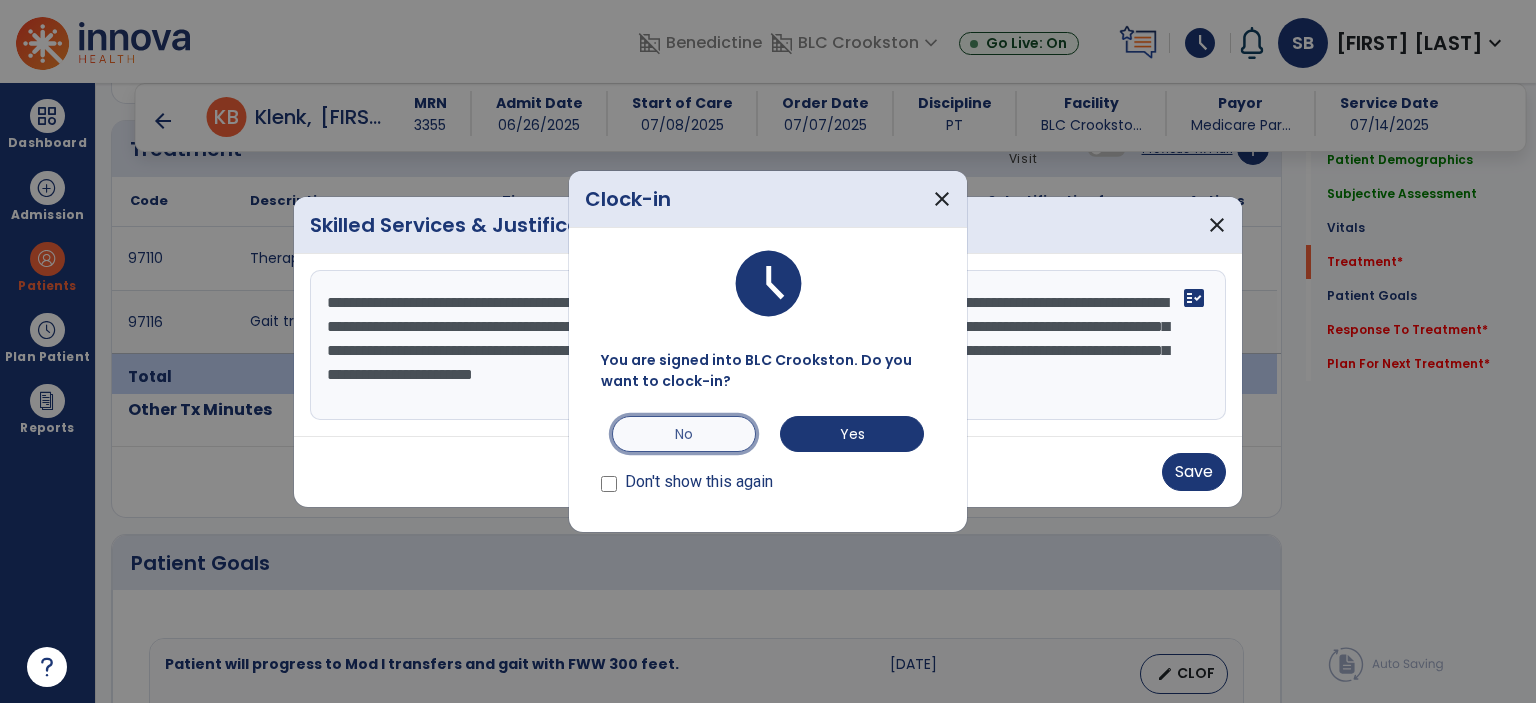 click on "No" at bounding box center (684, 434) 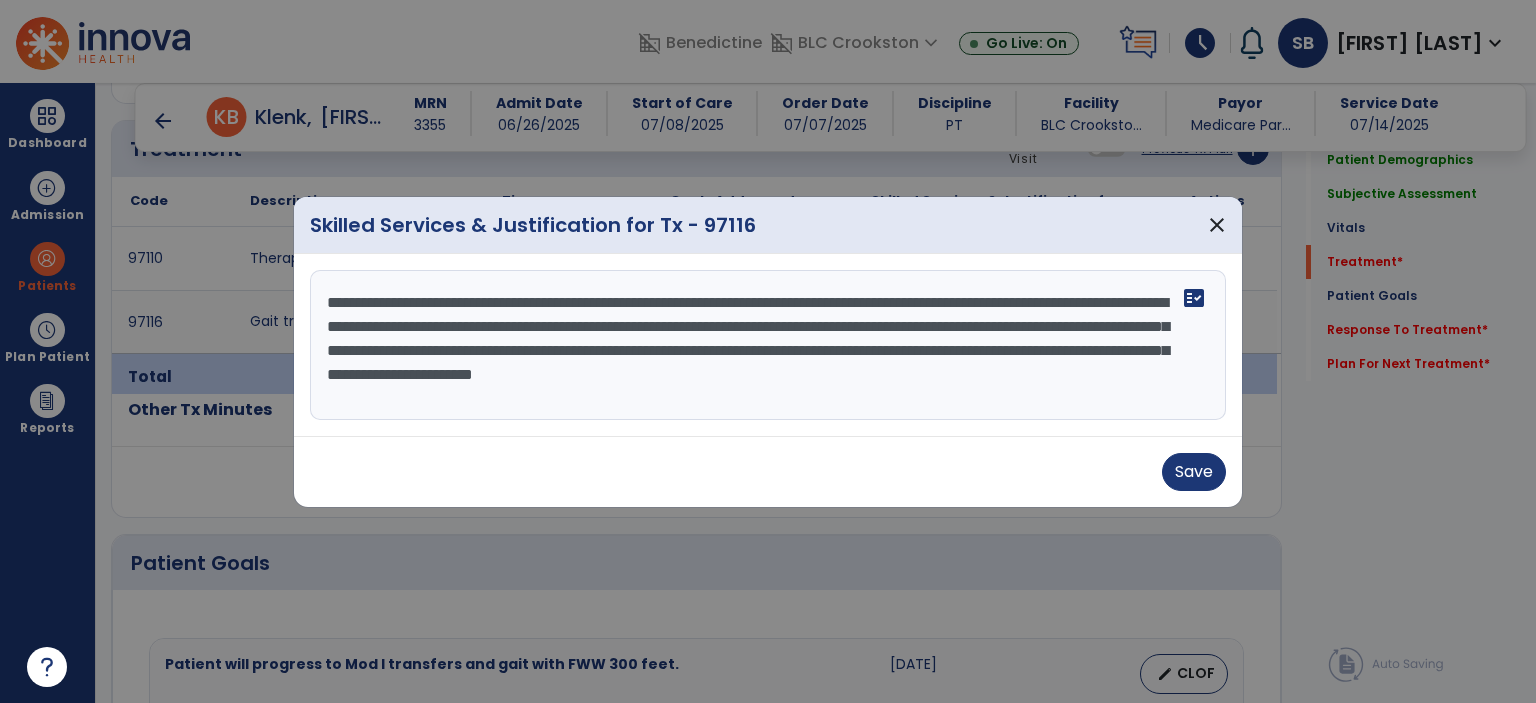 click on "**********" at bounding box center [768, 345] 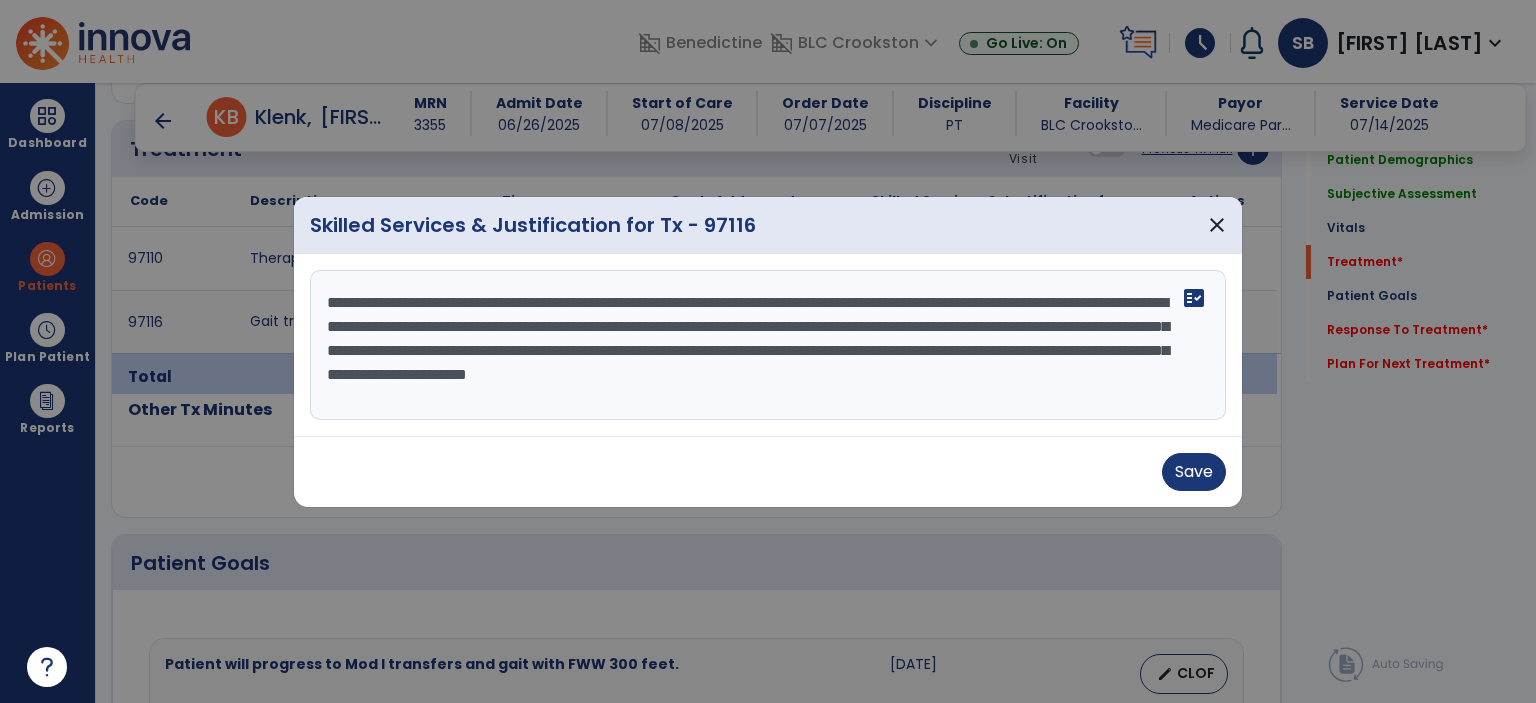 click on "**********" at bounding box center [768, 345] 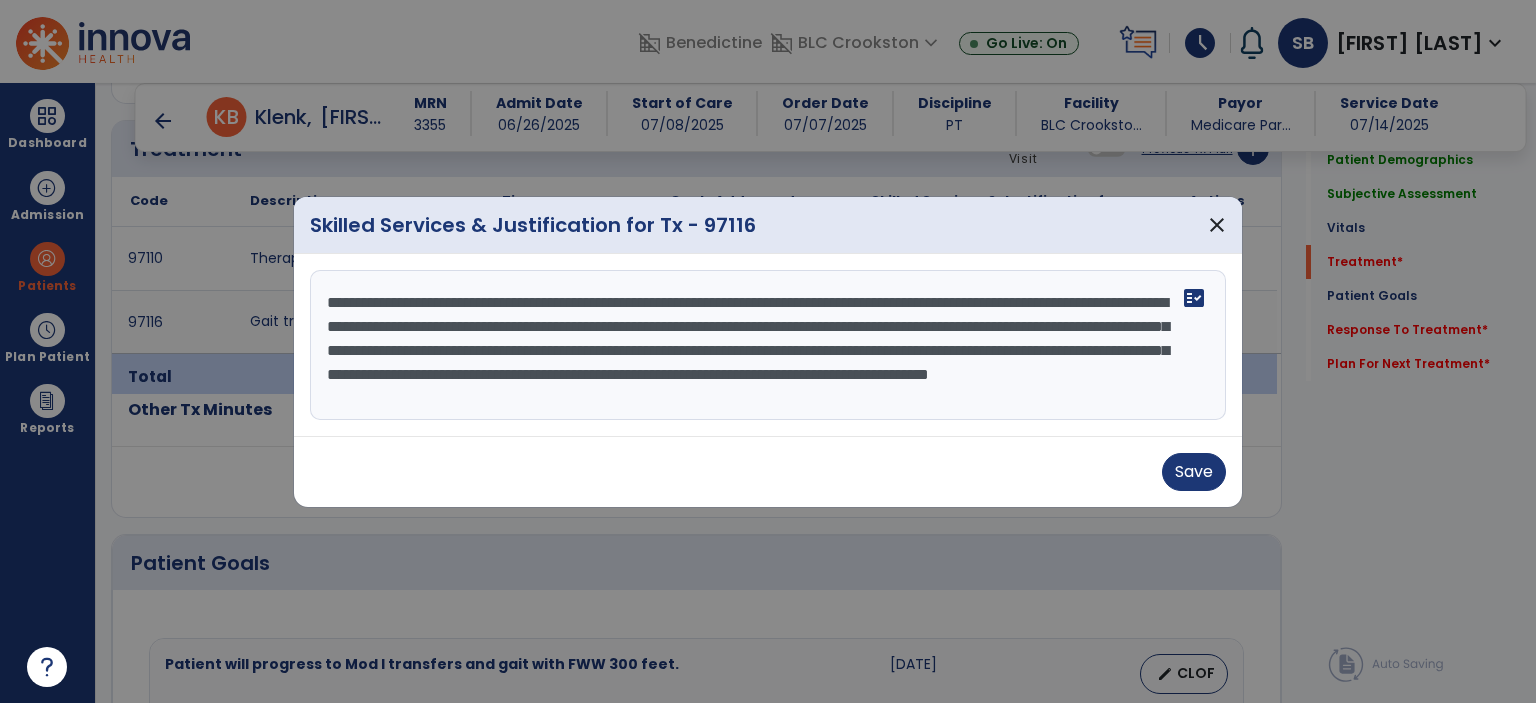 scroll, scrollTop: 15, scrollLeft: 0, axis: vertical 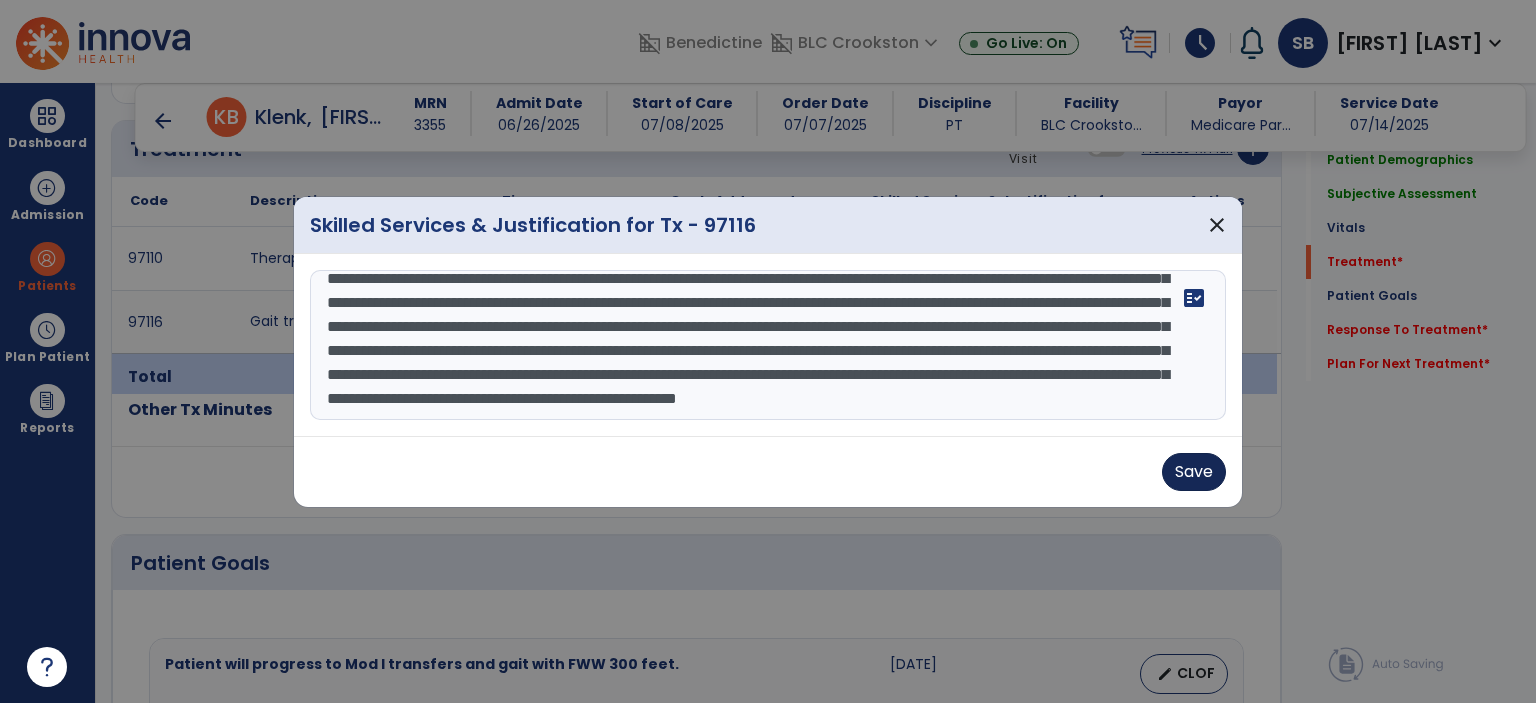 type on "**********" 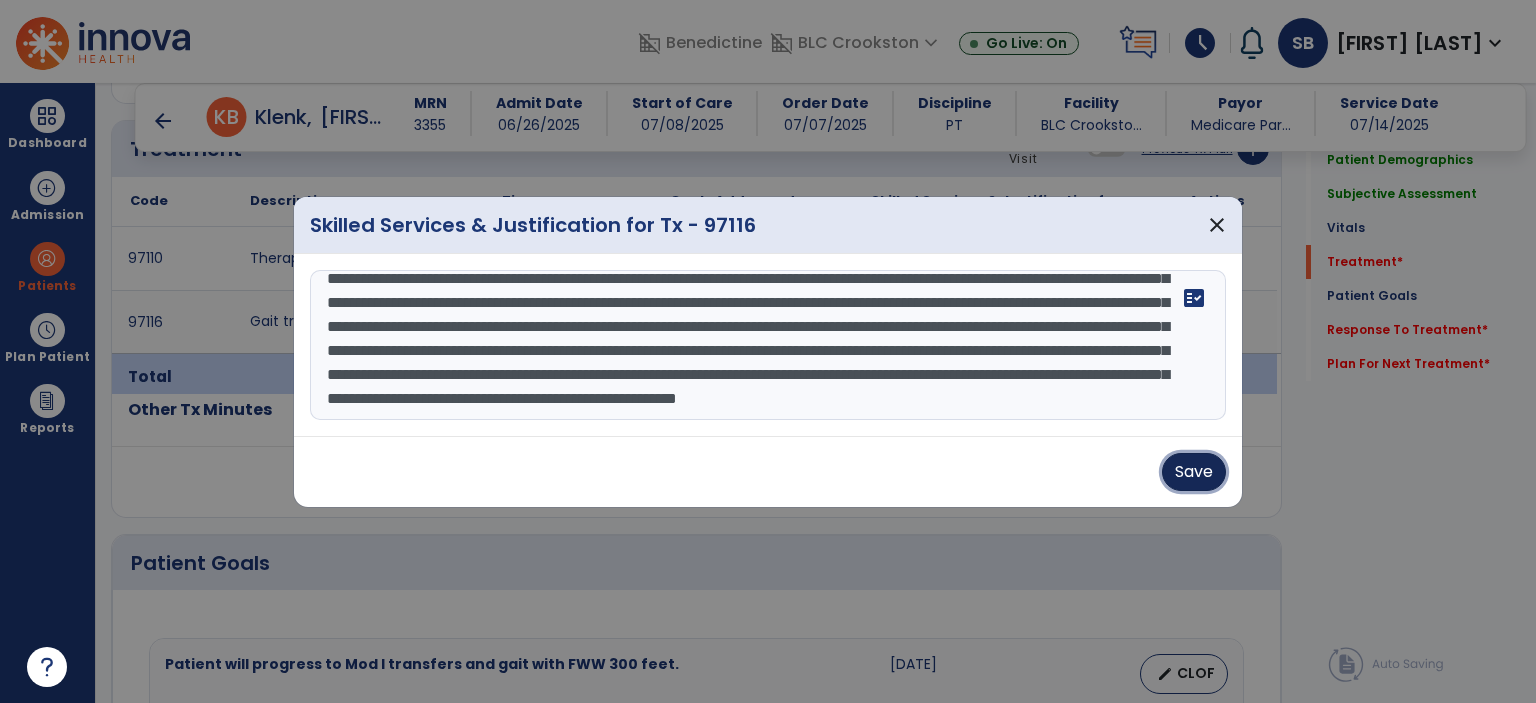 click on "Save" at bounding box center (1194, 472) 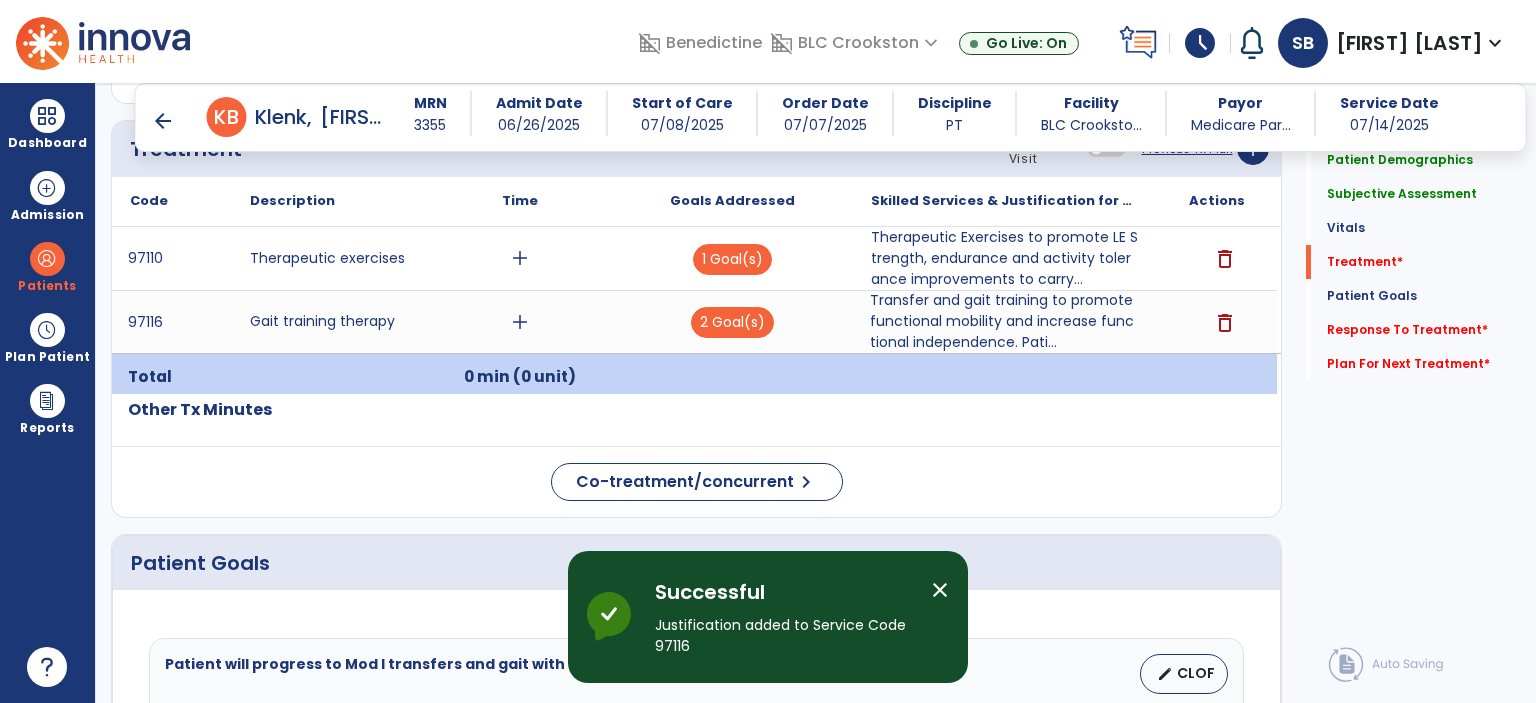 scroll, scrollTop: 1241, scrollLeft: 0, axis: vertical 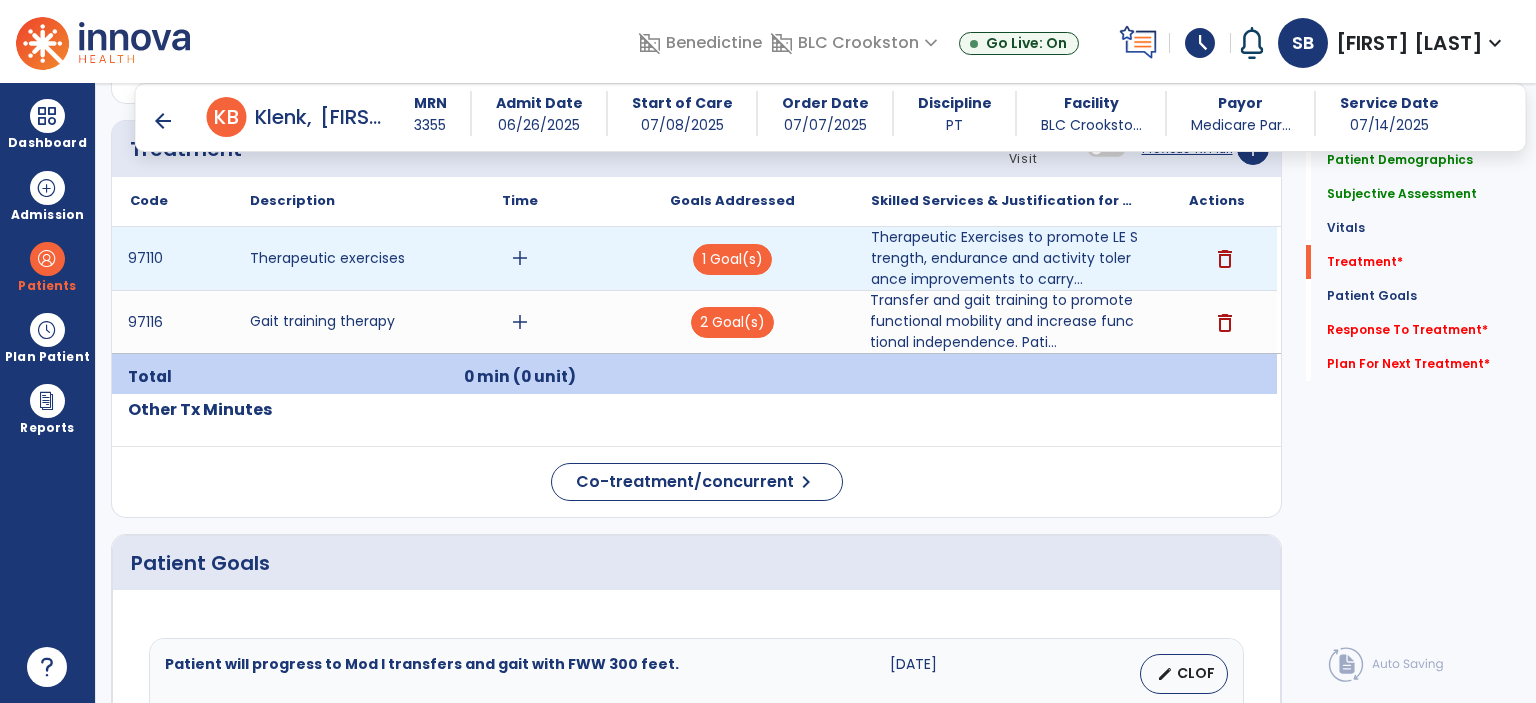 click on "add" at bounding box center (520, 258) 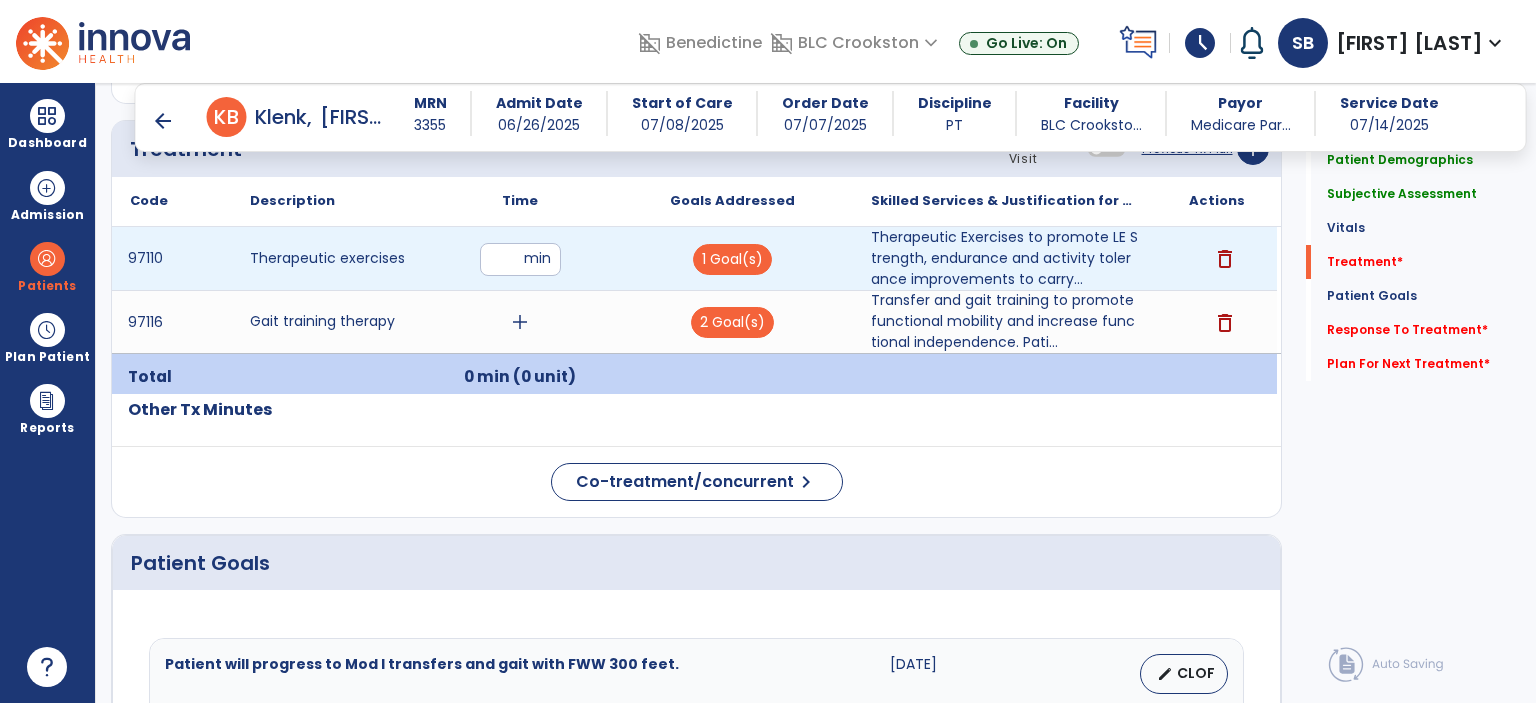 type on "**" 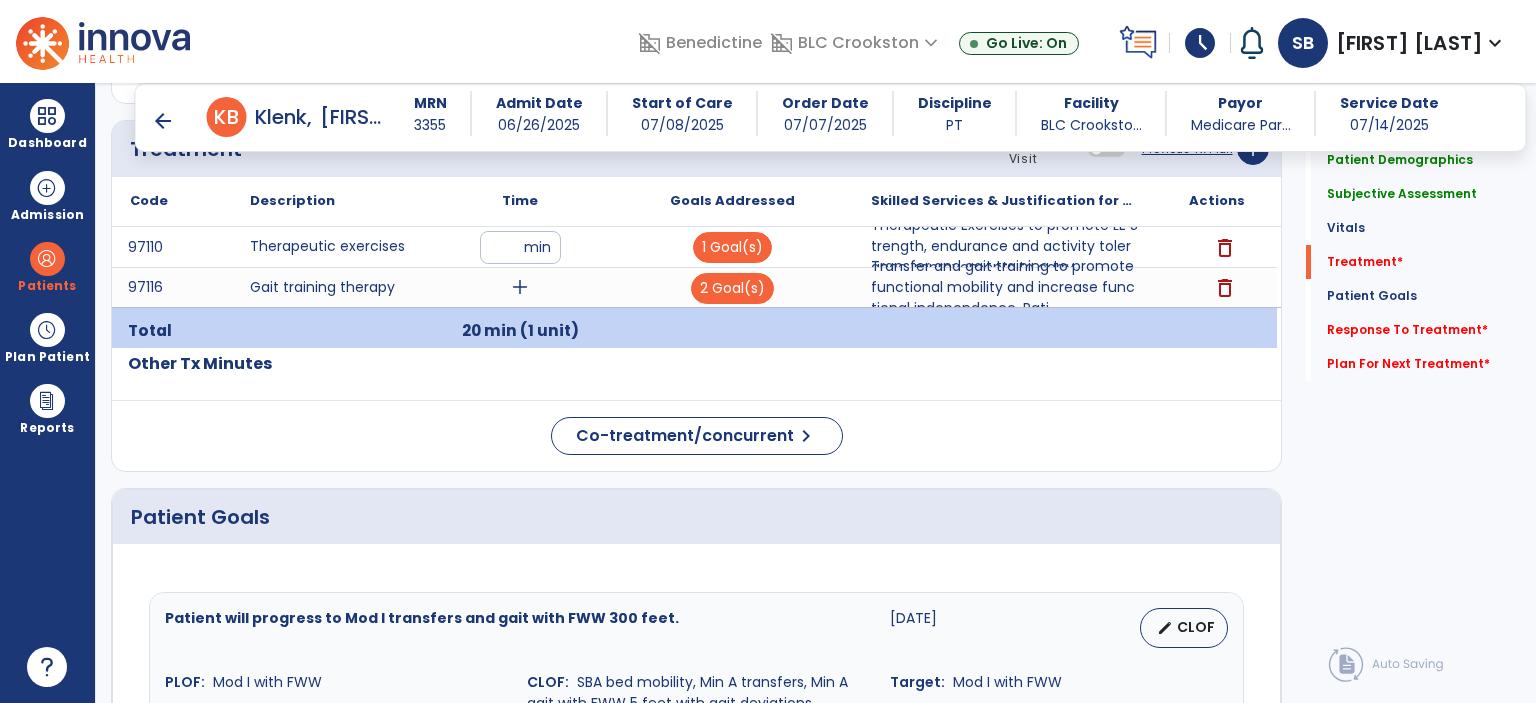 scroll, scrollTop: 1241, scrollLeft: 0, axis: vertical 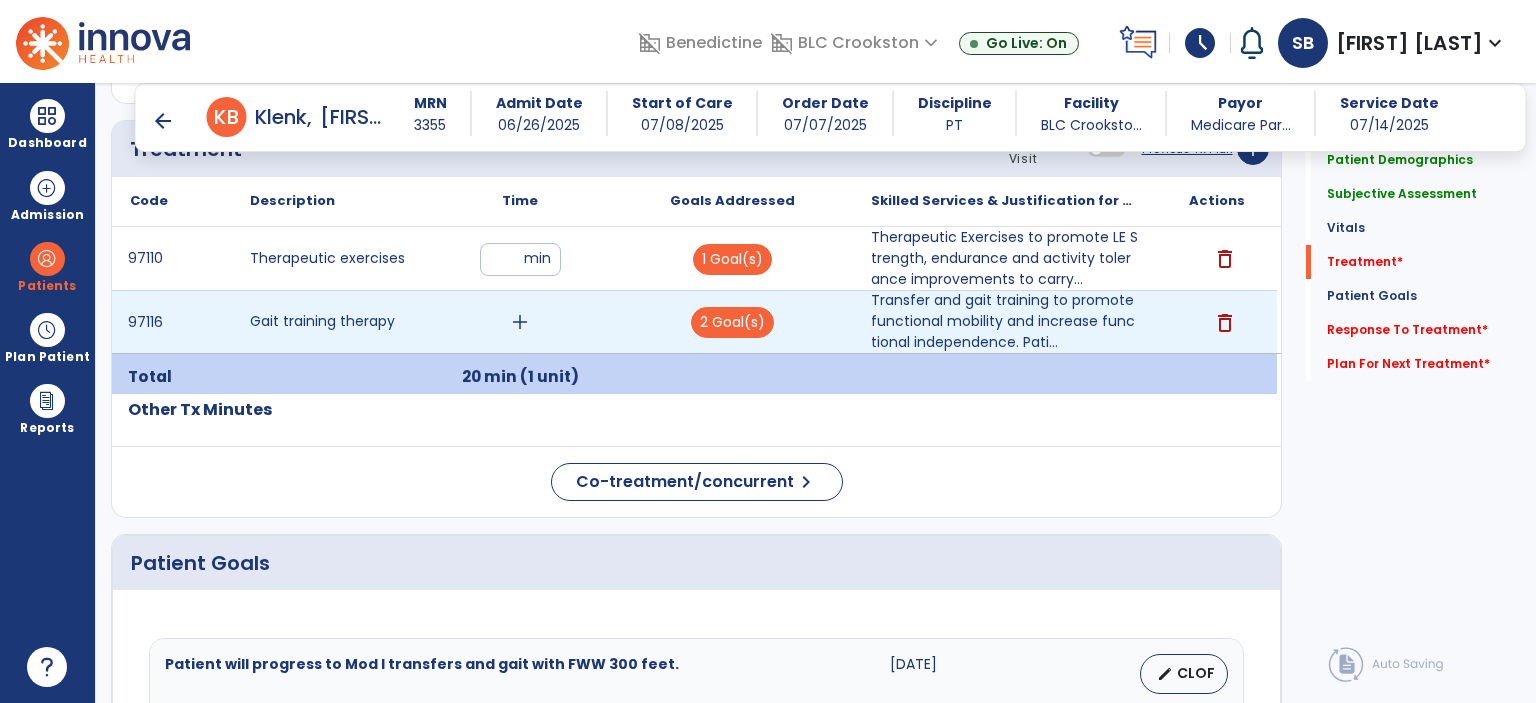 click on "add" at bounding box center (520, 322) 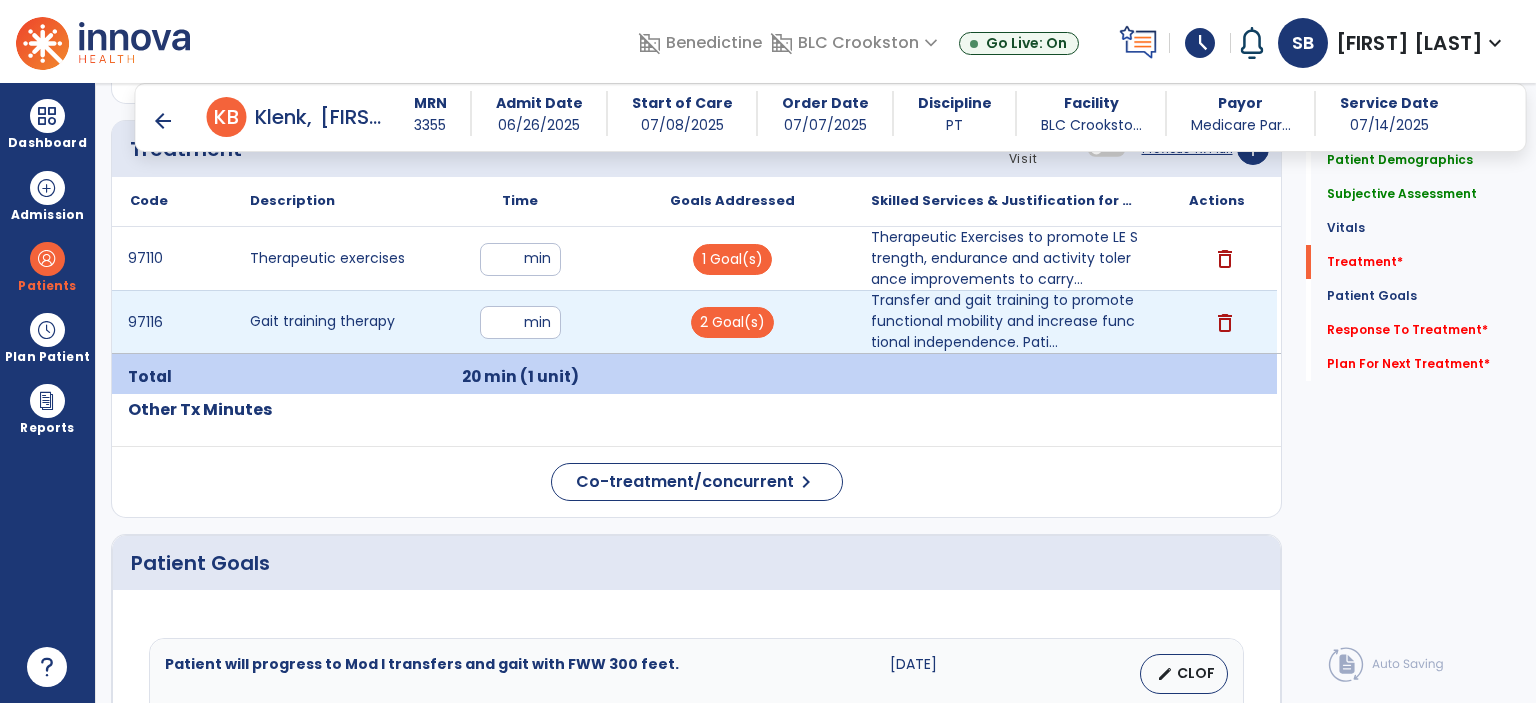 type on "**" 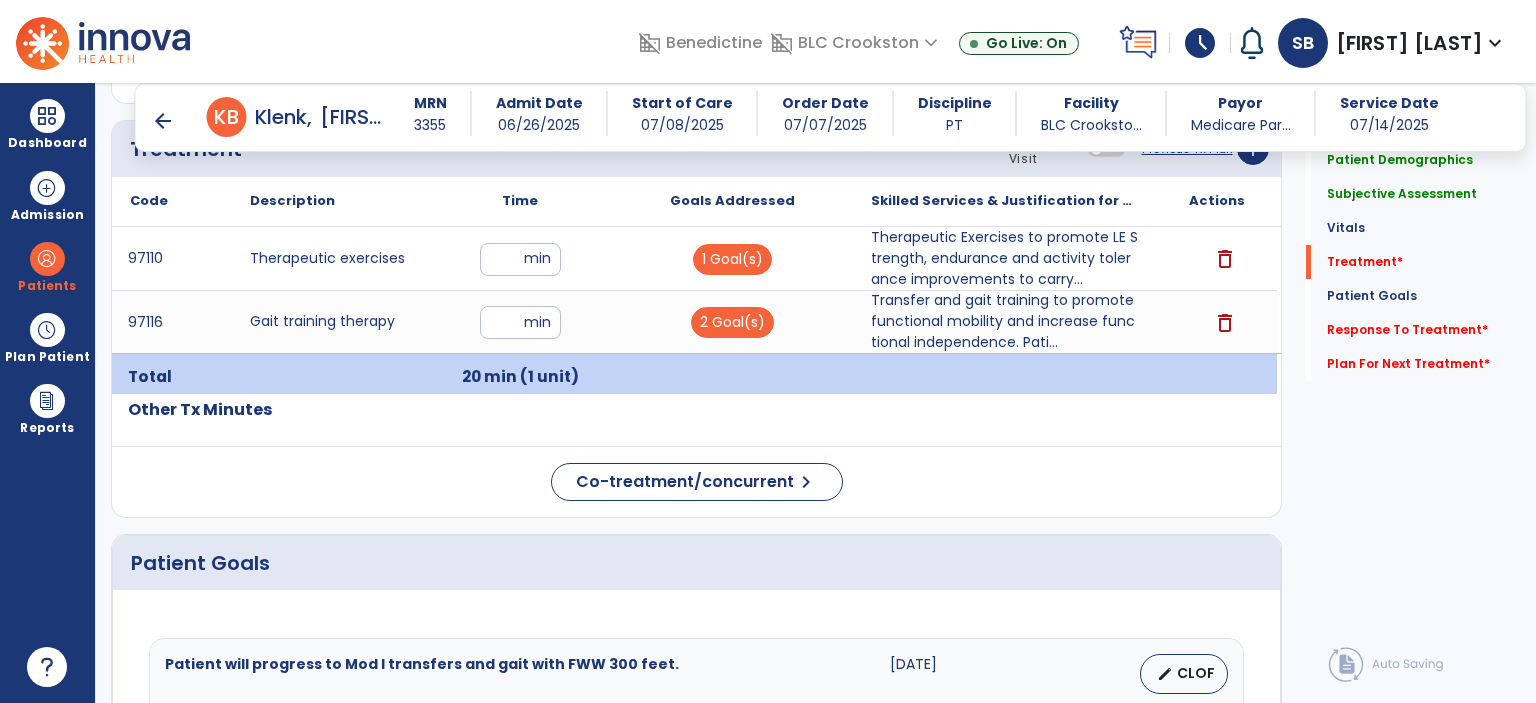 click on "Code
Description
Time" 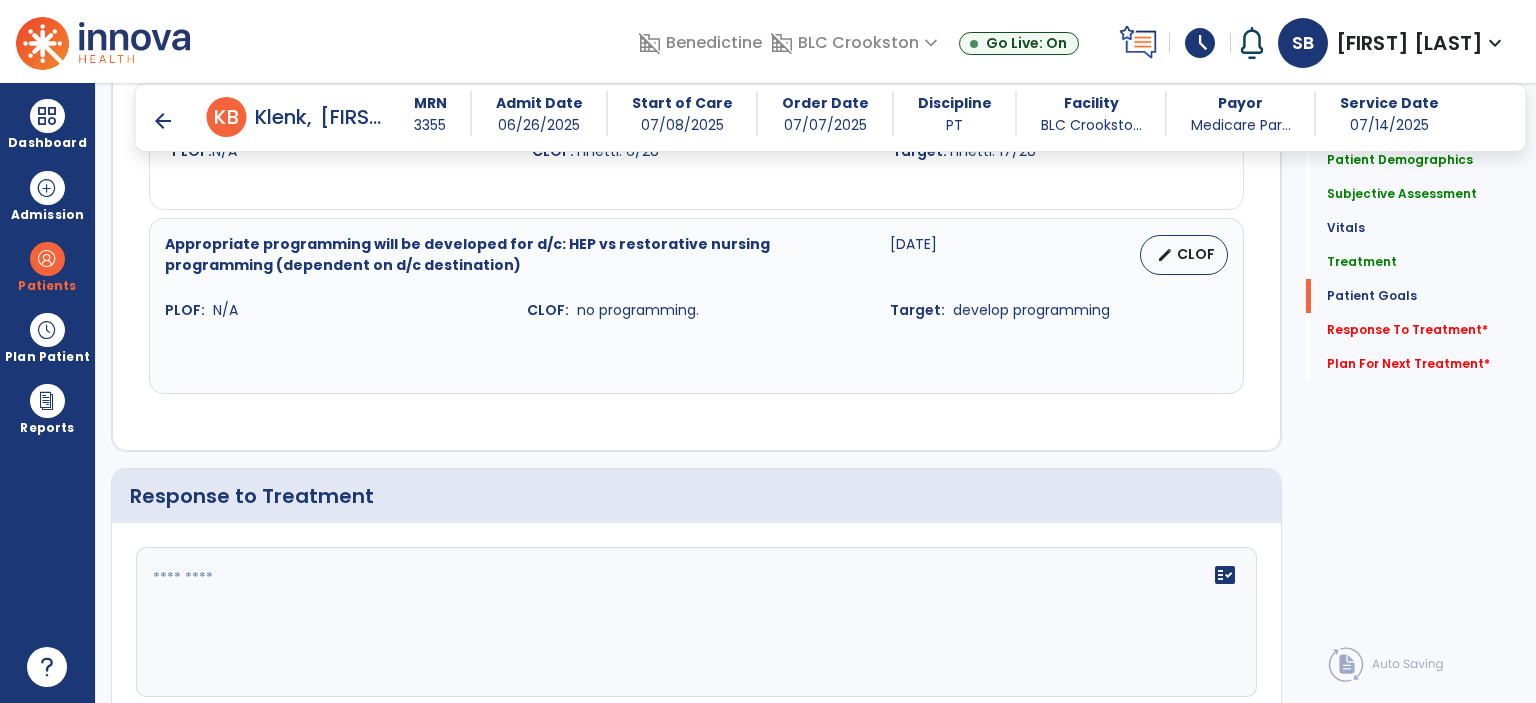 scroll, scrollTop: 2730, scrollLeft: 0, axis: vertical 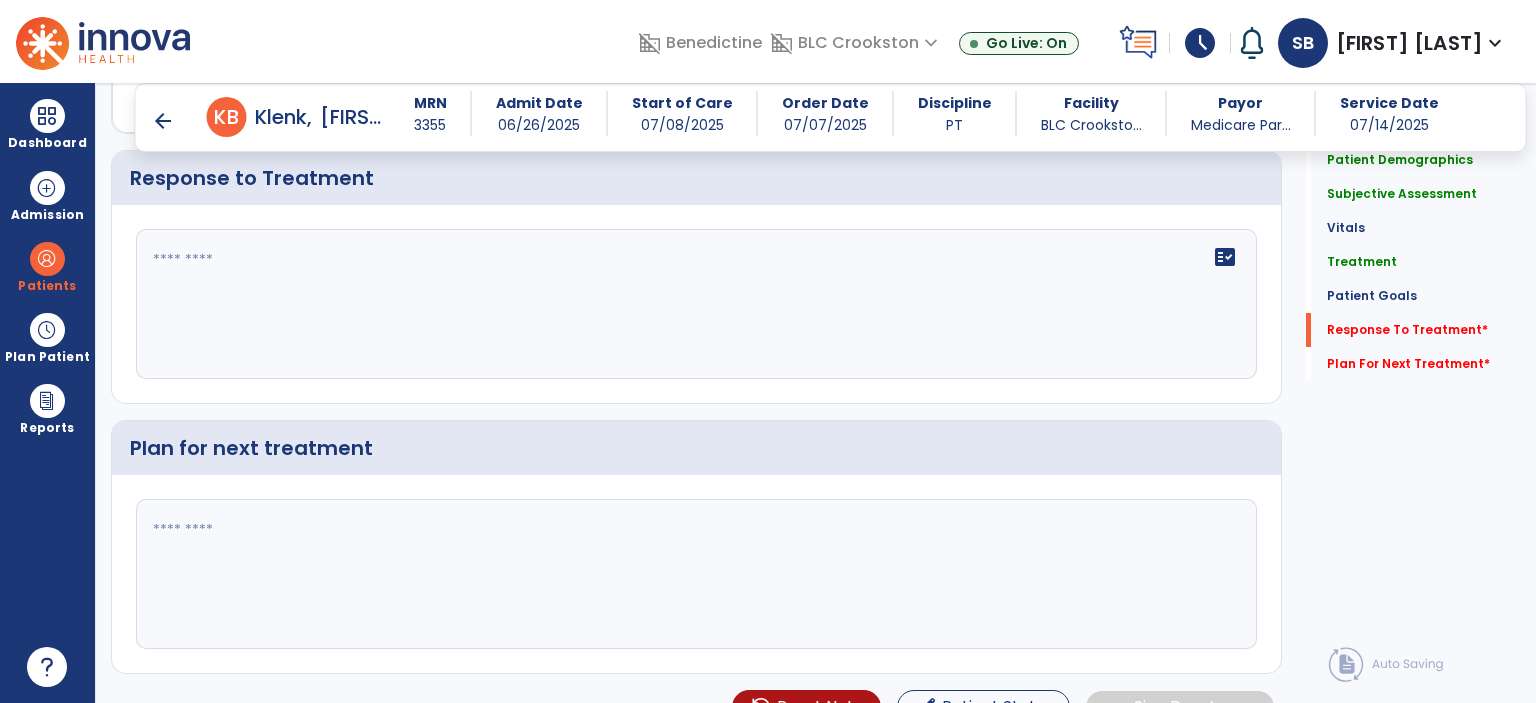 click 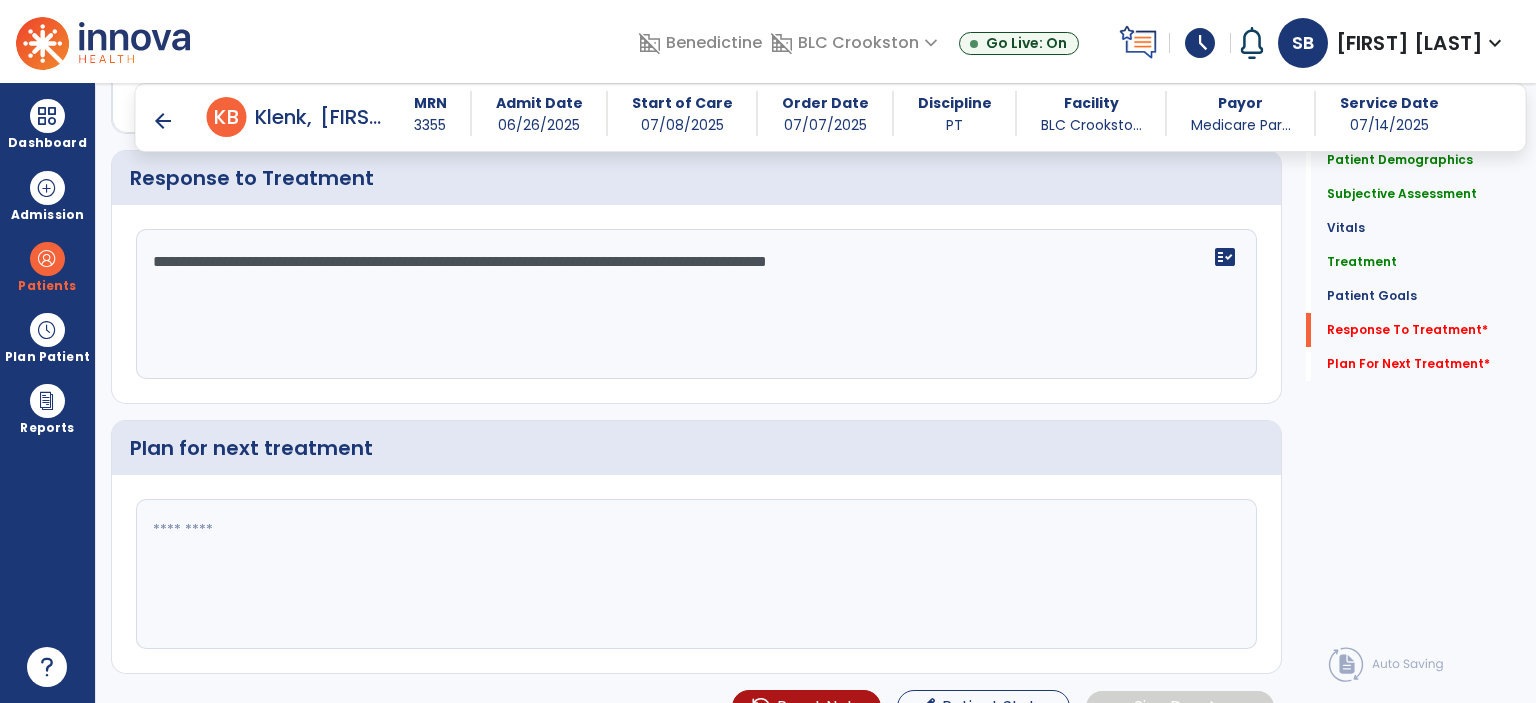 type on "**********" 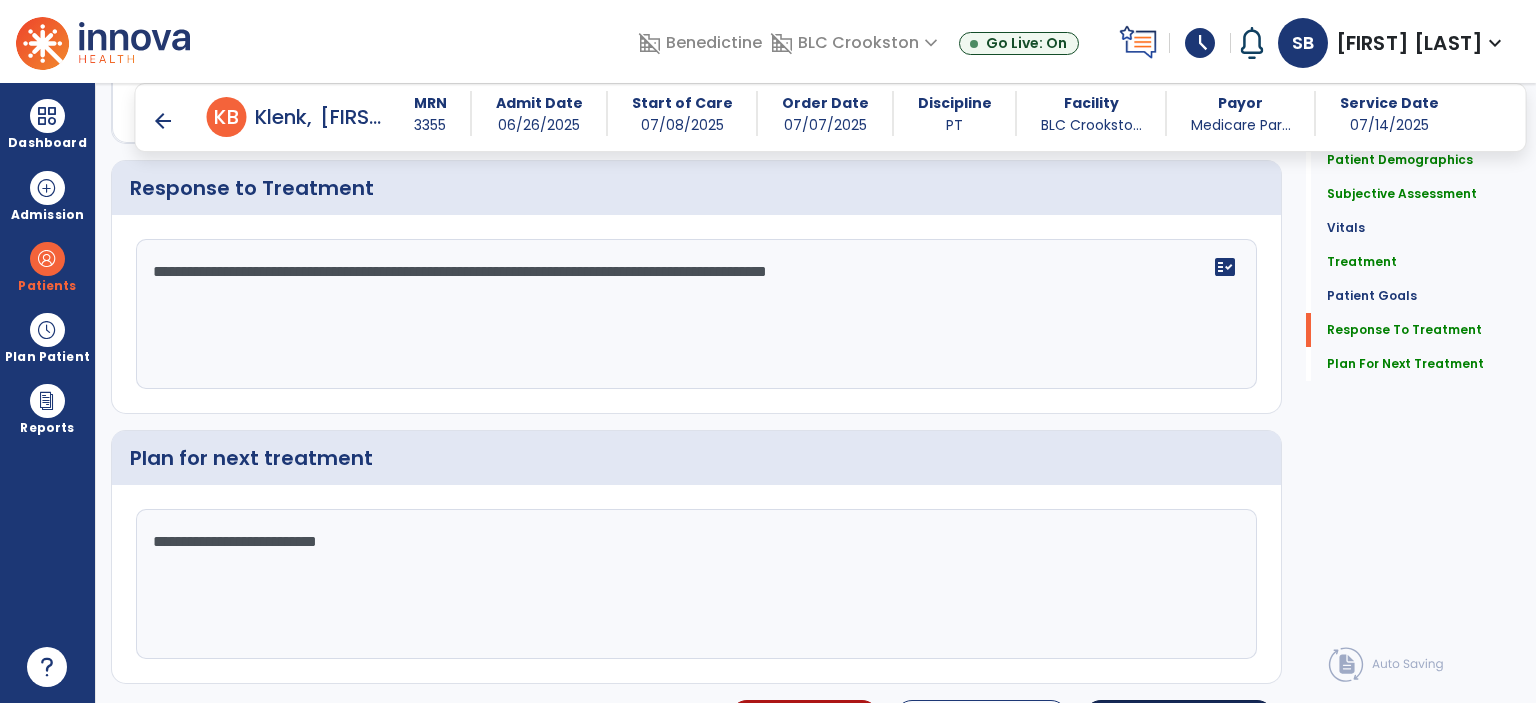 scroll, scrollTop: 2760, scrollLeft: 0, axis: vertical 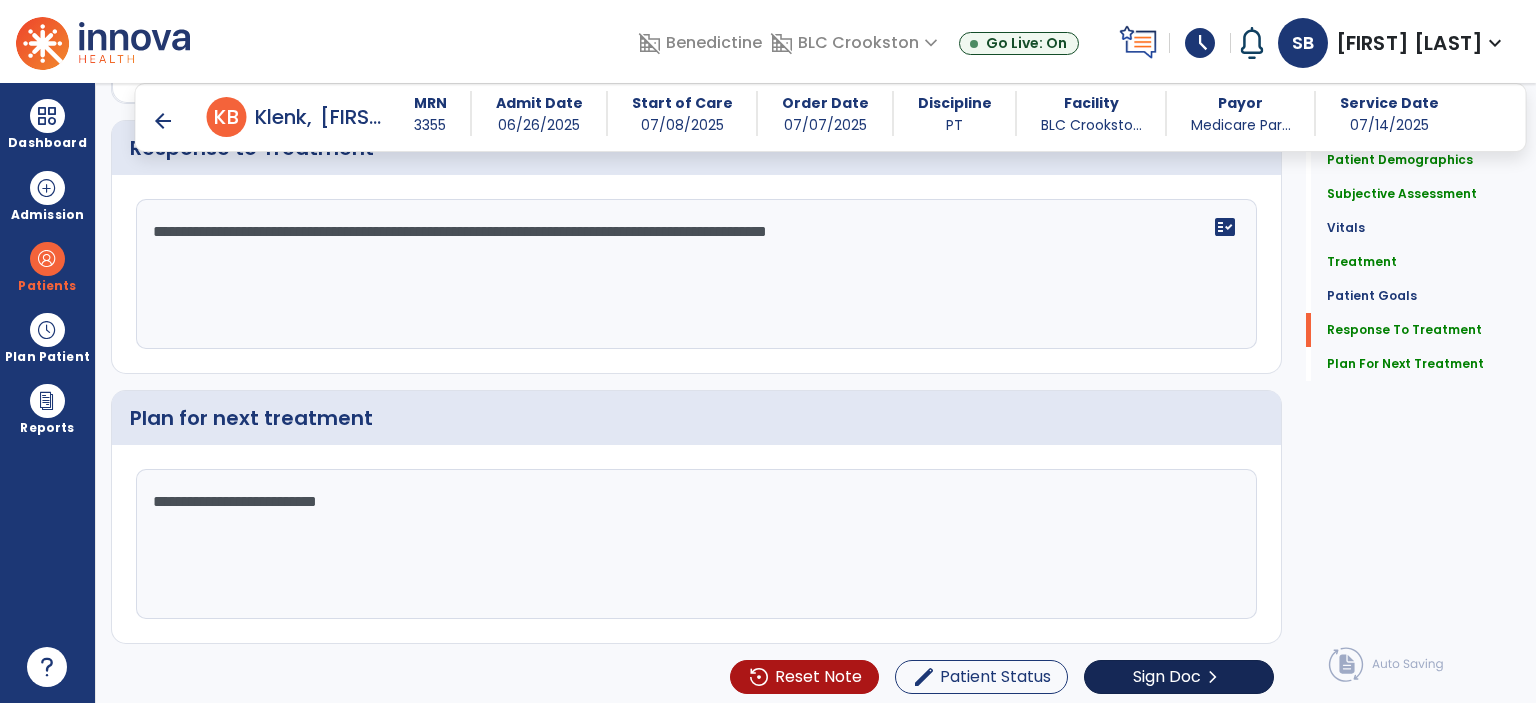 type on "**********" 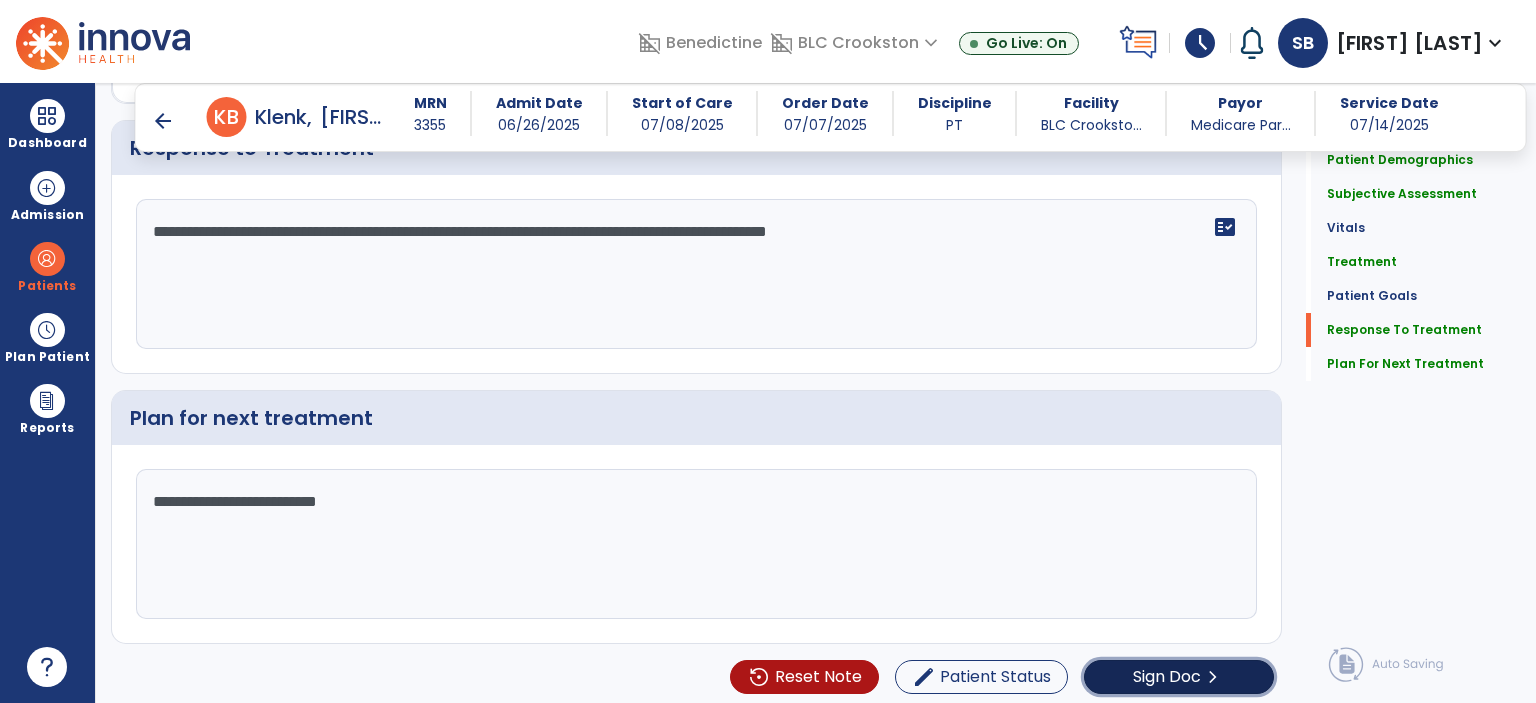 click on "Sign Doc" 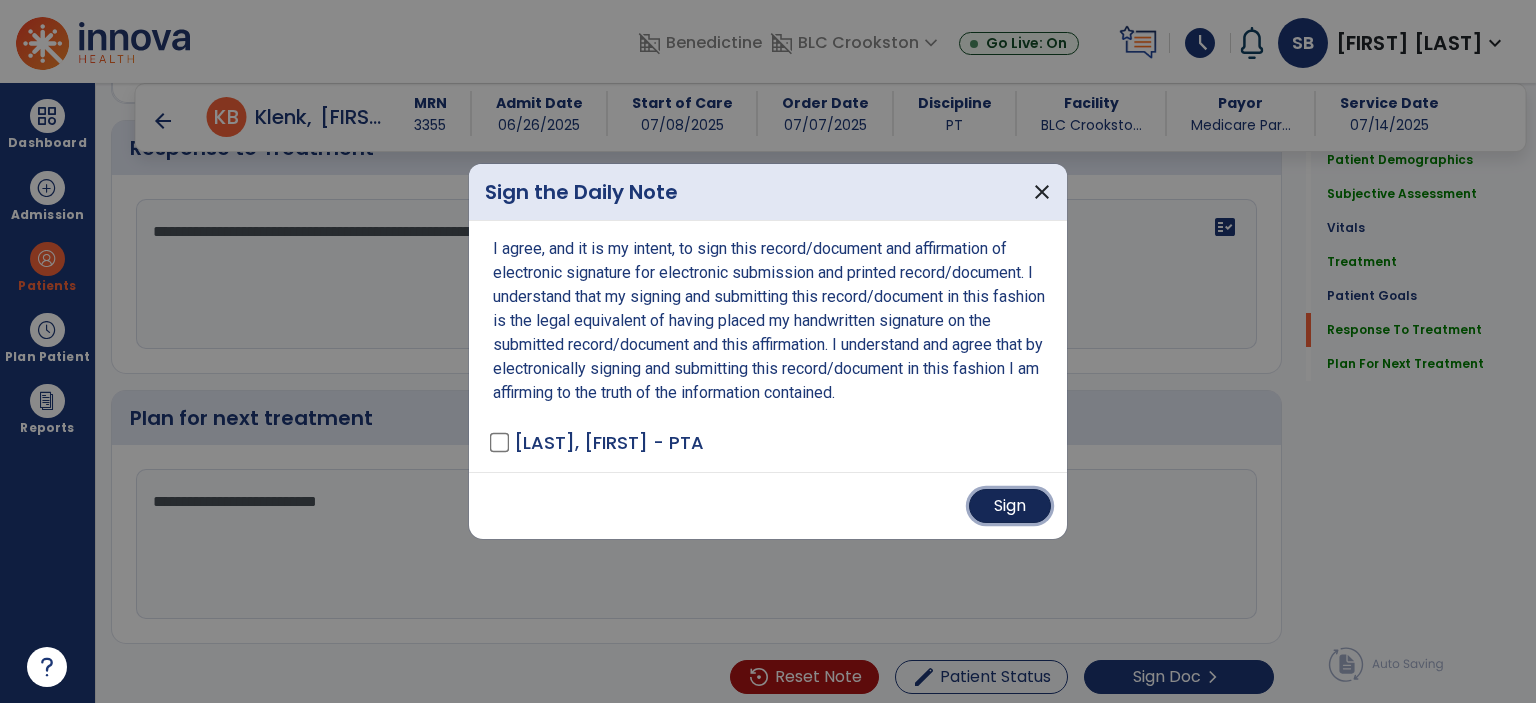 click on "Sign" at bounding box center (1010, 506) 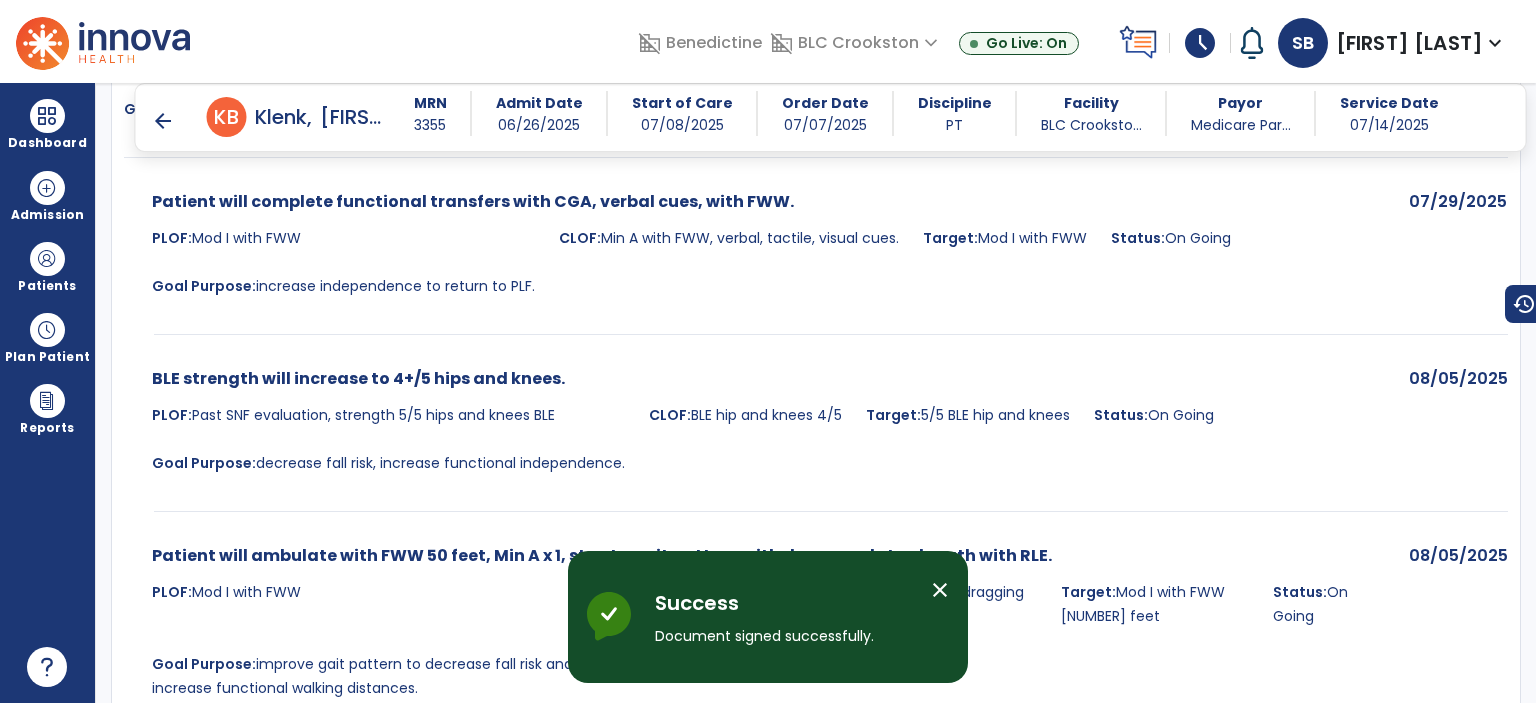 scroll, scrollTop: 5165, scrollLeft: 0, axis: vertical 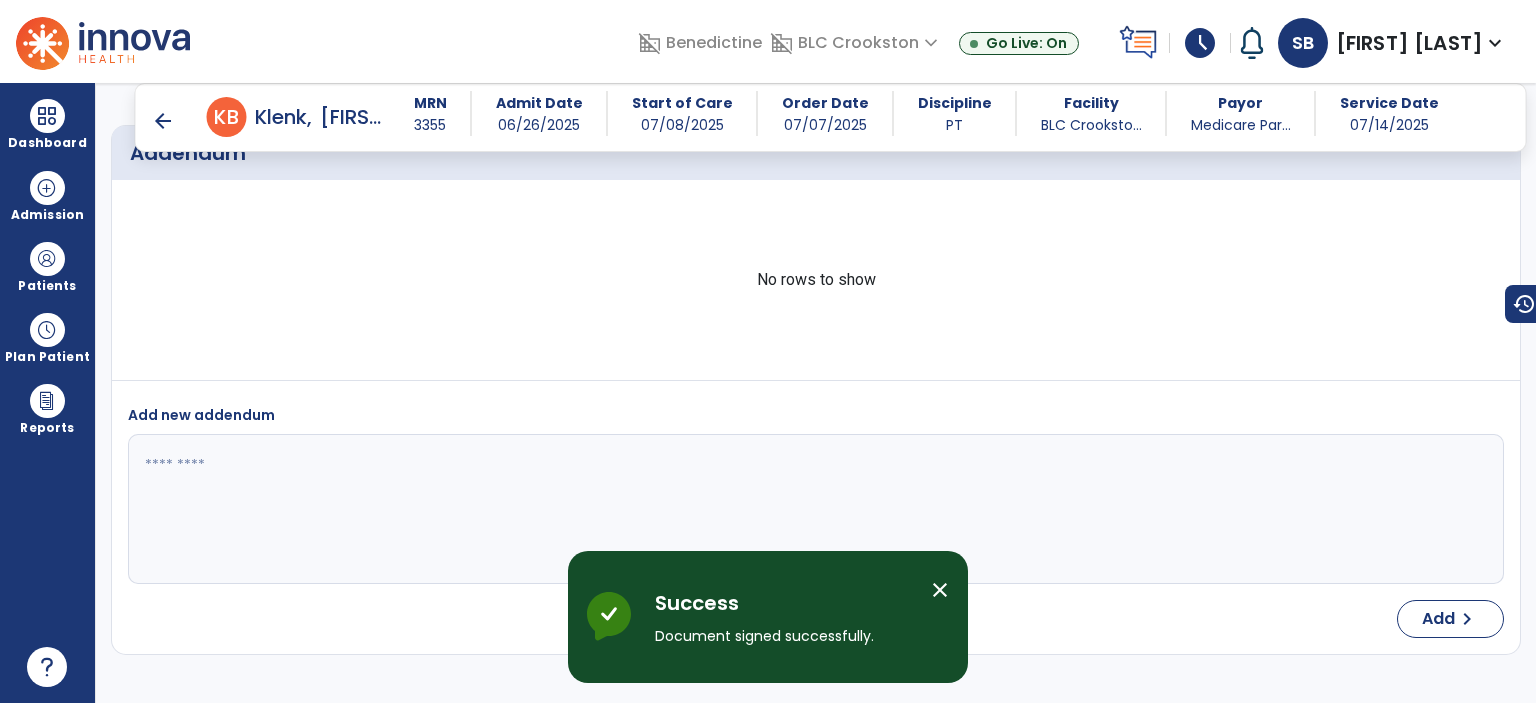 click on "arrow_back" at bounding box center (163, 121) 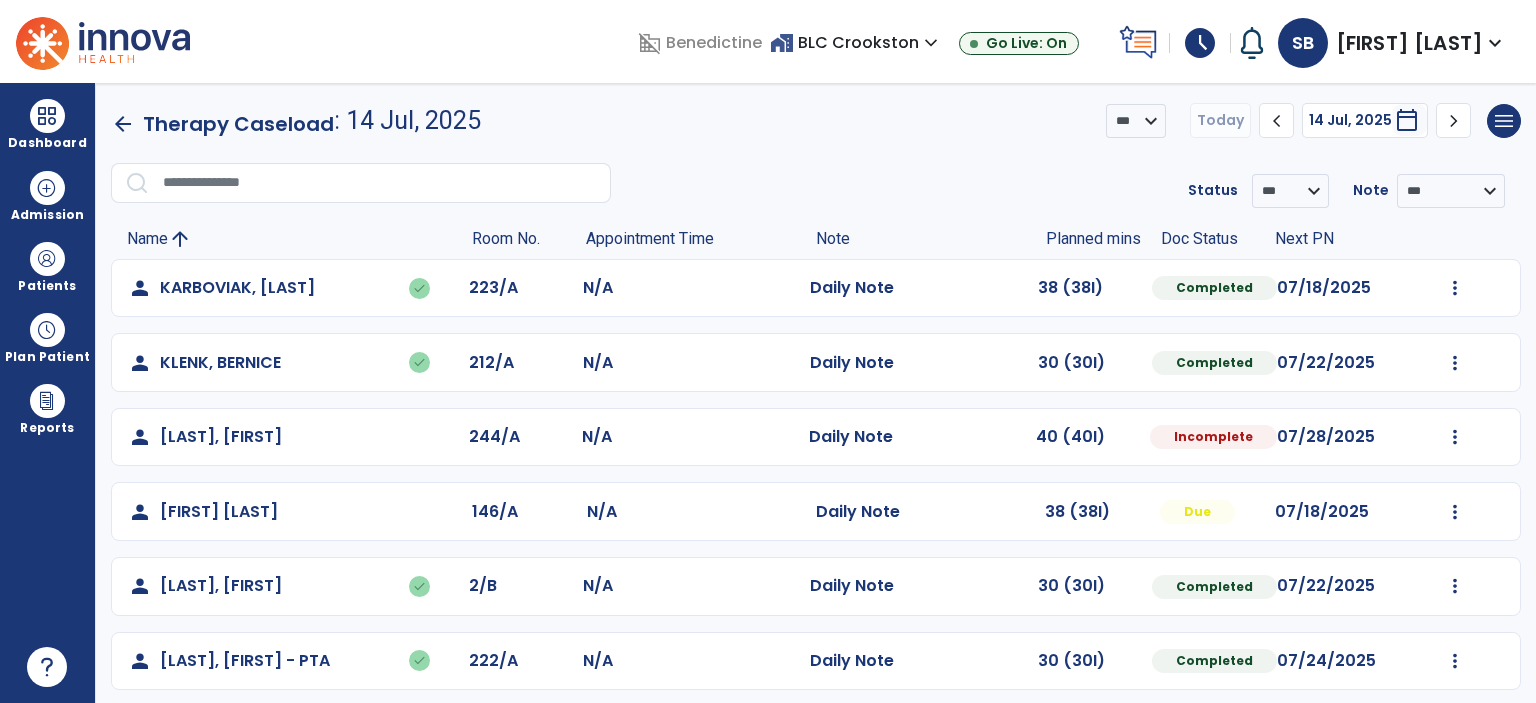 scroll, scrollTop: 86, scrollLeft: 0, axis: vertical 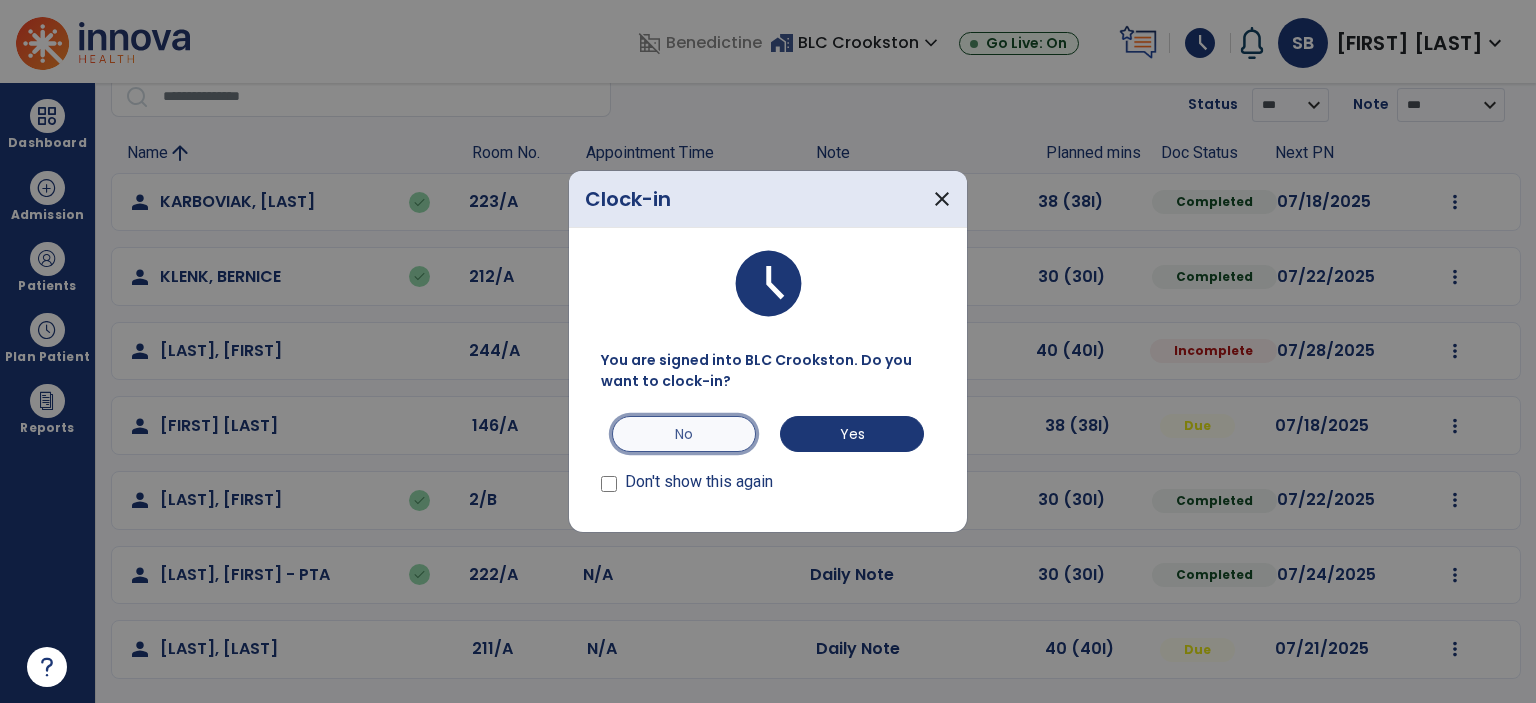 click on "No" at bounding box center (684, 434) 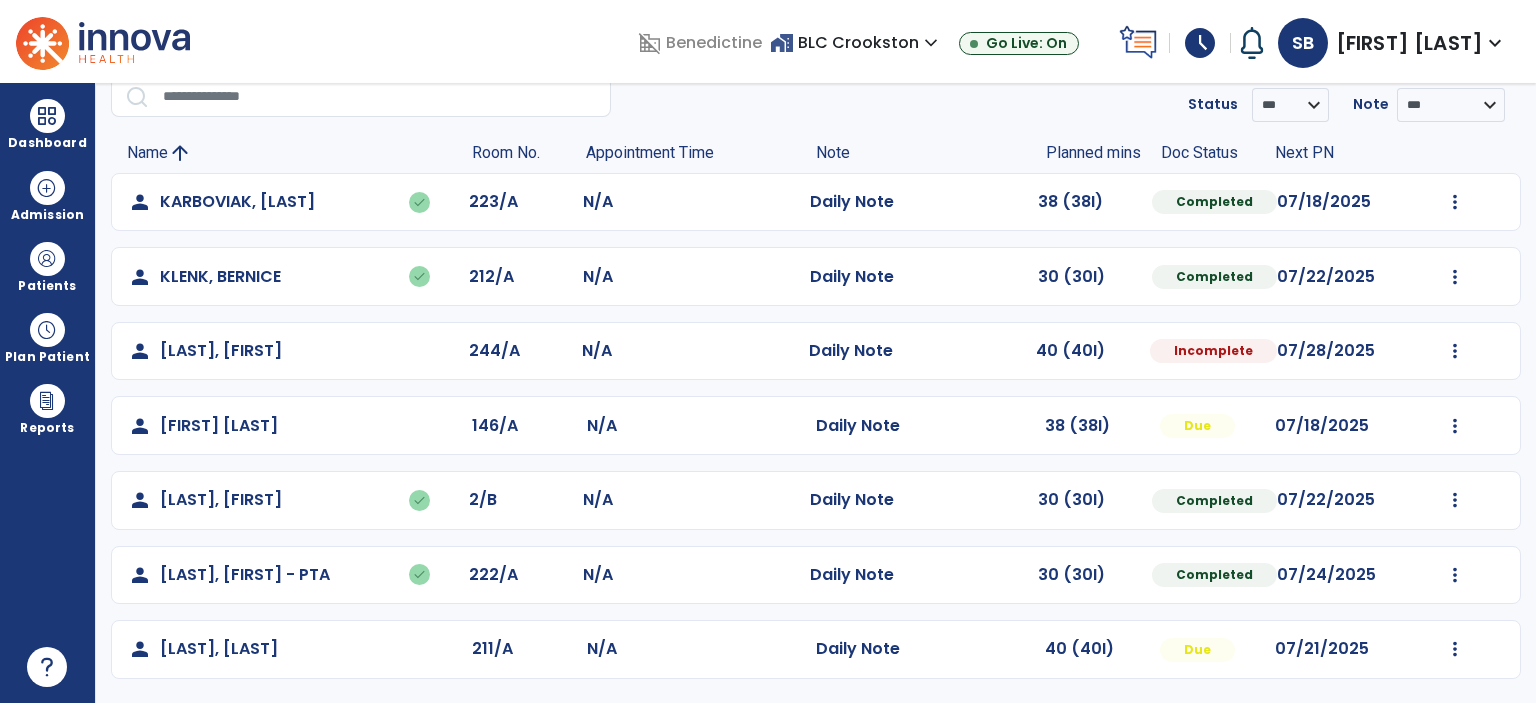 click on "Mark Visit As Complete   Reset Note   Open Document   G + C Mins" 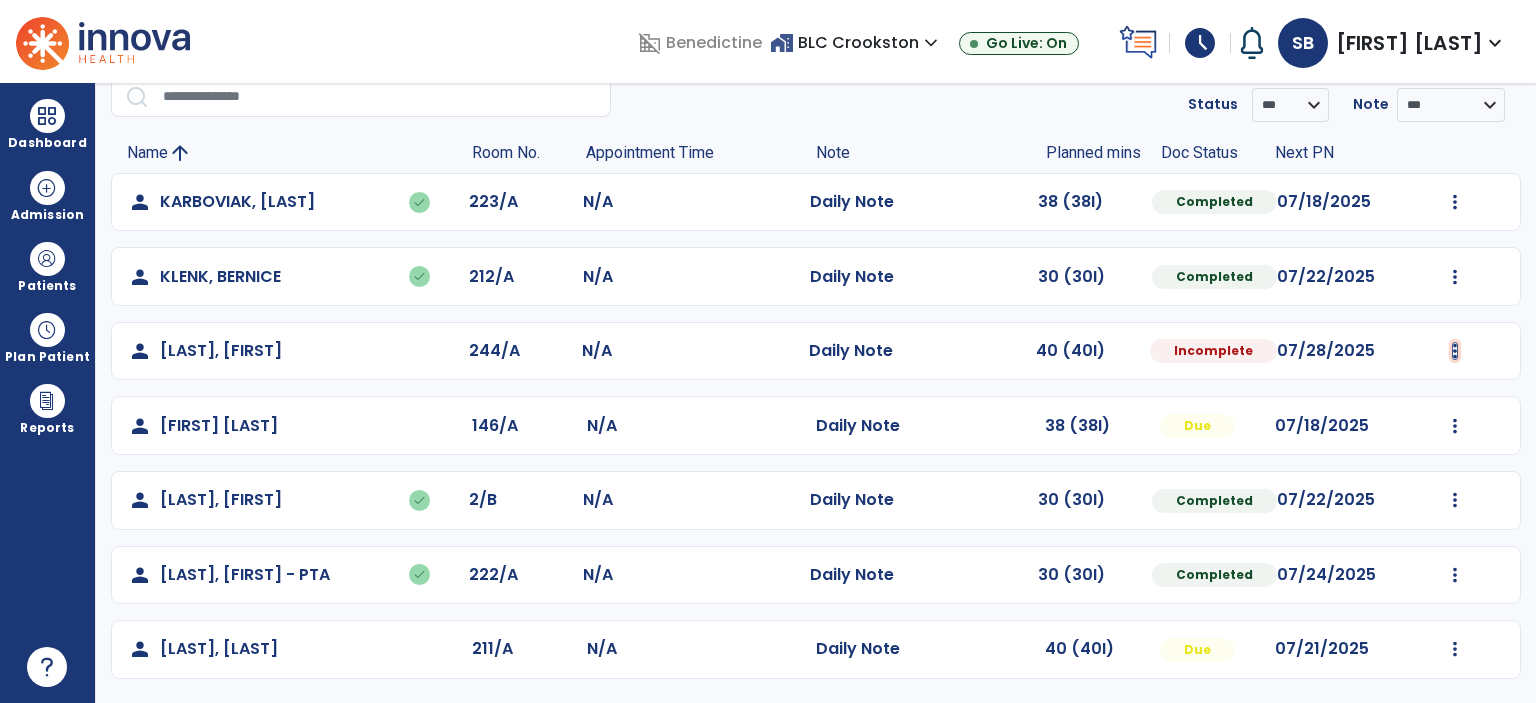 click at bounding box center (1455, 202) 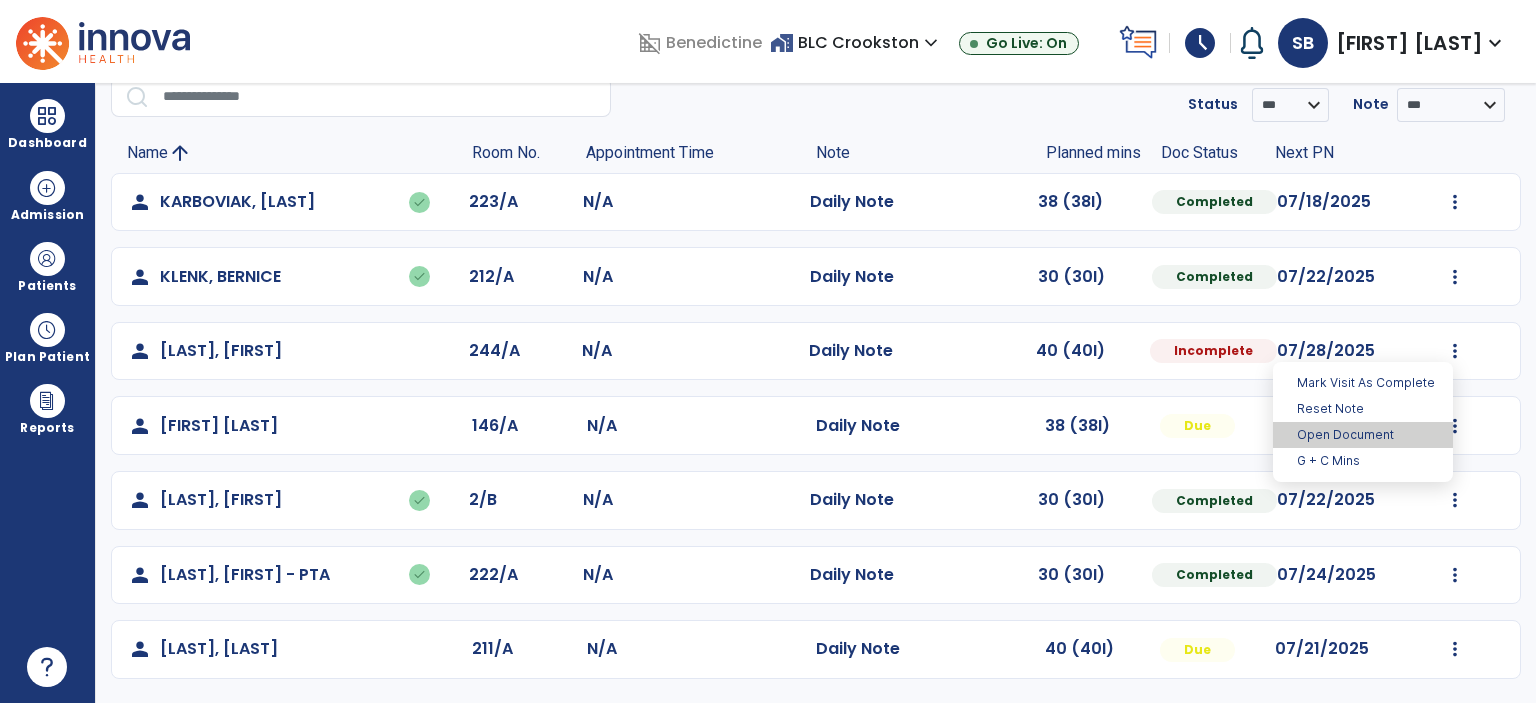 click on "Open Document" at bounding box center [1363, 435] 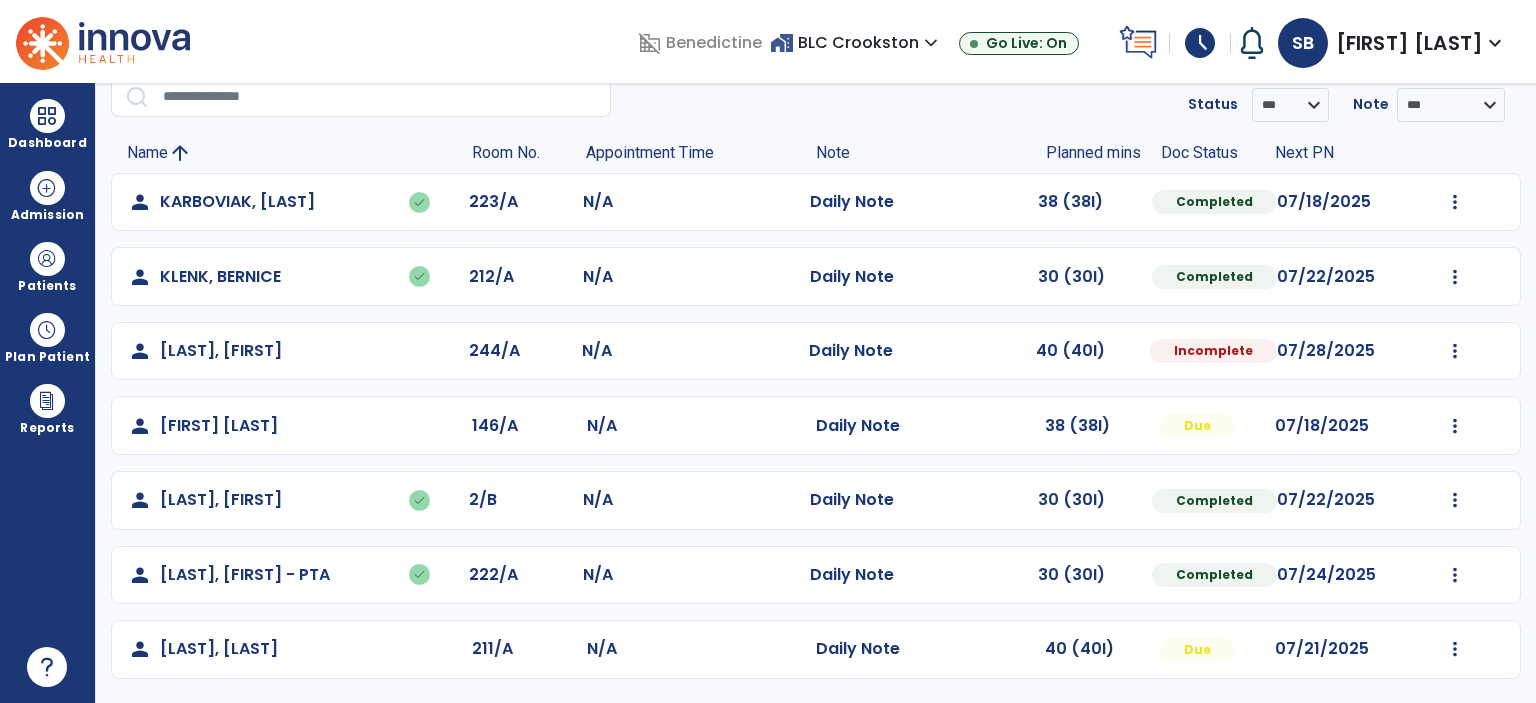 select on "*" 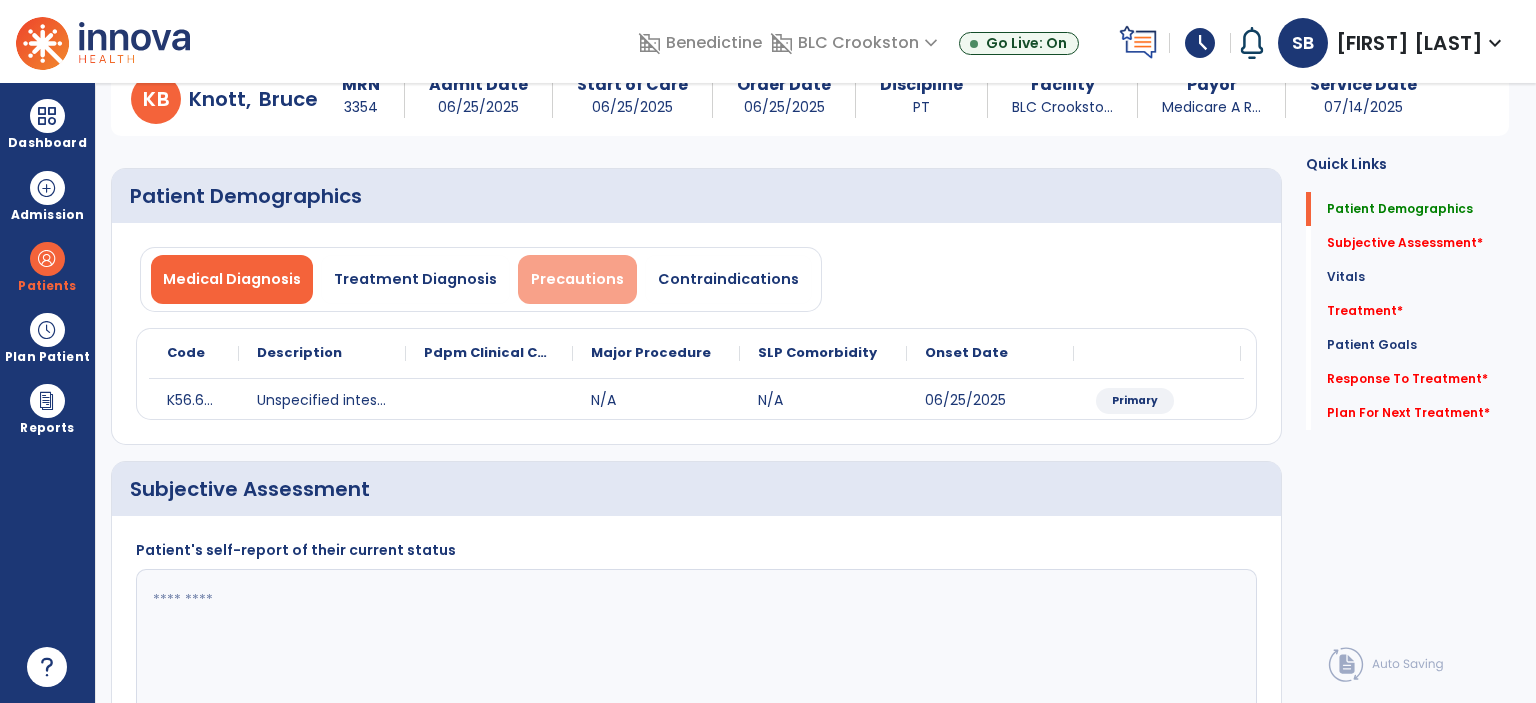 click on "Precautions" at bounding box center (577, 279) 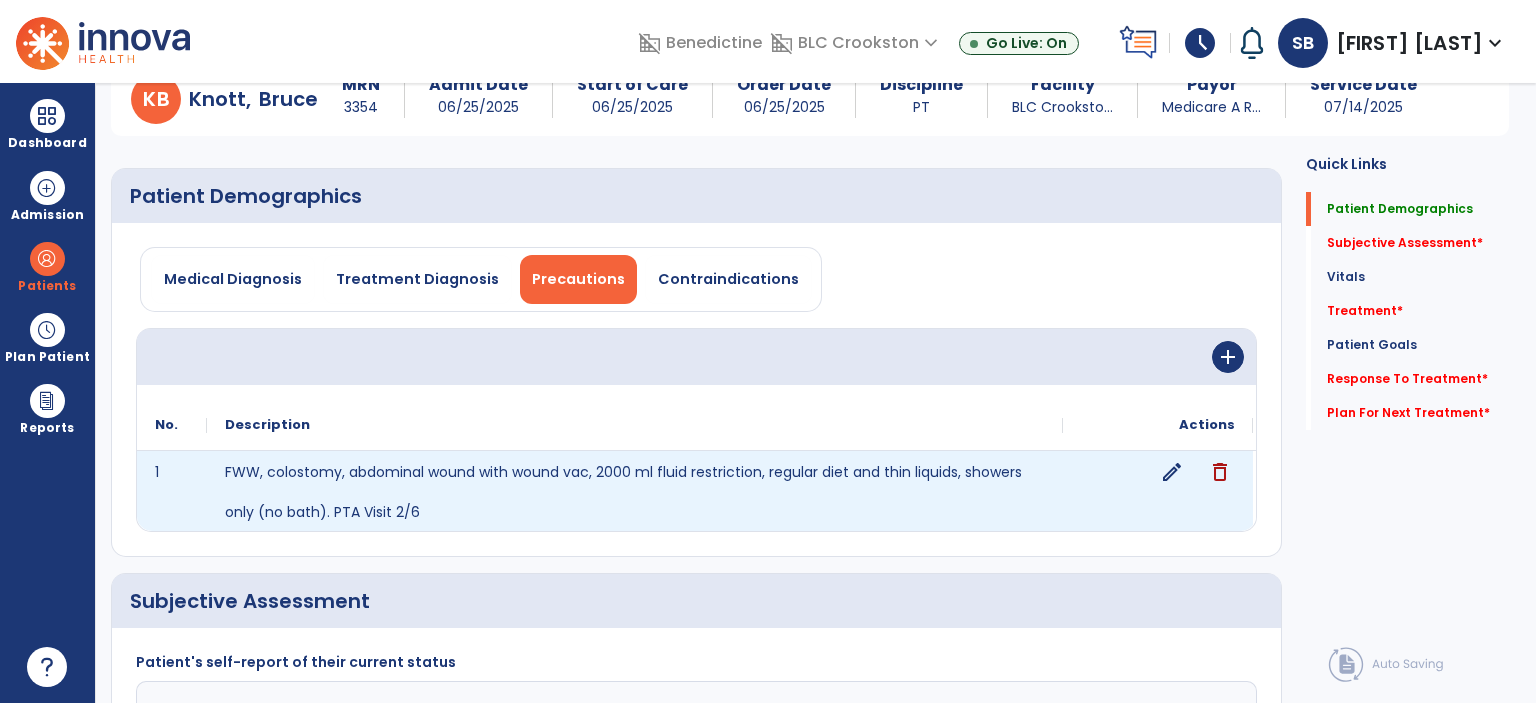 click on "edit" 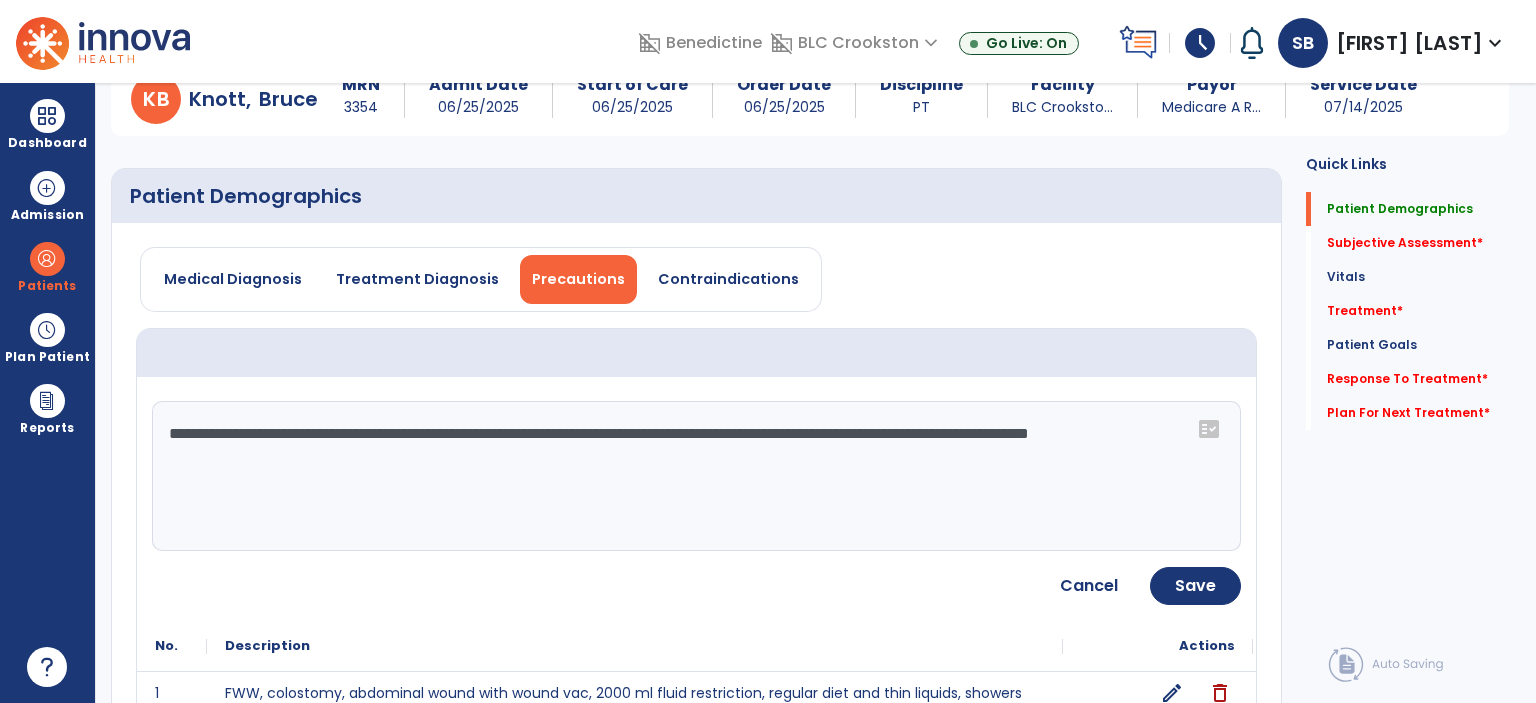 click on "**********" 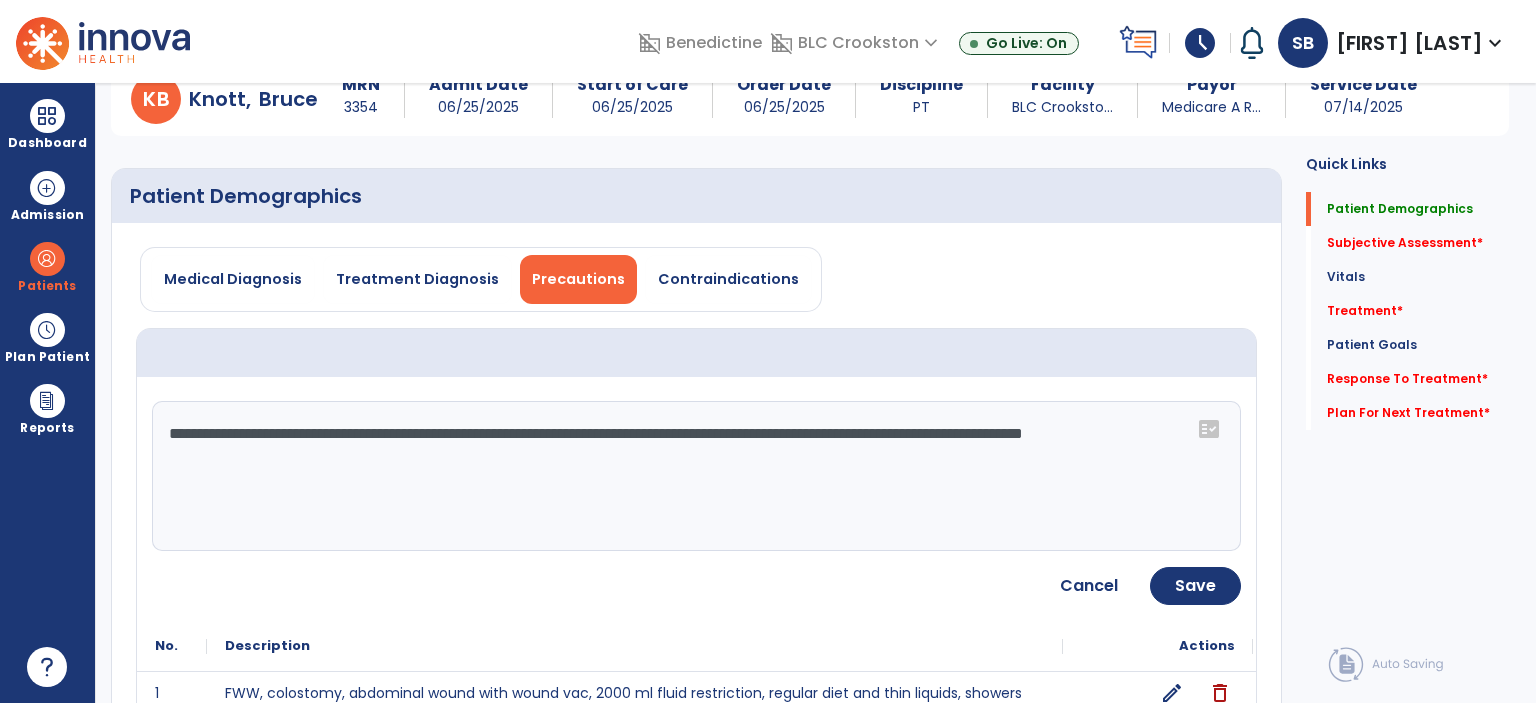 type on "**********" 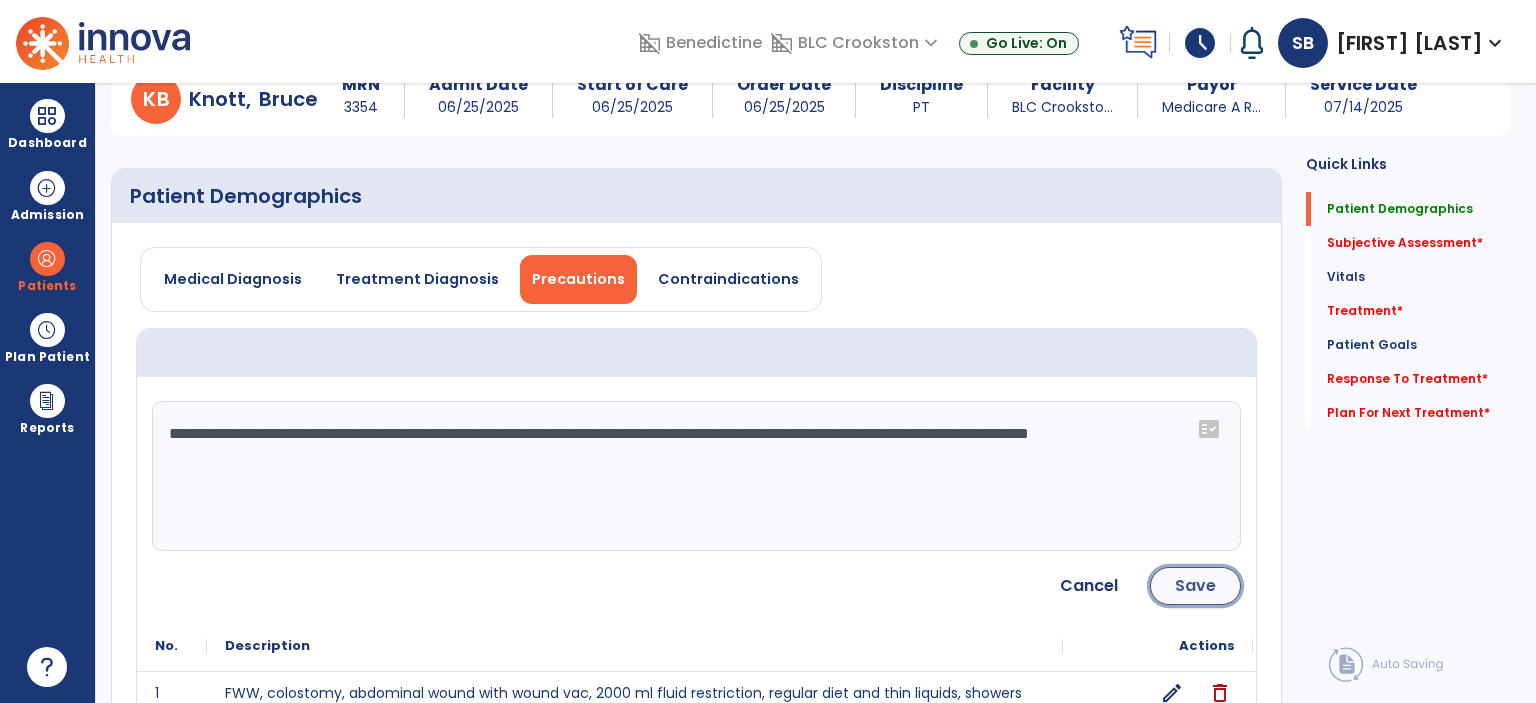 click on "Save" 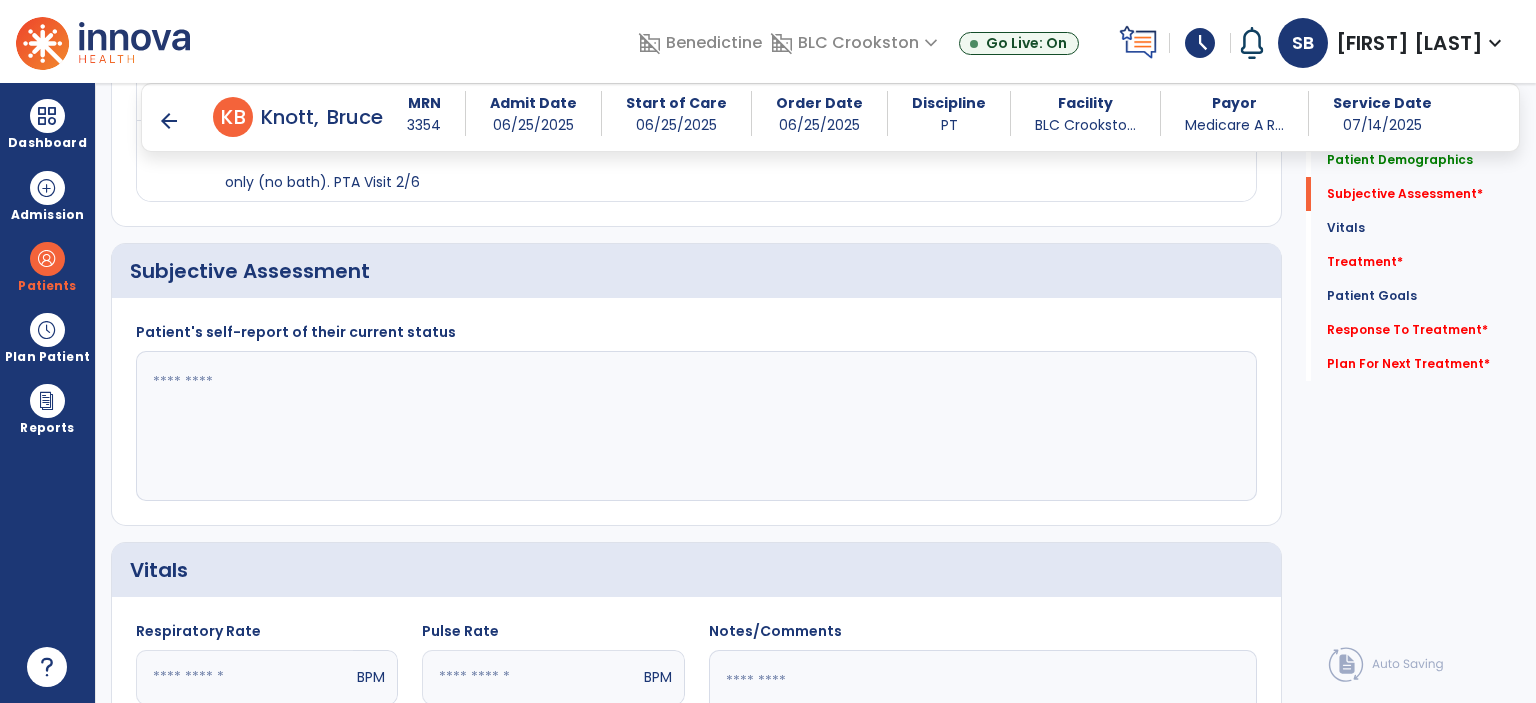 scroll, scrollTop: 398, scrollLeft: 0, axis: vertical 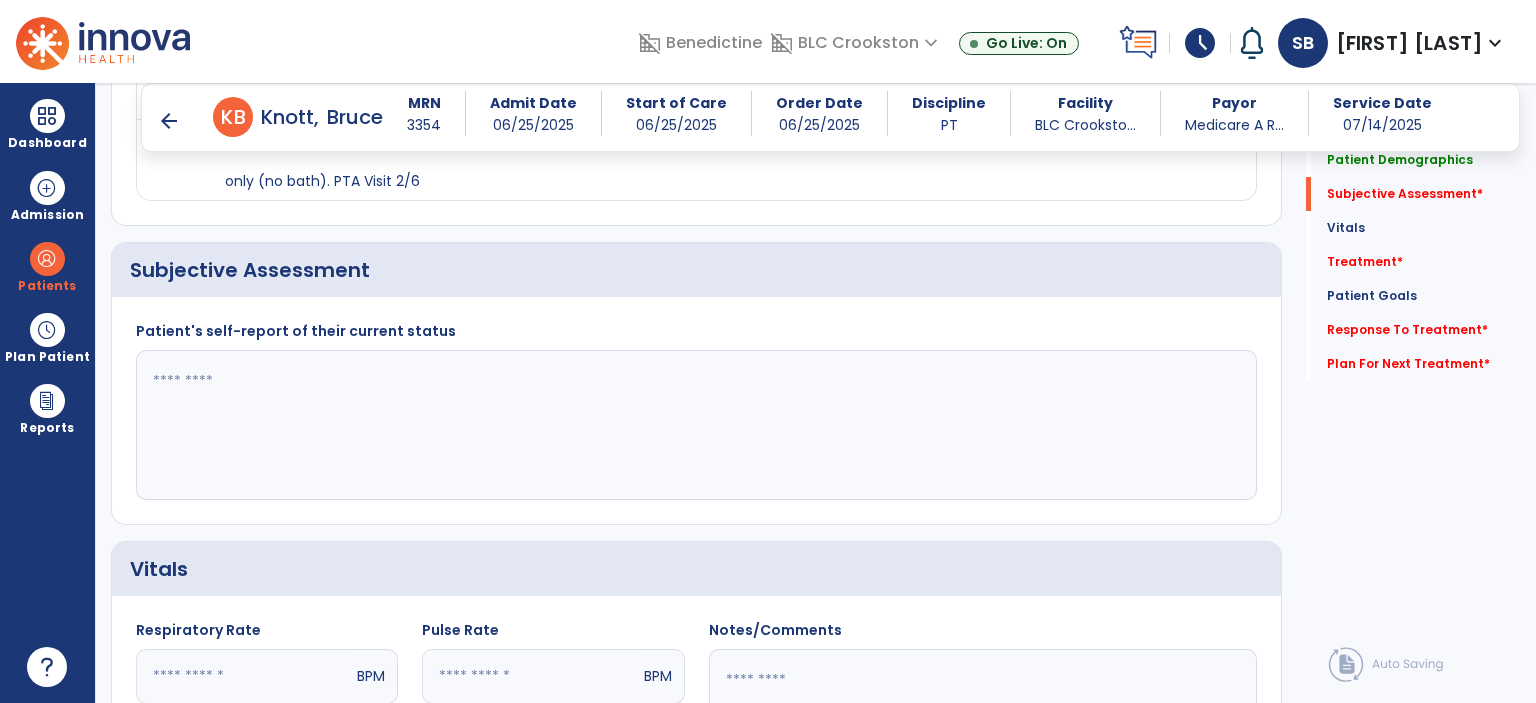 click 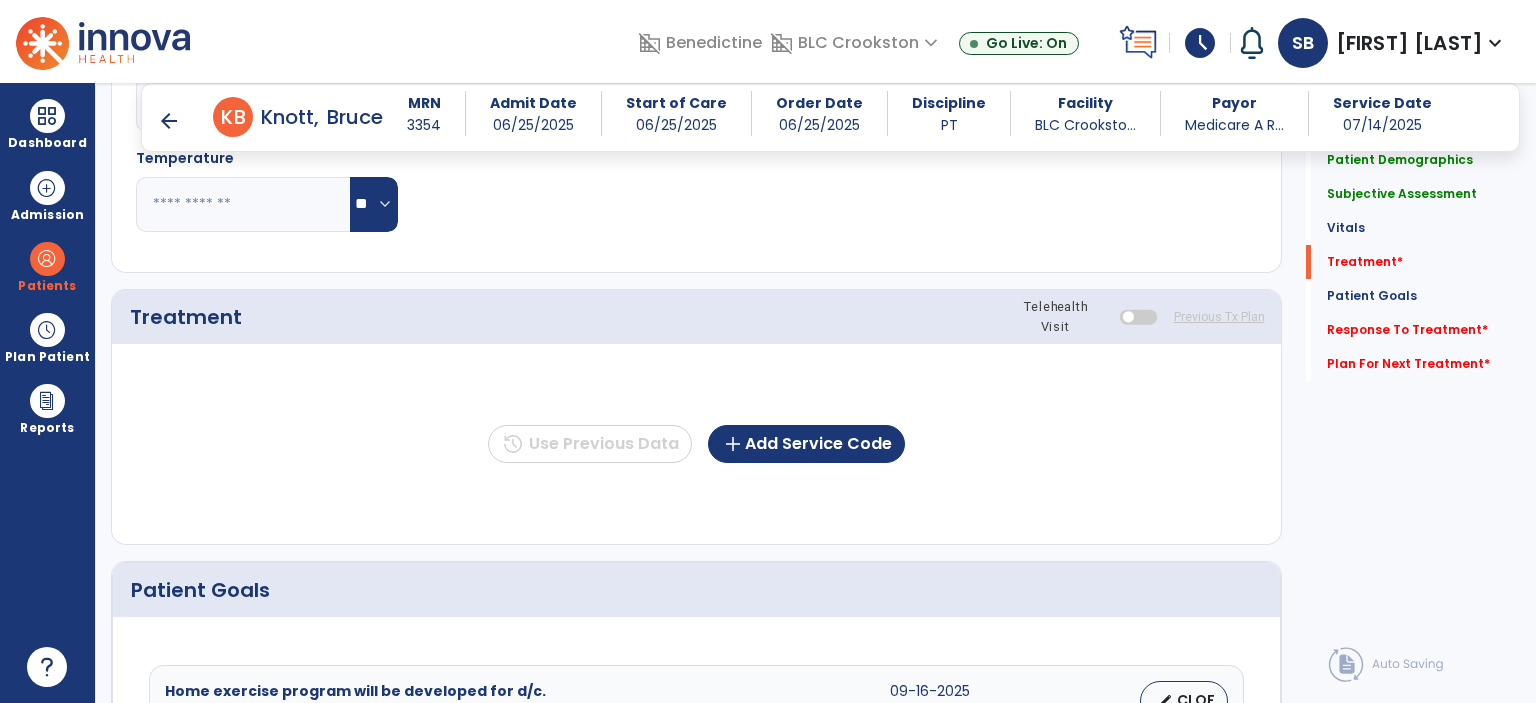scroll, scrollTop: 1073, scrollLeft: 0, axis: vertical 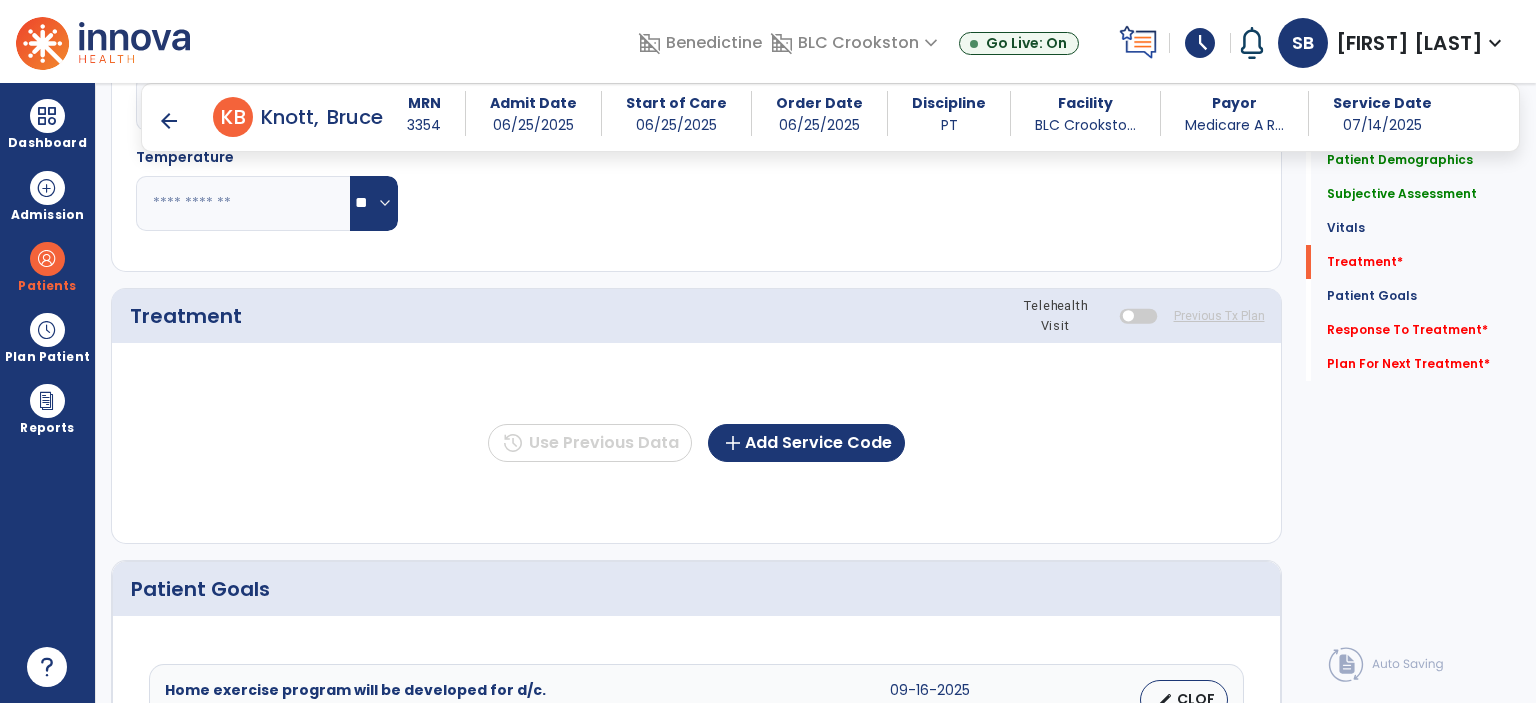 type on "**********" 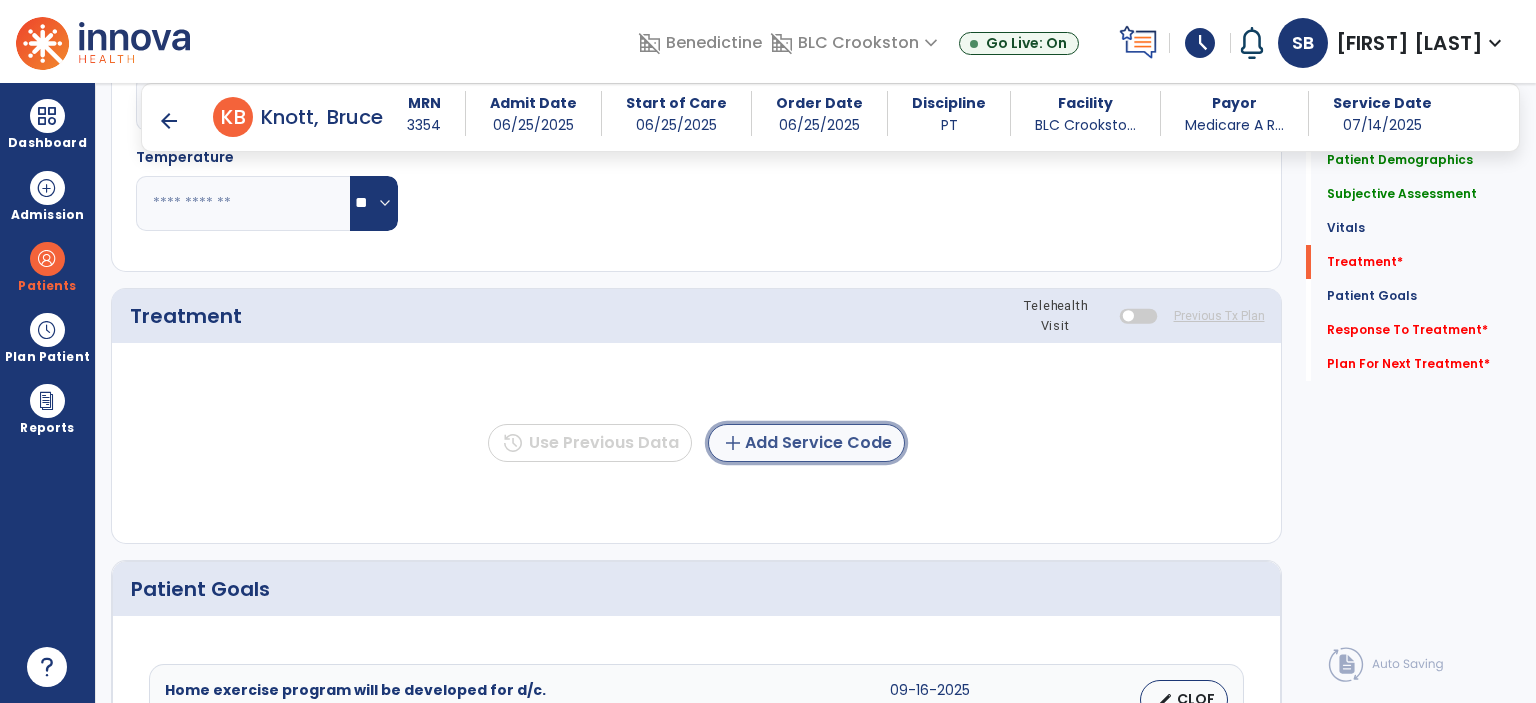 click on "add  Add Service Code" 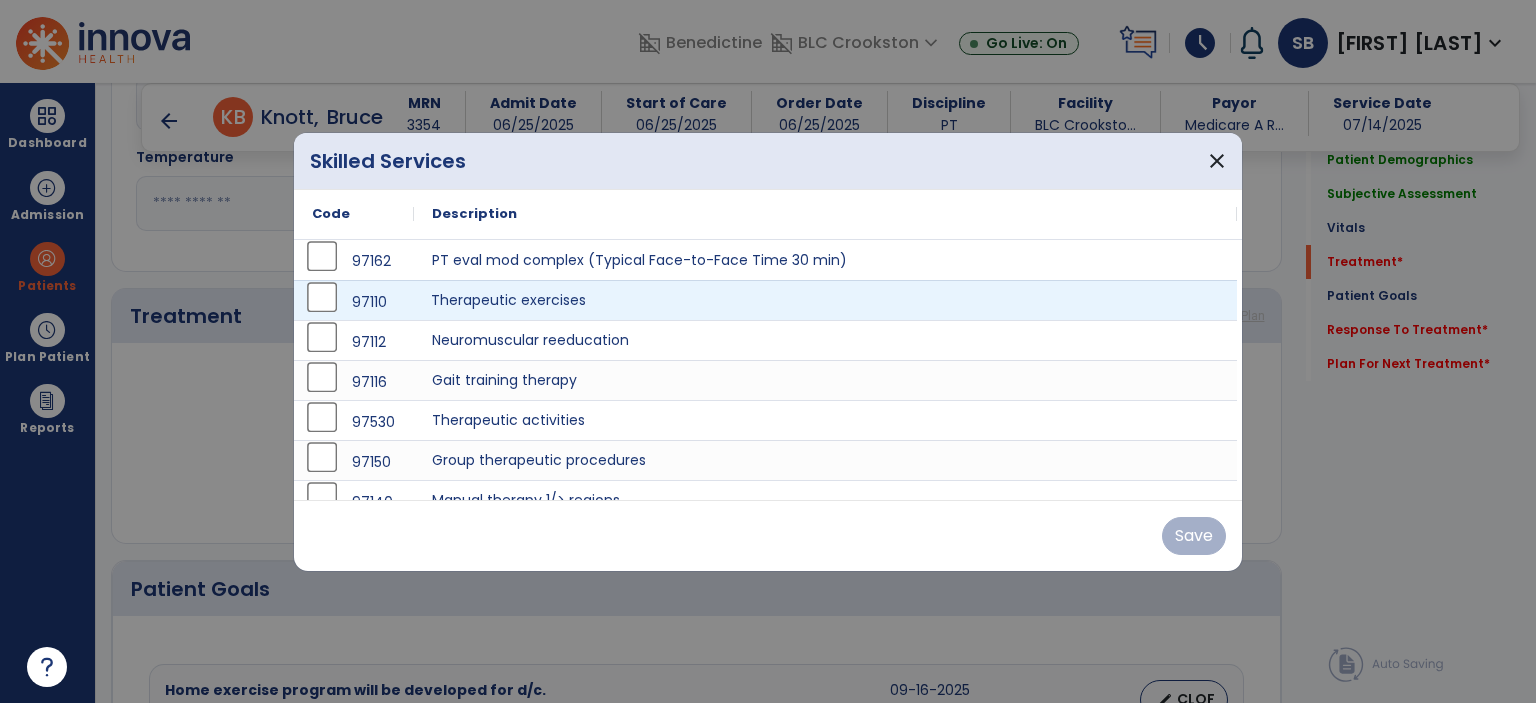 click on "Therapeutic exercises" at bounding box center [825, 300] 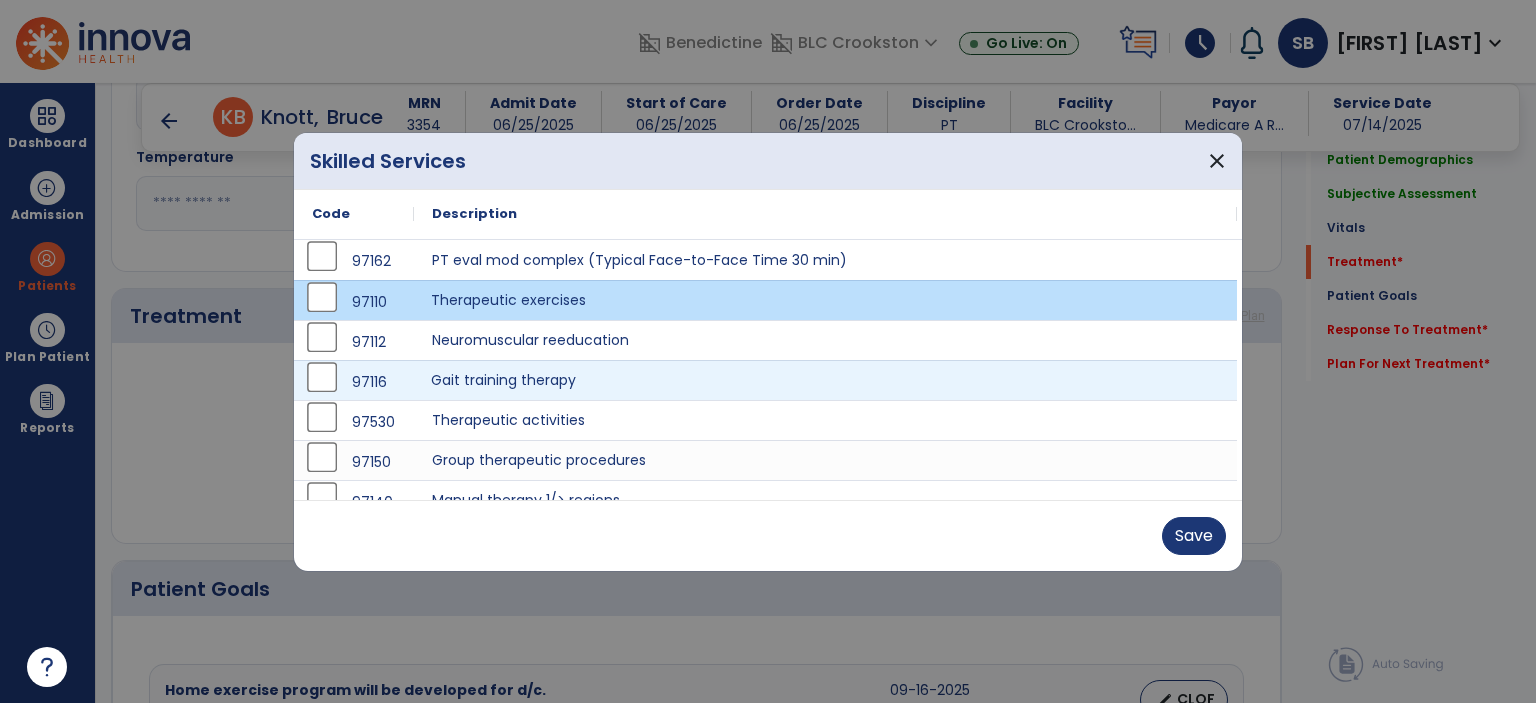 click on "Gait training therapy" at bounding box center (825, 380) 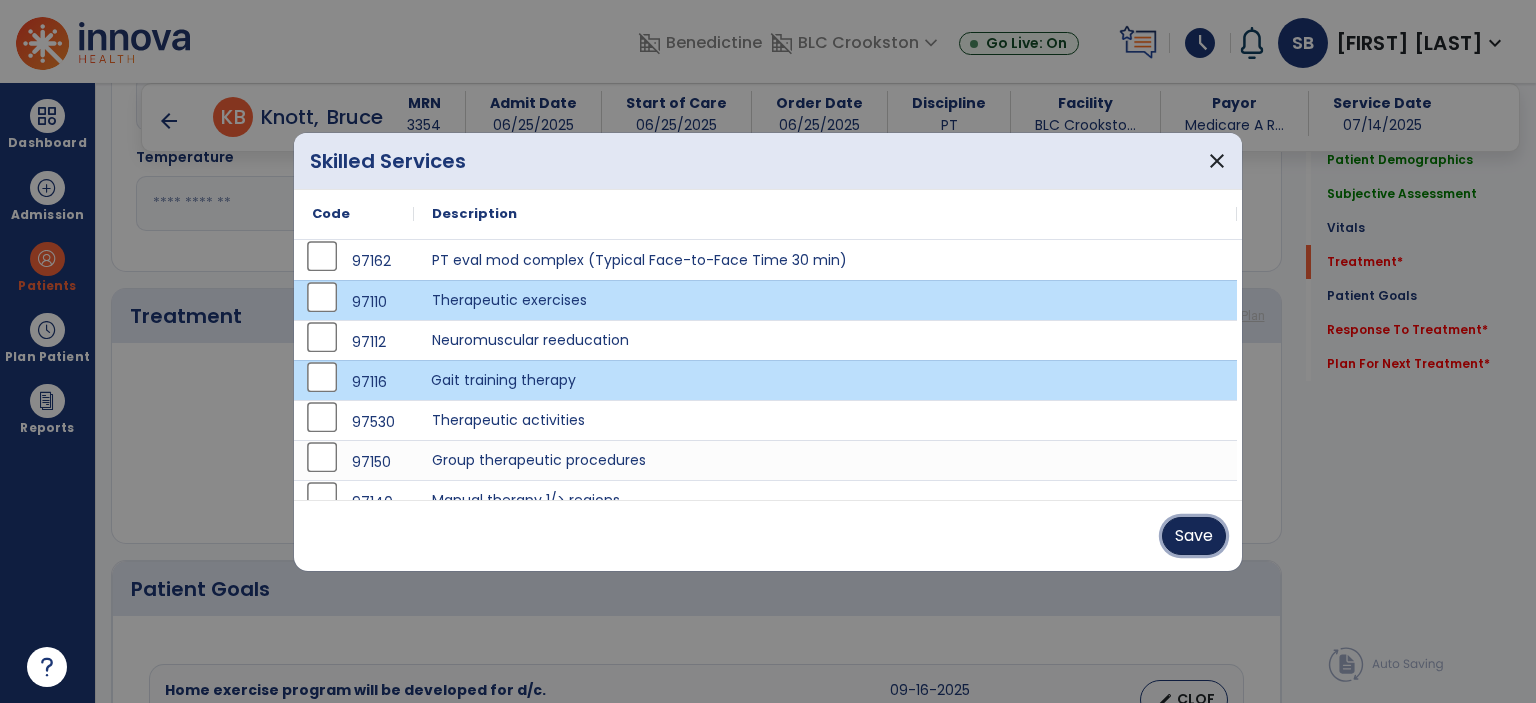 click on "Save" at bounding box center (1194, 536) 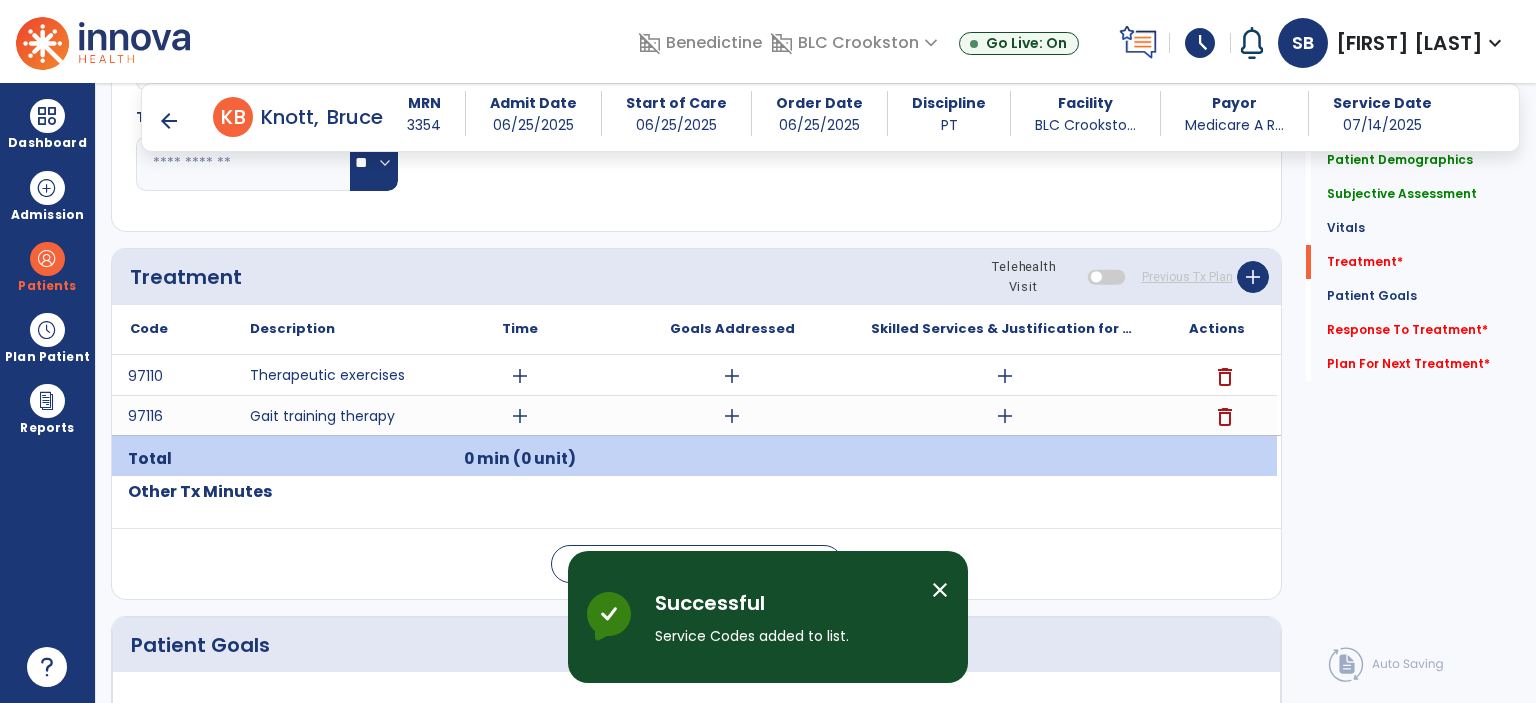 scroll, scrollTop: 1073, scrollLeft: 0, axis: vertical 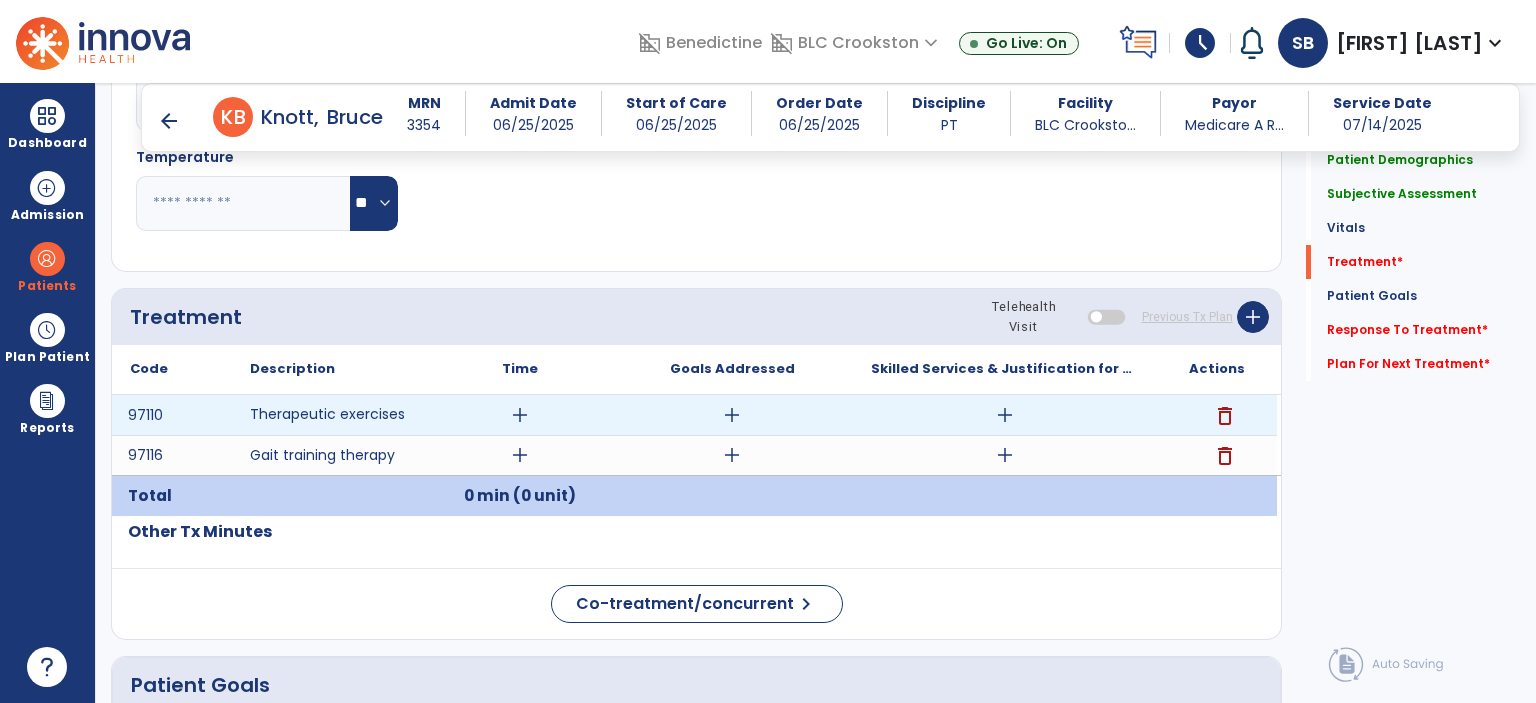 click on "add" at bounding box center [732, 415] 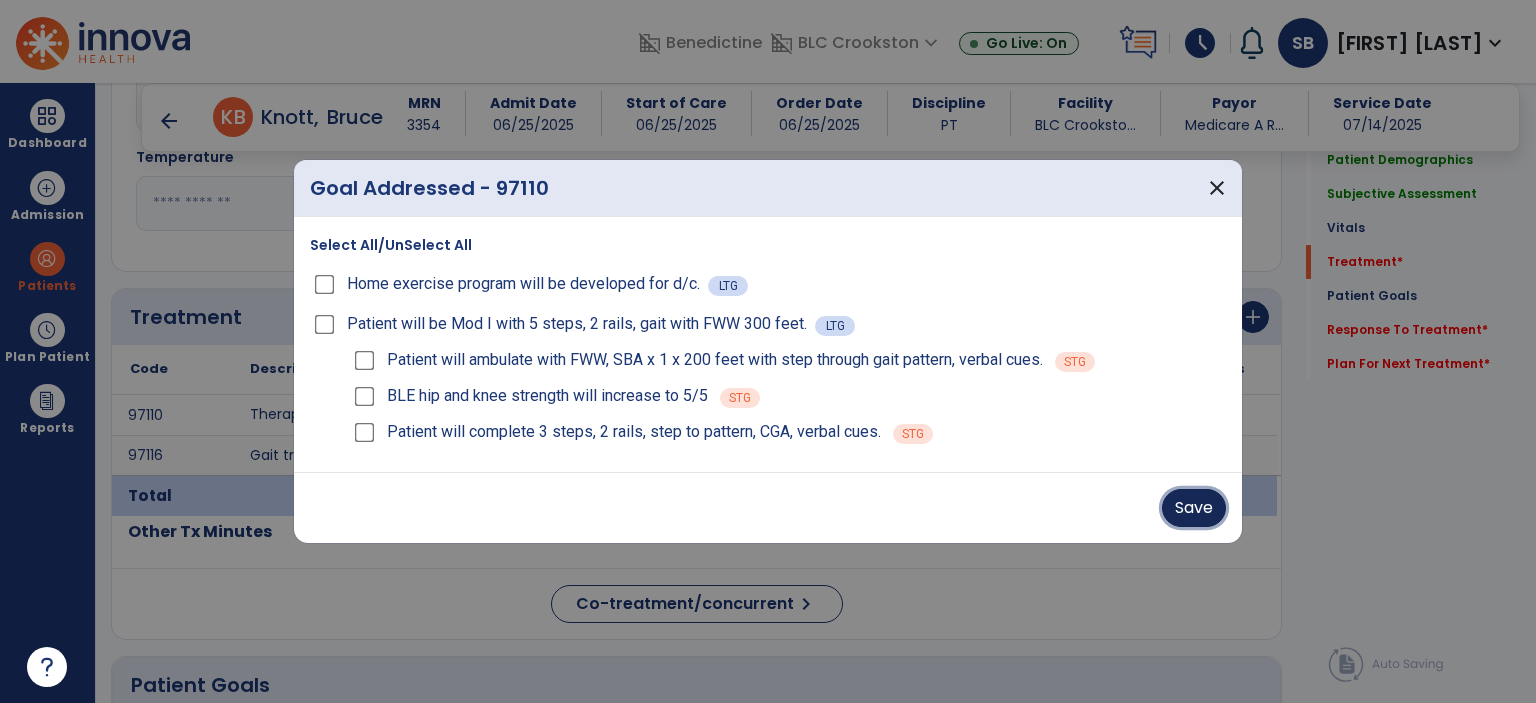 click on "Save" at bounding box center (1194, 508) 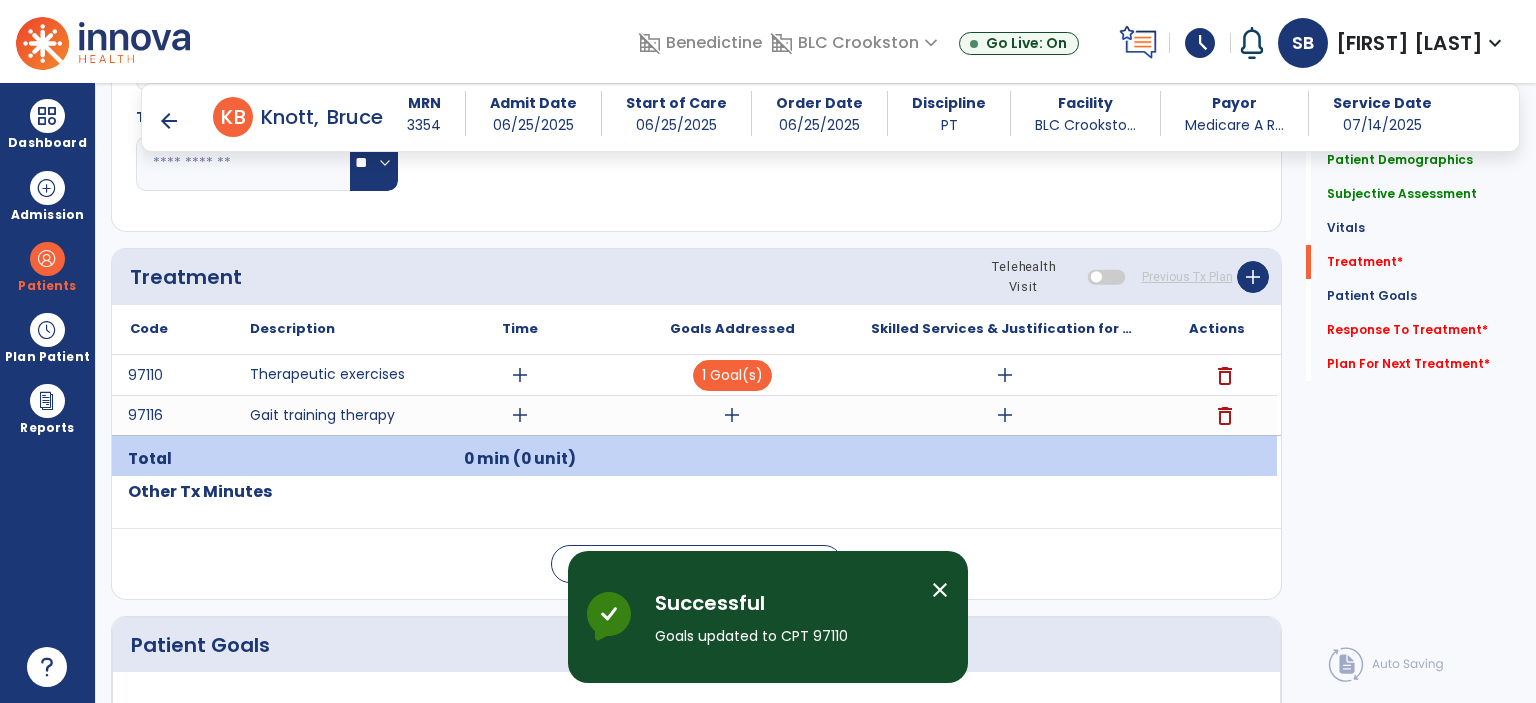 scroll, scrollTop: 1073, scrollLeft: 0, axis: vertical 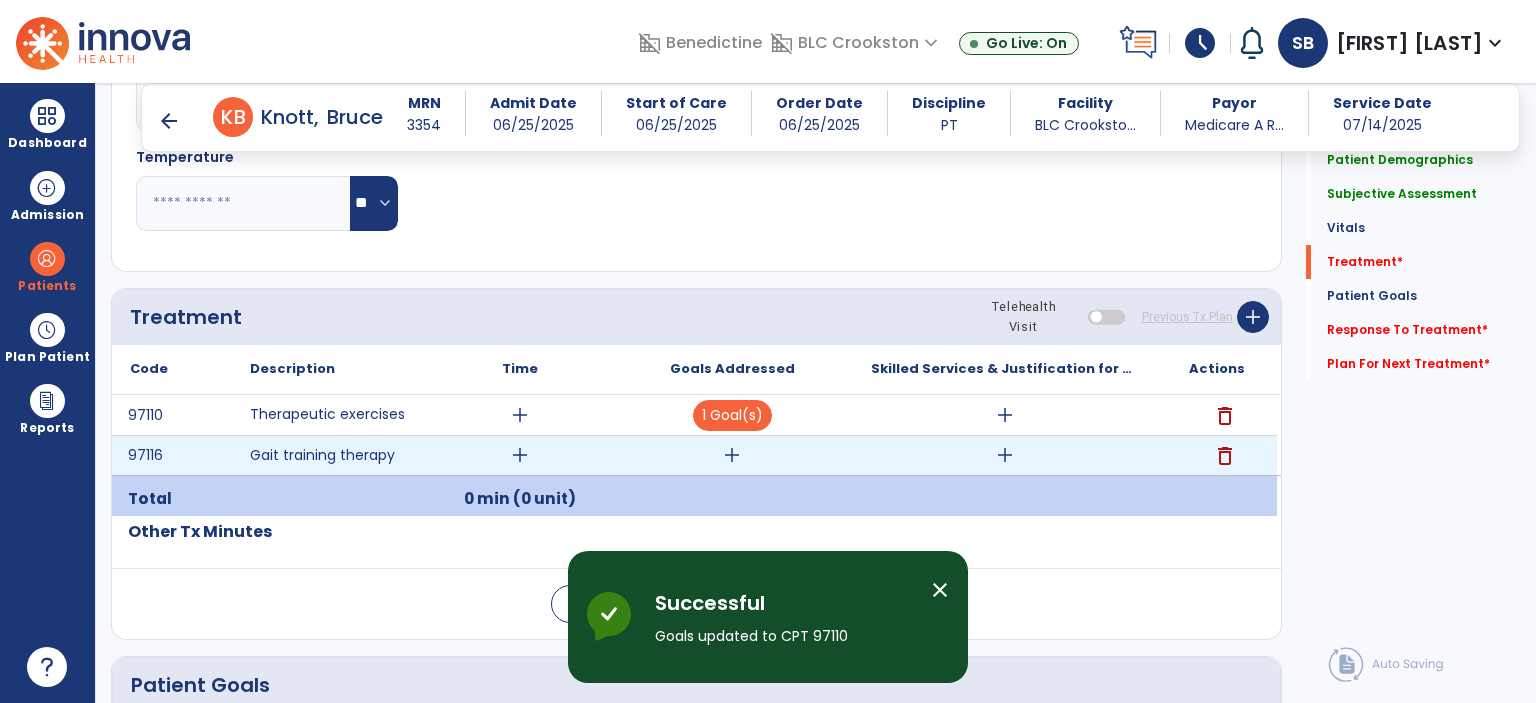 click on "add" at bounding box center (732, 455) 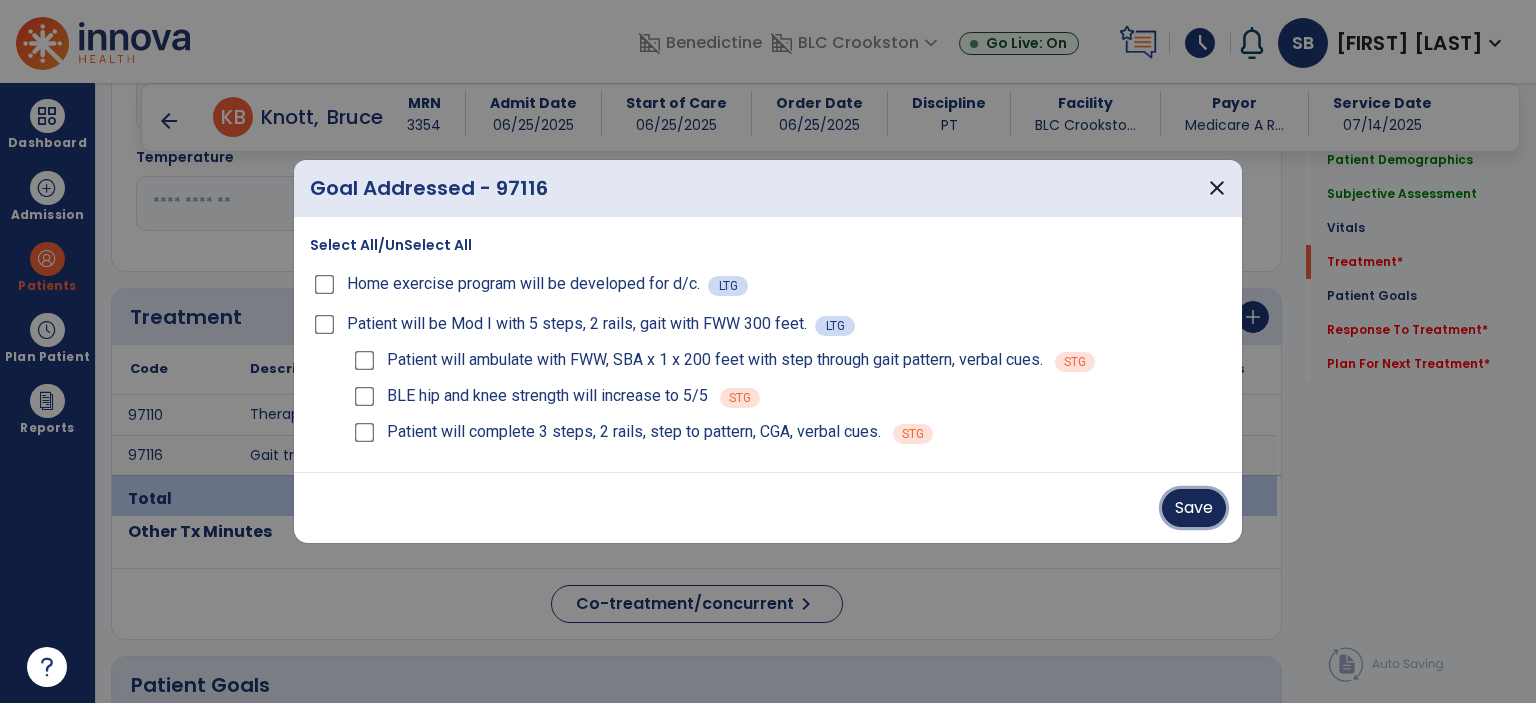 click on "Save" at bounding box center (1194, 508) 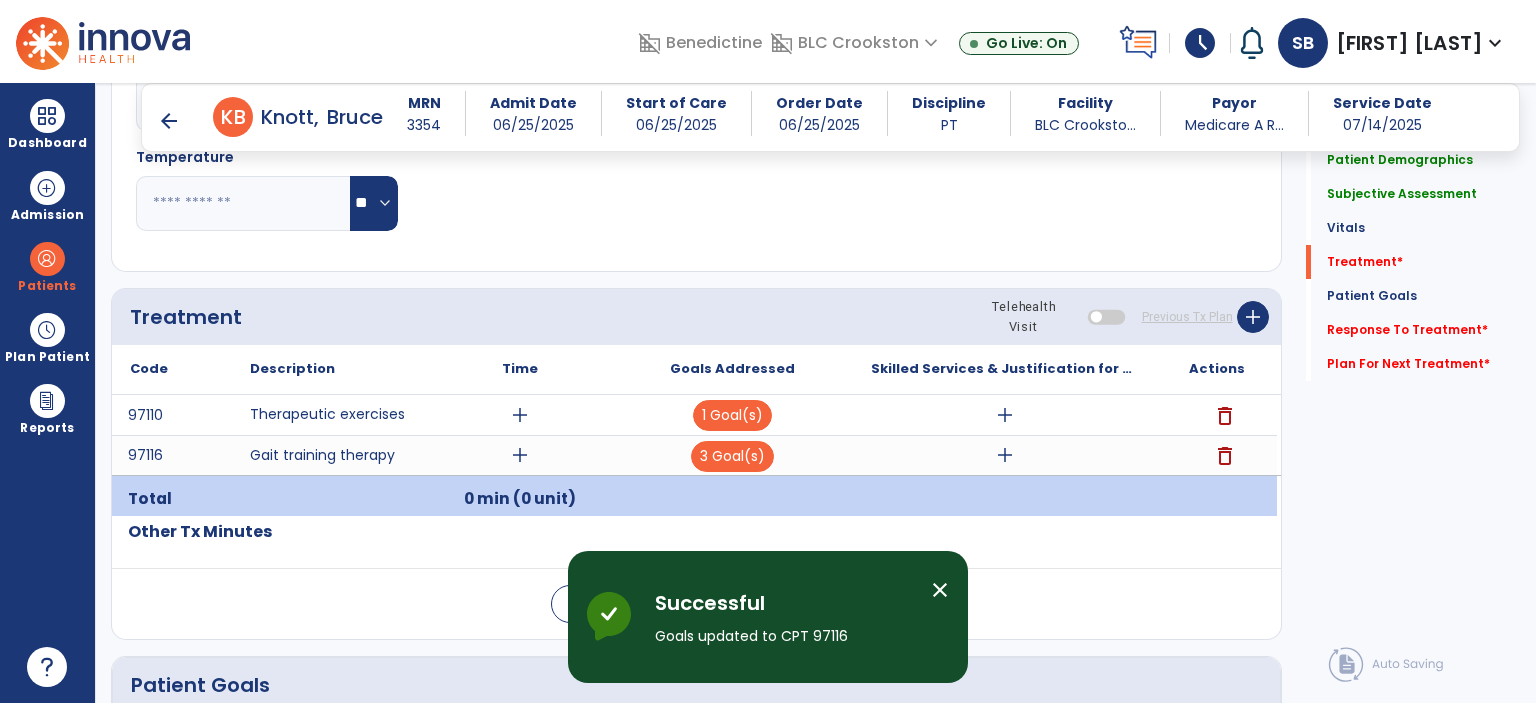 scroll, scrollTop: 1073, scrollLeft: 0, axis: vertical 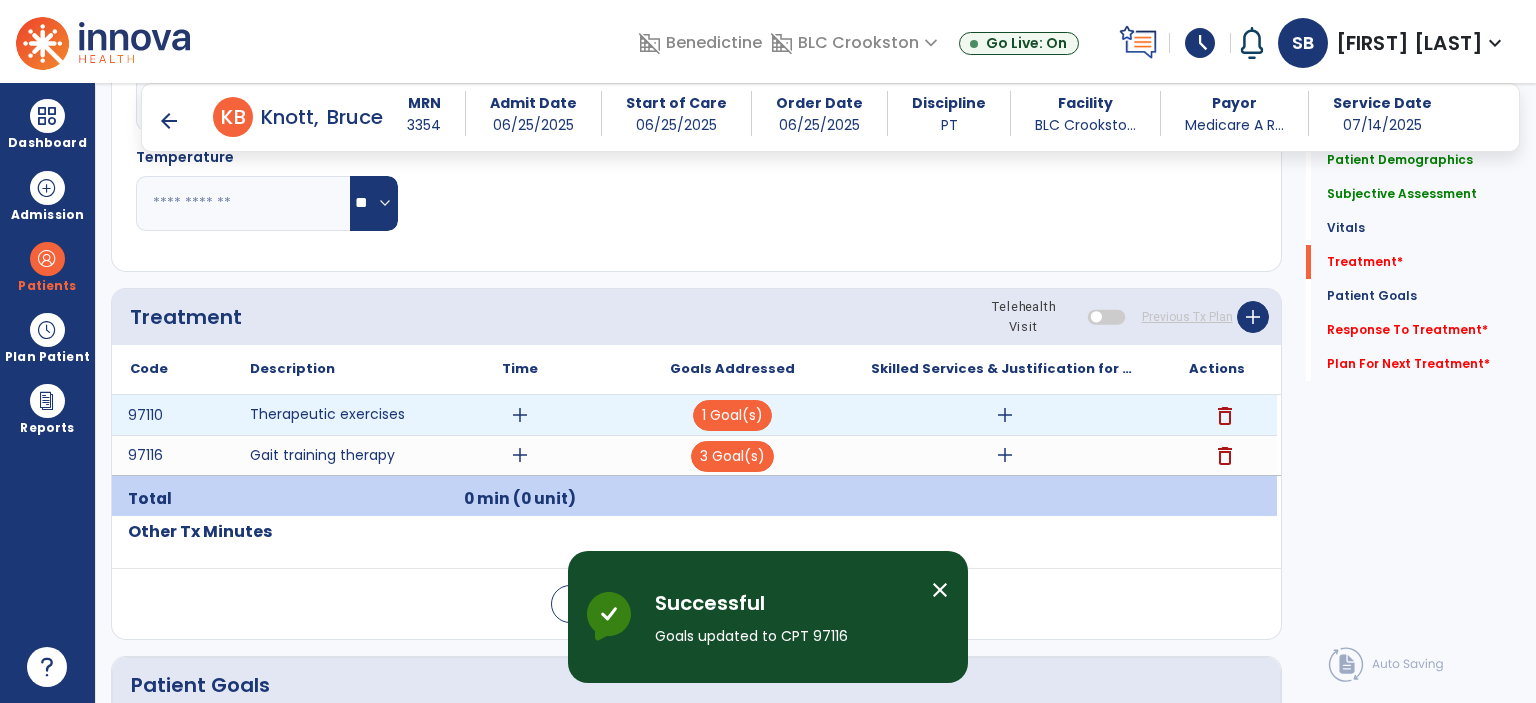 click on "add" at bounding box center (1004, 415) 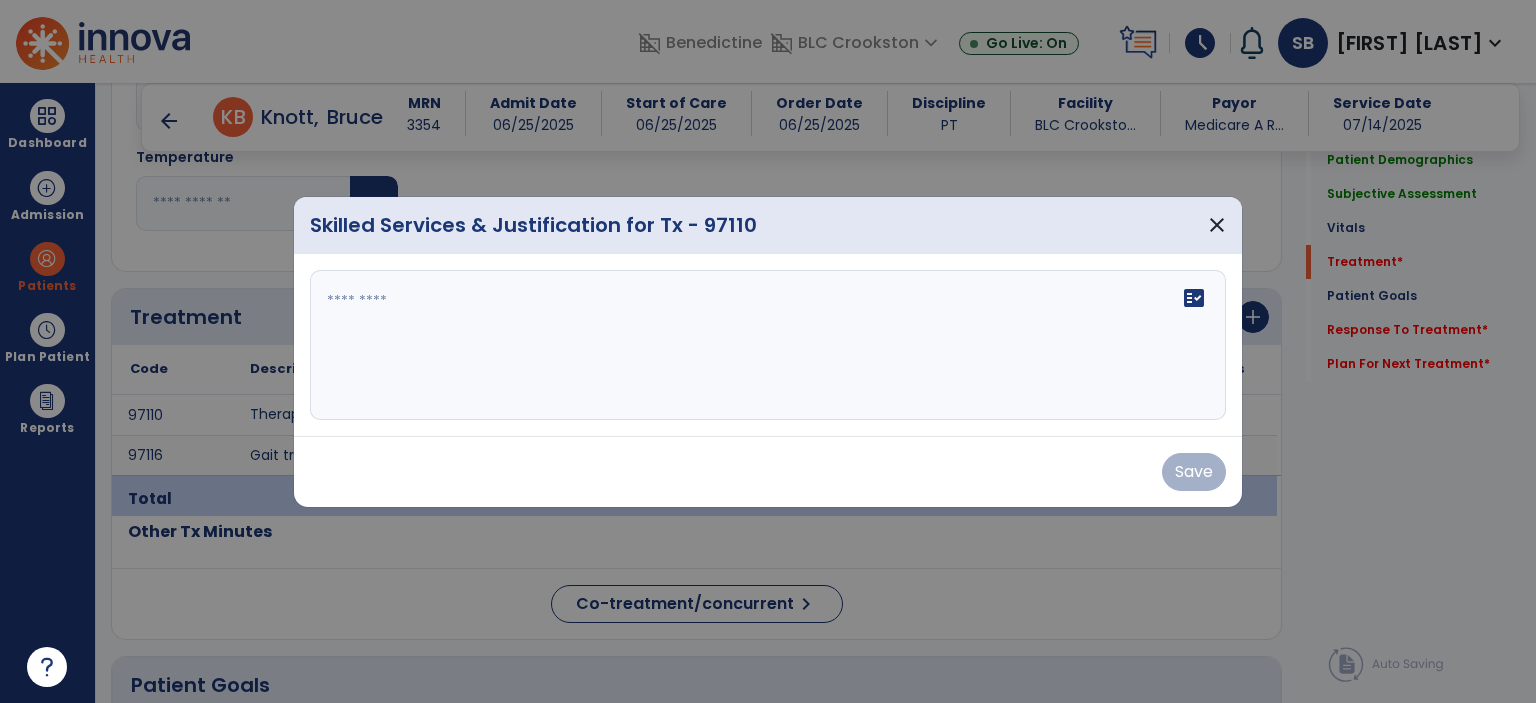 click on "fact_check" at bounding box center [768, 345] 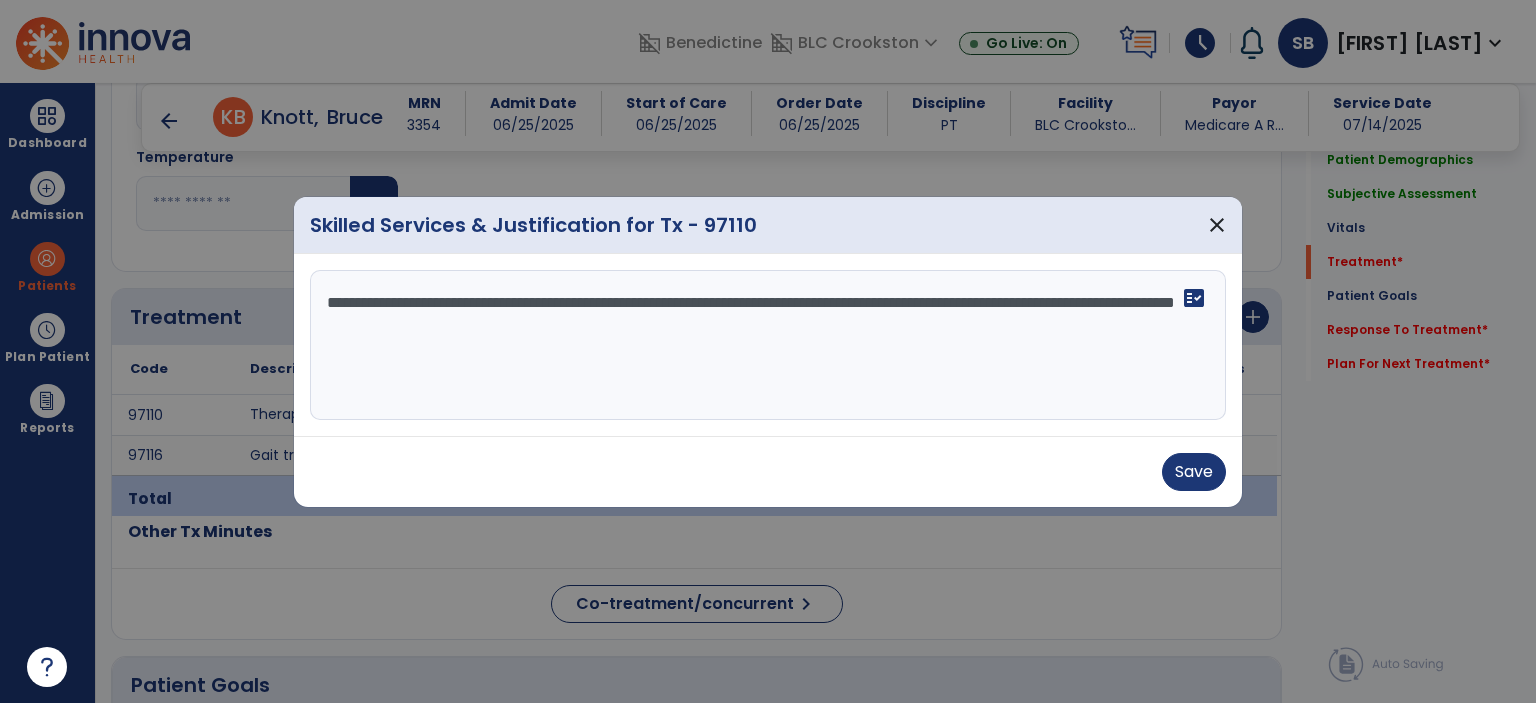 click on "**********" at bounding box center [768, 345] 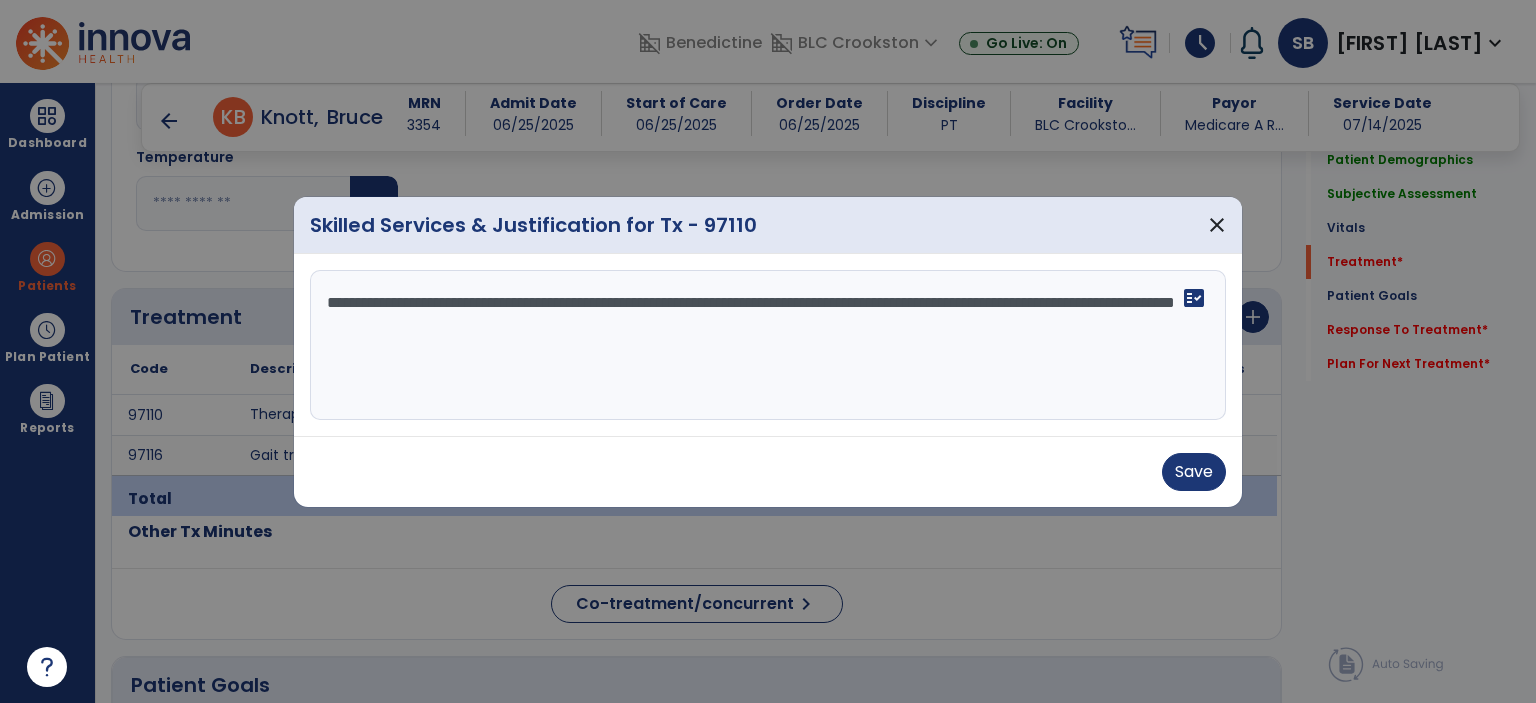 click on "**********" at bounding box center [768, 345] 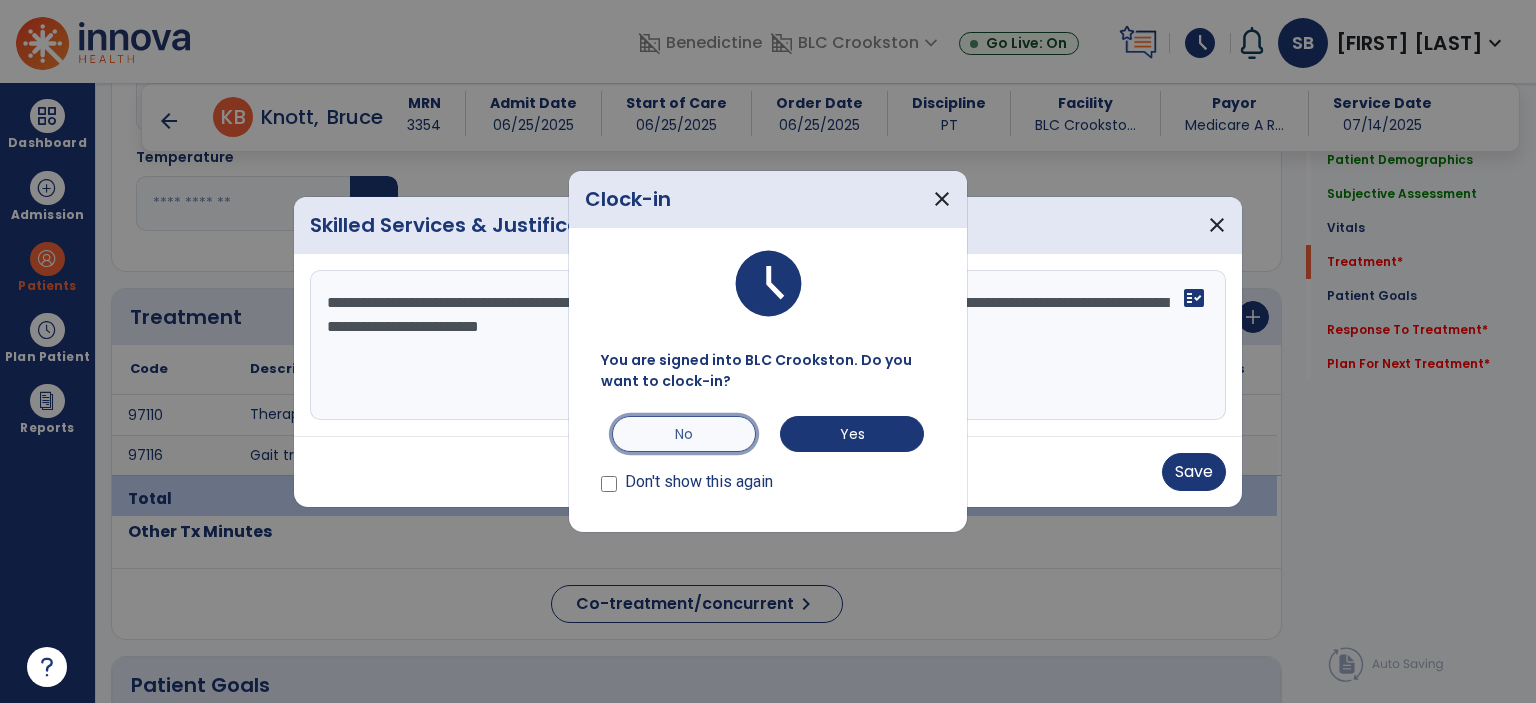 click on "No" at bounding box center (684, 434) 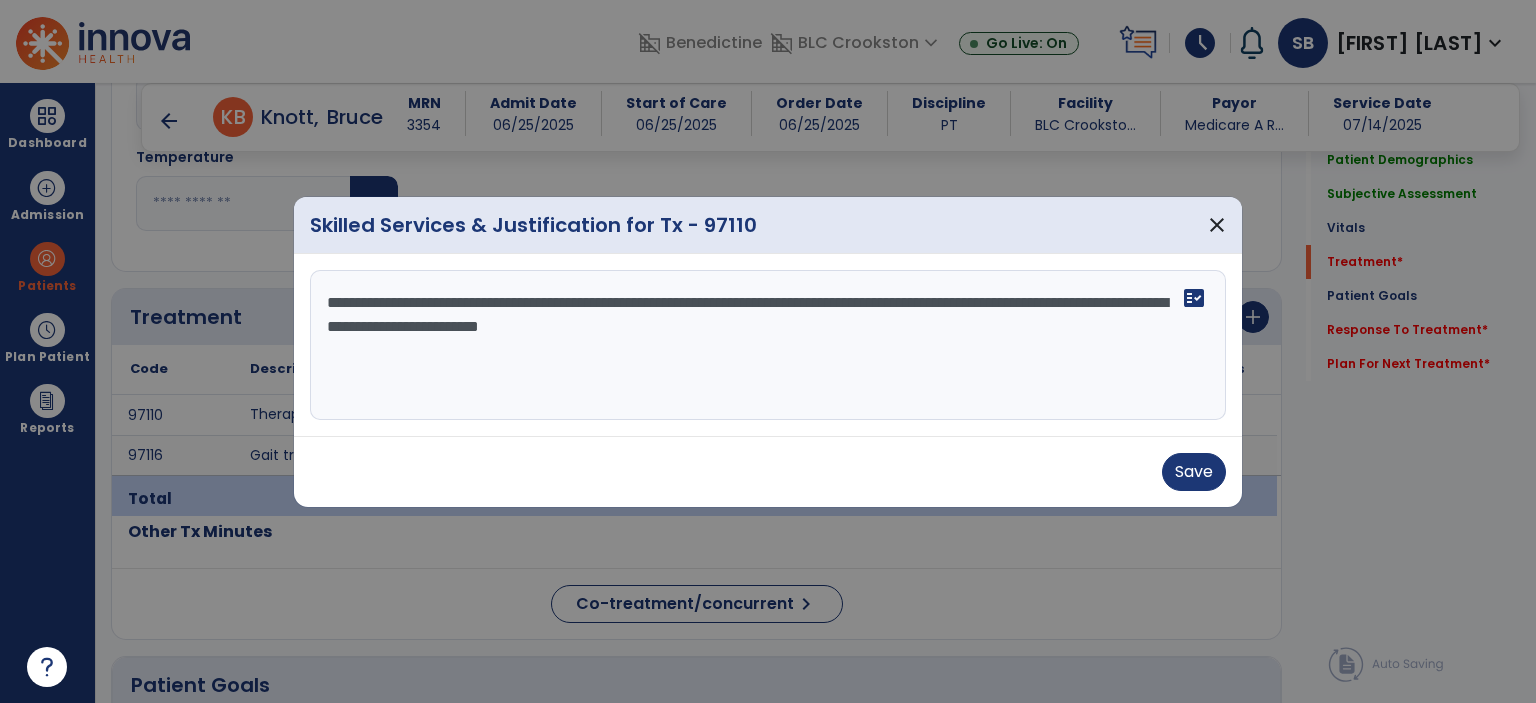 click on "**********" at bounding box center [768, 345] 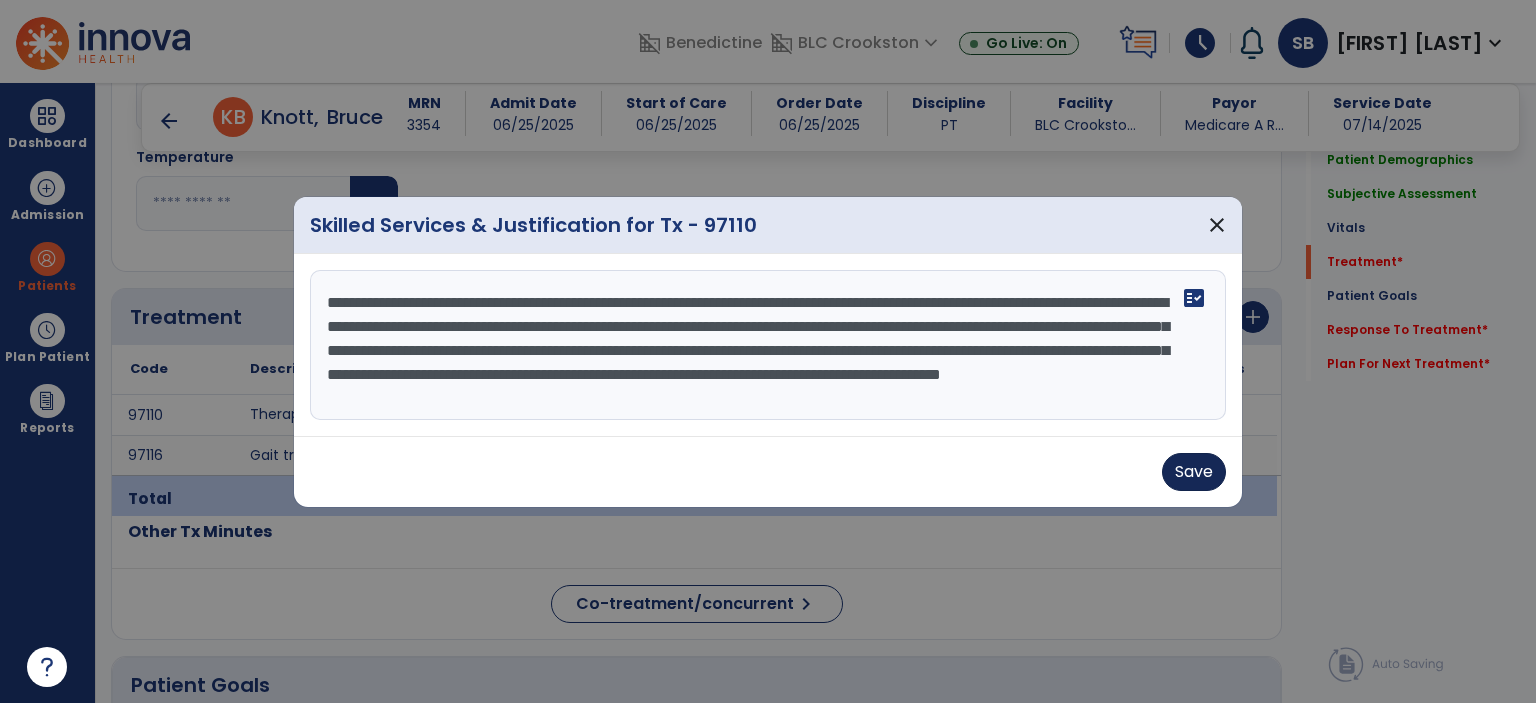 scroll, scrollTop: 15, scrollLeft: 0, axis: vertical 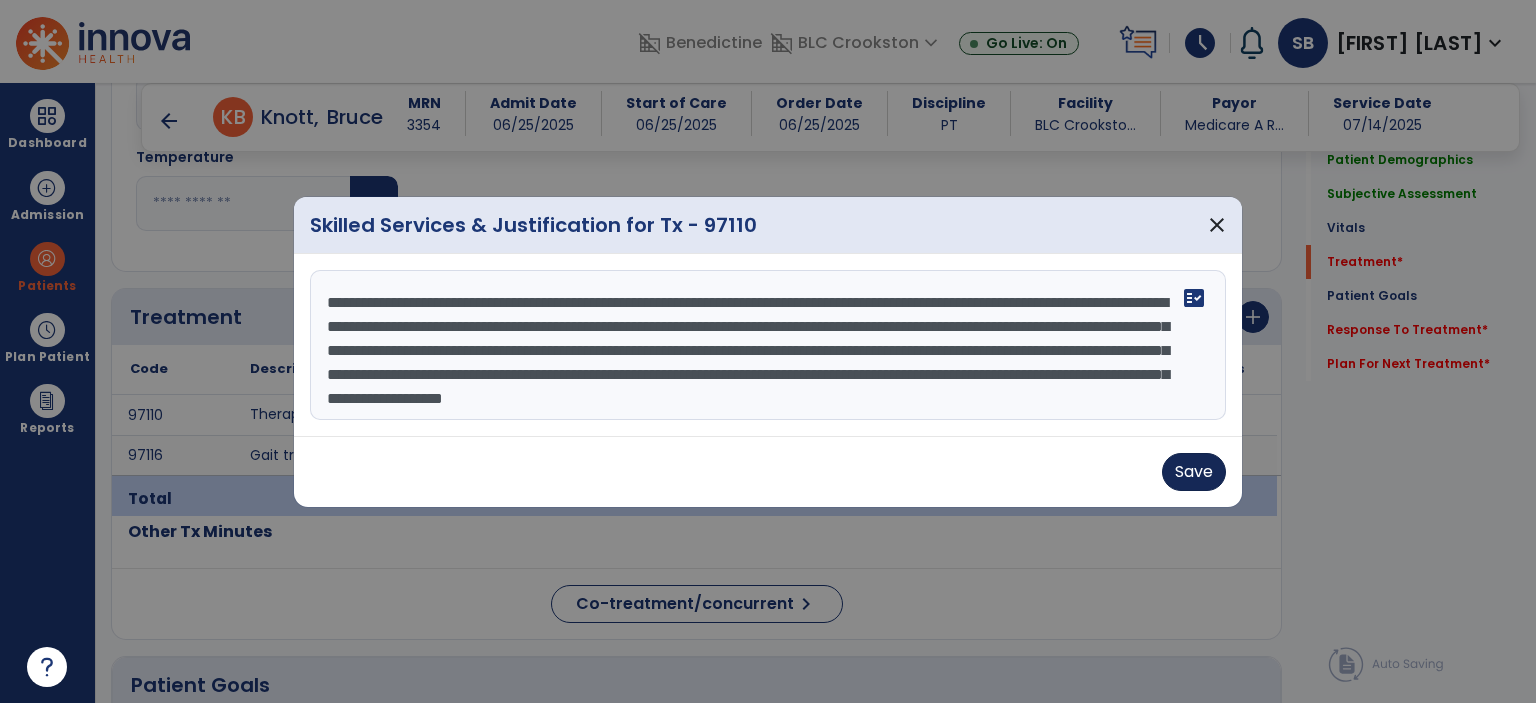 type on "**********" 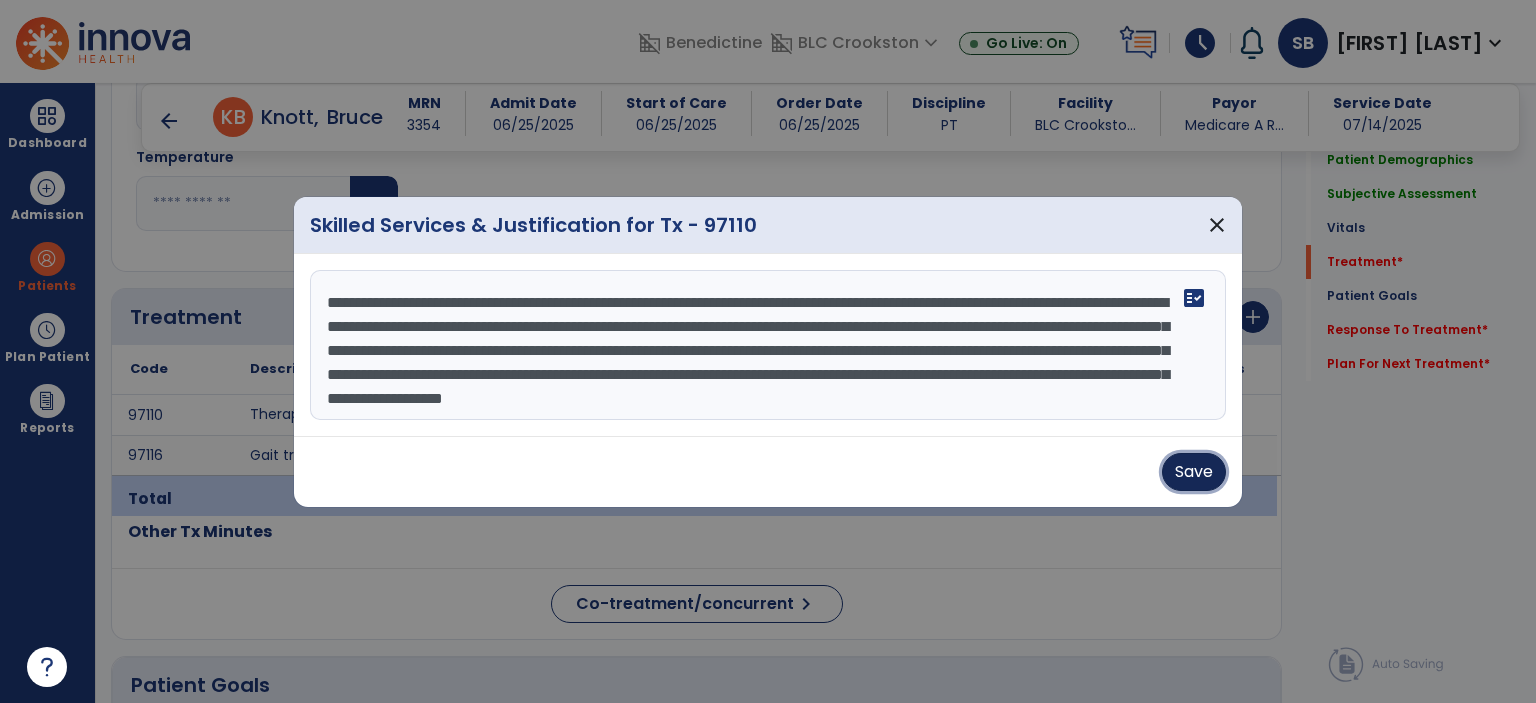 click on "Save" at bounding box center (1194, 472) 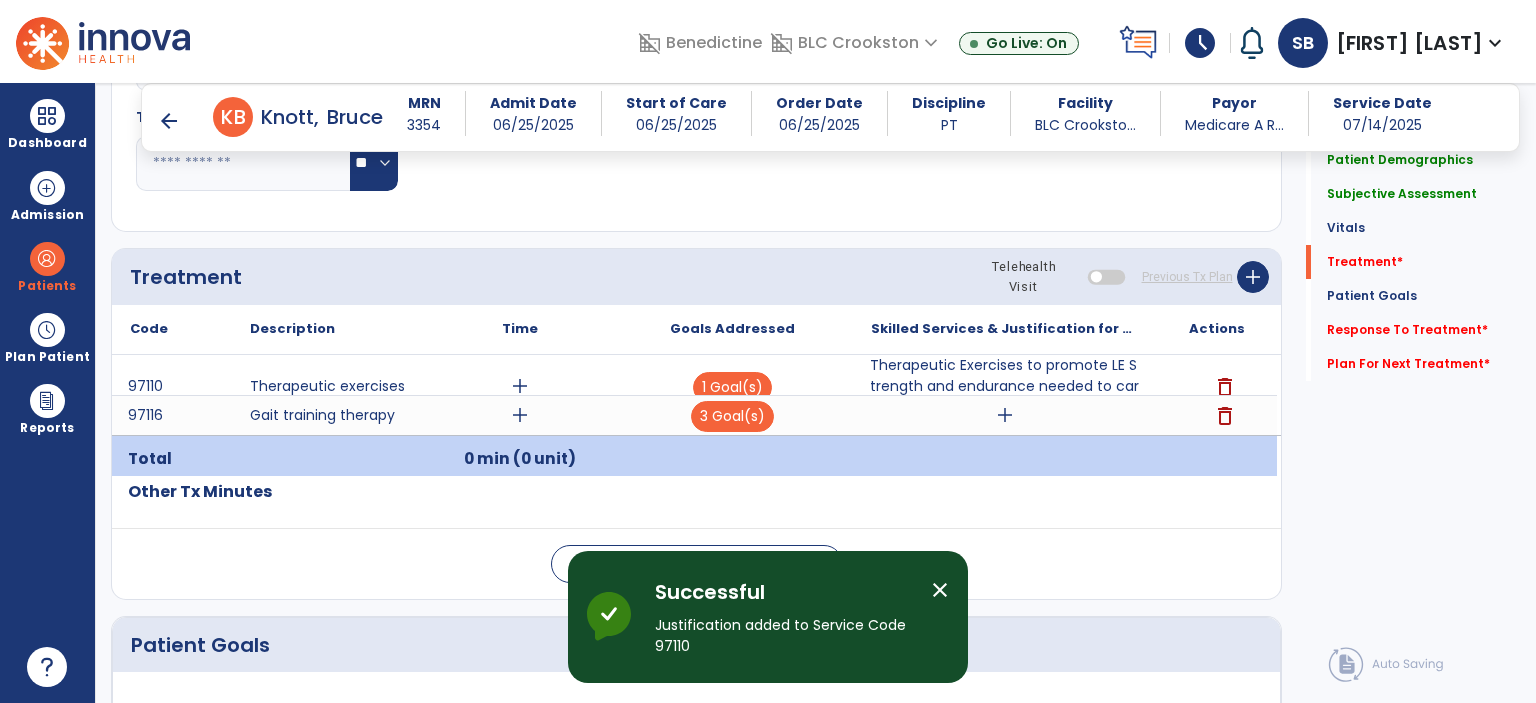 scroll, scrollTop: 1073, scrollLeft: 0, axis: vertical 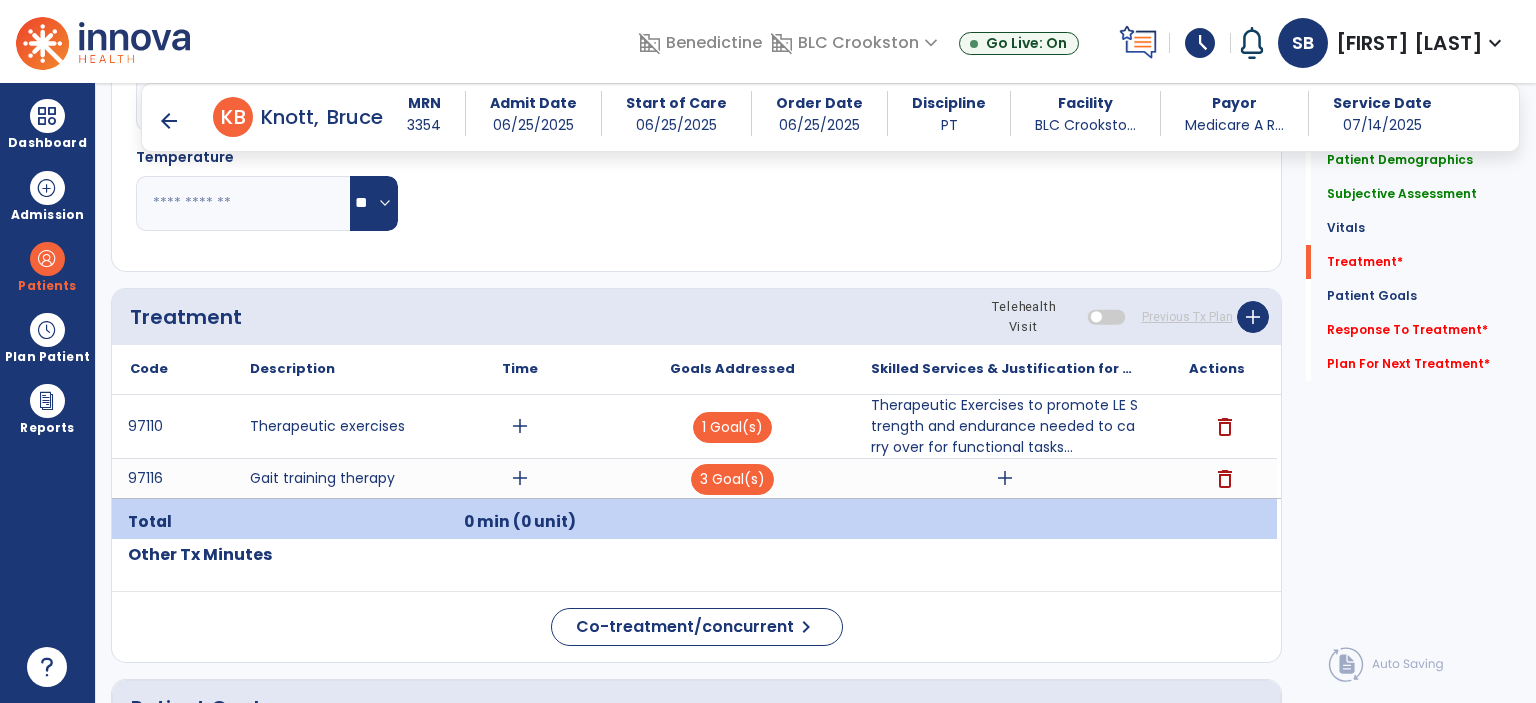 drag, startPoint x: 988, startPoint y: 470, endPoint x: 548, endPoint y: 234, distance: 499.2955 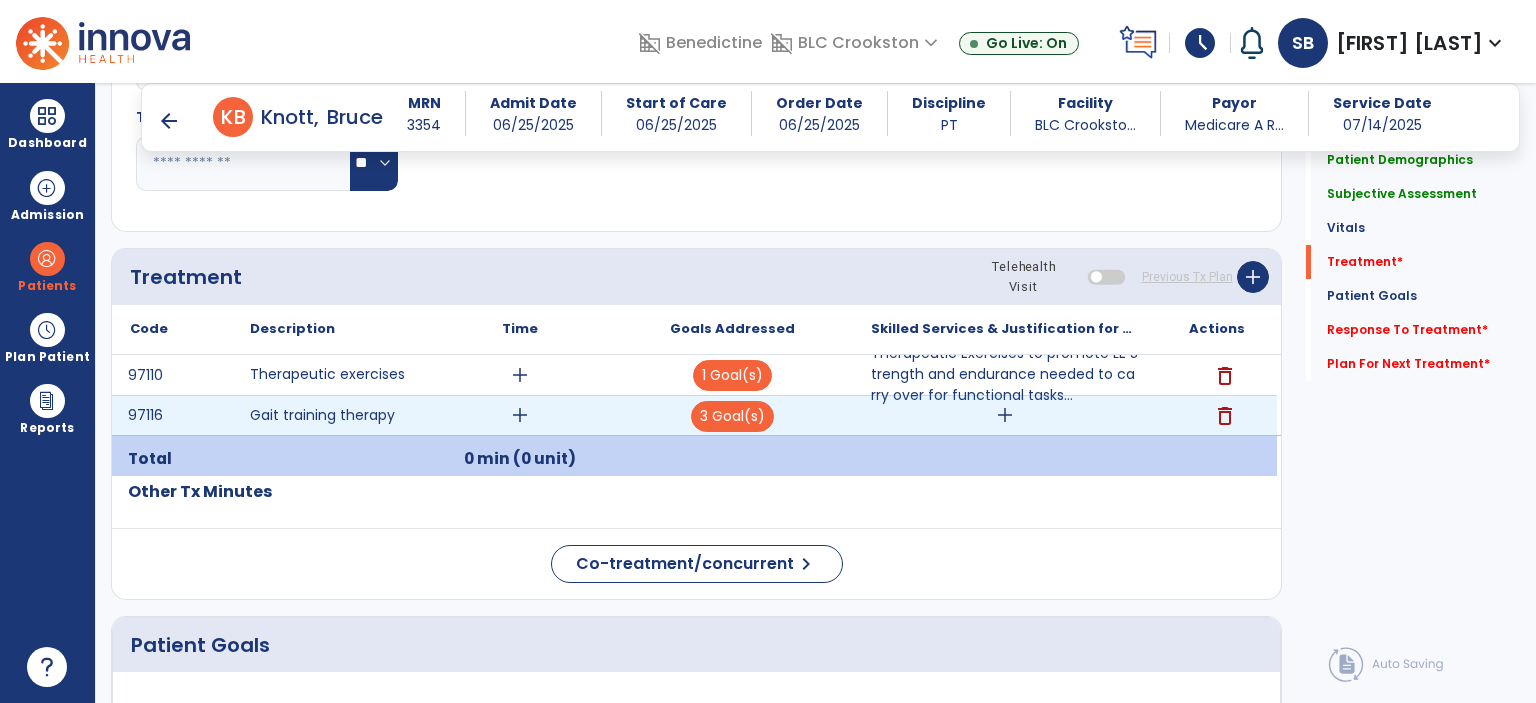 scroll, scrollTop: 1073, scrollLeft: 0, axis: vertical 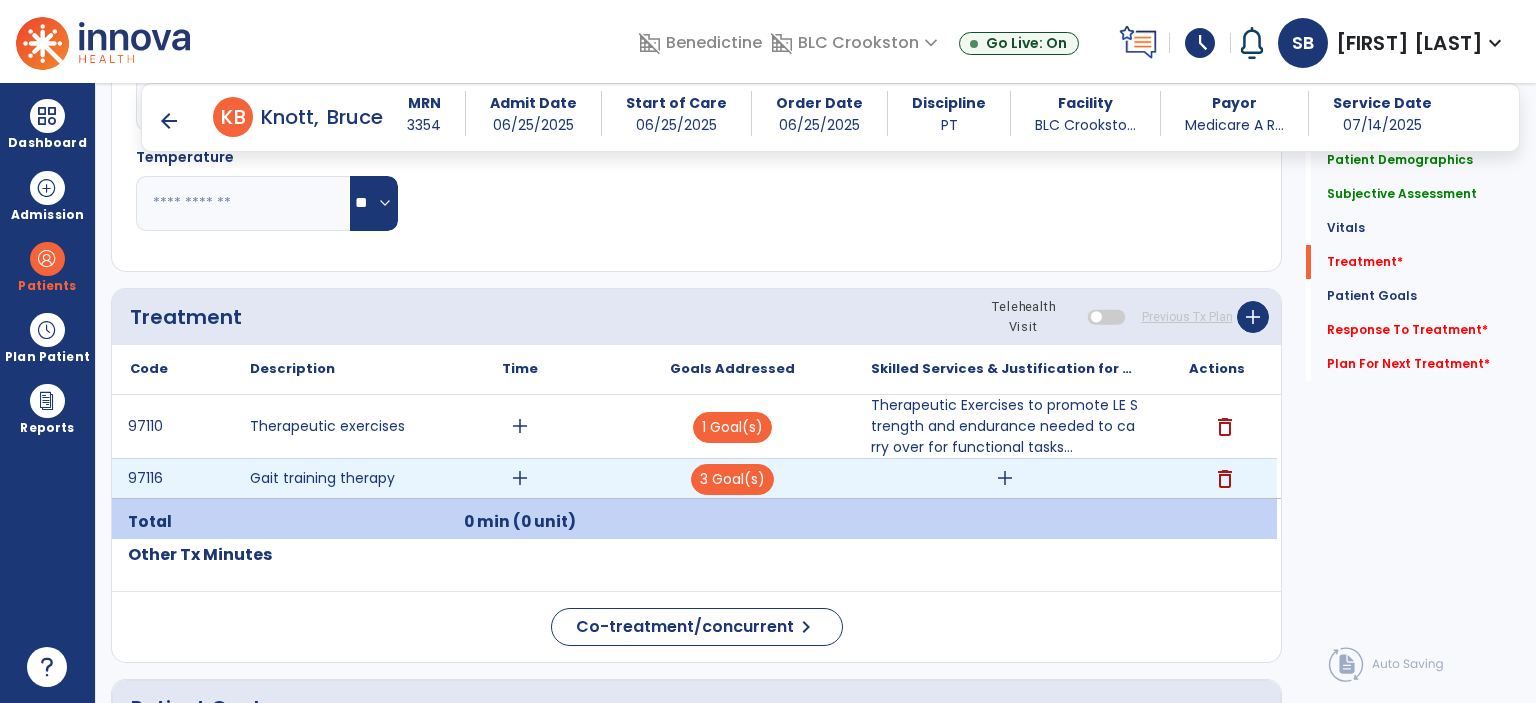 click on "add" at bounding box center (1005, 478) 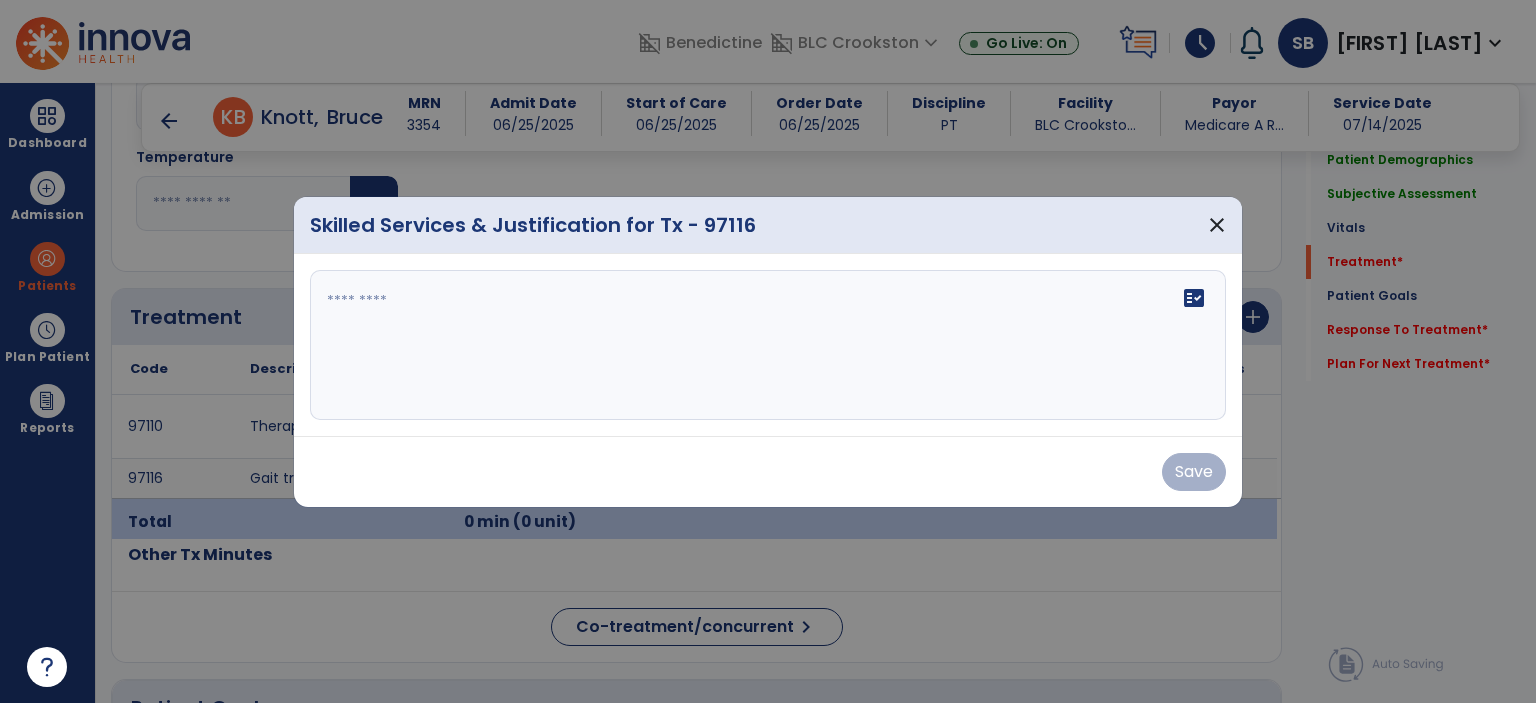 click on "fact_check" at bounding box center [768, 345] 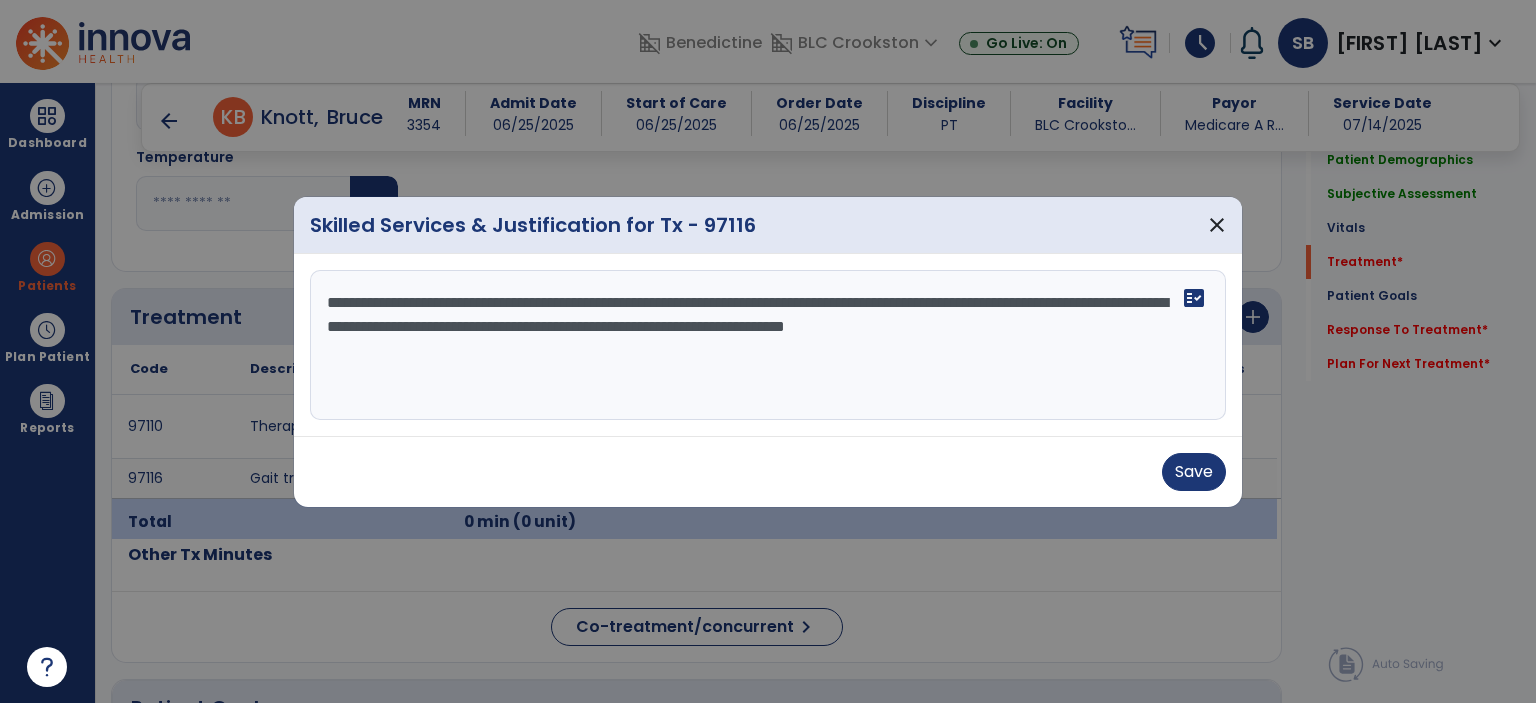type on "**********" 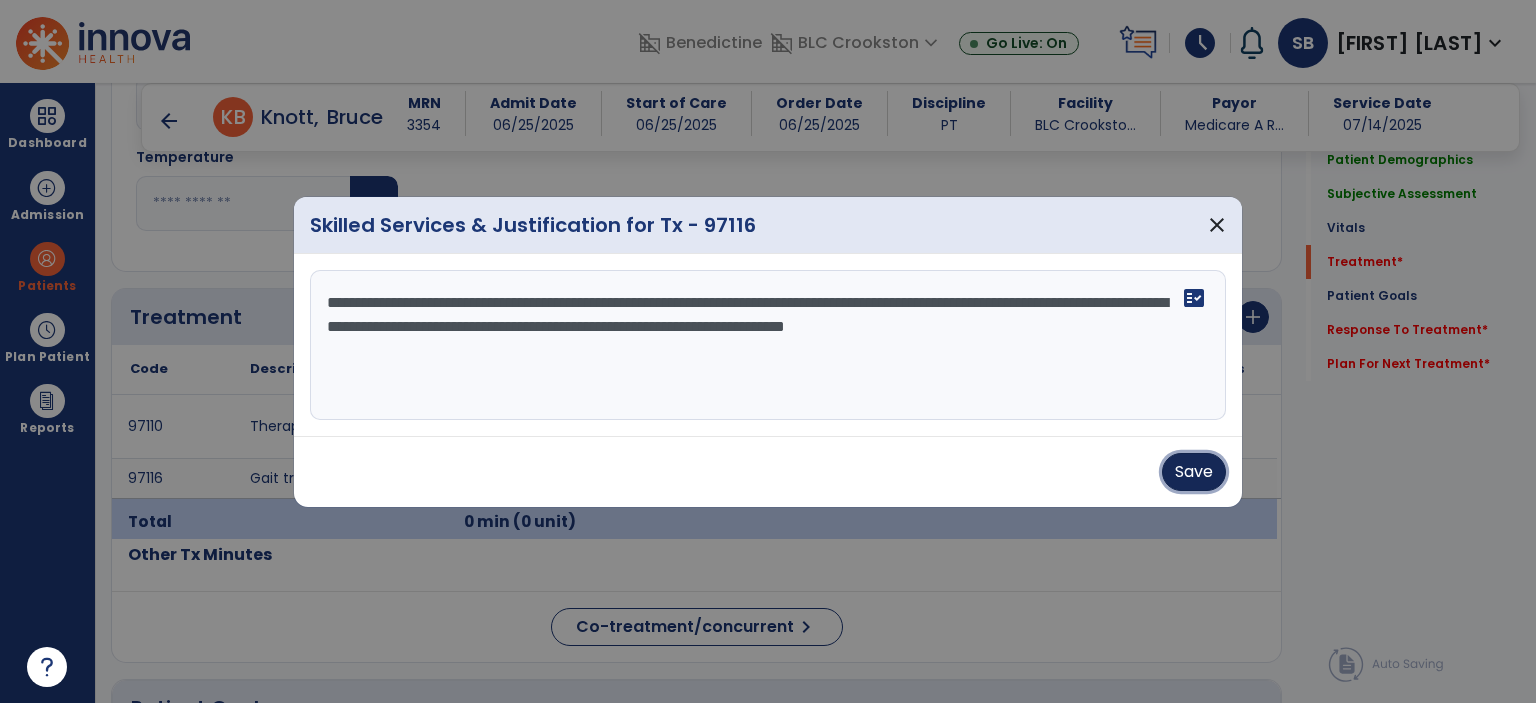click on "Save" at bounding box center [1194, 472] 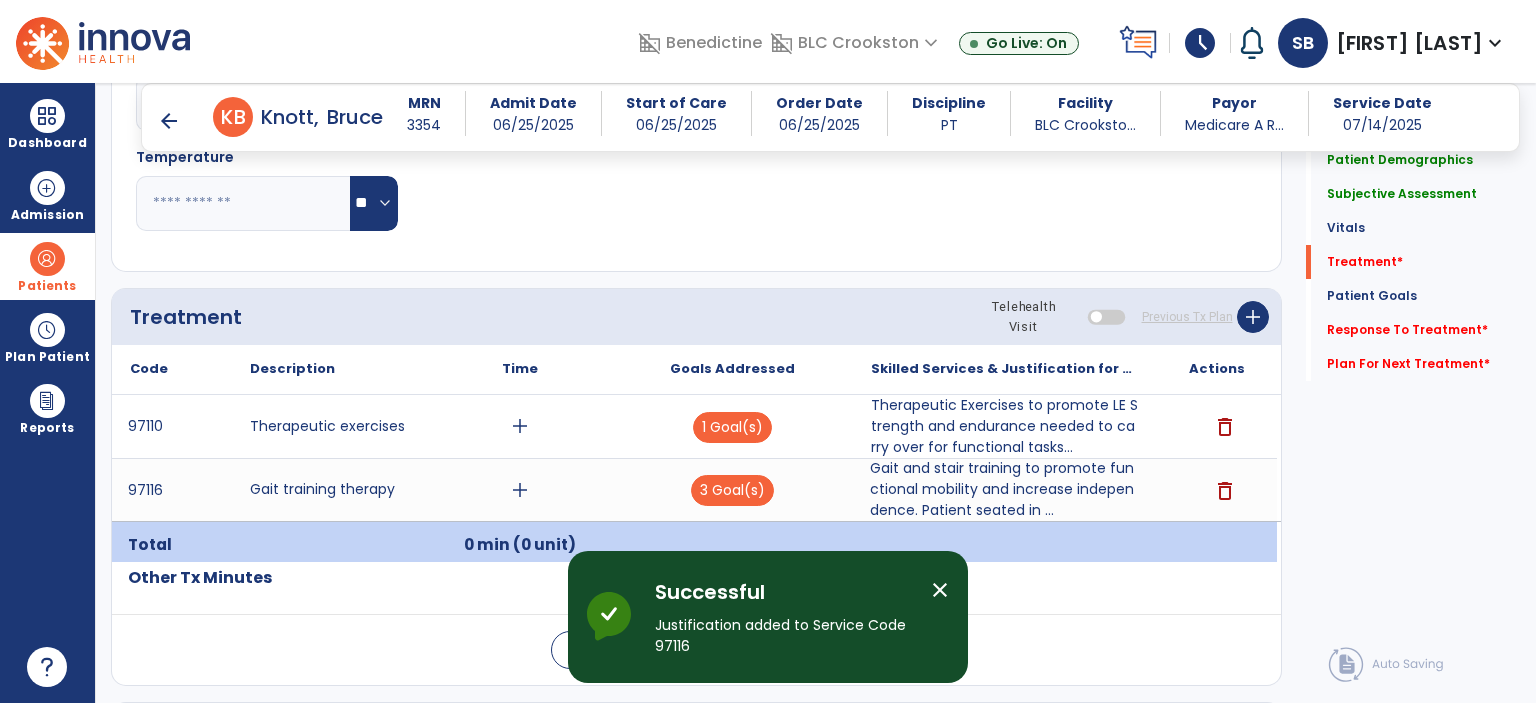 click at bounding box center [47, 259] 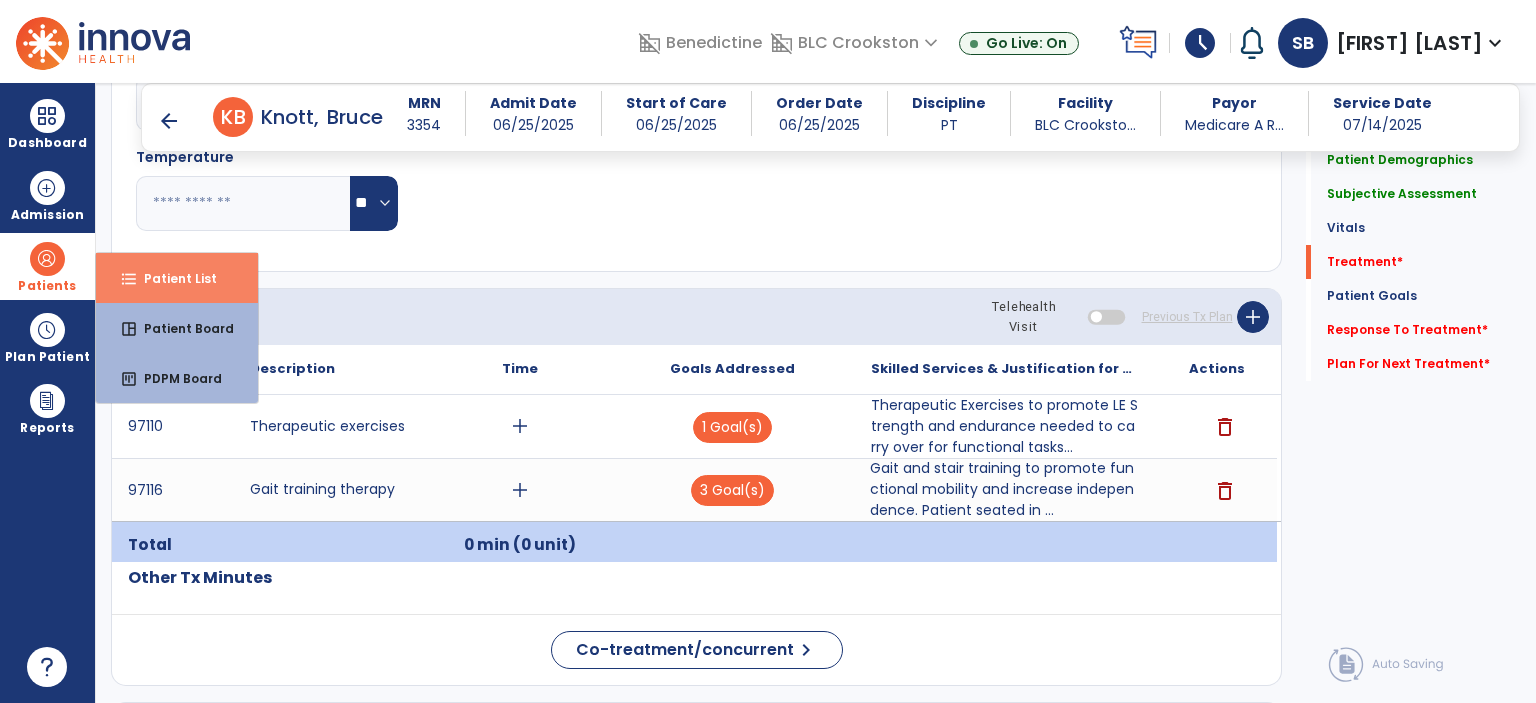 click on "Patient List" at bounding box center (172, 278) 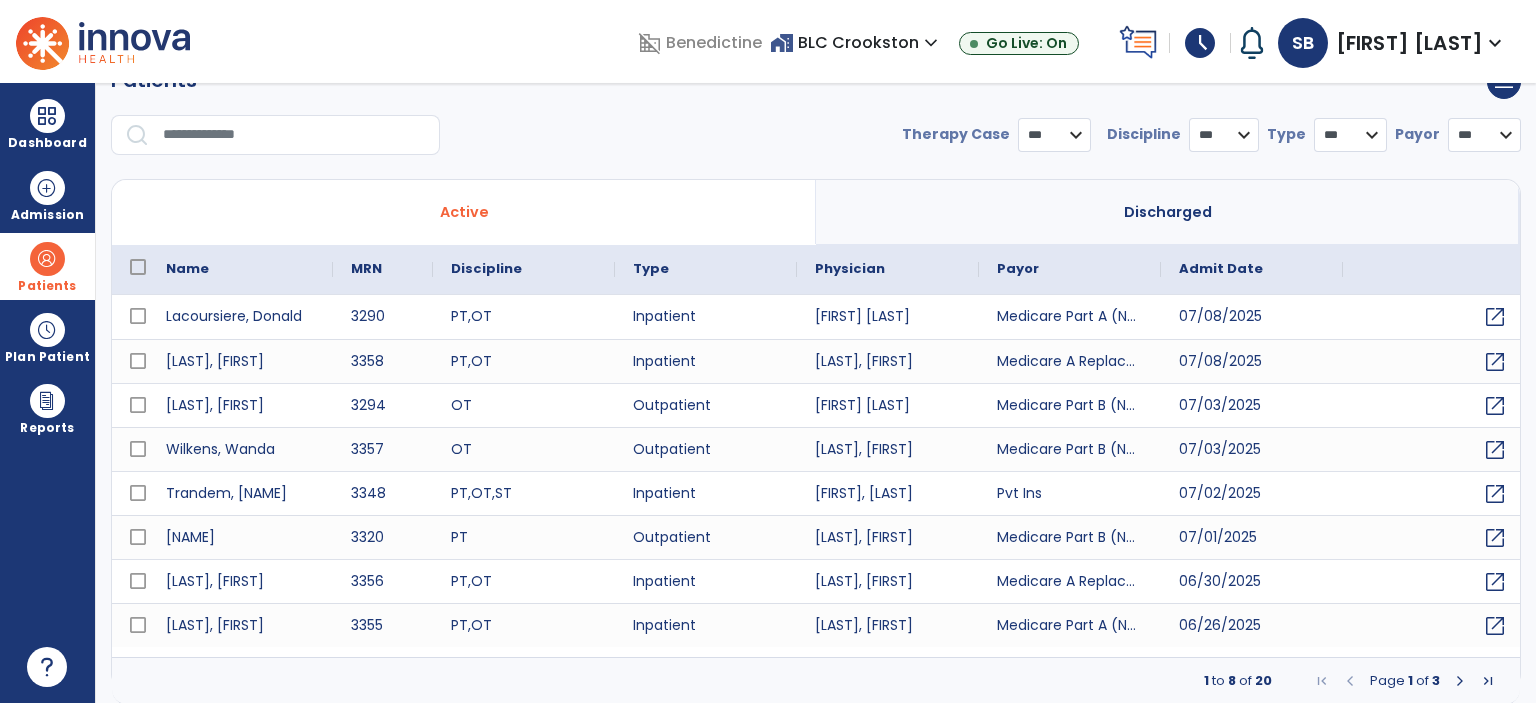 select on "***" 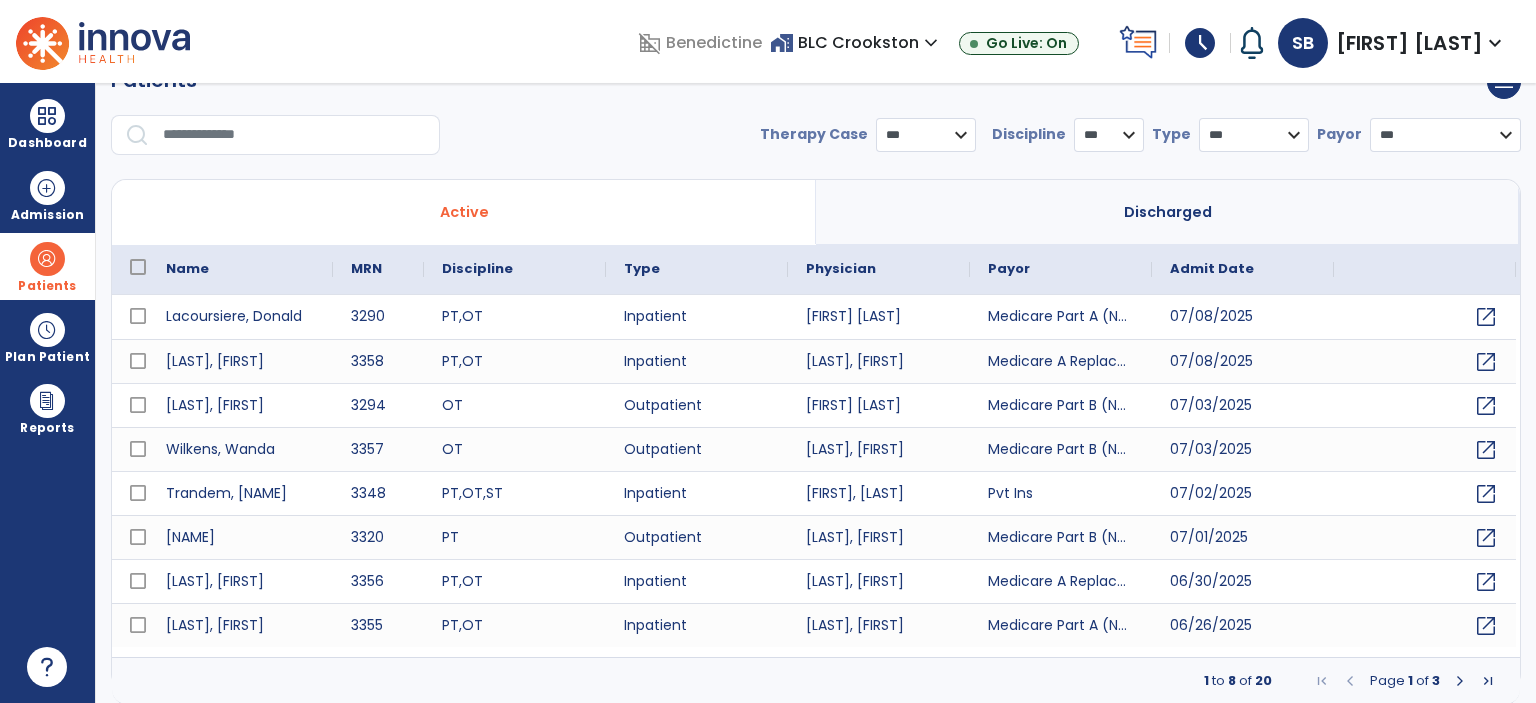 click at bounding box center (294, 135) 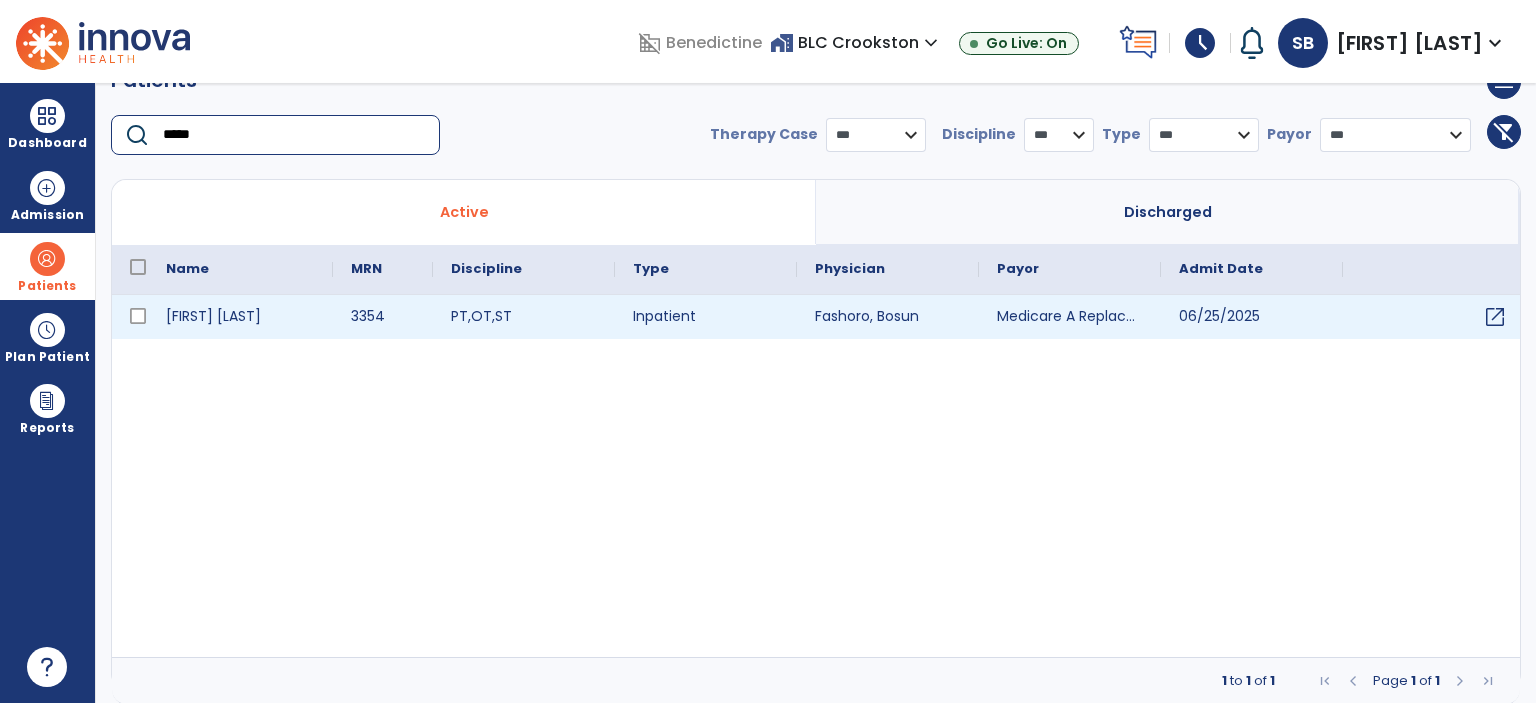 type on "*****" 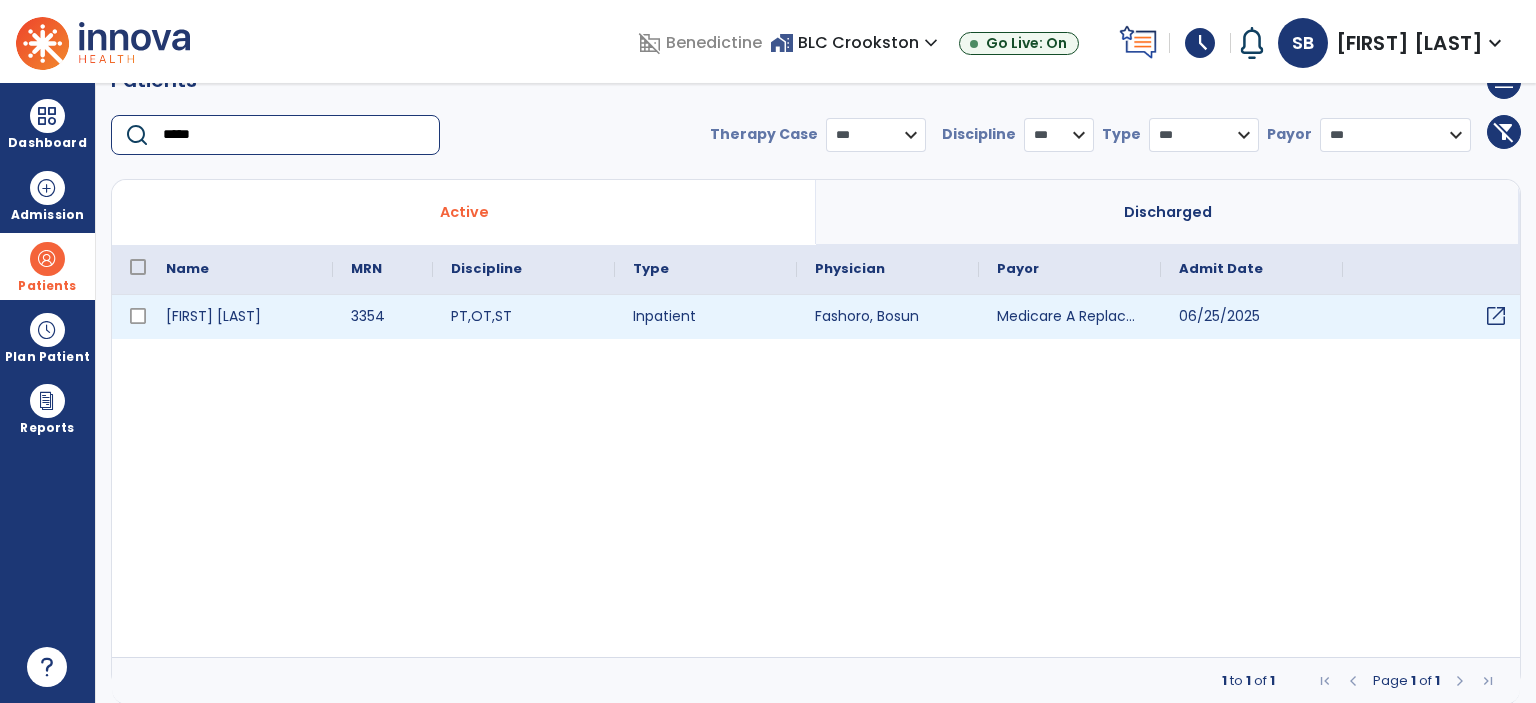 click on "open_in_new" at bounding box center (1496, 316) 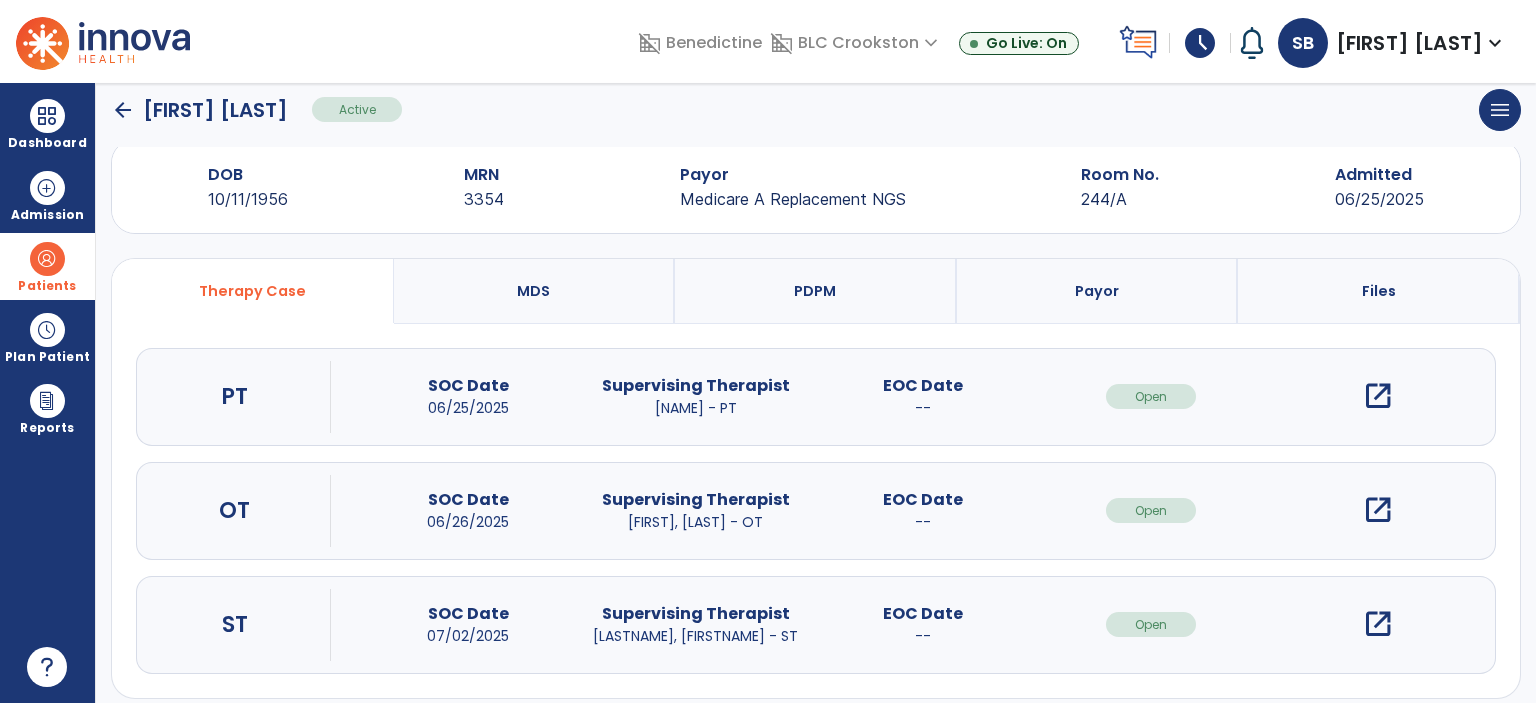 click on "open_in_new" at bounding box center [1378, 396] 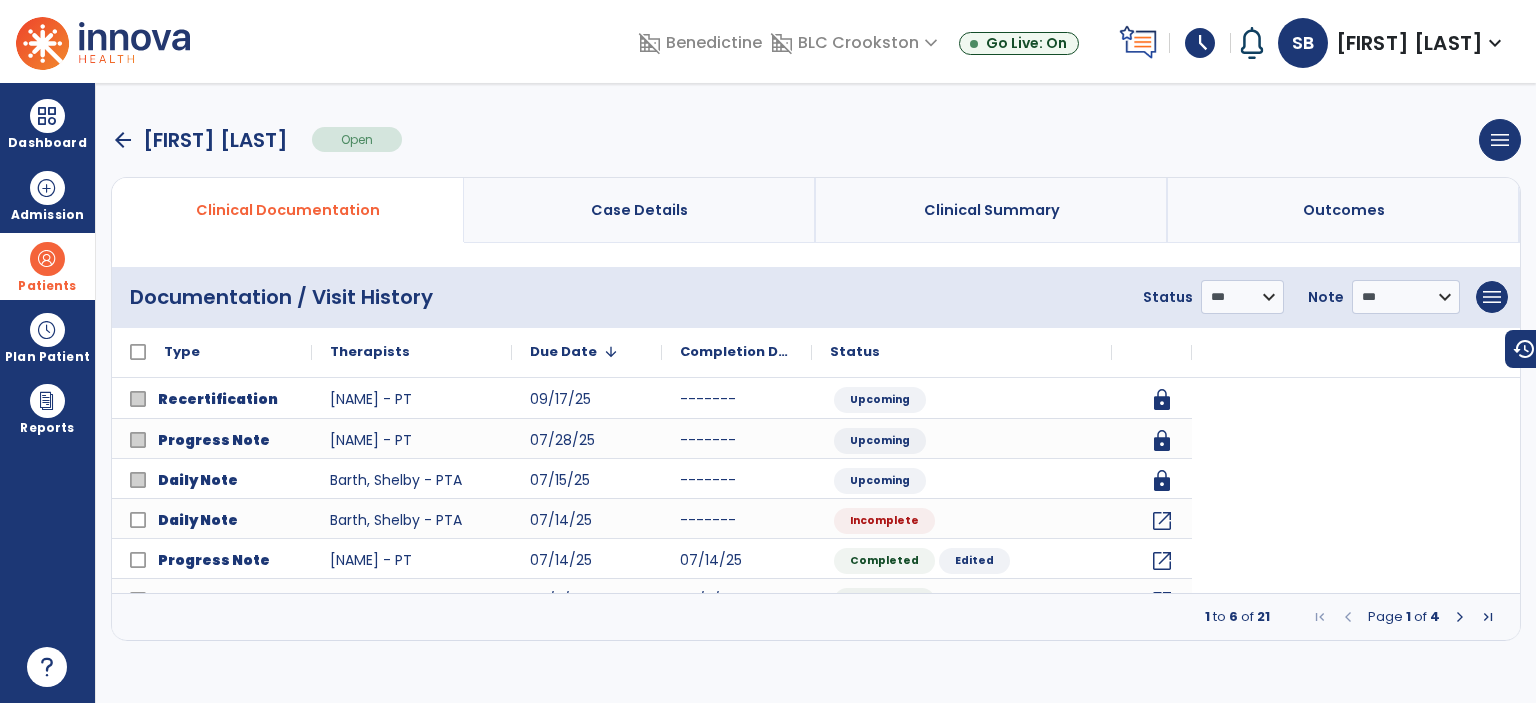 scroll, scrollTop: 0, scrollLeft: 0, axis: both 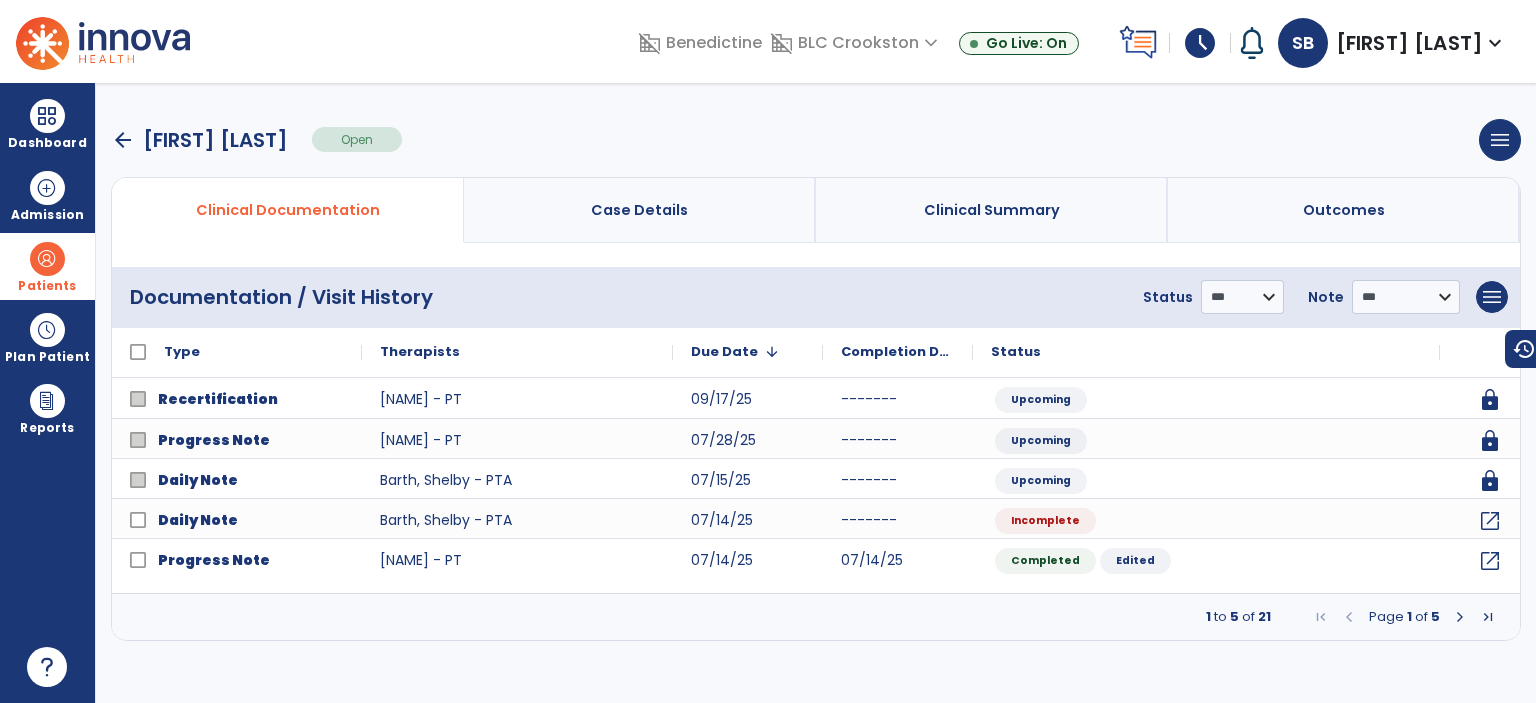 click at bounding box center (1460, 617) 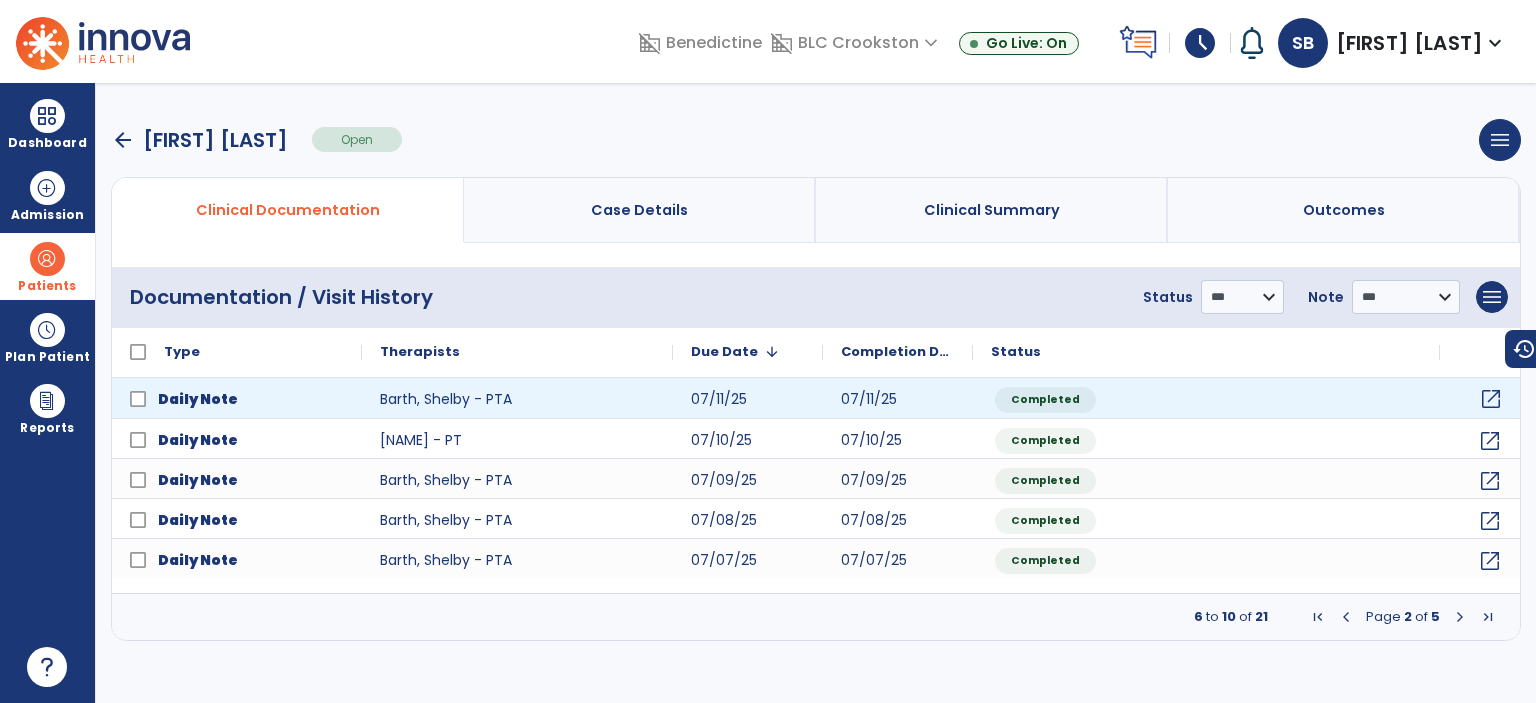click on "open_in_new" 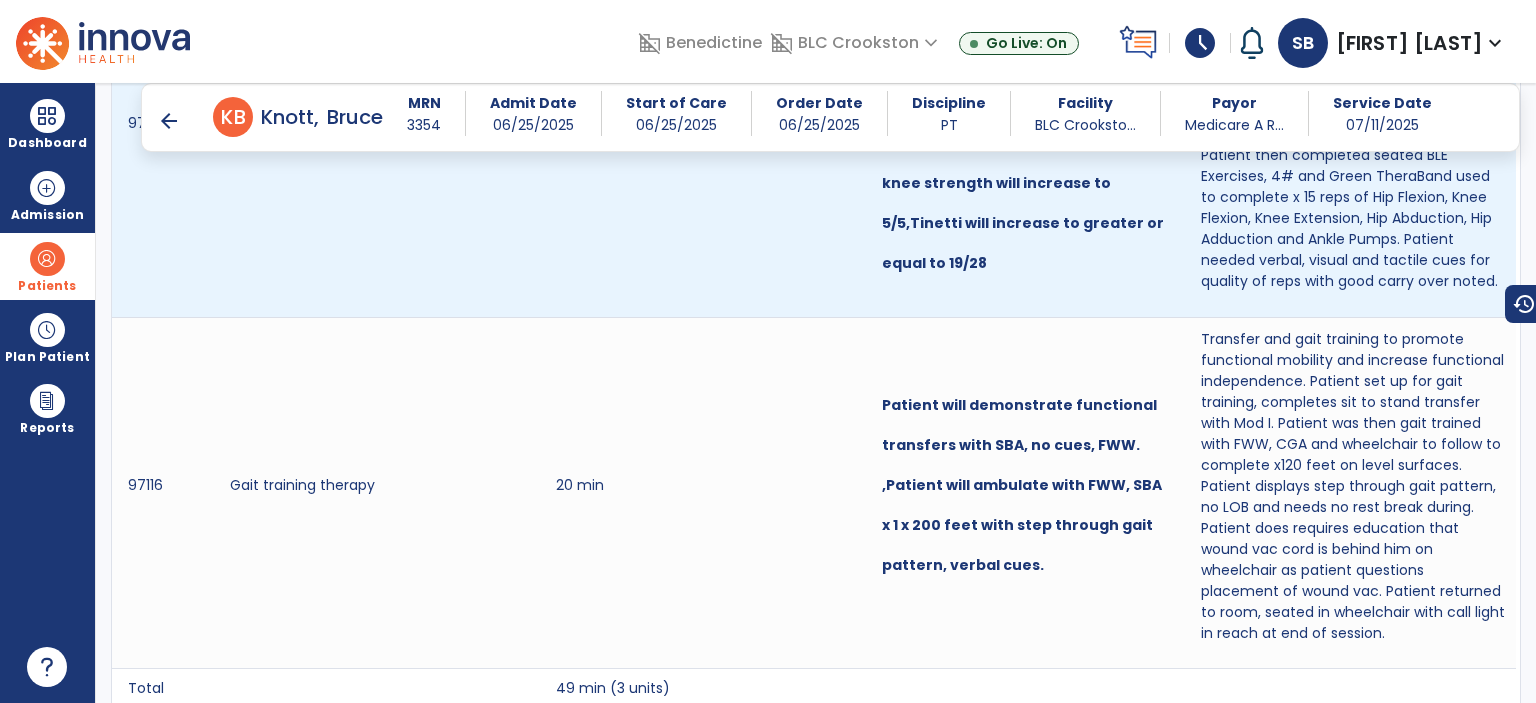 scroll, scrollTop: 1574, scrollLeft: 0, axis: vertical 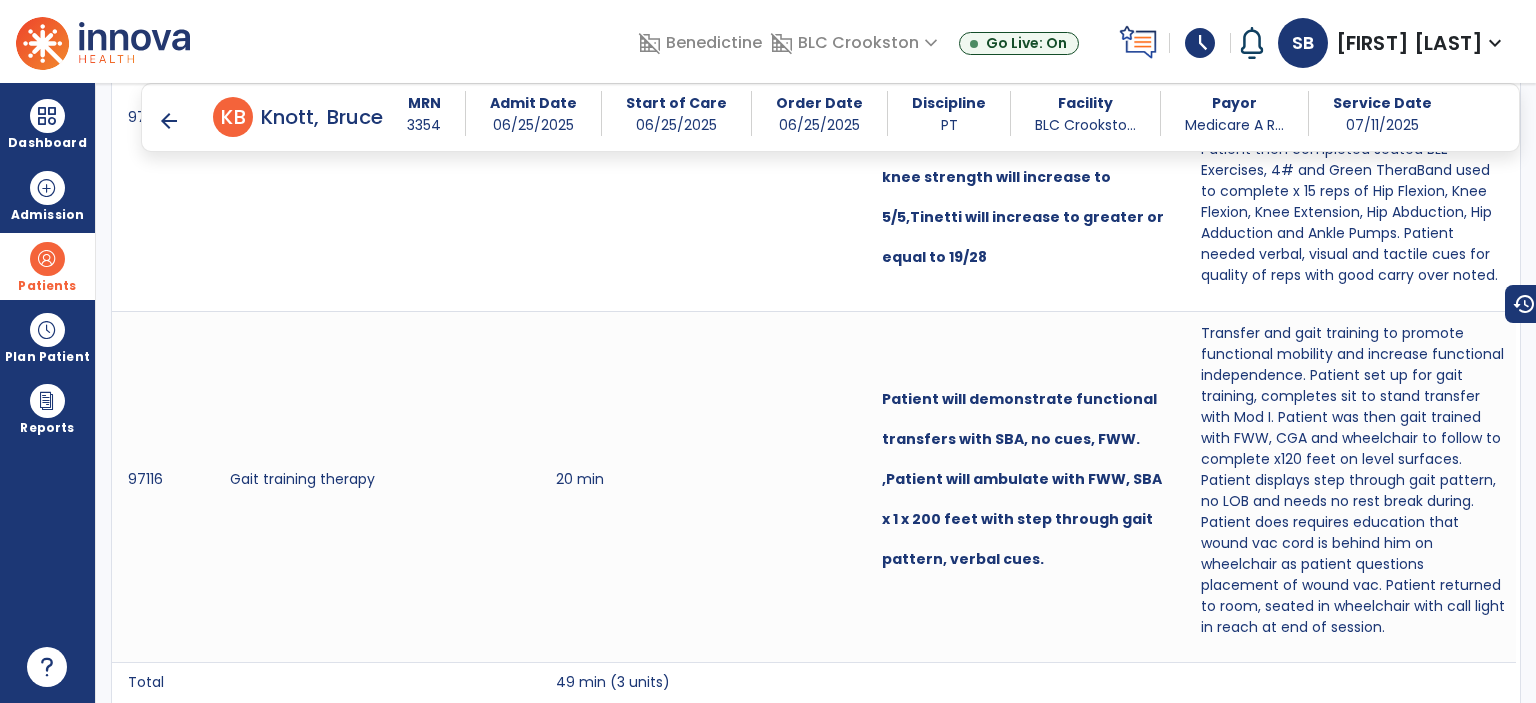 click on "arrow_back" at bounding box center [169, 121] 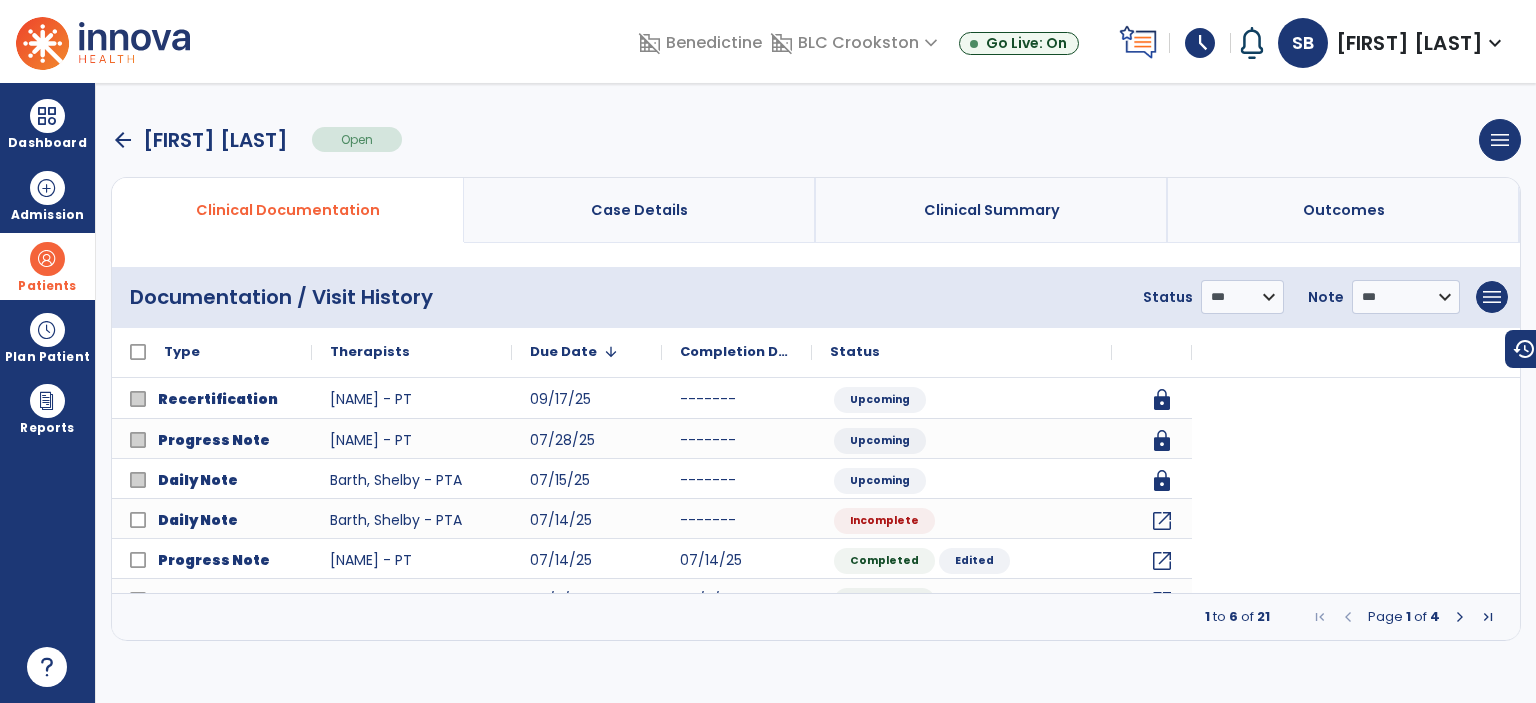 scroll, scrollTop: 0, scrollLeft: 0, axis: both 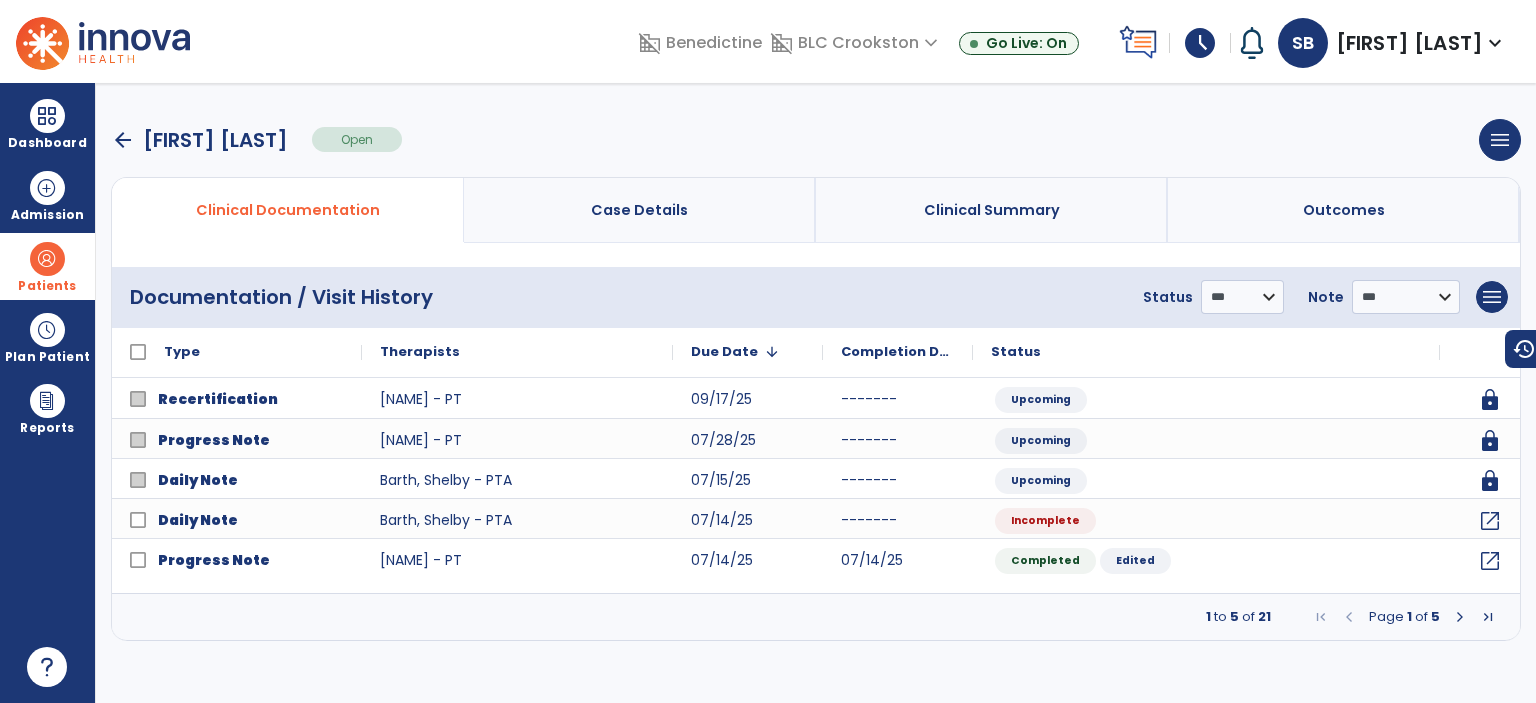 click at bounding box center [1460, 617] 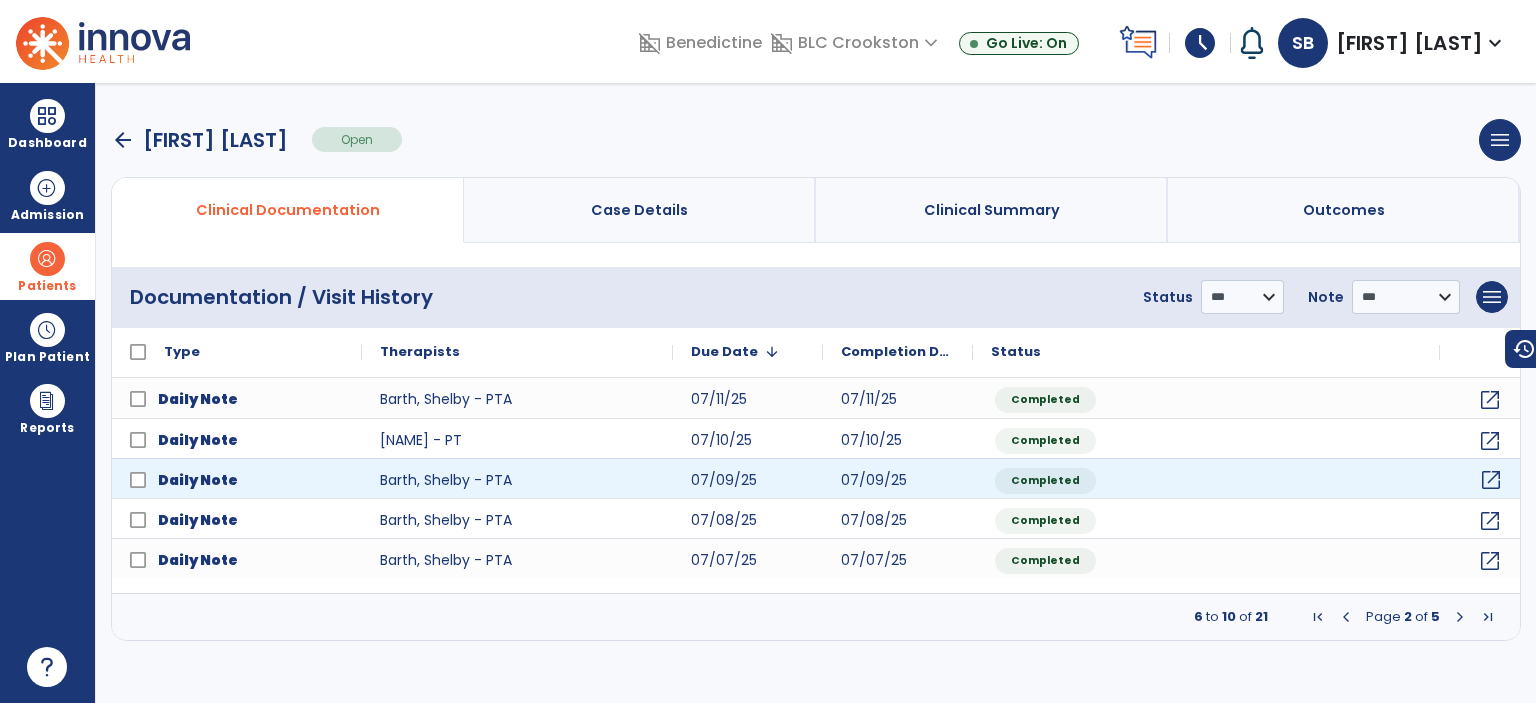 click on "open_in_new" 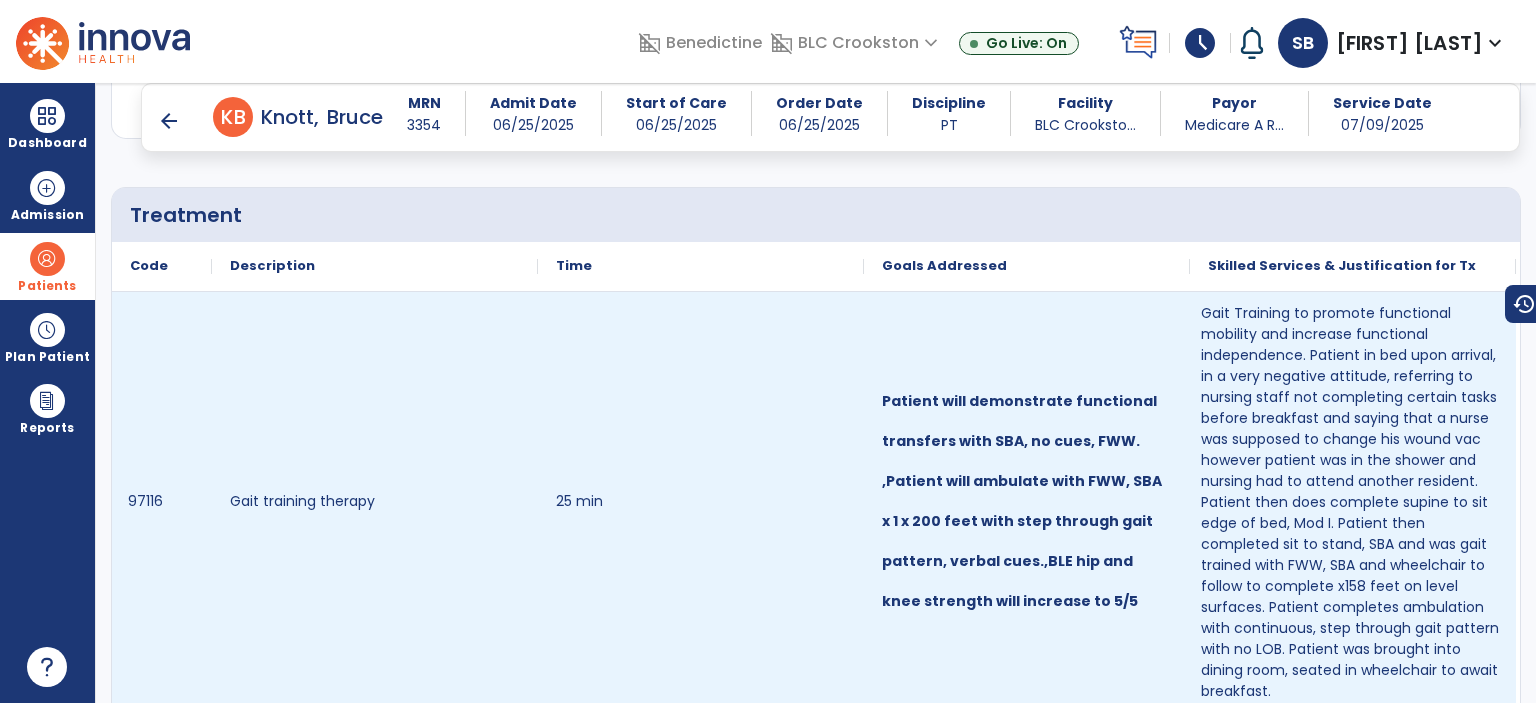 scroll, scrollTop: 1273, scrollLeft: 0, axis: vertical 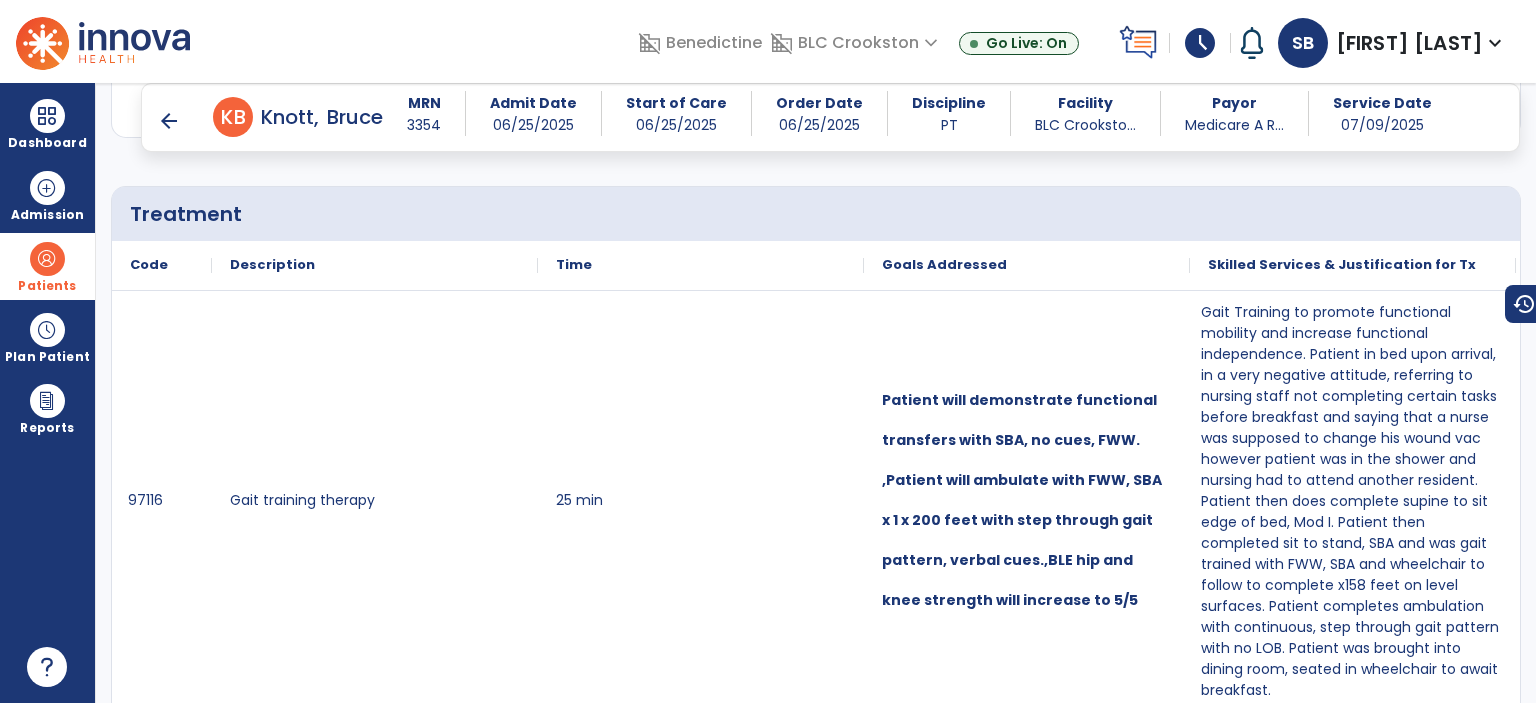 click on "arrow_back" at bounding box center [169, 121] 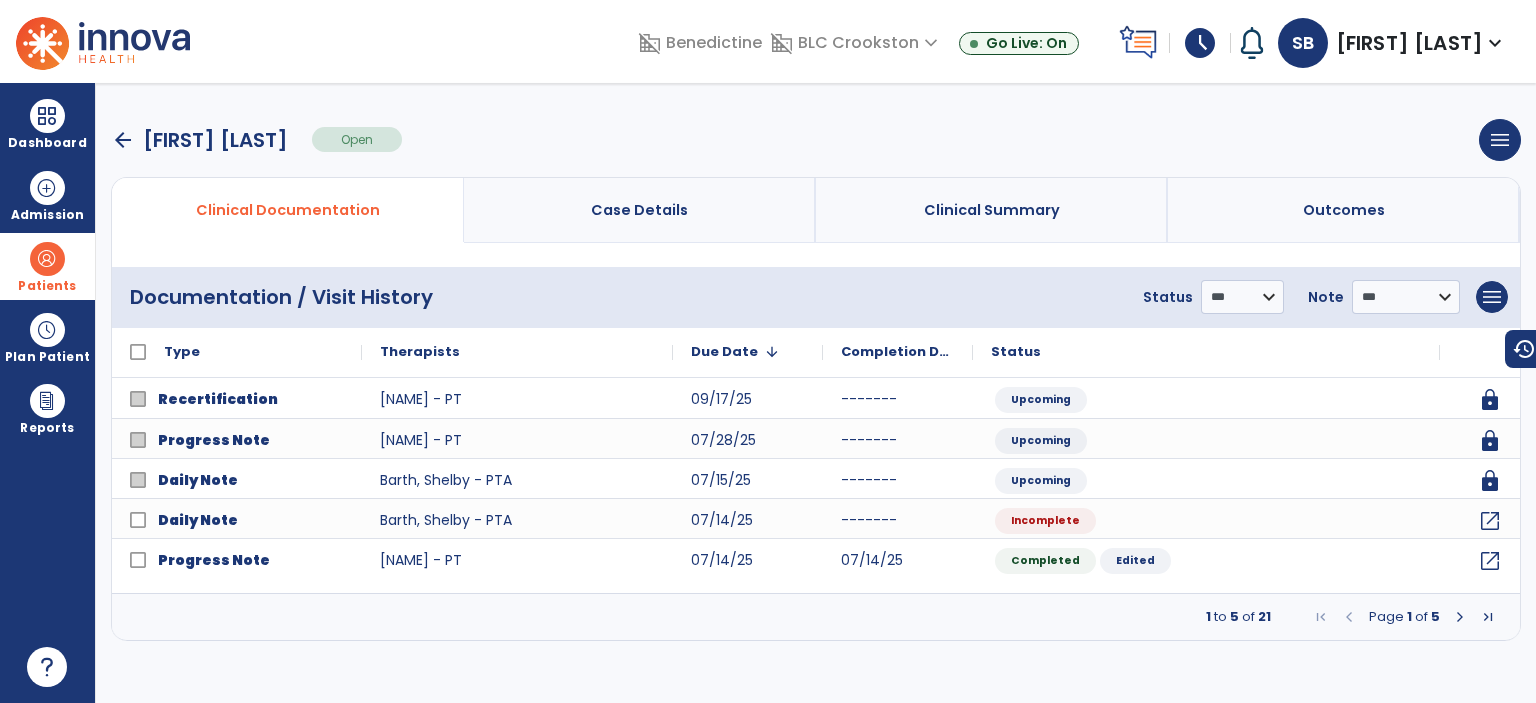 scroll, scrollTop: 0, scrollLeft: 0, axis: both 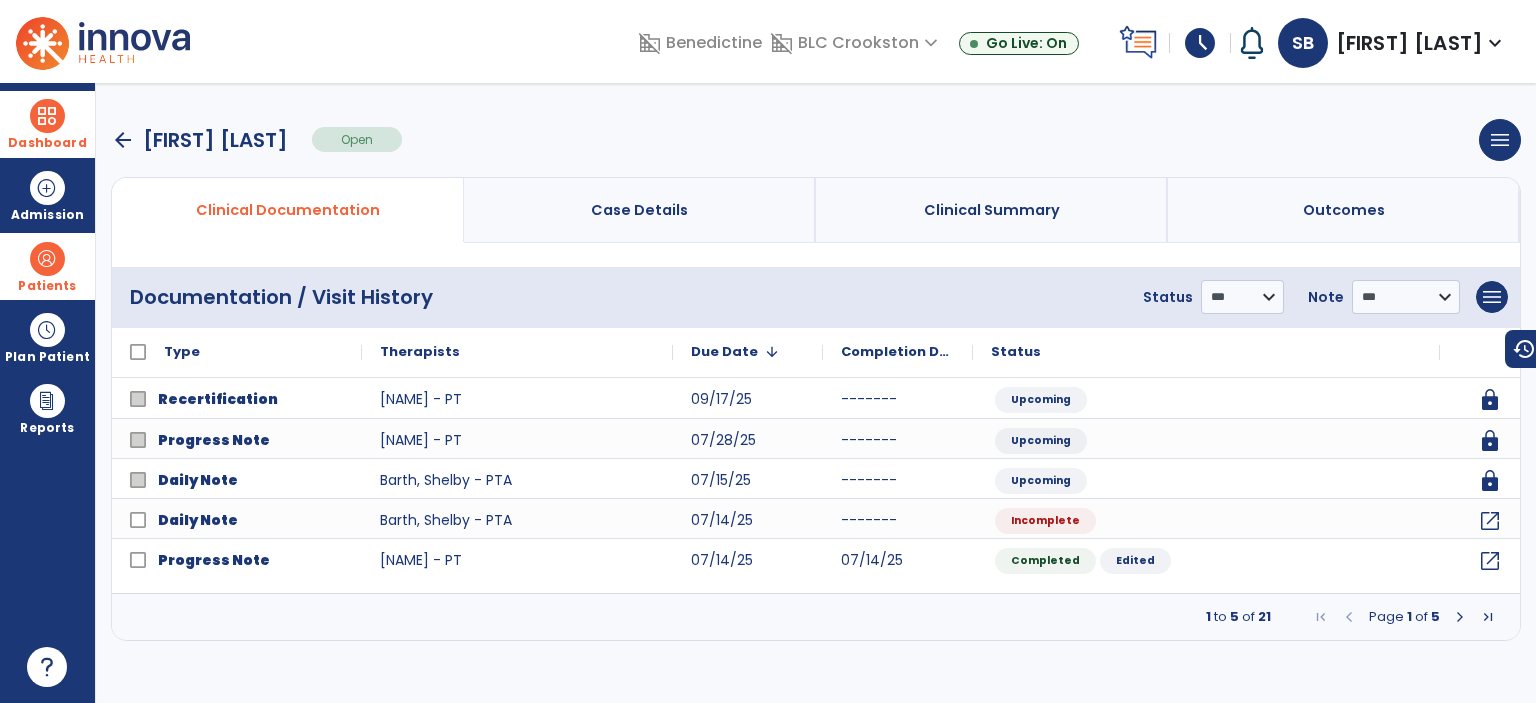 click at bounding box center (47, 116) 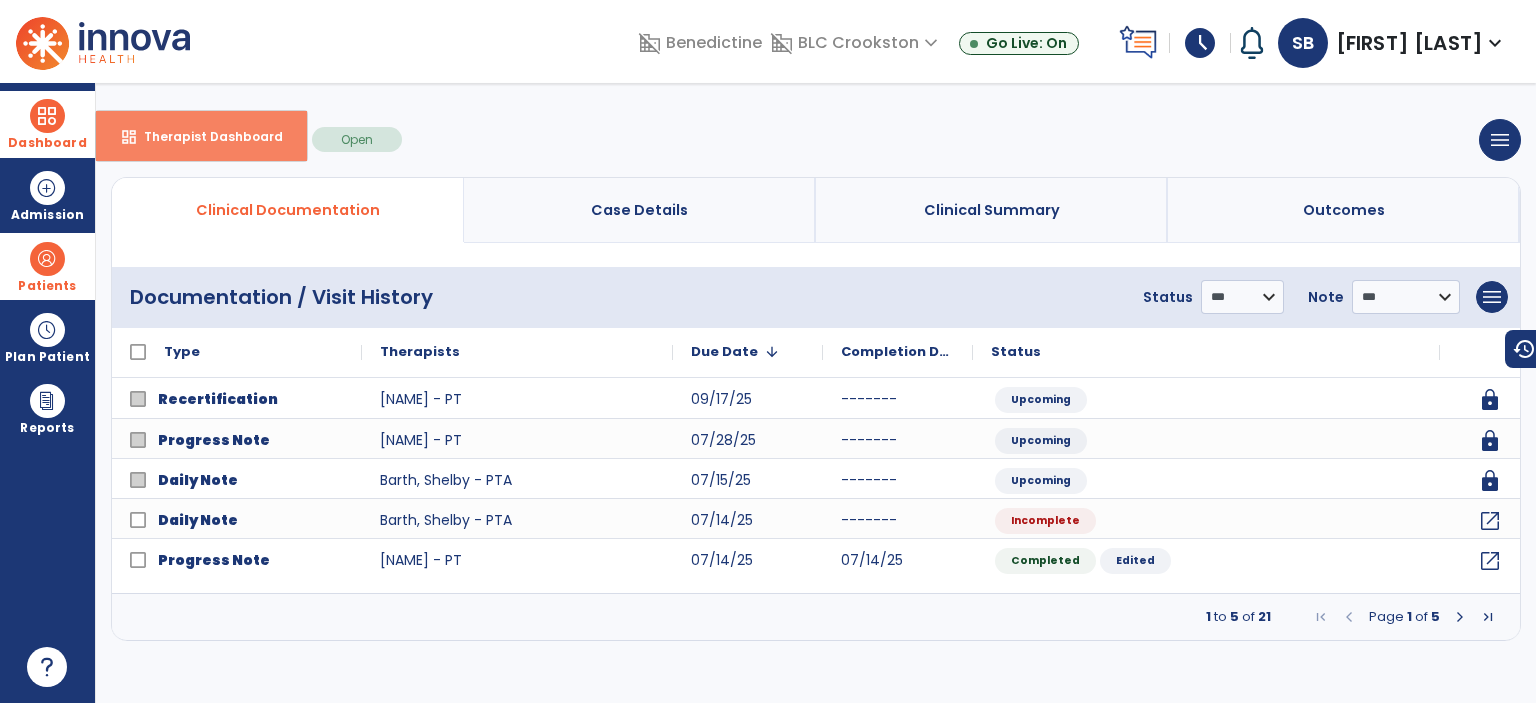click on "dashboard" at bounding box center [129, 137] 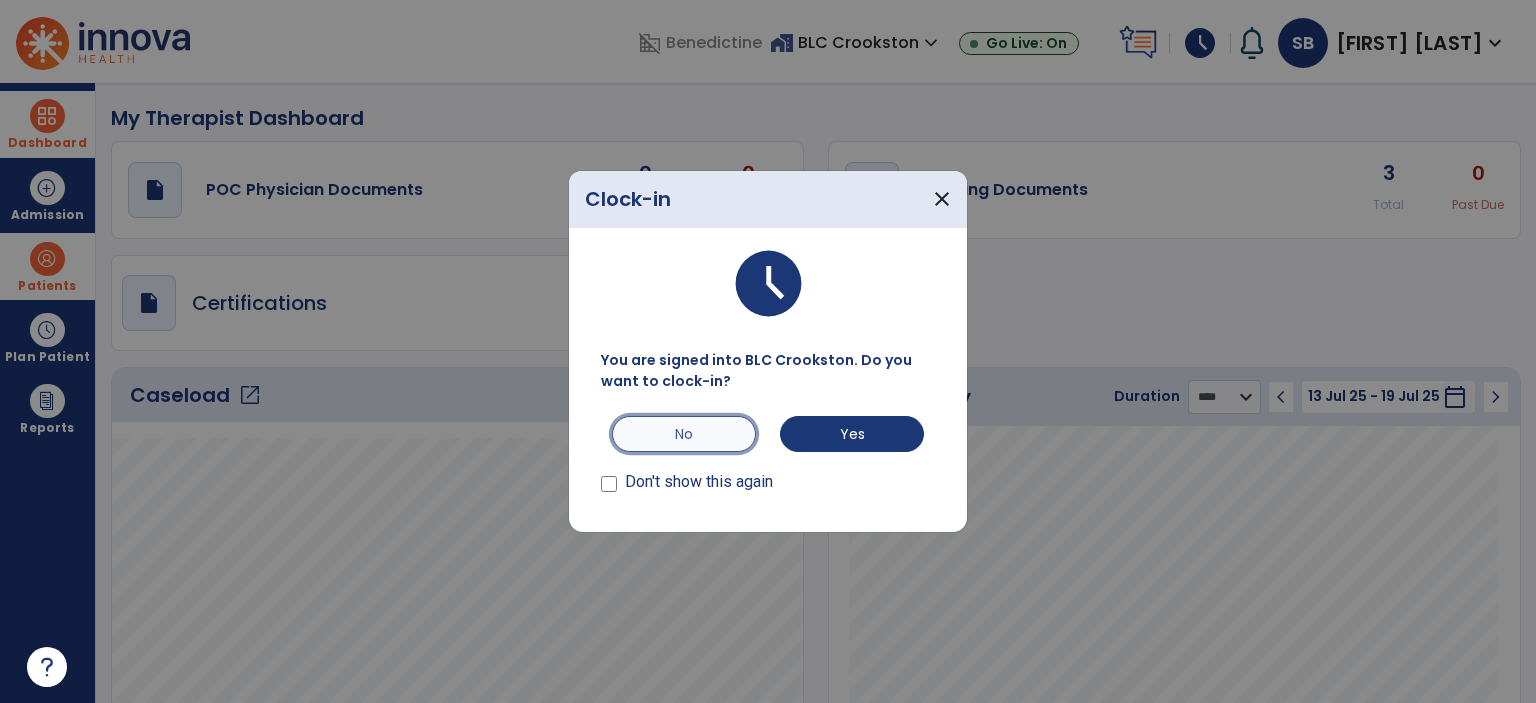 click on "No" at bounding box center (684, 434) 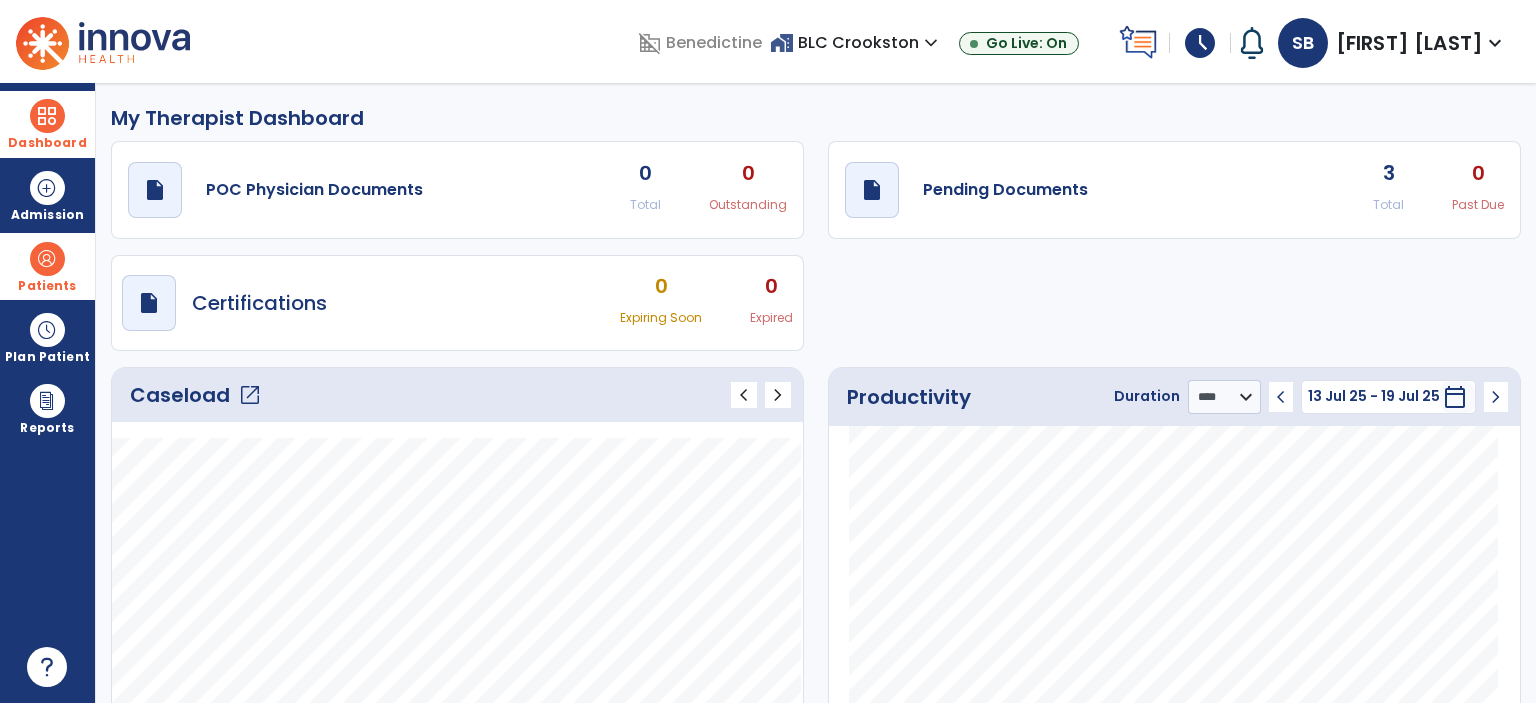 click on "open_in_new" 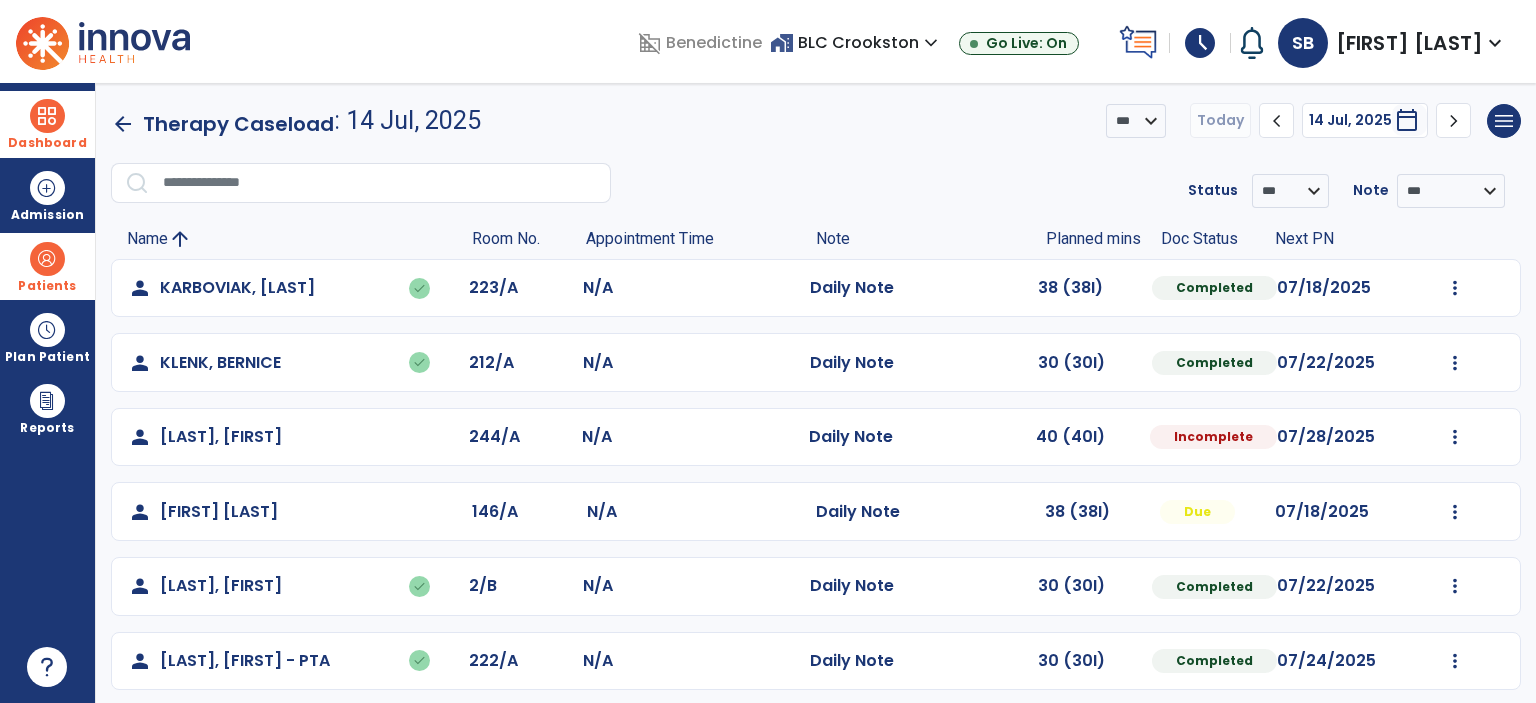 scroll, scrollTop: 86, scrollLeft: 0, axis: vertical 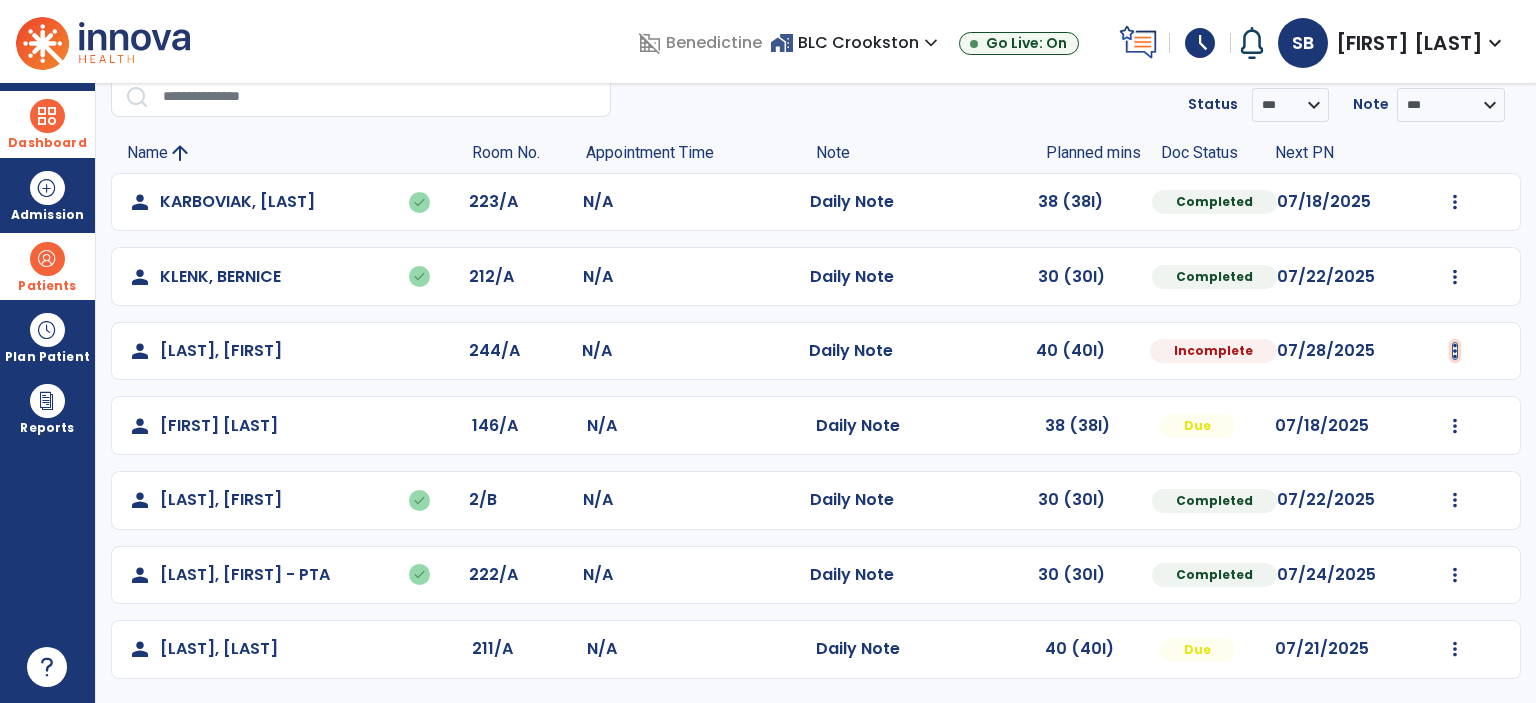 click at bounding box center [1455, 202] 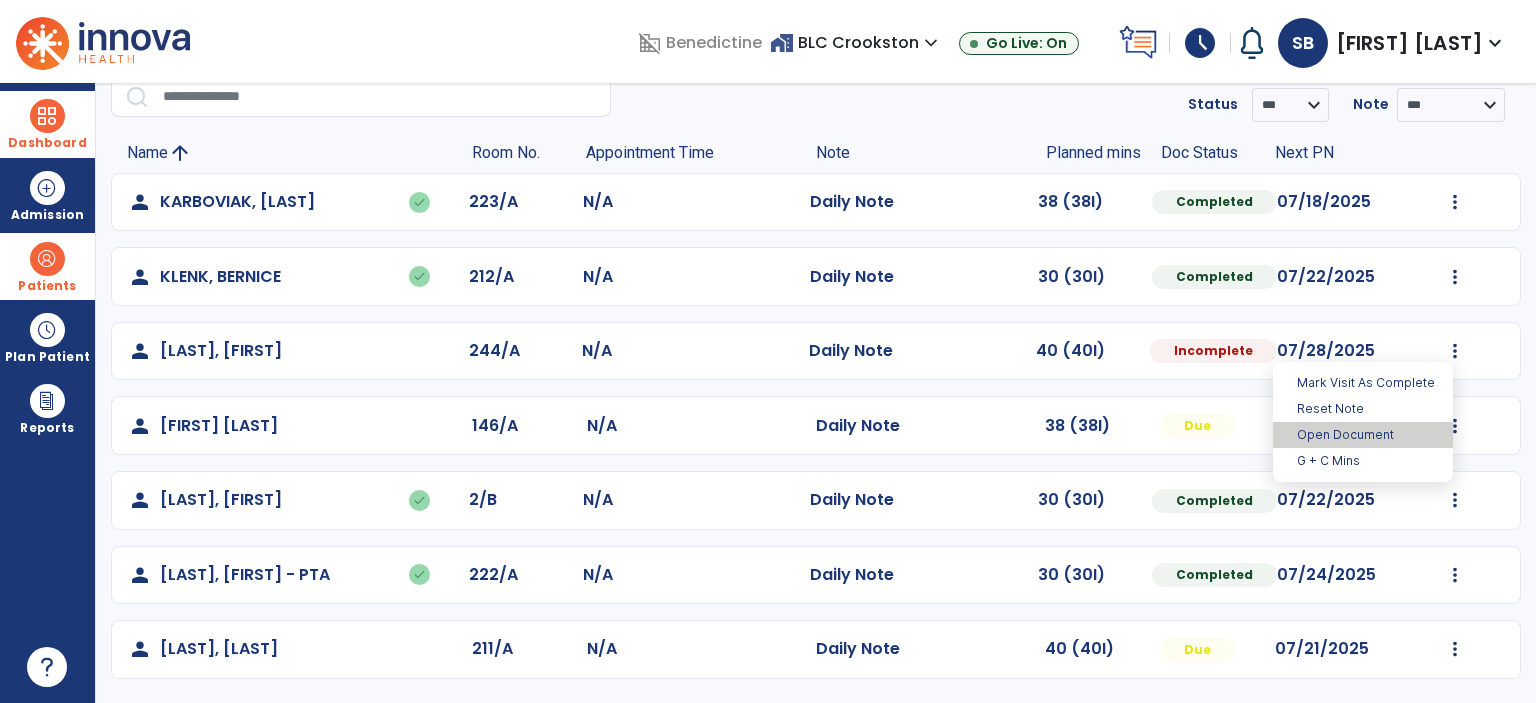 click on "Open Document" at bounding box center (1363, 435) 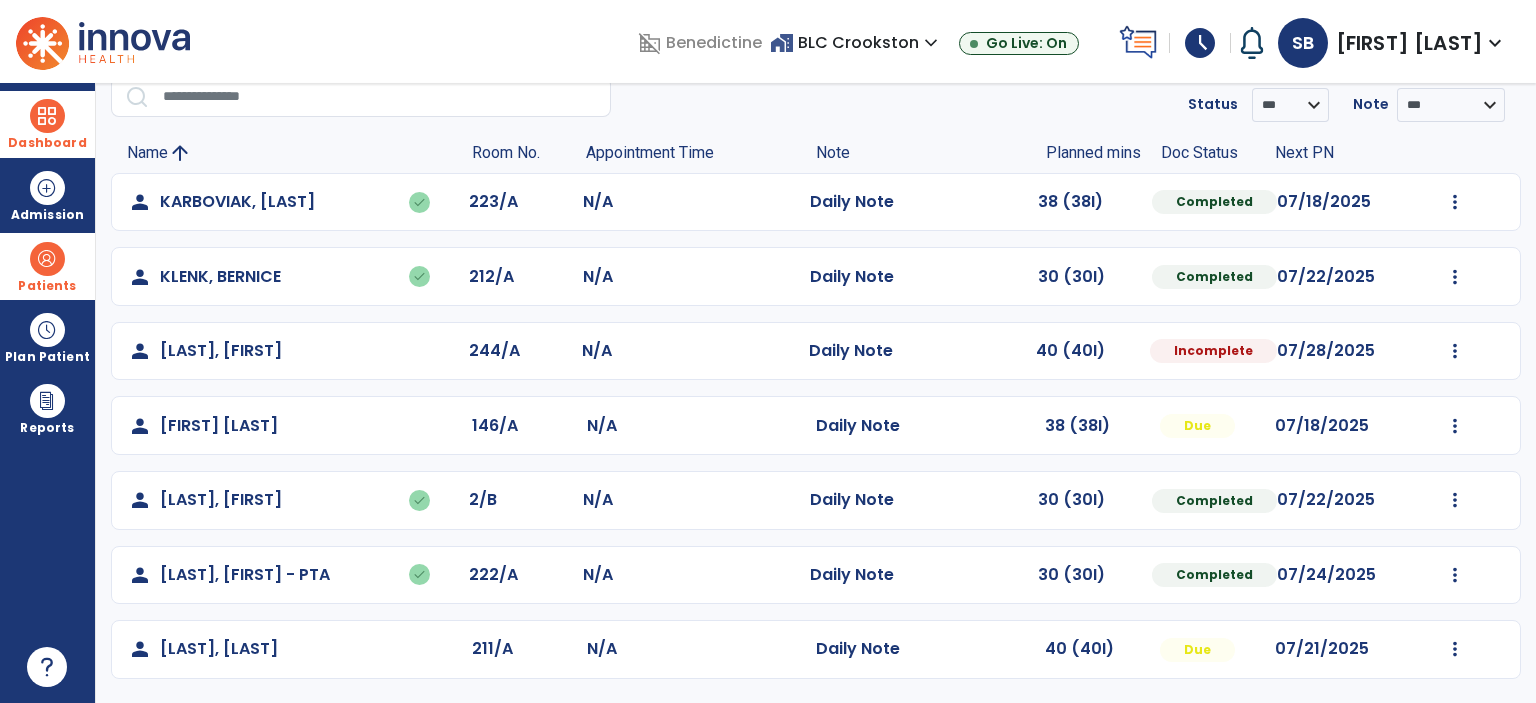 select on "*" 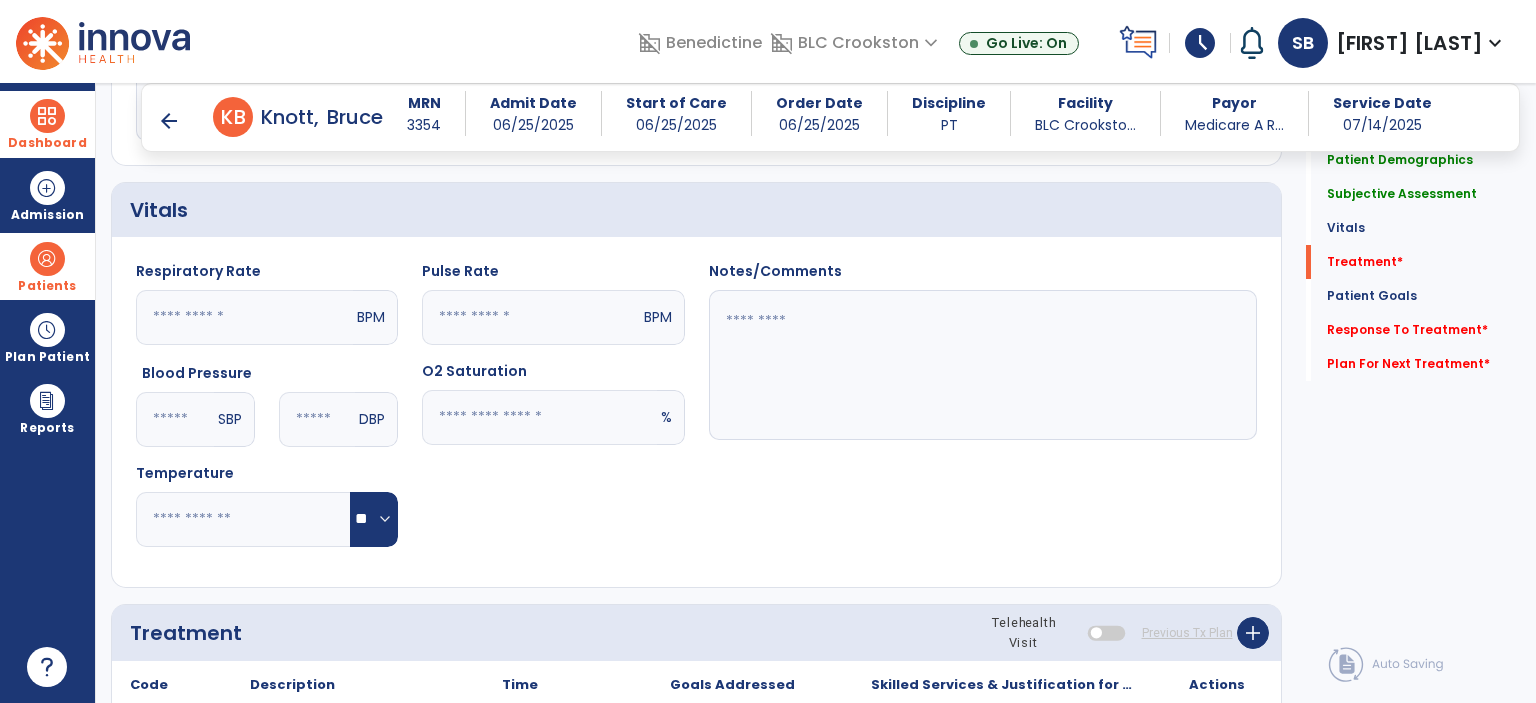 scroll, scrollTop: 1003, scrollLeft: 0, axis: vertical 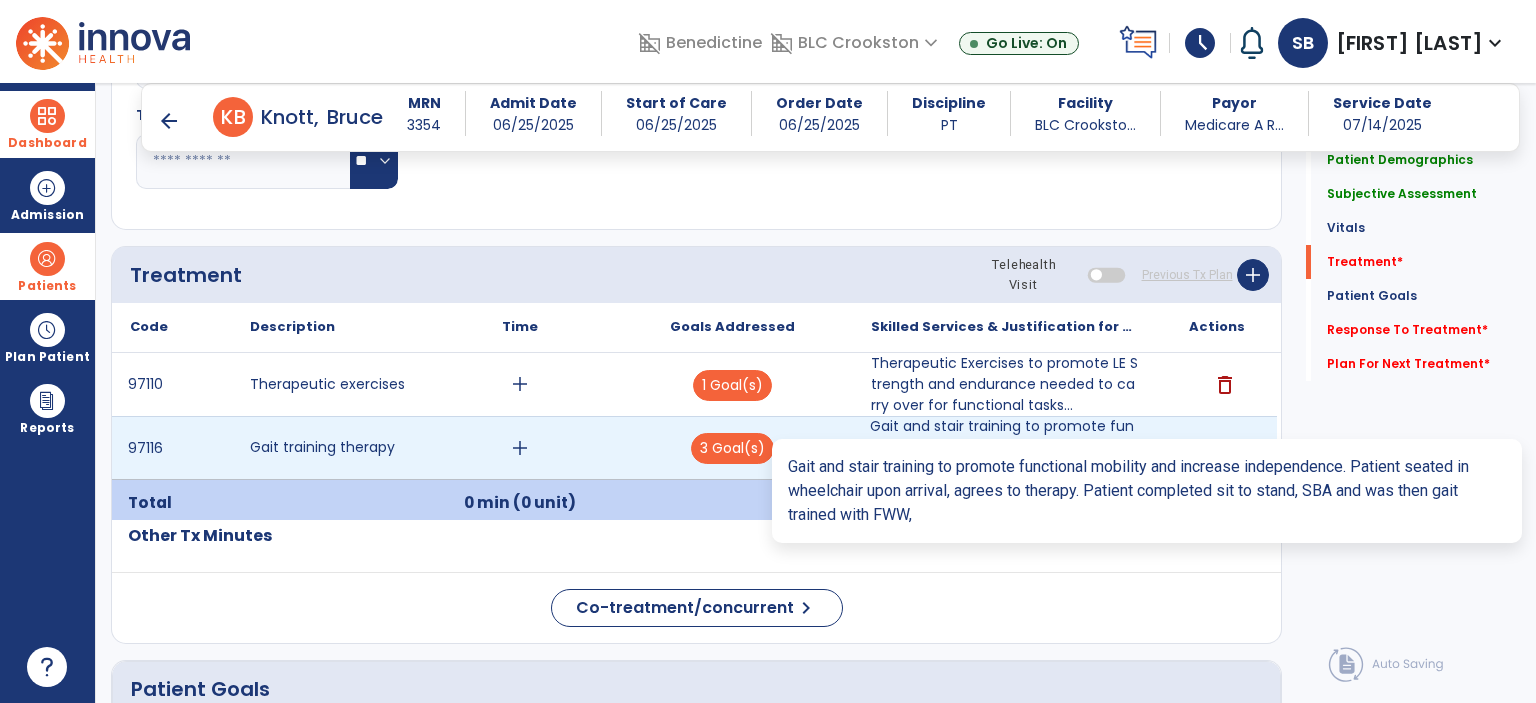 click on "Gait and stair training to promote functional mobility and increase independence. Patient seated in ..." at bounding box center (1004, 447) 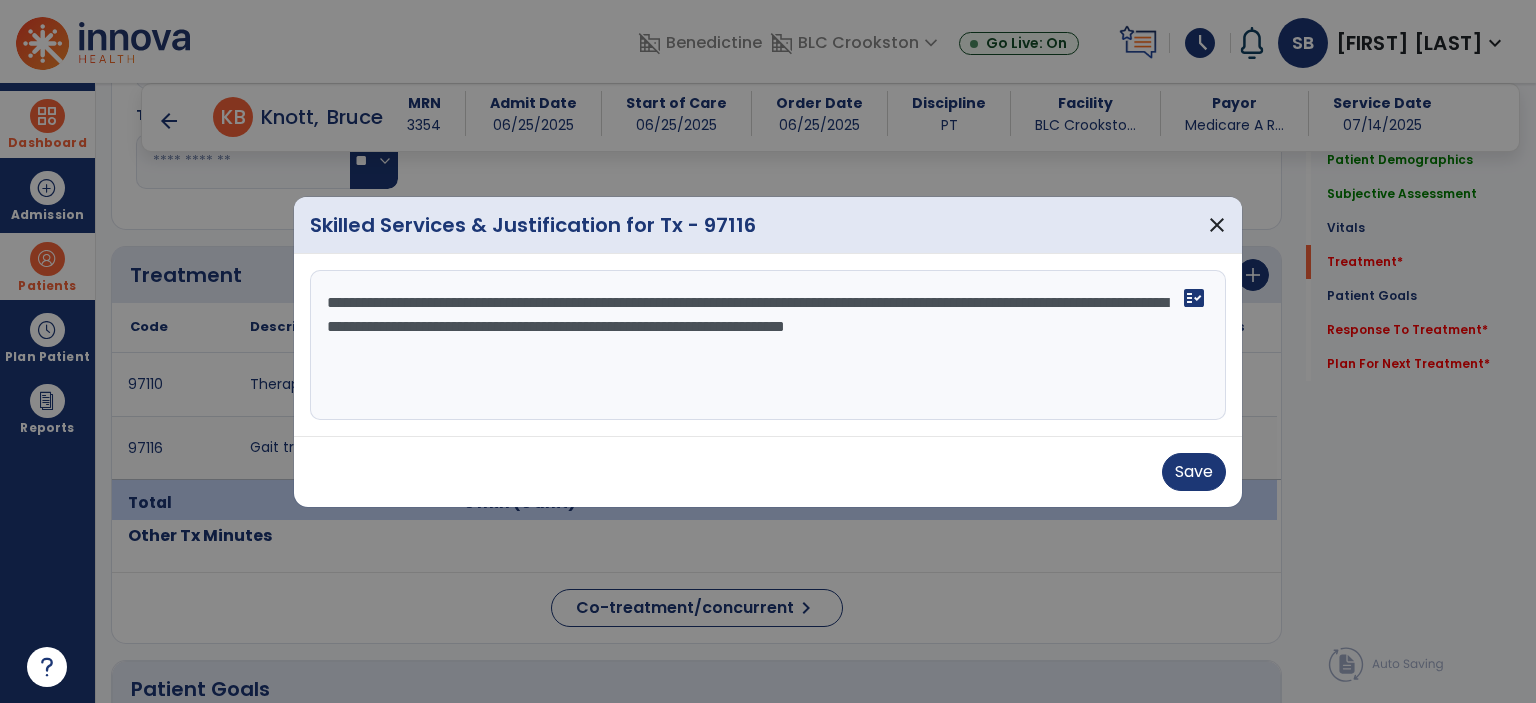 click on "**********" at bounding box center [768, 345] 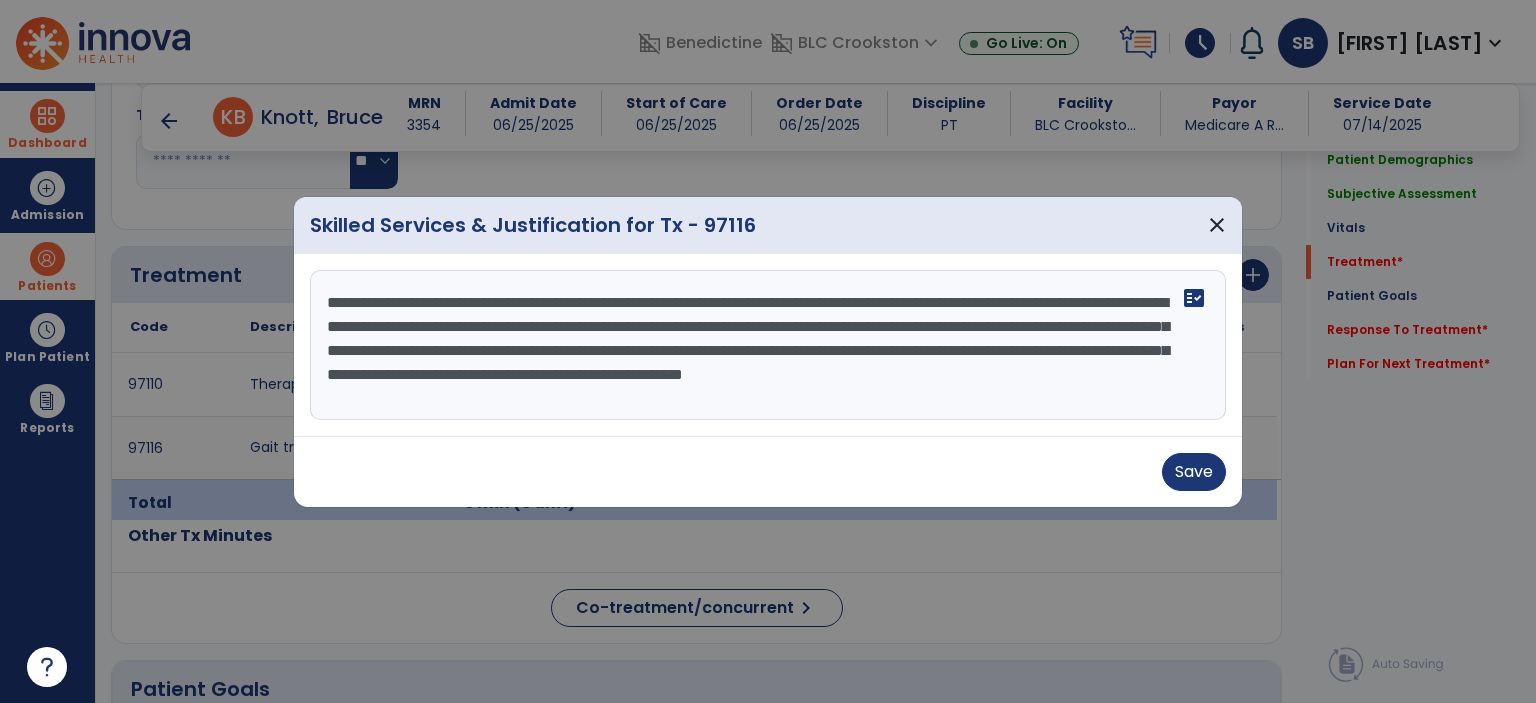 click on "**********" at bounding box center [768, 345] 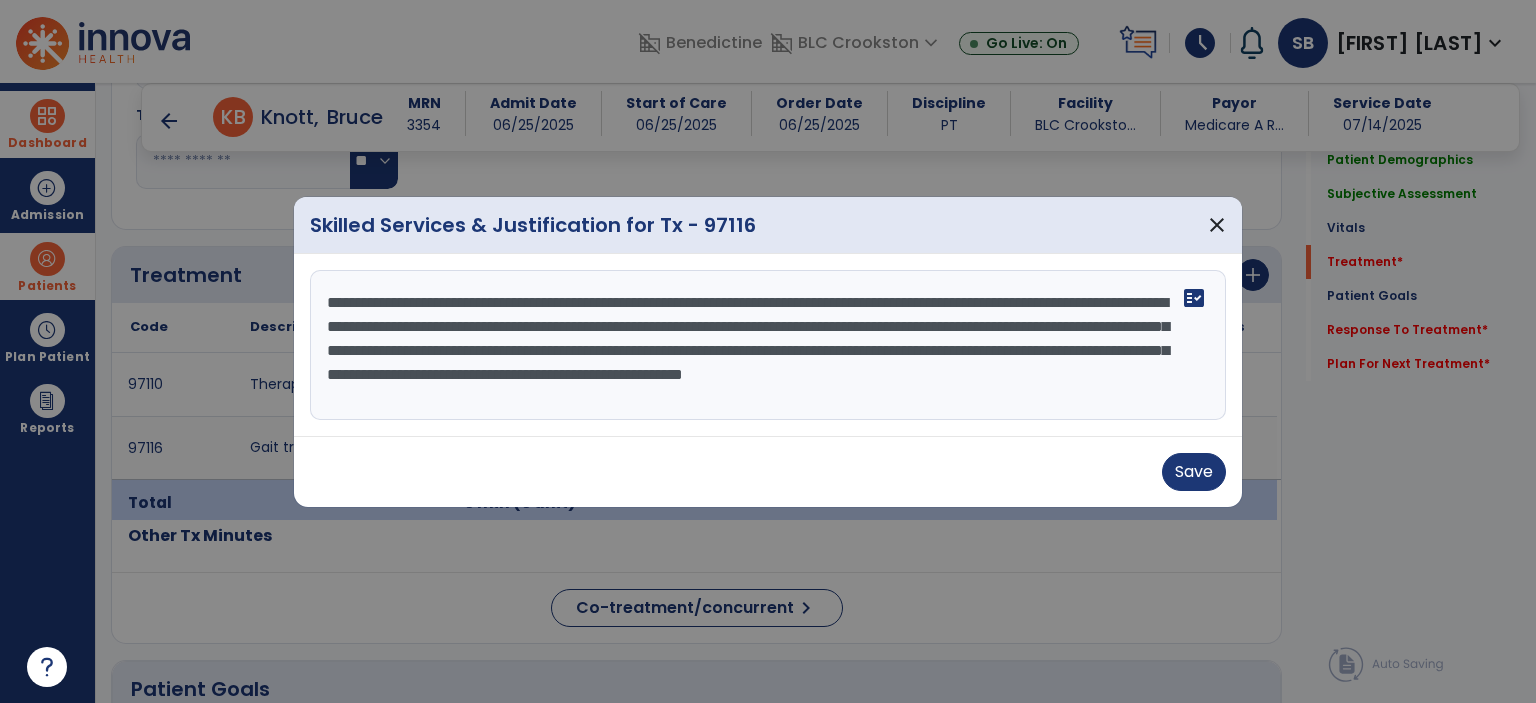 click on "**********" at bounding box center [768, 345] 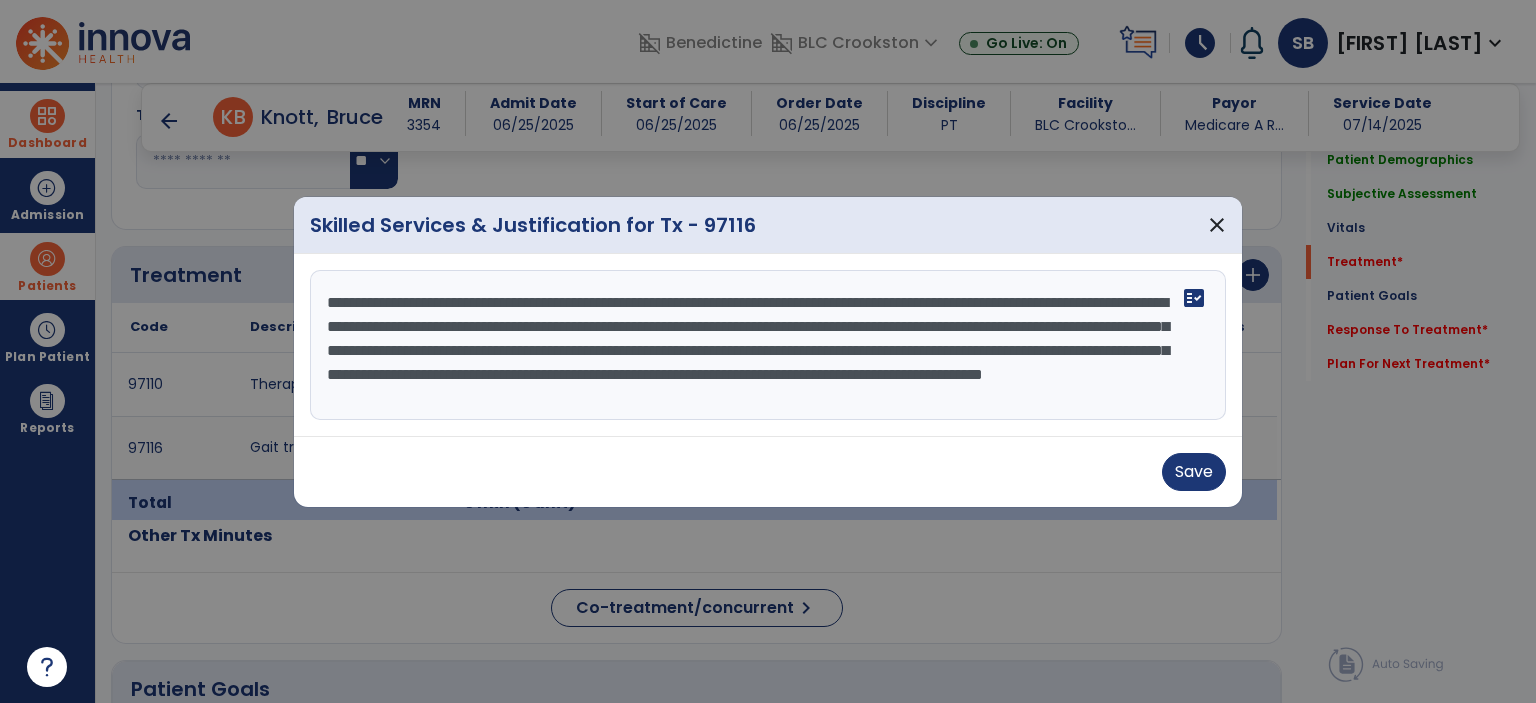 scroll, scrollTop: 15, scrollLeft: 0, axis: vertical 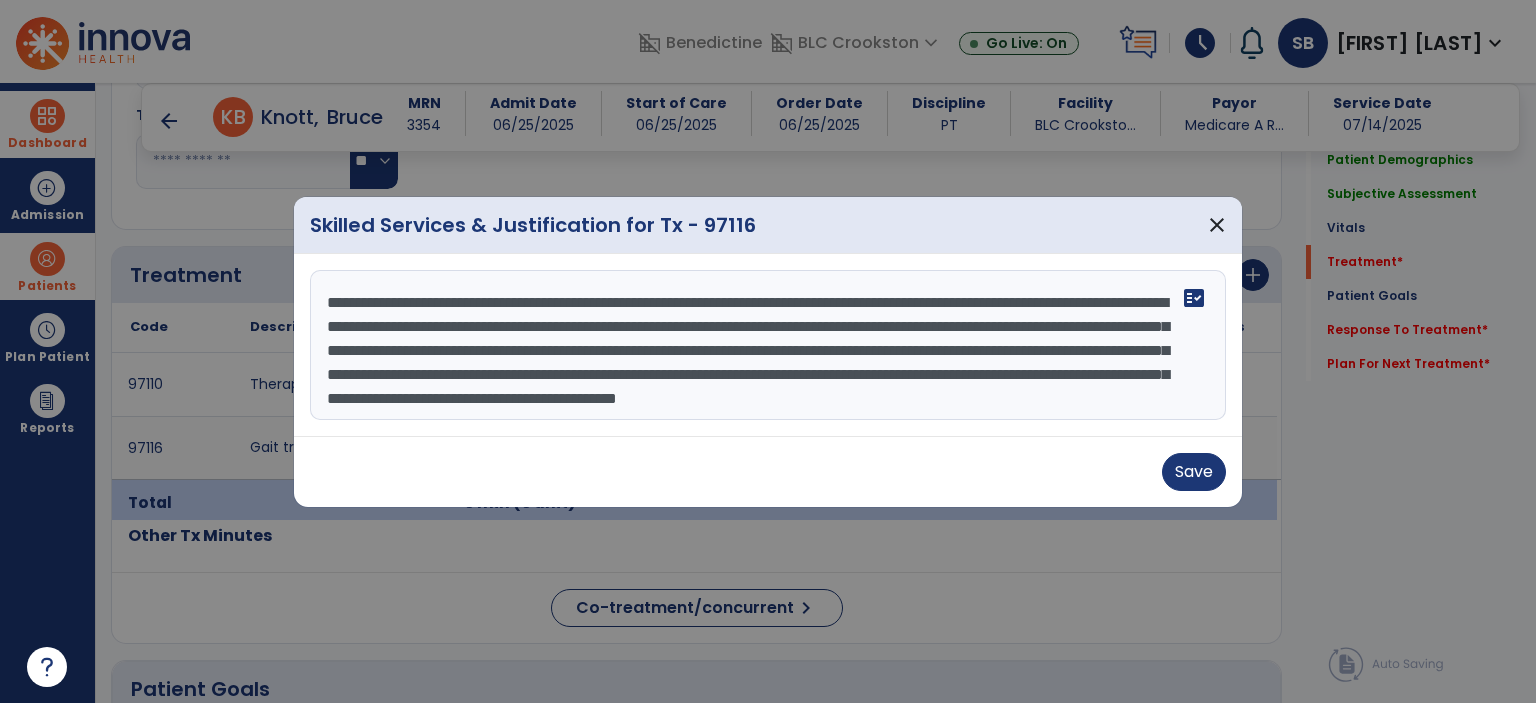 click on "**********" at bounding box center [768, 345] 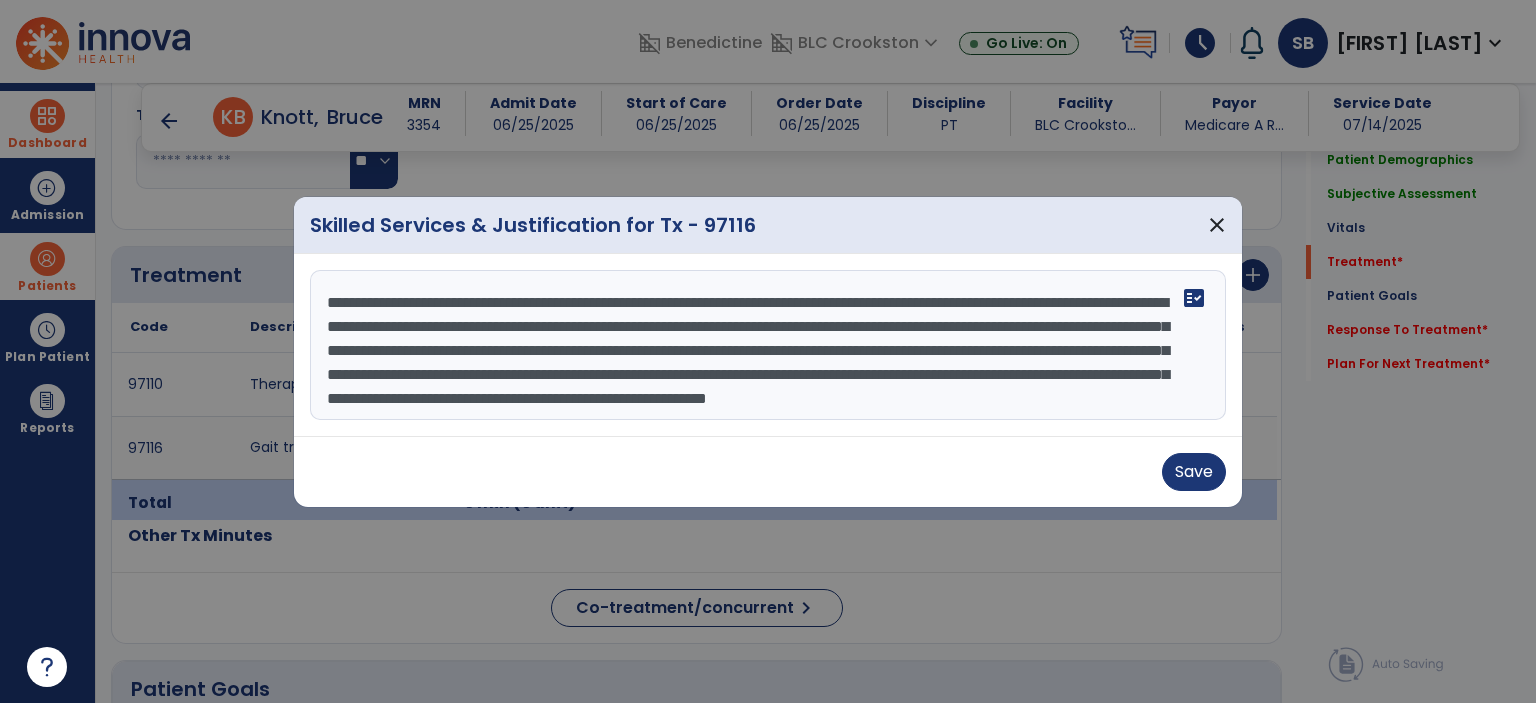 scroll, scrollTop: 39, scrollLeft: 0, axis: vertical 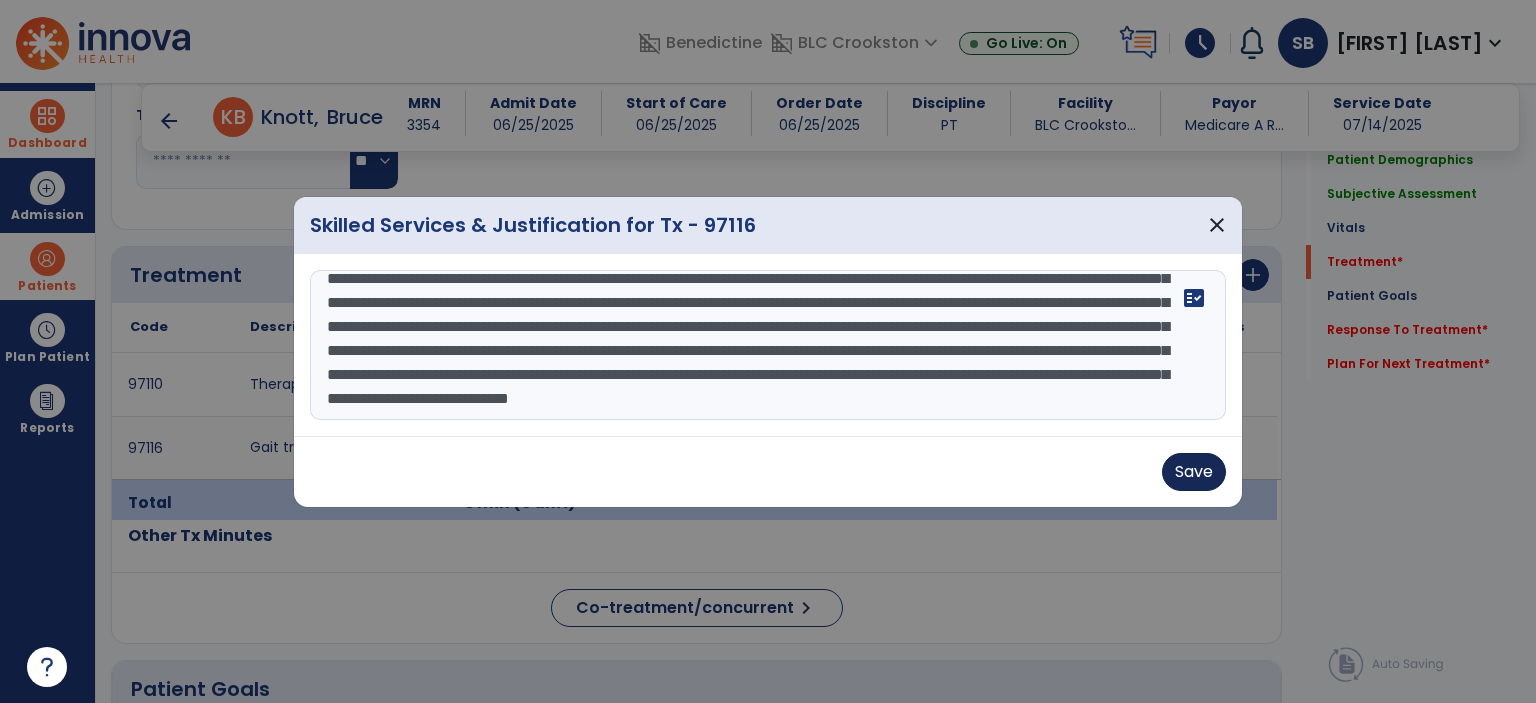 type on "**********" 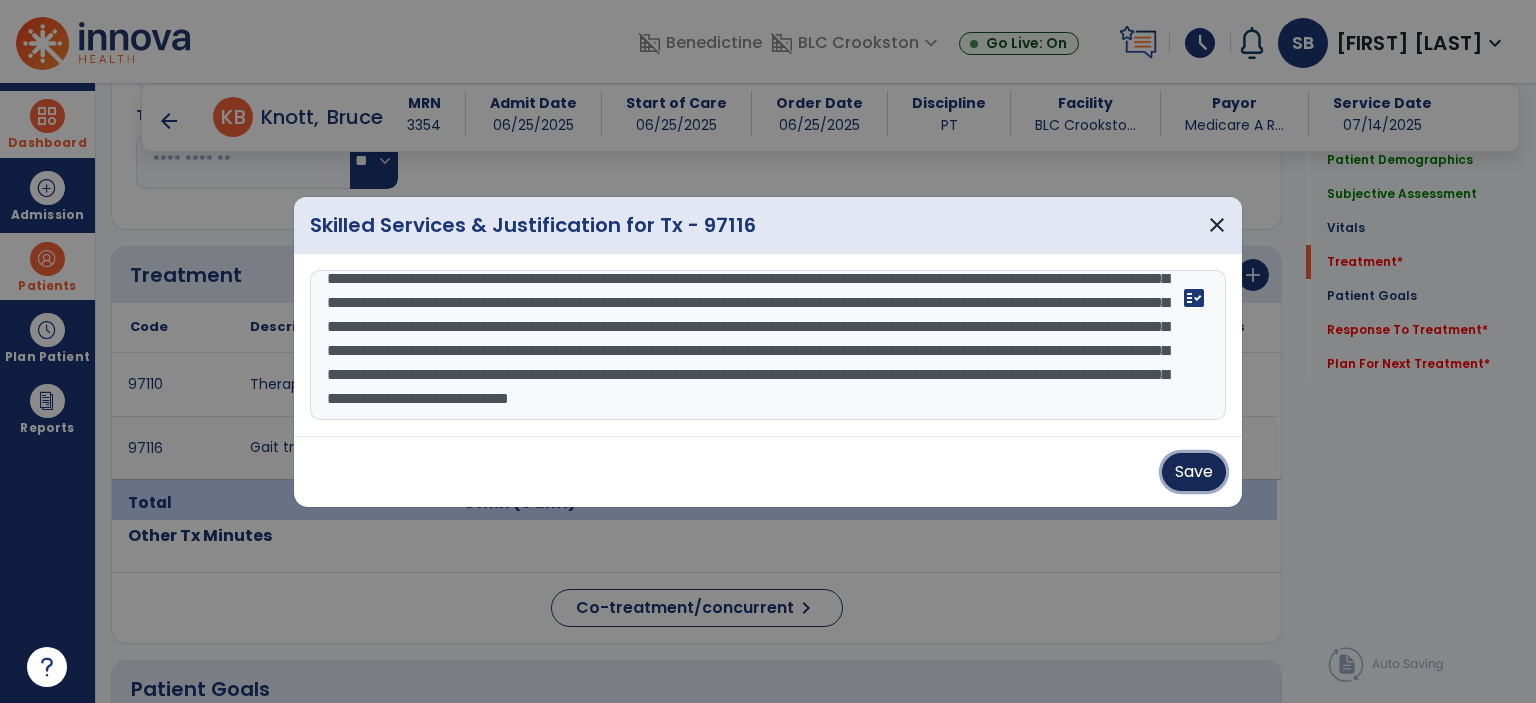 click on "Save" at bounding box center [1194, 472] 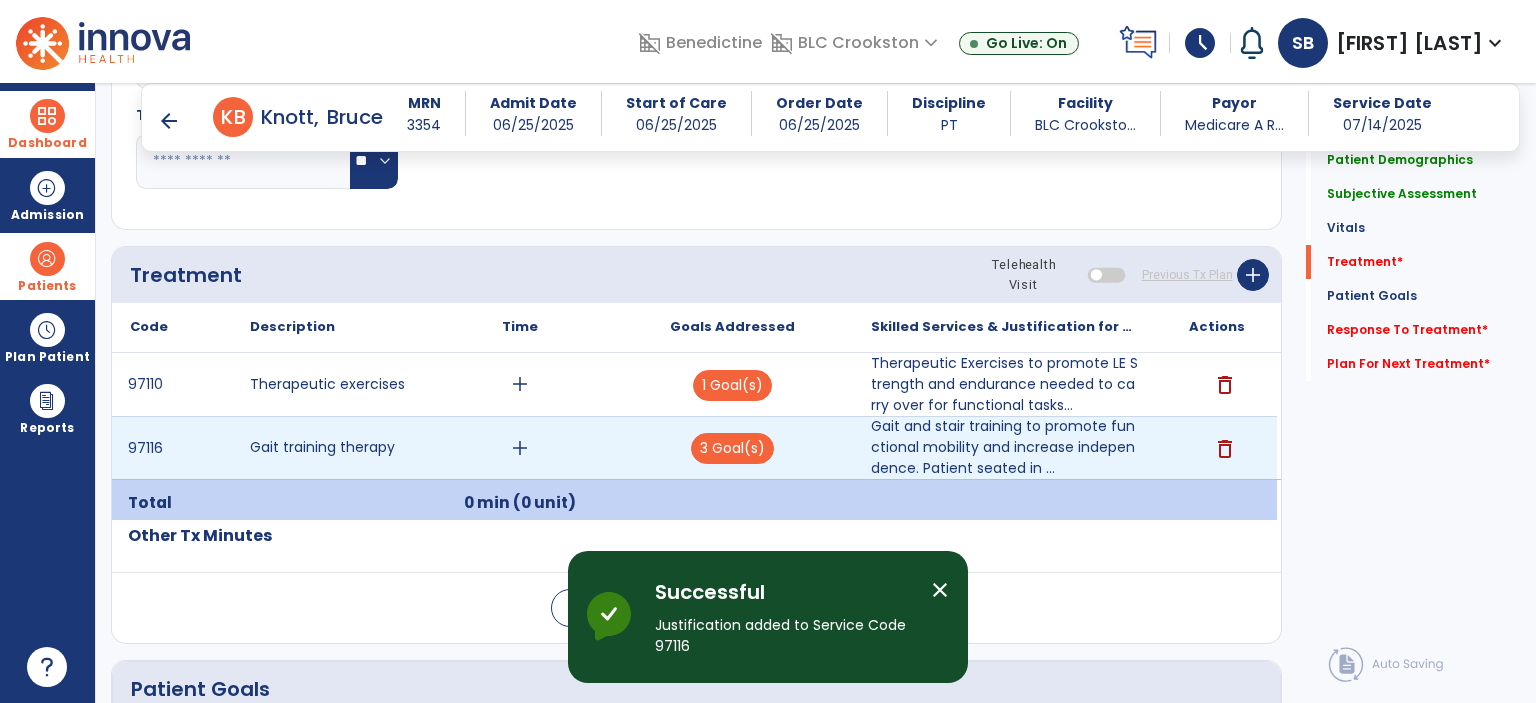 click on "add" at bounding box center [520, 448] 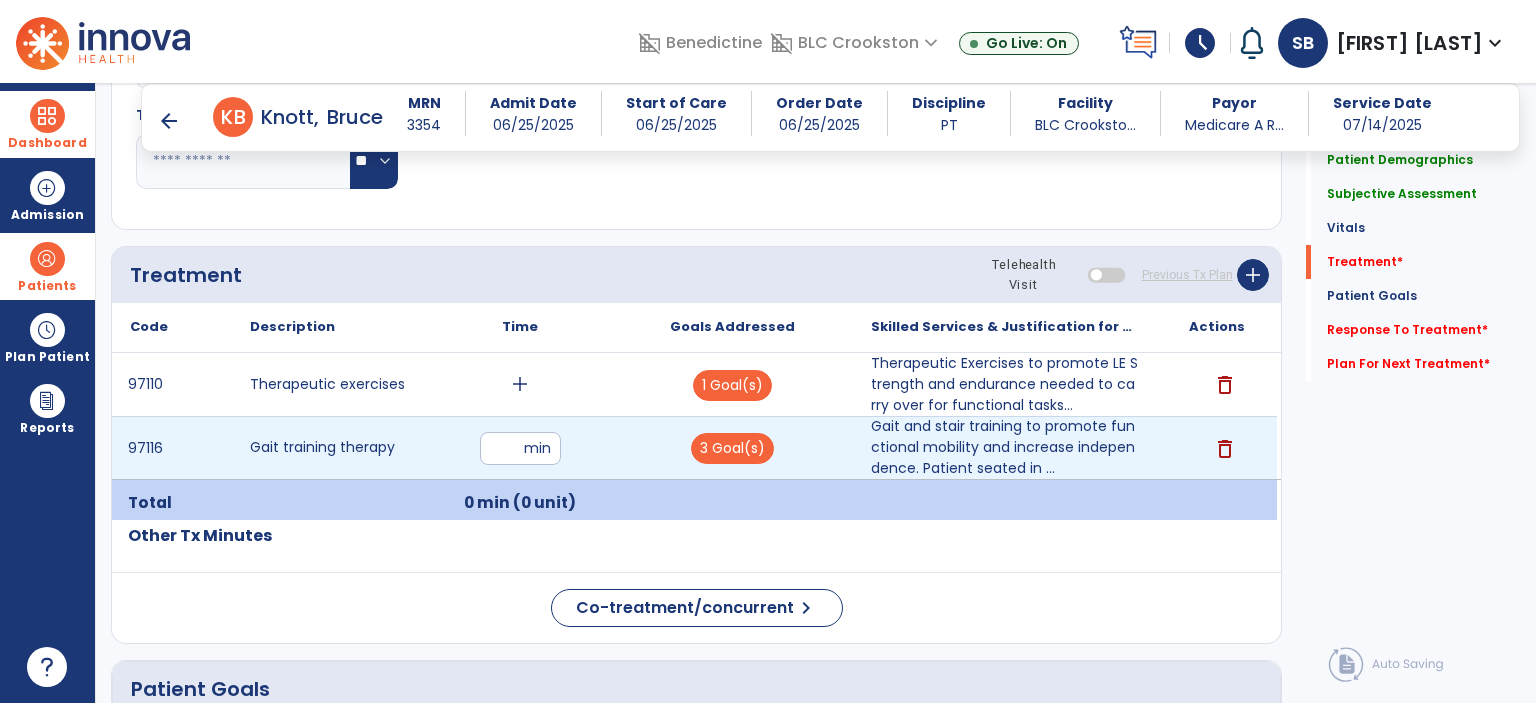 type on "**" 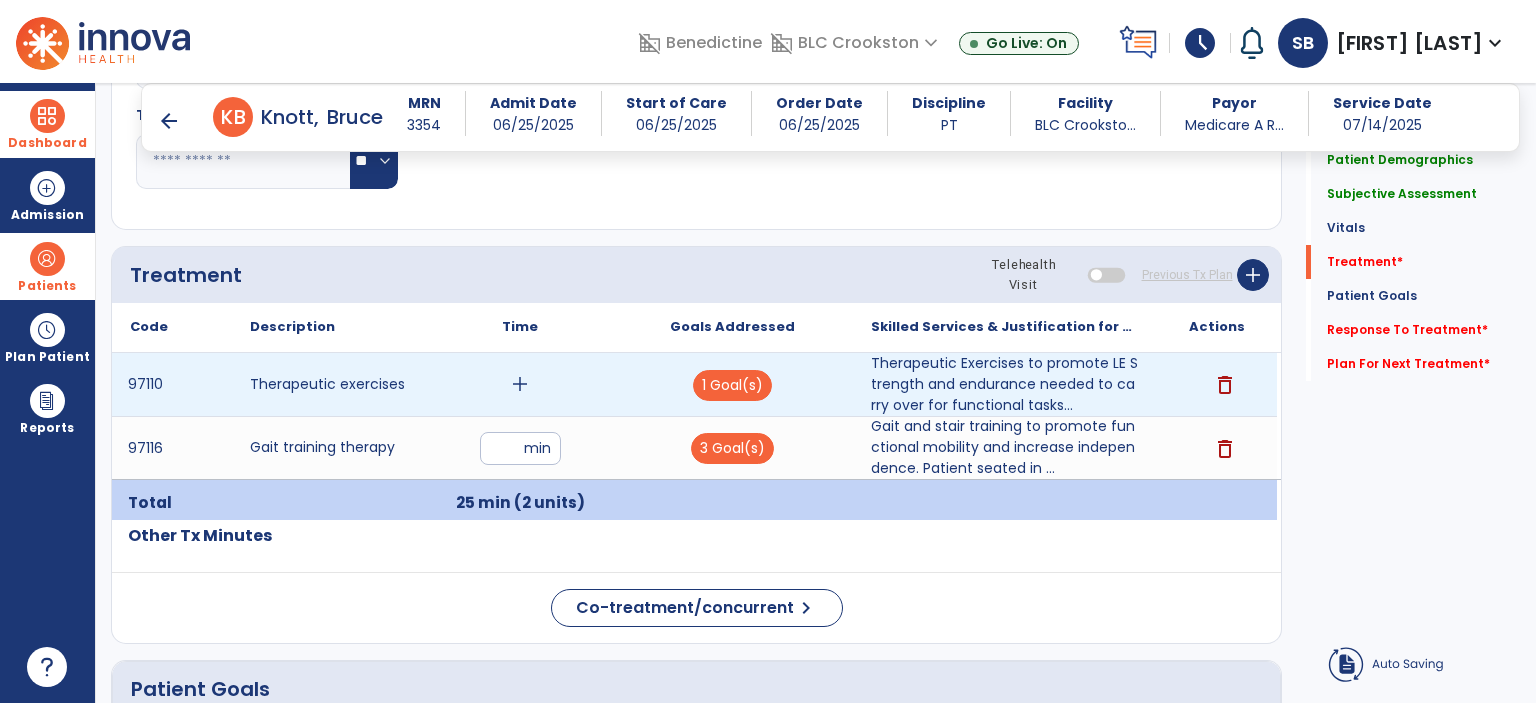click on "add" at bounding box center (520, 384) 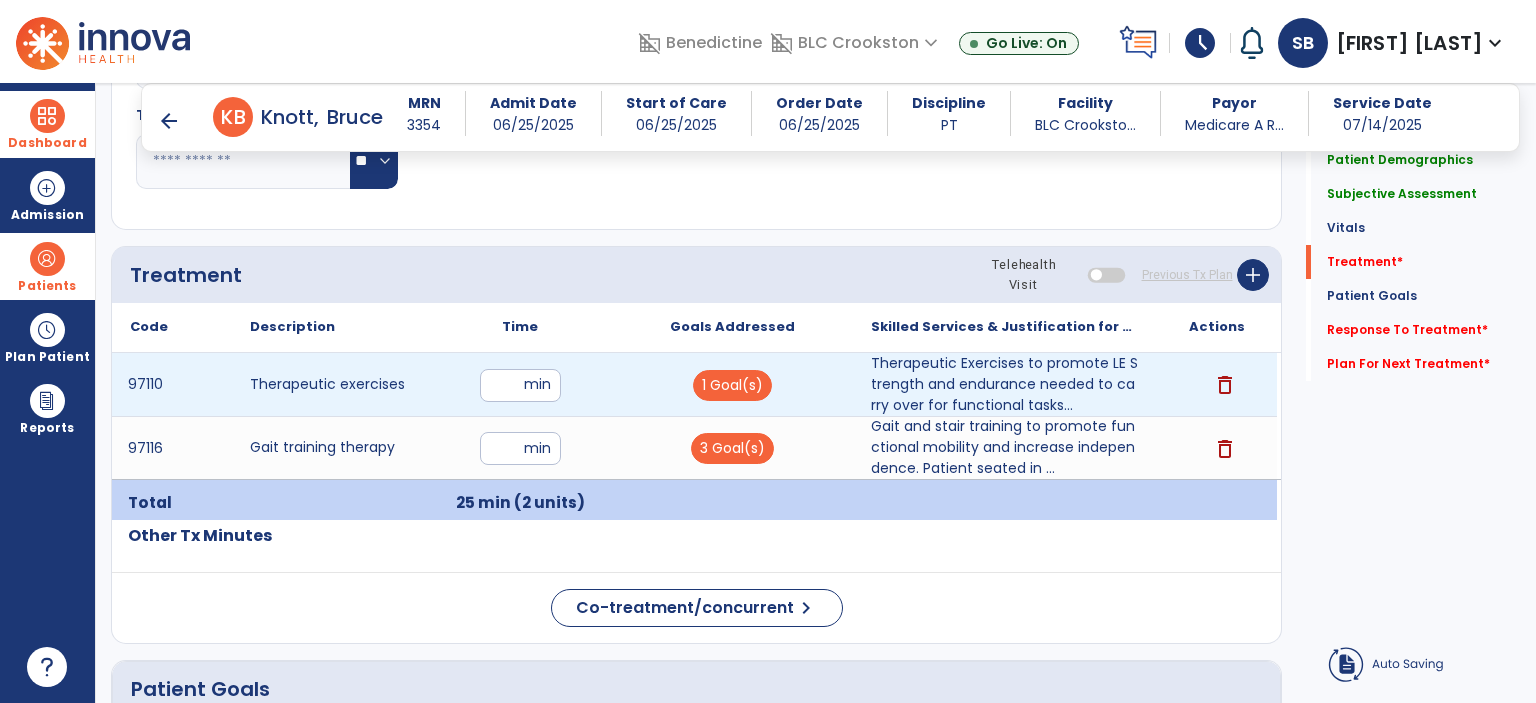 type on "**" 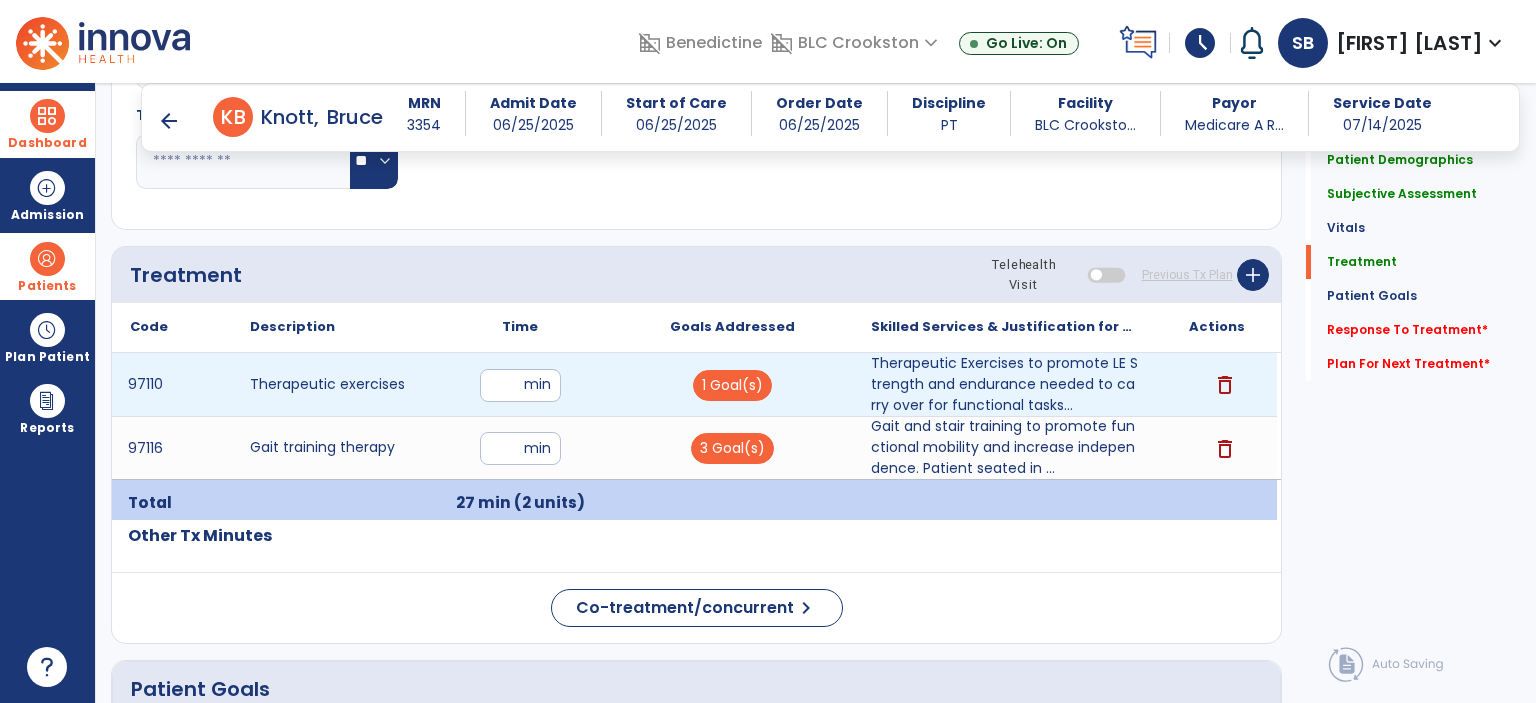 click on "*" at bounding box center [520, 385] 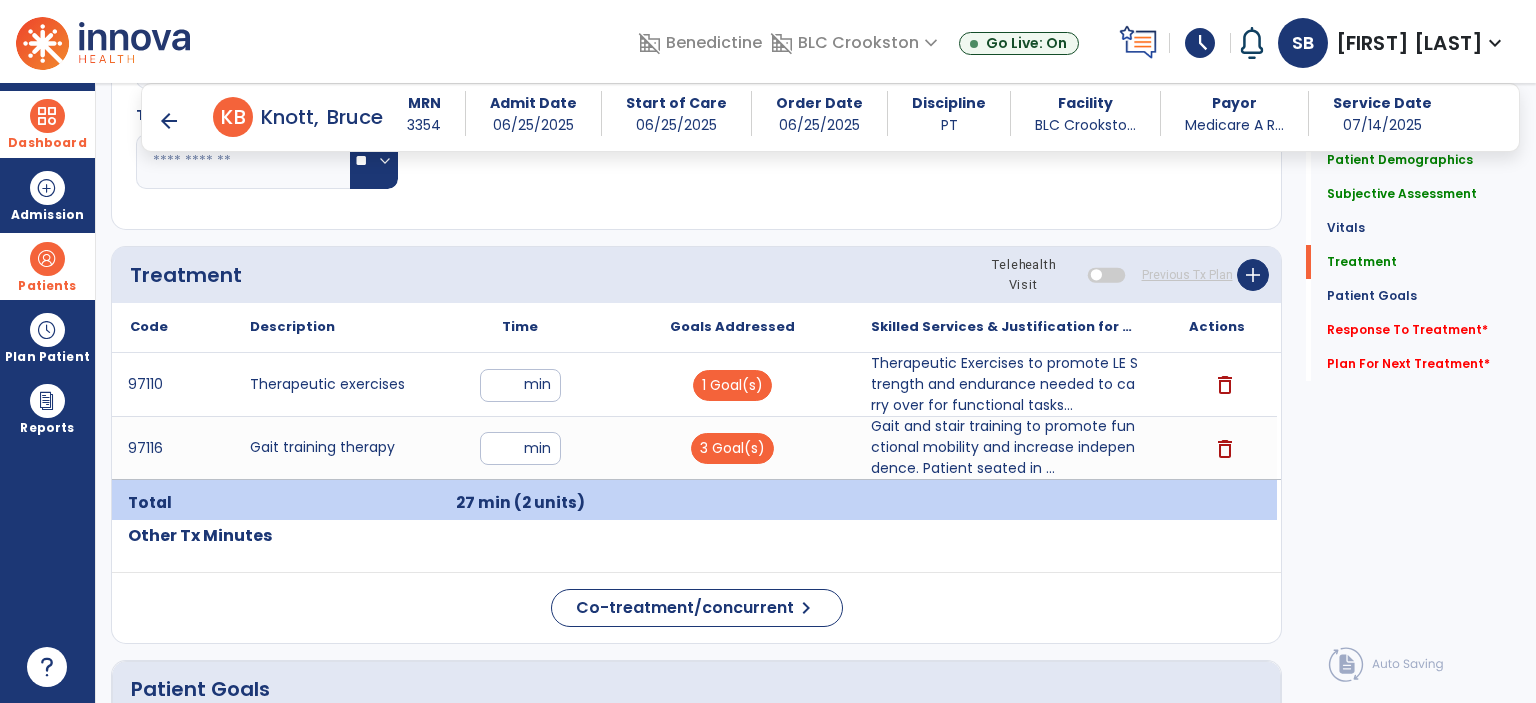 click on "Treatment Telehealth Visit  Previous Tx Plan   add" 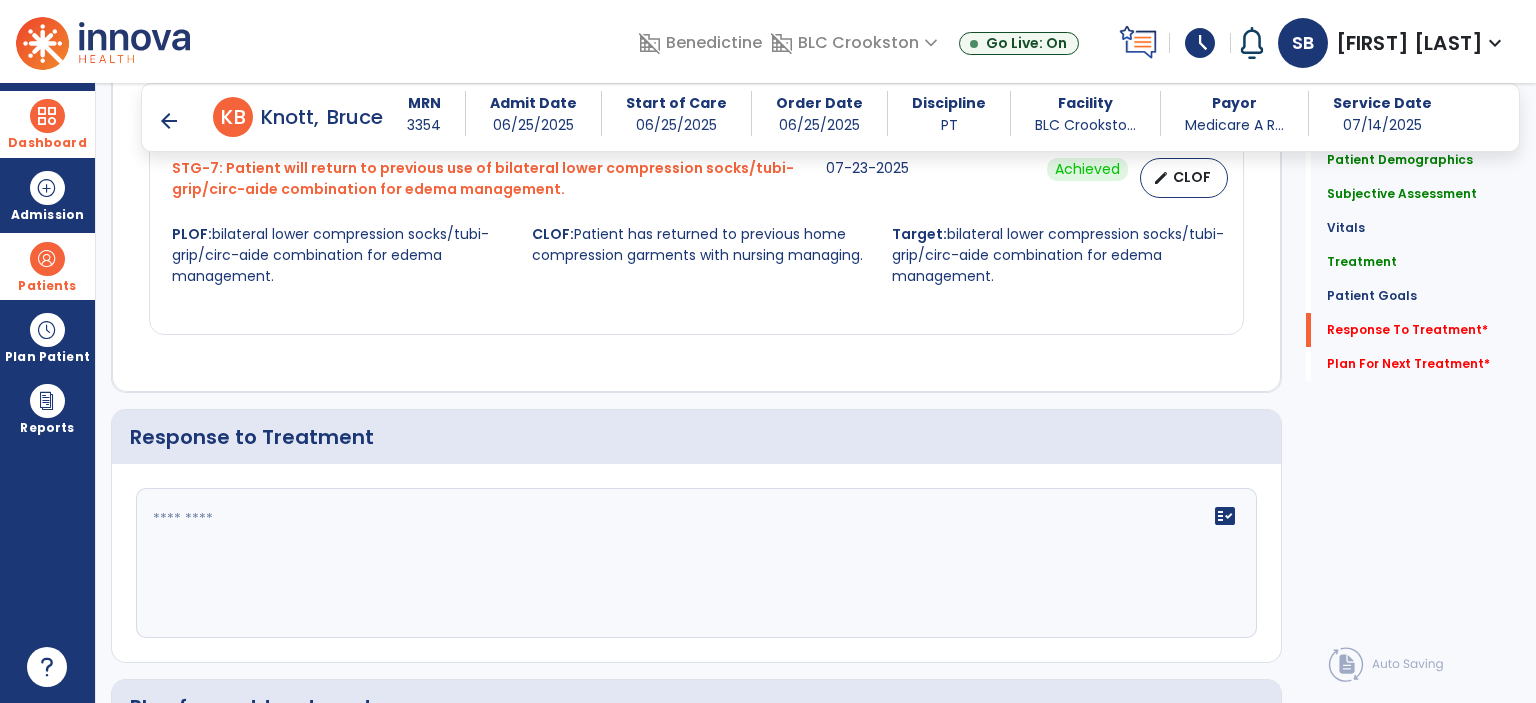 scroll, scrollTop: 3064, scrollLeft: 0, axis: vertical 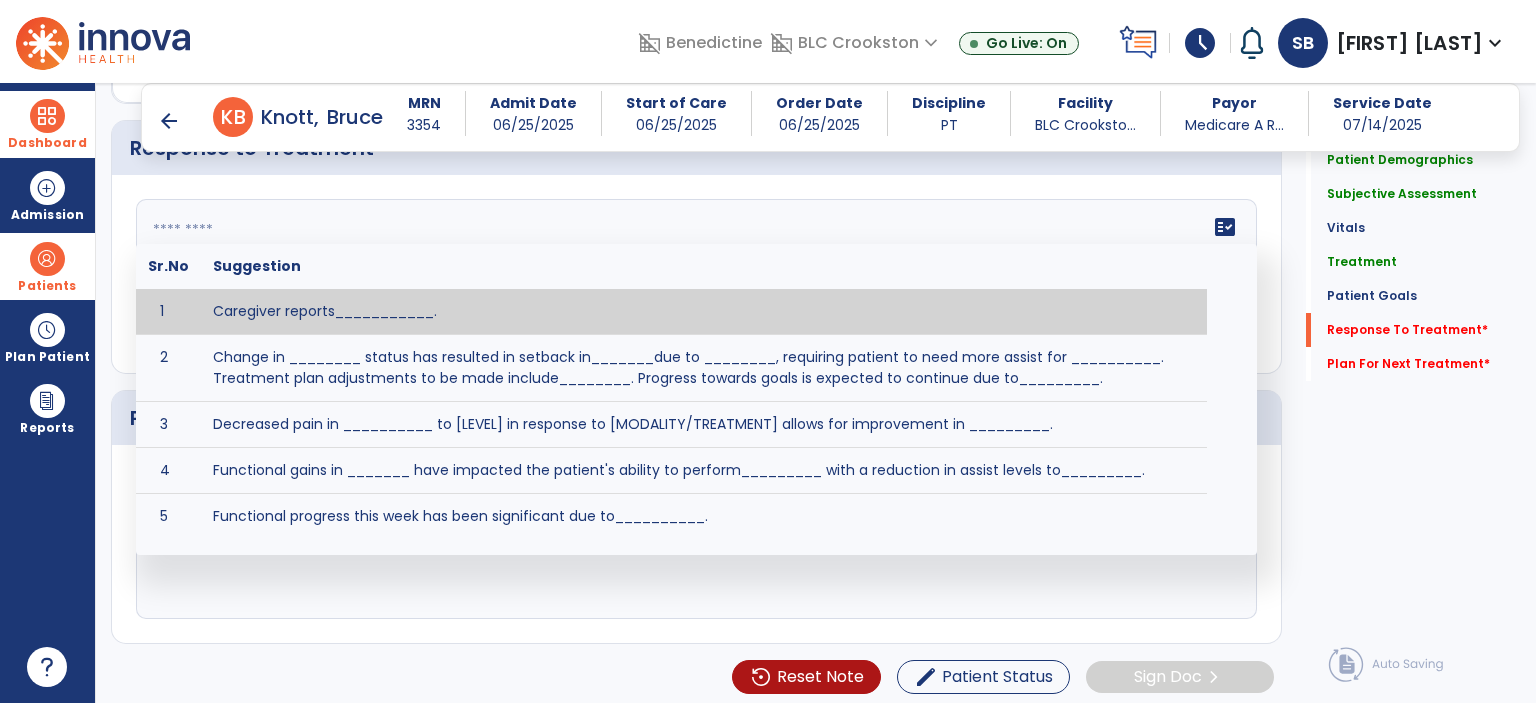 click on "fact_check  Sr.No Suggestion 1 Caregiver reports___________. 2 Change in ________ status has resulted in setback in_______due to ________, requiring patient to need more assist for __________.   Treatment plan adjustments to be made include________.  Progress towards goals is expected to continue due to_________. 3 Decreased pain in __________ to [LEVEL] in response to [MODALITY/TREATMENT] allows for improvement in _________. 4 Functional gains in _______ have impacted the patient's ability to perform_________ with a reduction in assist levels to_________. 5 Functional progress this week has been significant due to__________. 6 Gains in ________ have improved the patient's ability to perform ______with decreased levels of assist to___________. 7 Improvement in ________allows patient to tolerate higher levels of challenges in_________. 8 Pain in [AREA] has decreased to [LEVEL] in response to [TREATMENT/MODALITY], allowing fore ease in completing__________. 9 10 11 12 13 14 15 16 17 18 19 20 21" 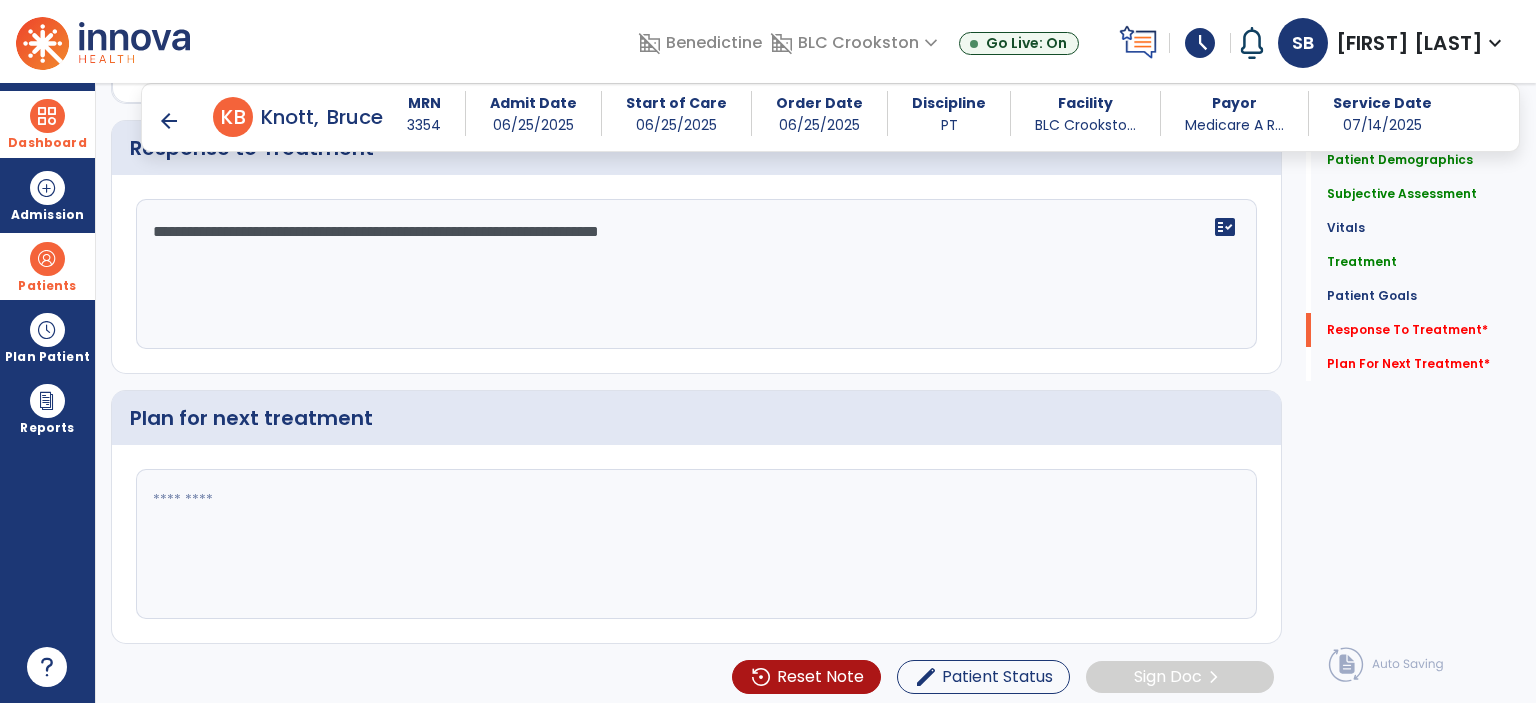 type on "**********" 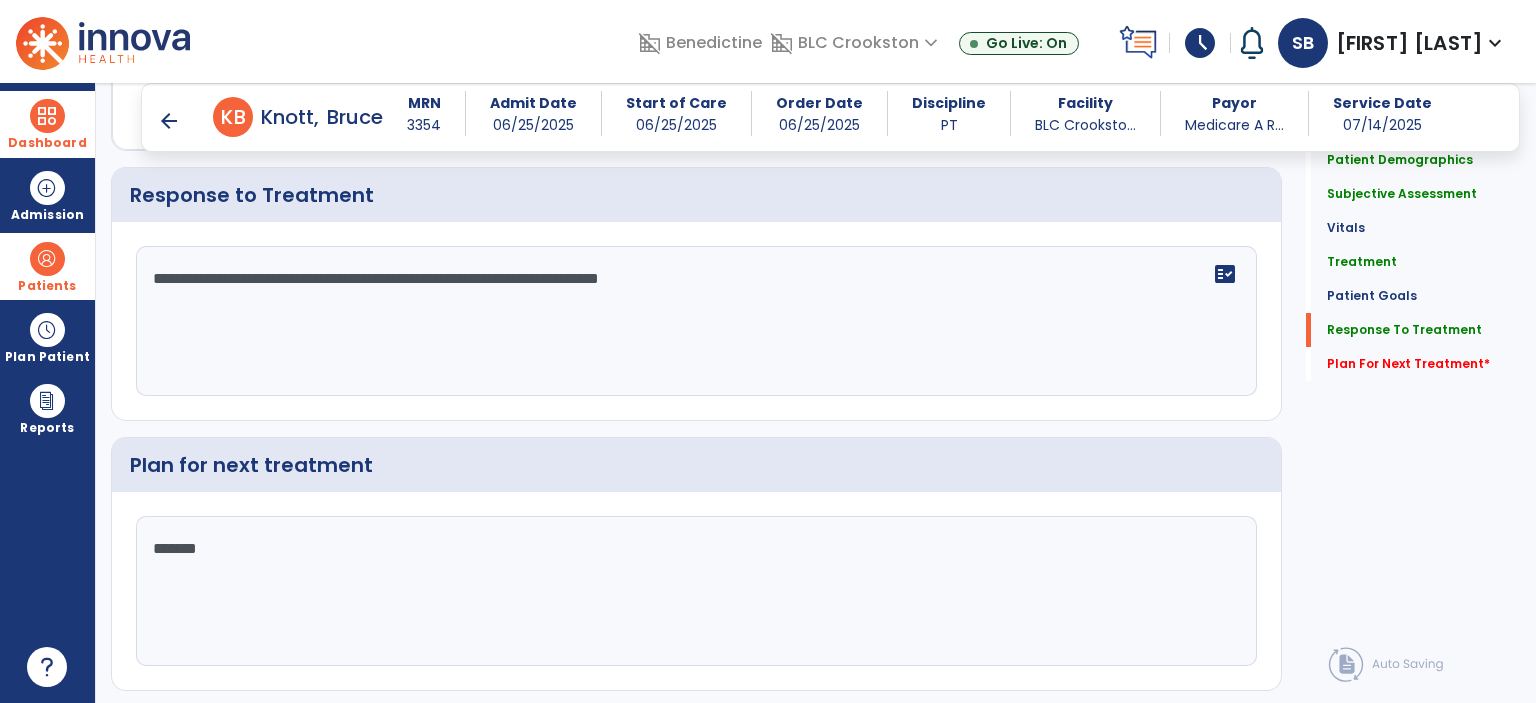 scroll, scrollTop: 3064, scrollLeft: 0, axis: vertical 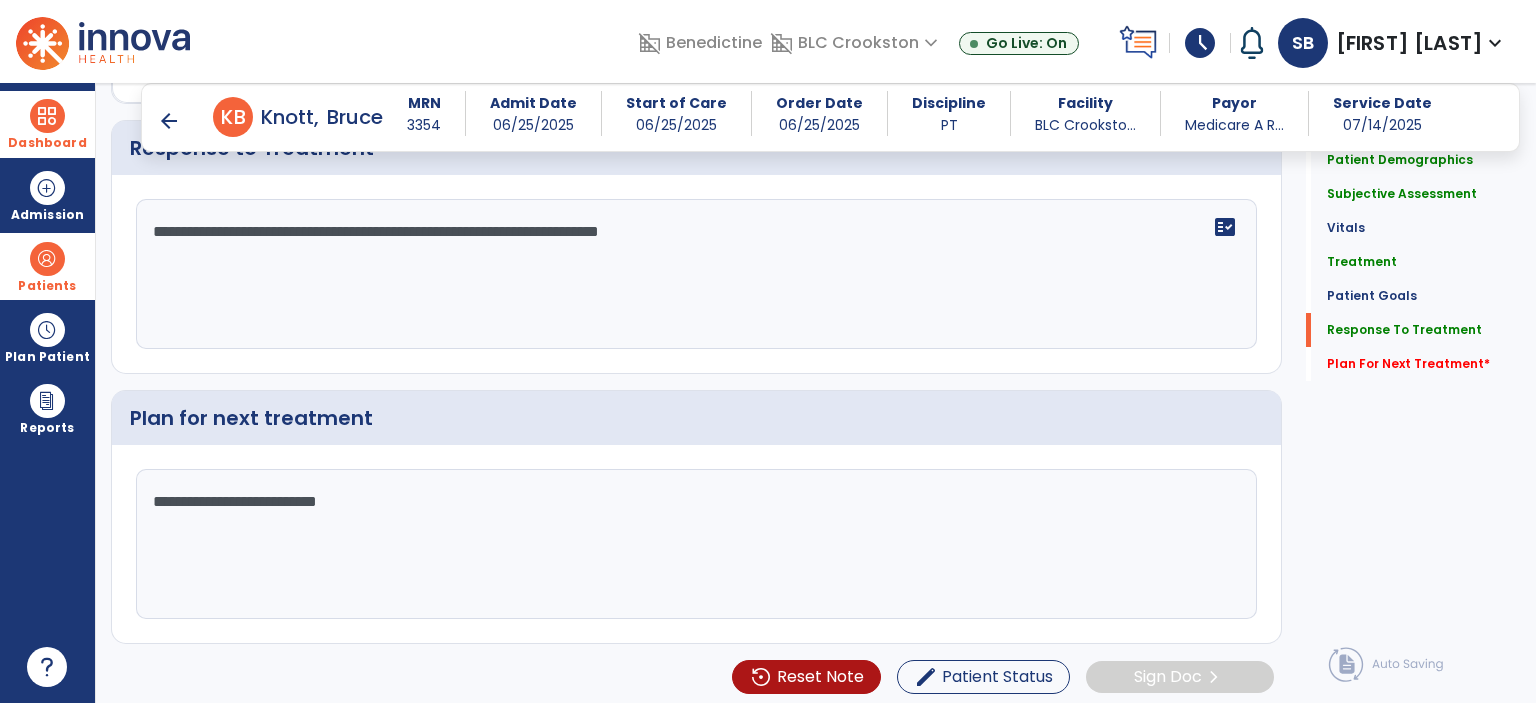 type on "**********" 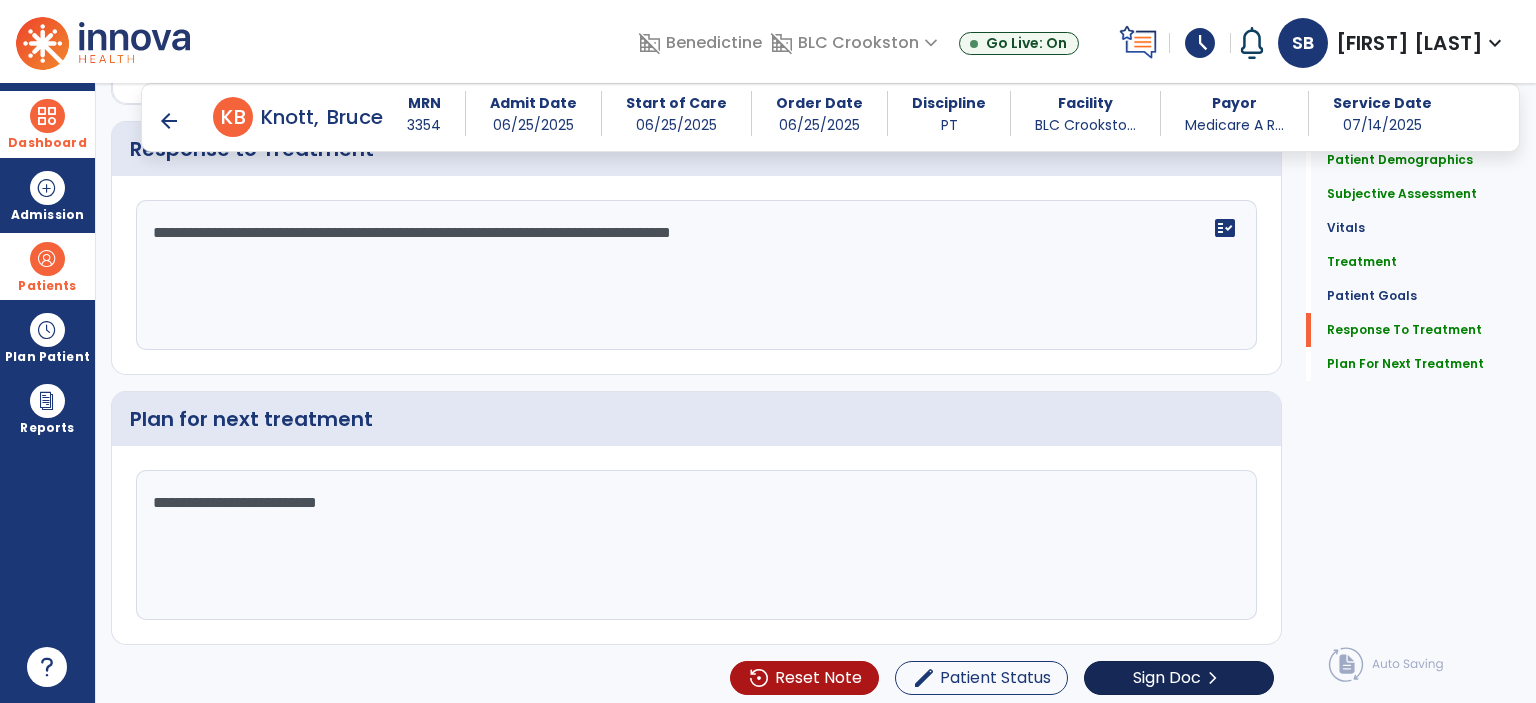 scroll, scrollTop: 3064, scrollLeft: 0, axis: vertical 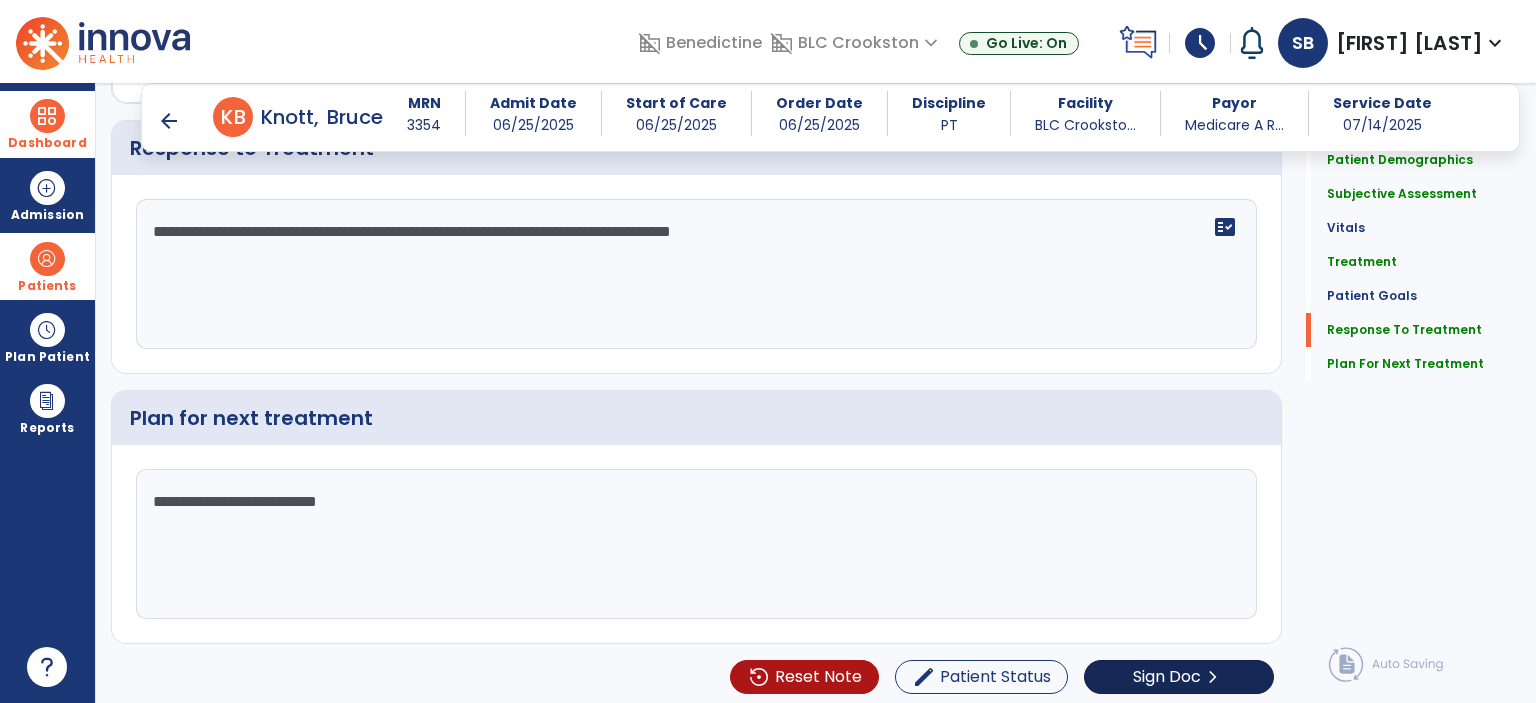 type on "**********" 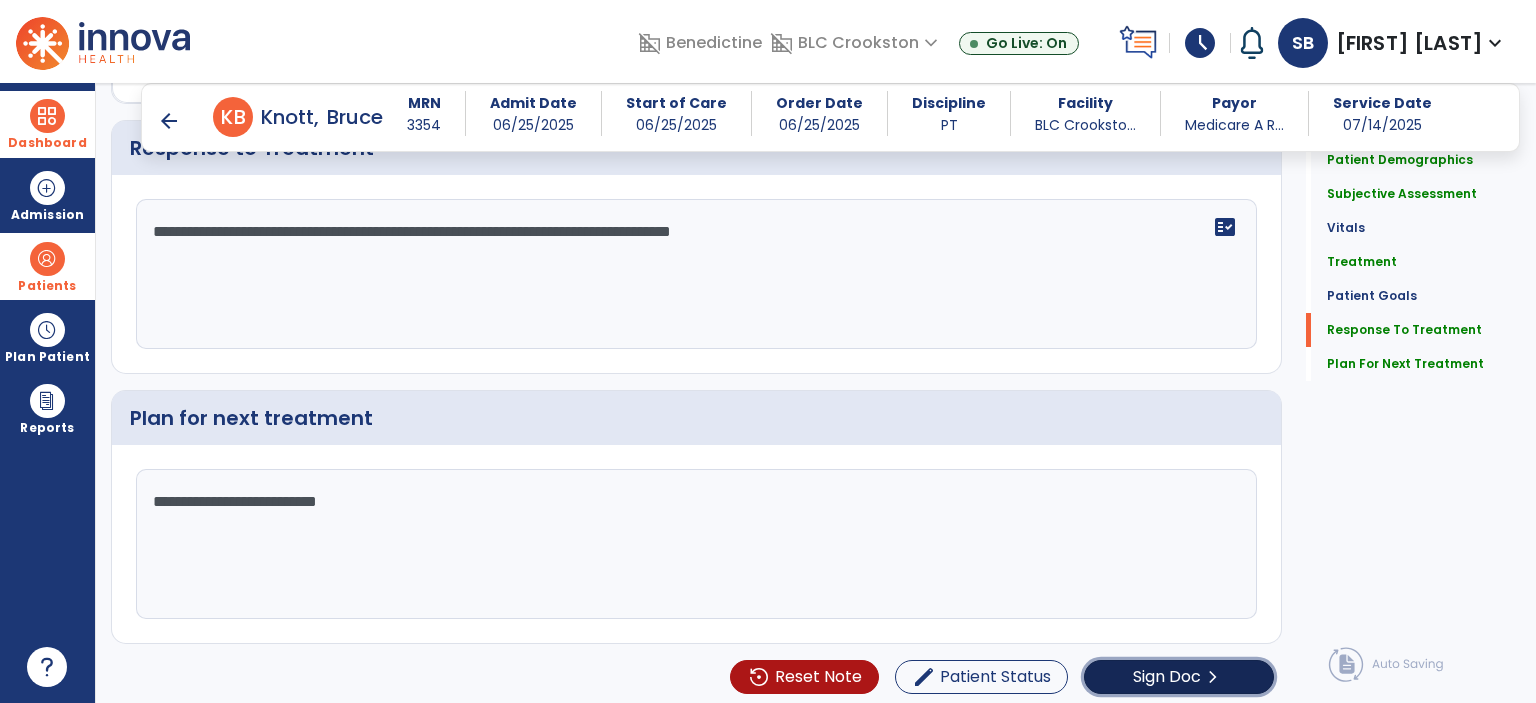 click on "Sign Doc" 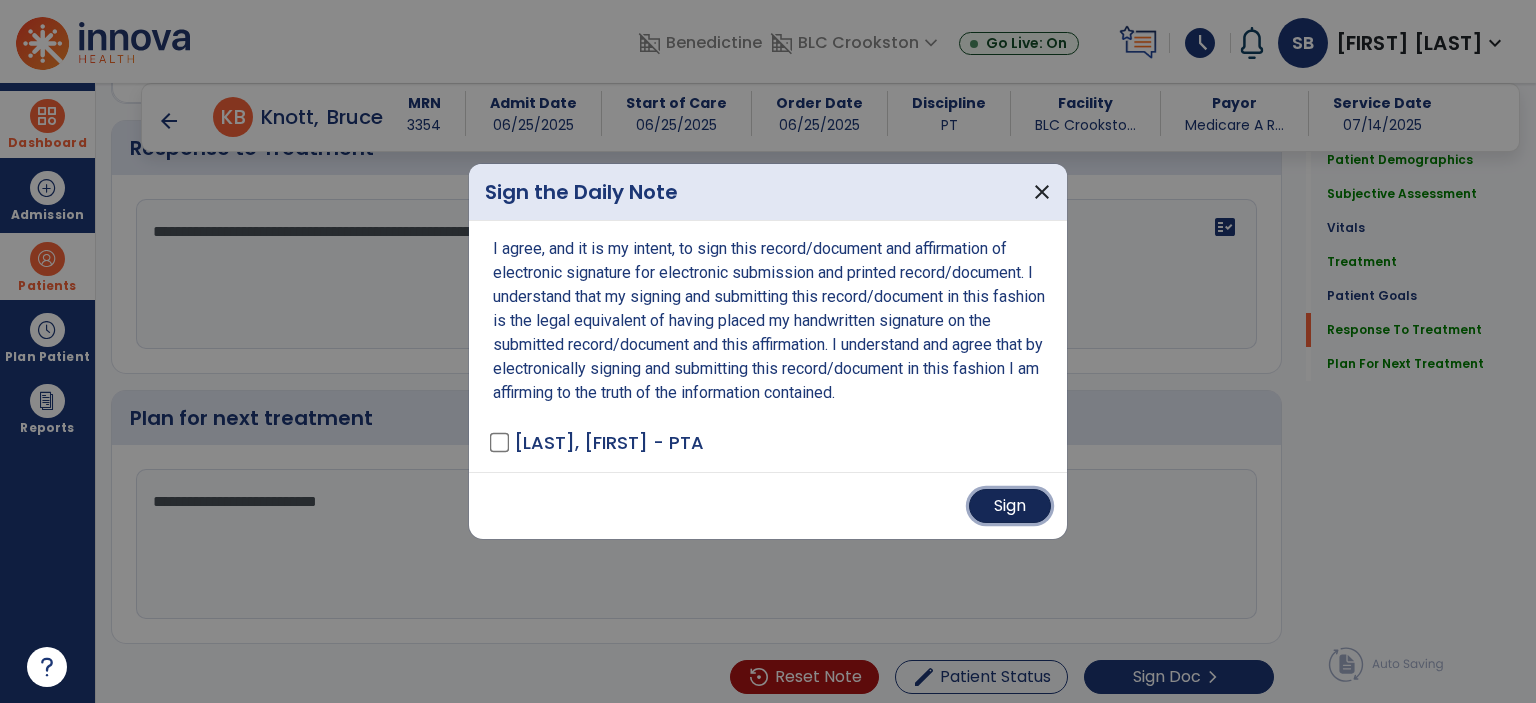 click on "Sign" at bounding box center [1010, 506] 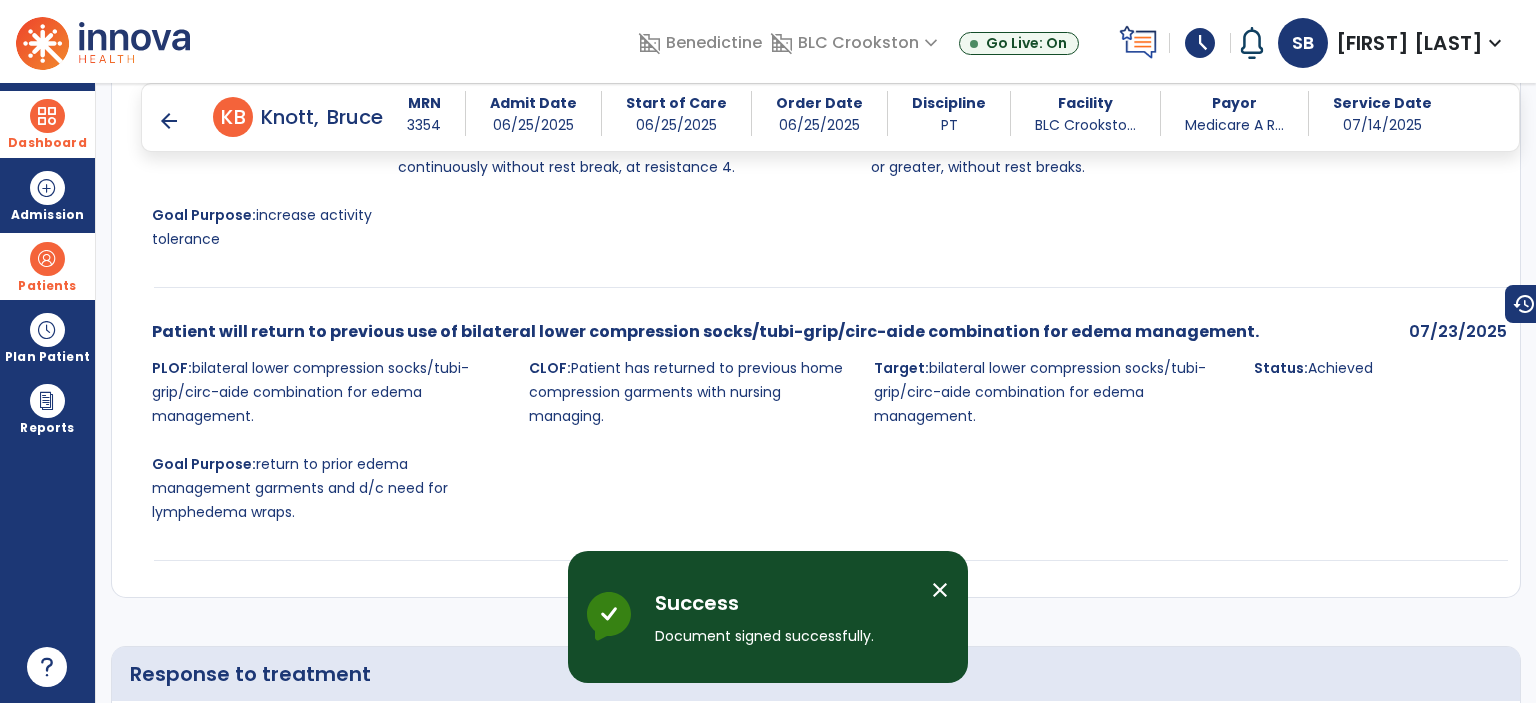 scroll, scrollTop: 4952, scrollLeft: 0, axis: vertical 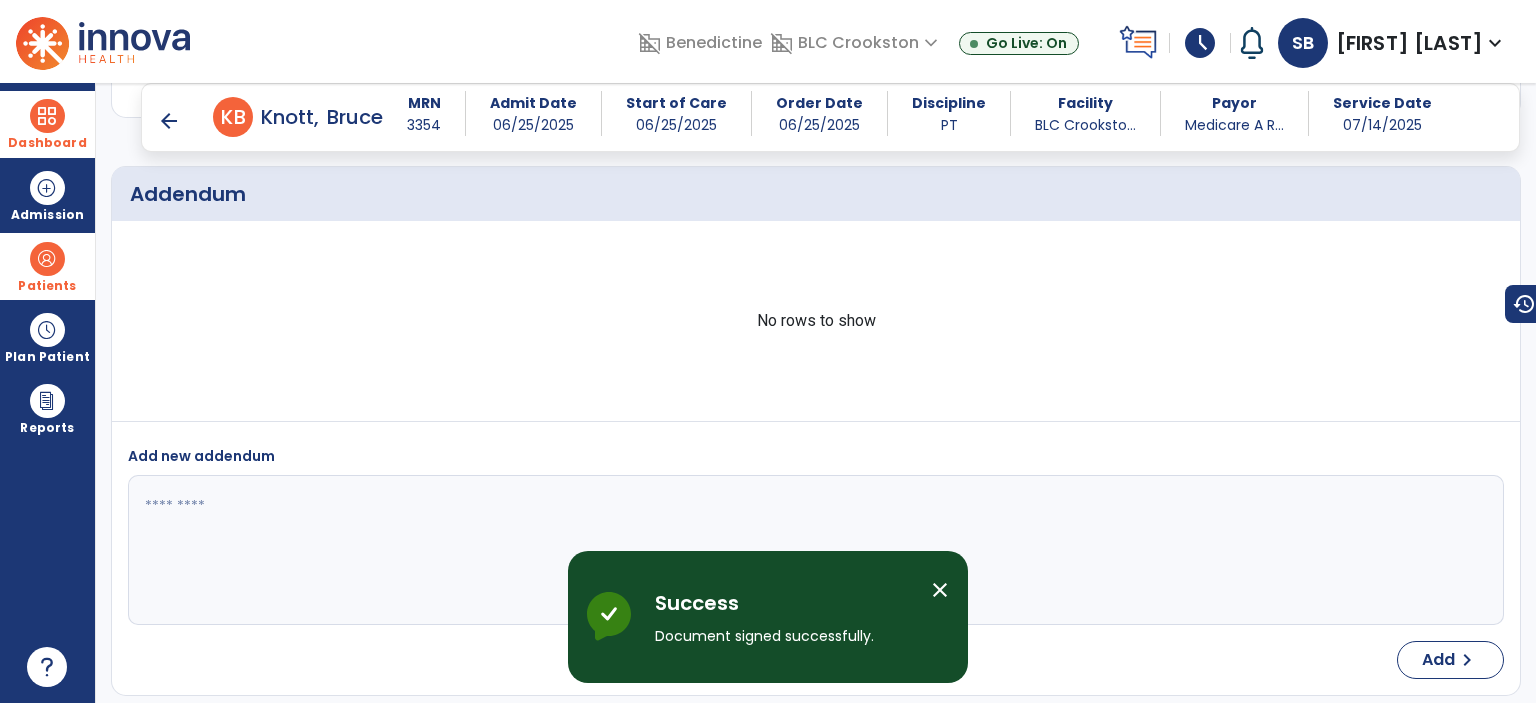 click on "arrow_back" at bounding box center (169, 121) 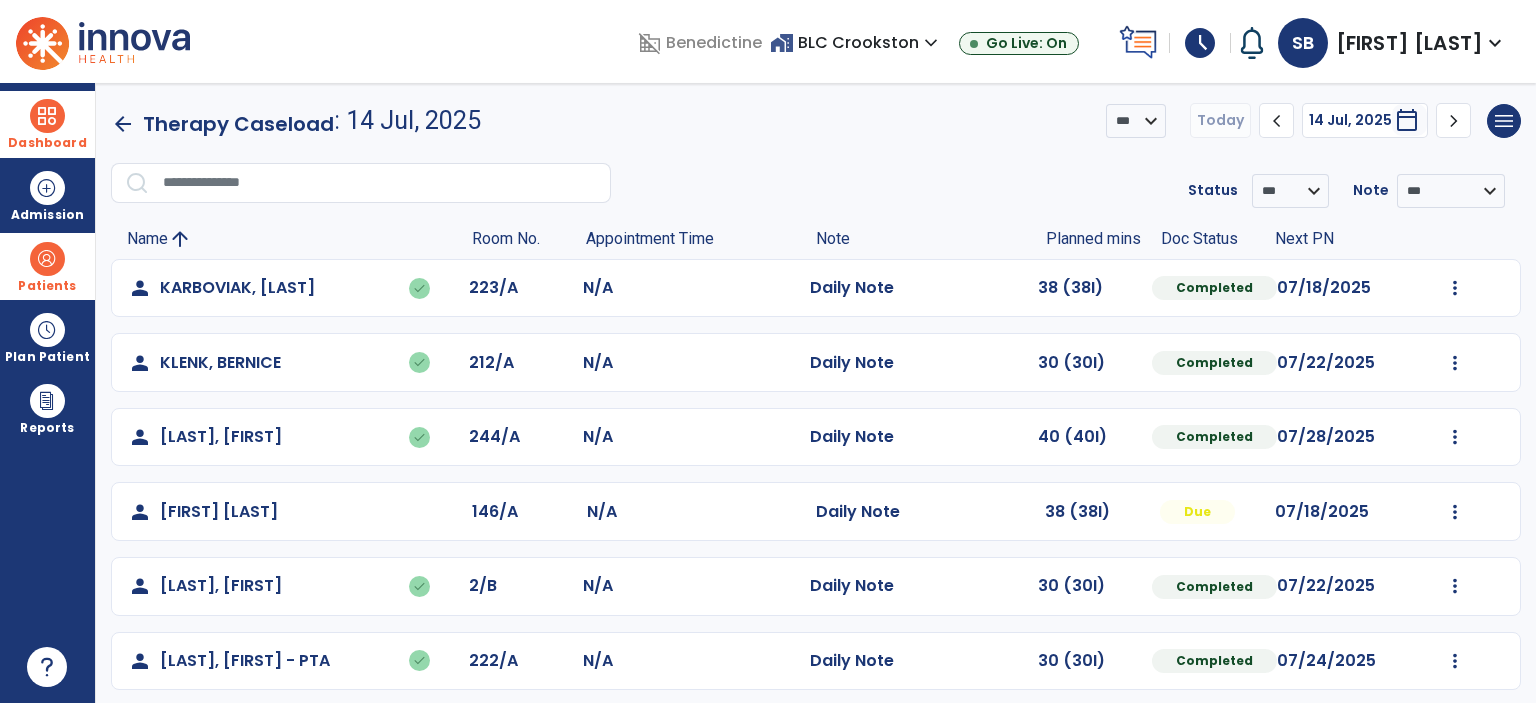 scroll, scrollTop: 86, scrollLeft: 0, axis: vertical 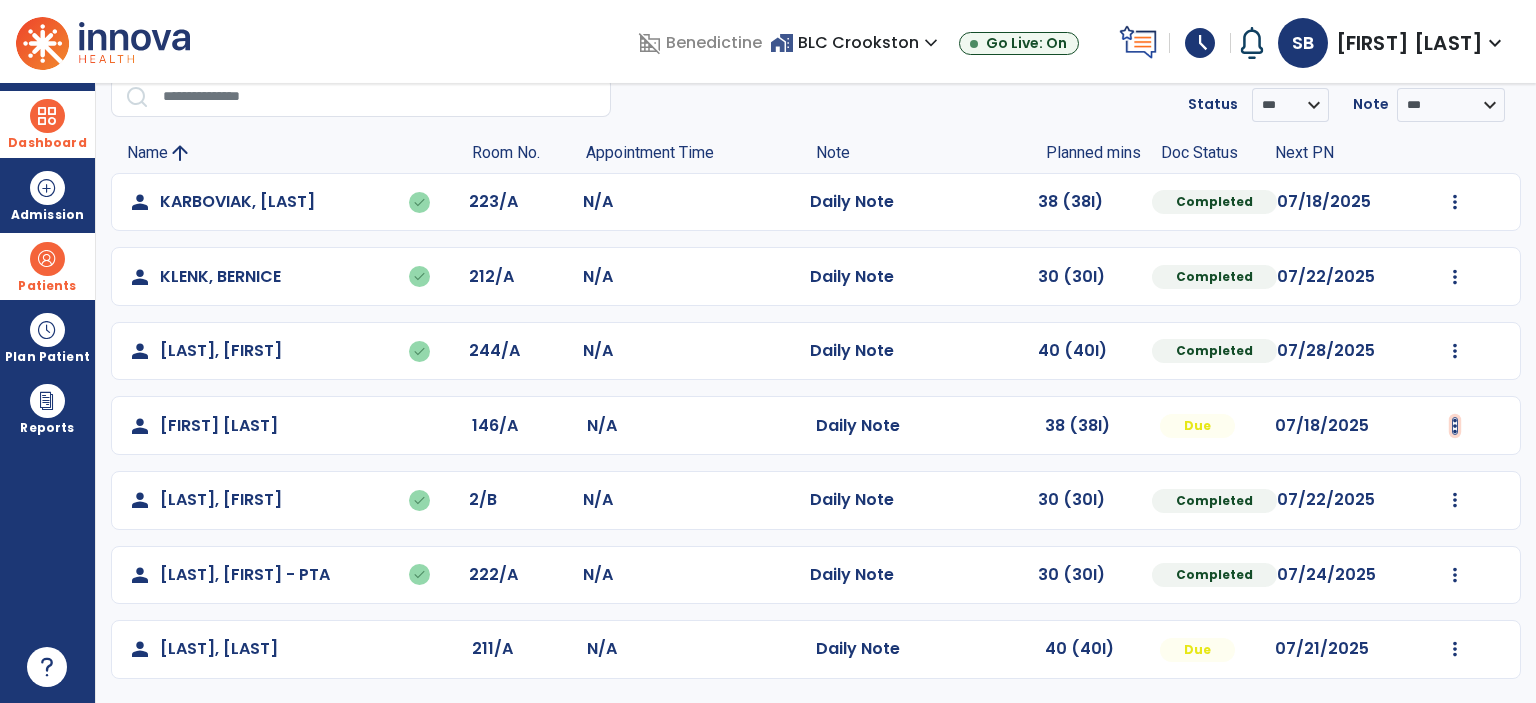click at bounding box center (1455, 202) 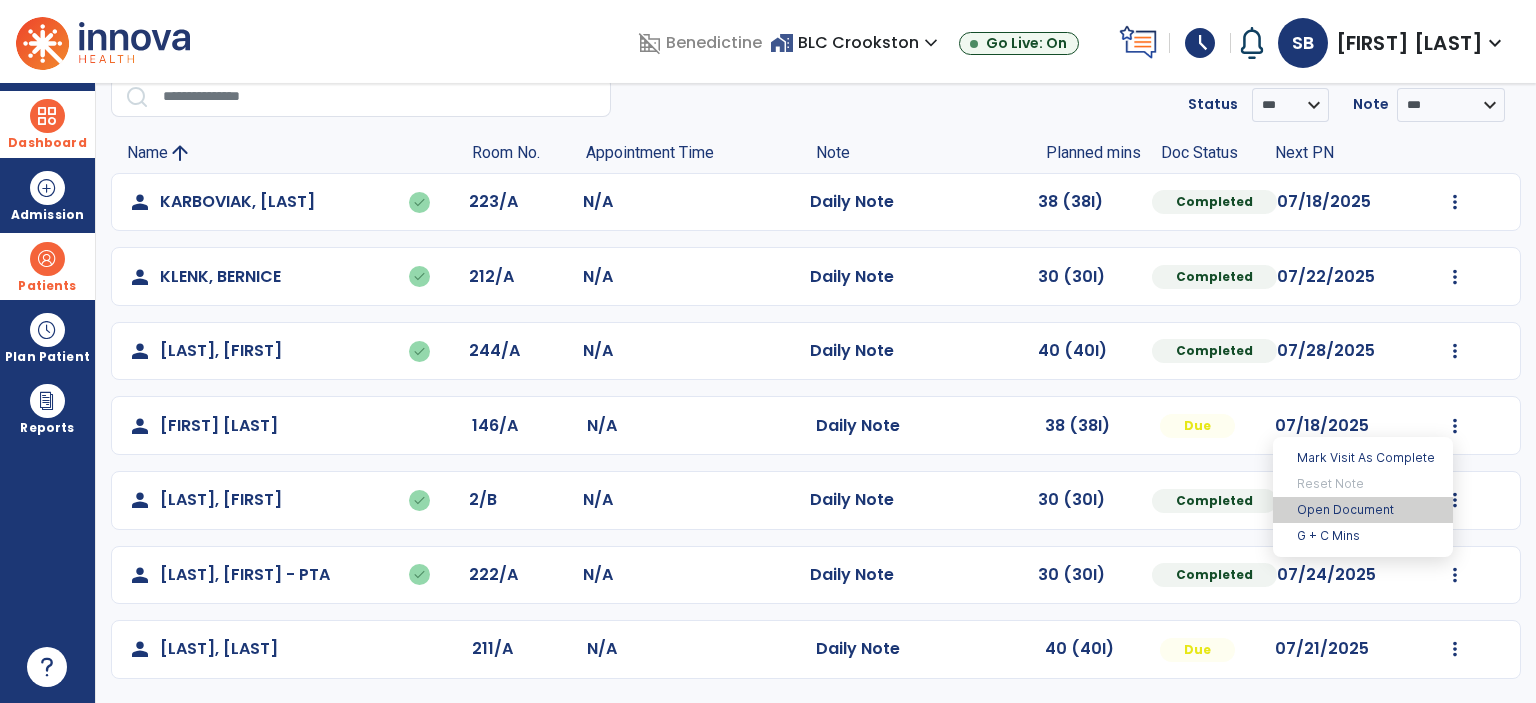click on "Open Document" at bounding box center (1363, 510) 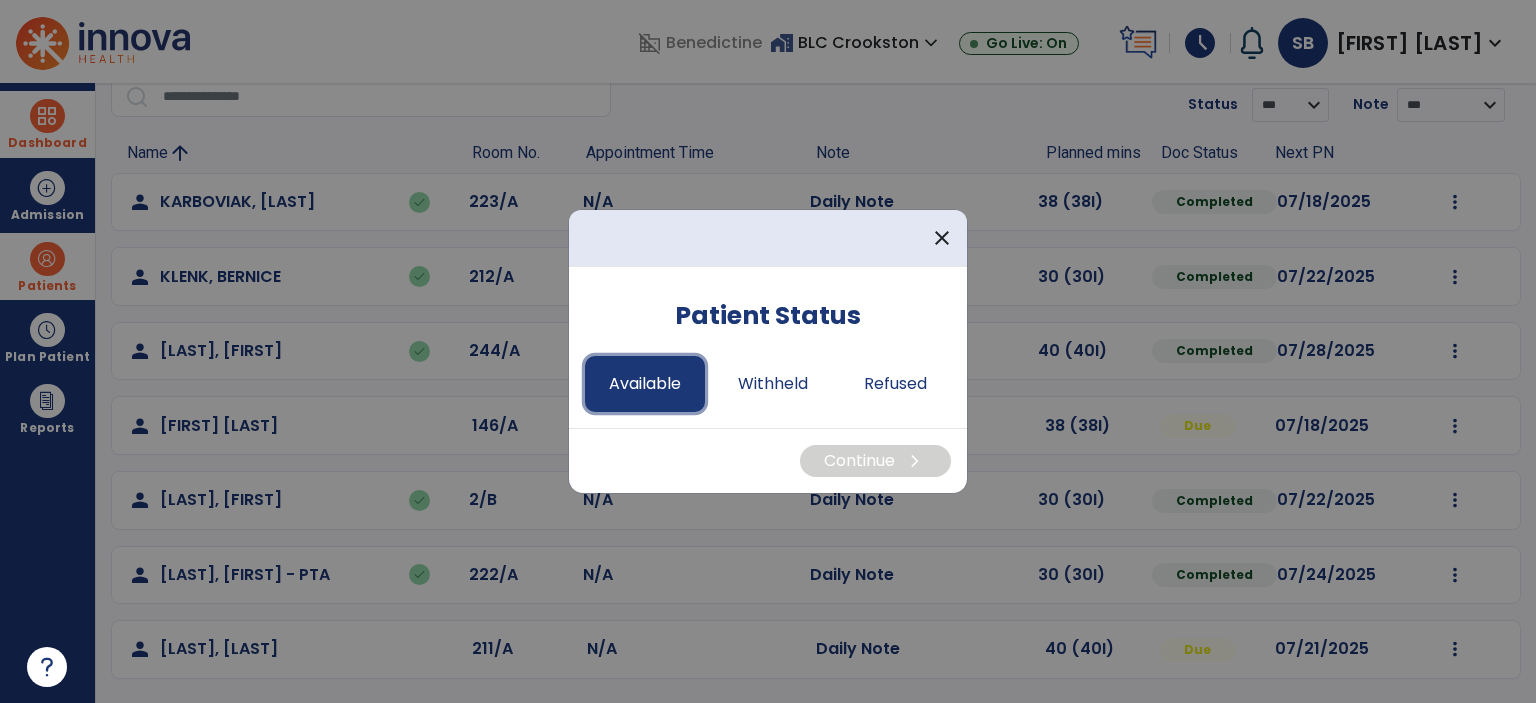 click on "Available" at bounding box center (645, 384) 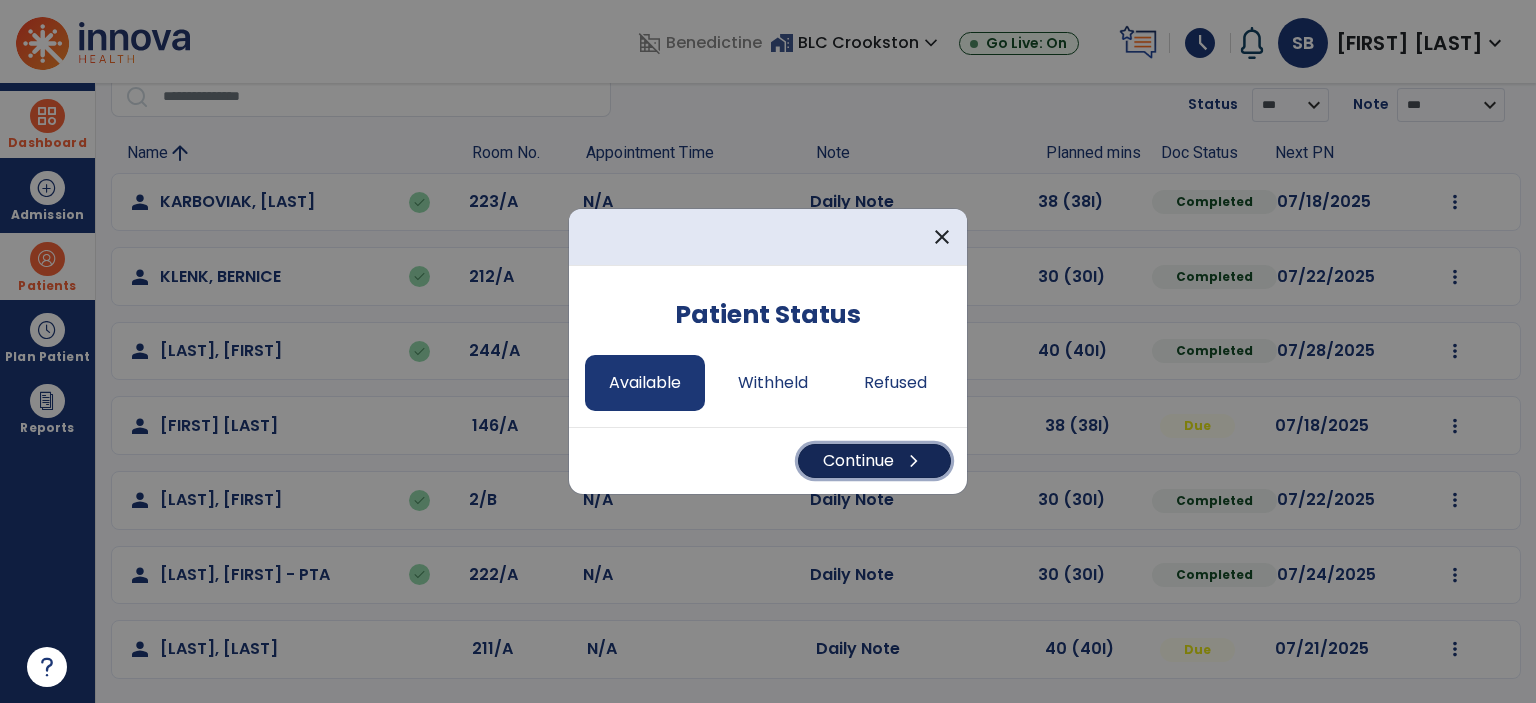 click on "Continue   chevron_right" at bounding box center (874, 461) 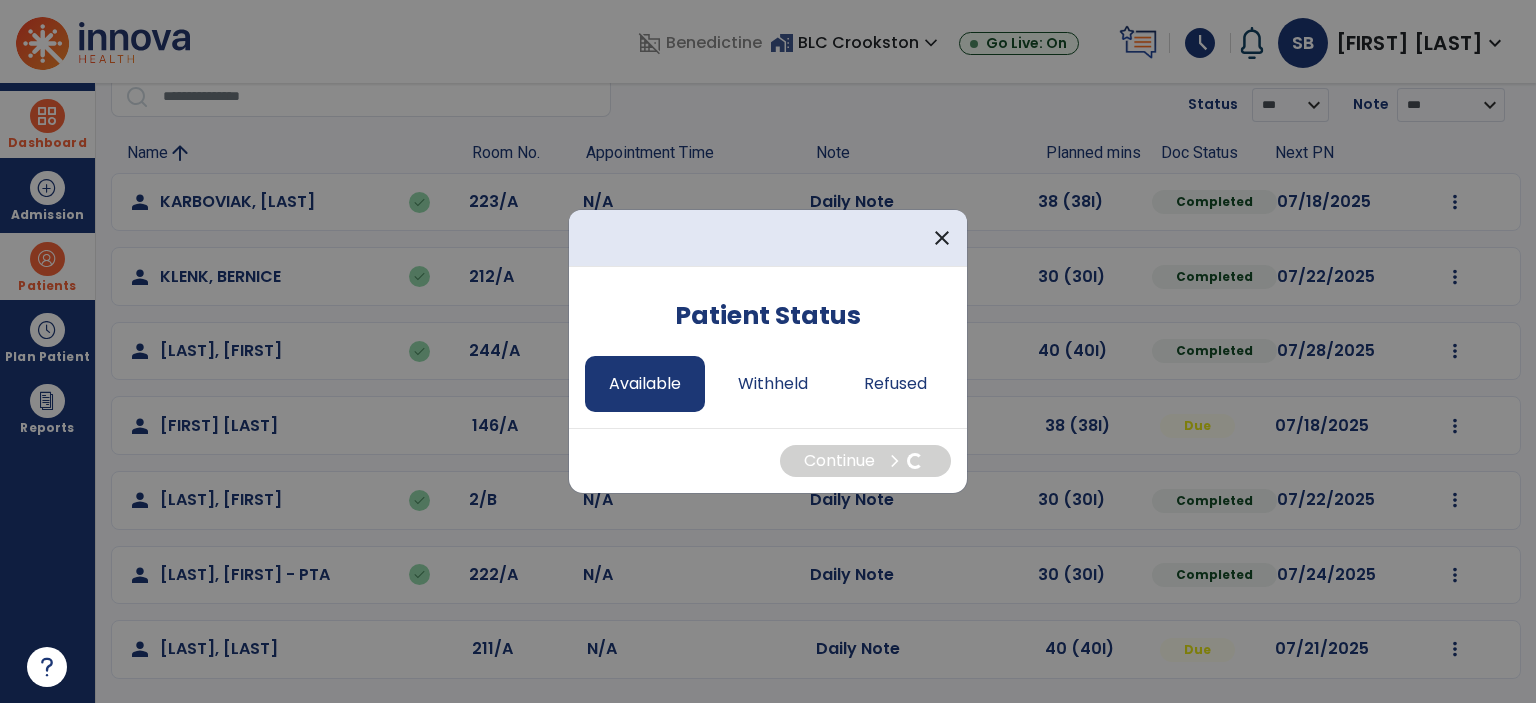select on "*" 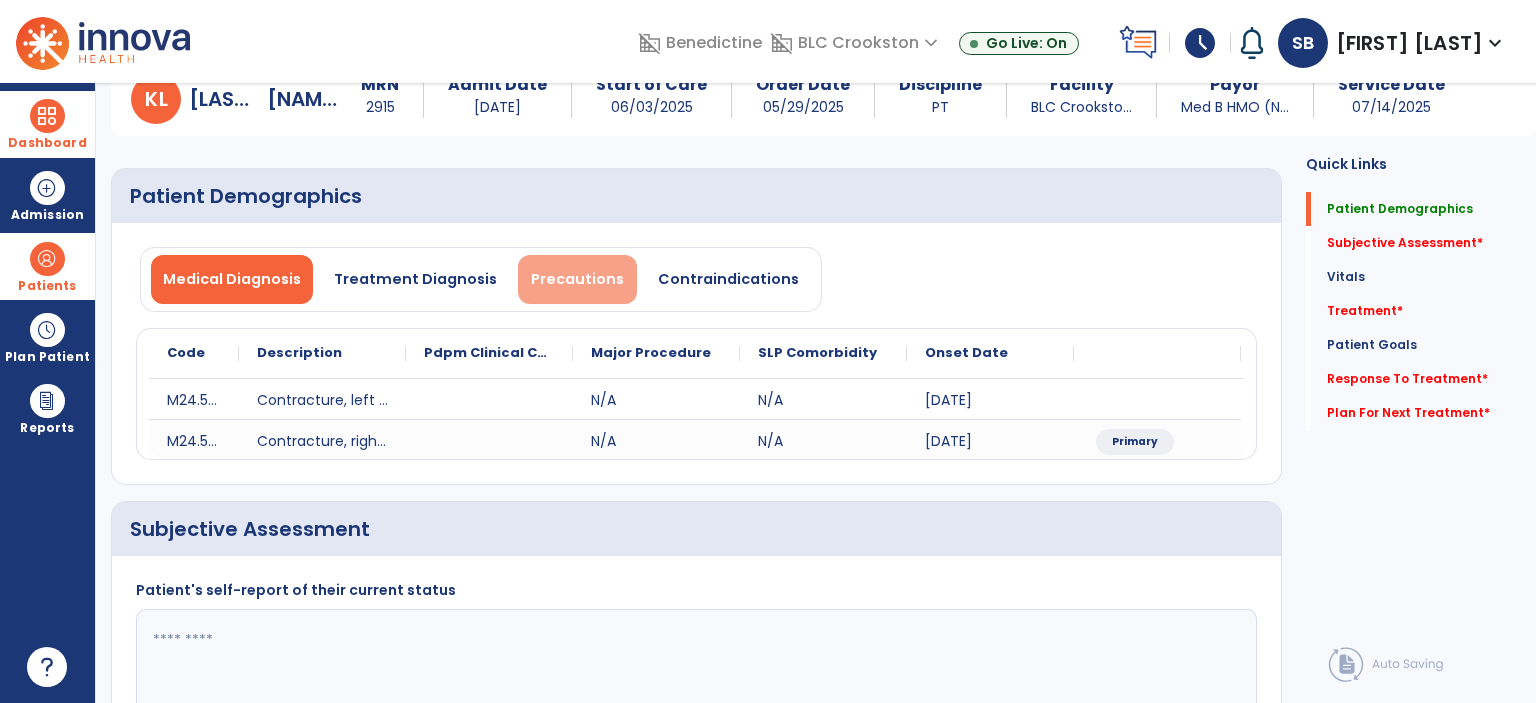 click on "Precautions" at bounding box center (577, 279) 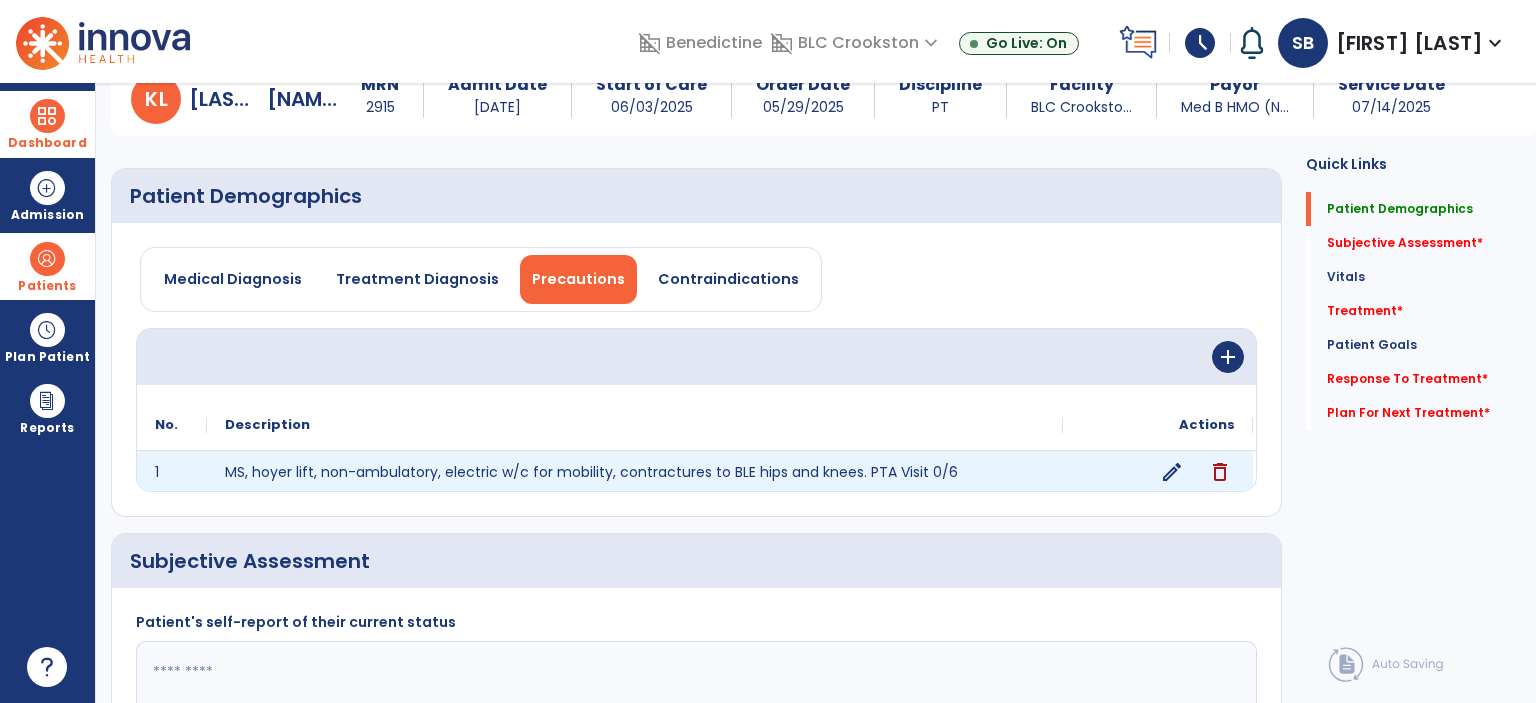 click on "edit" 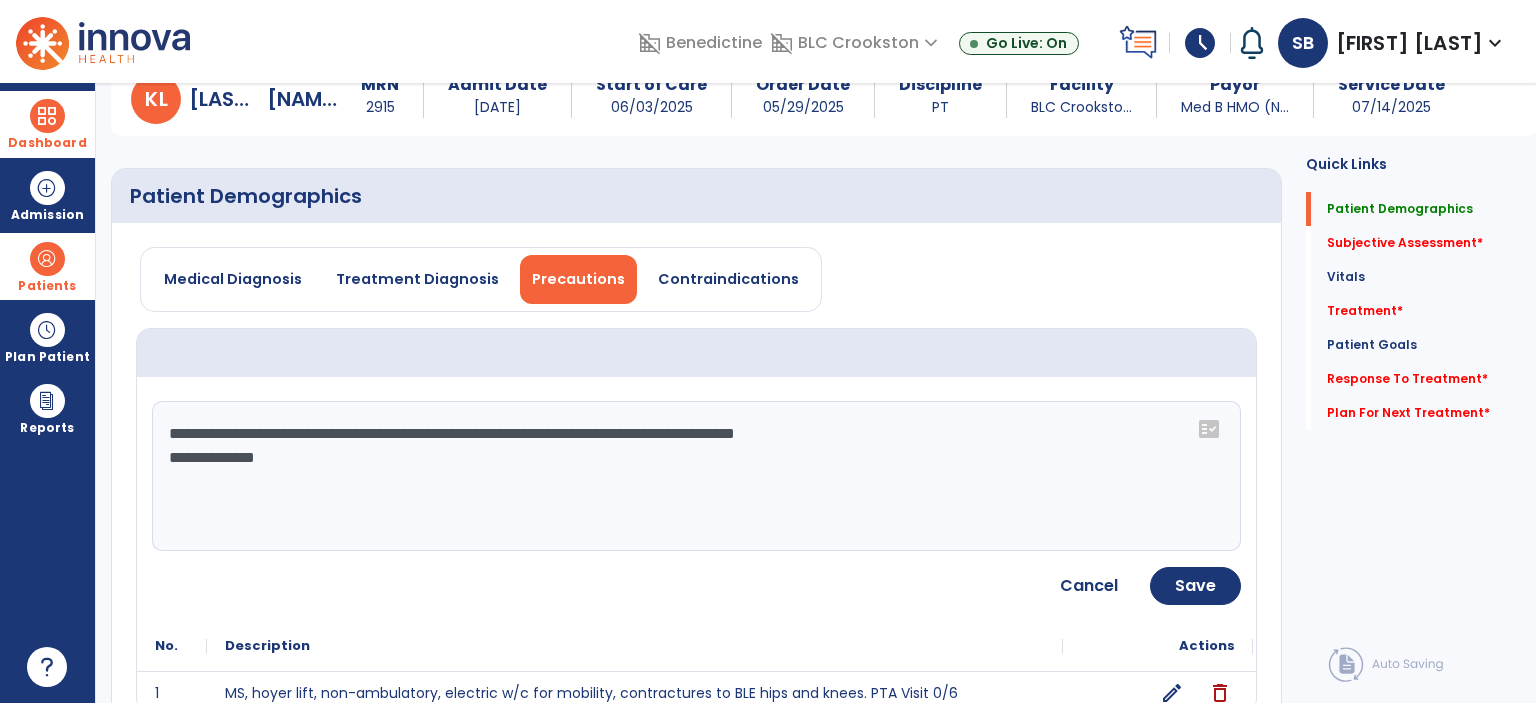 click on "**********" 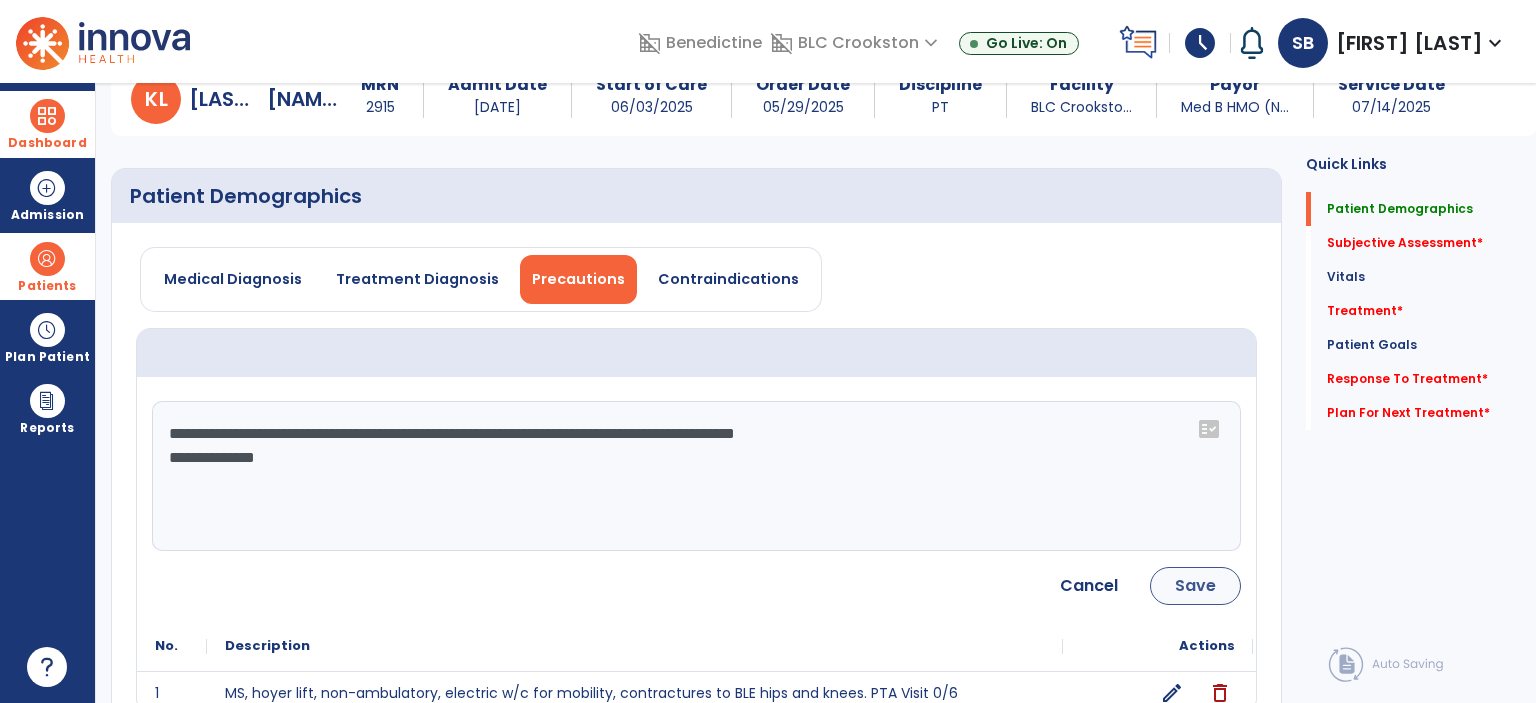 type on "**********" 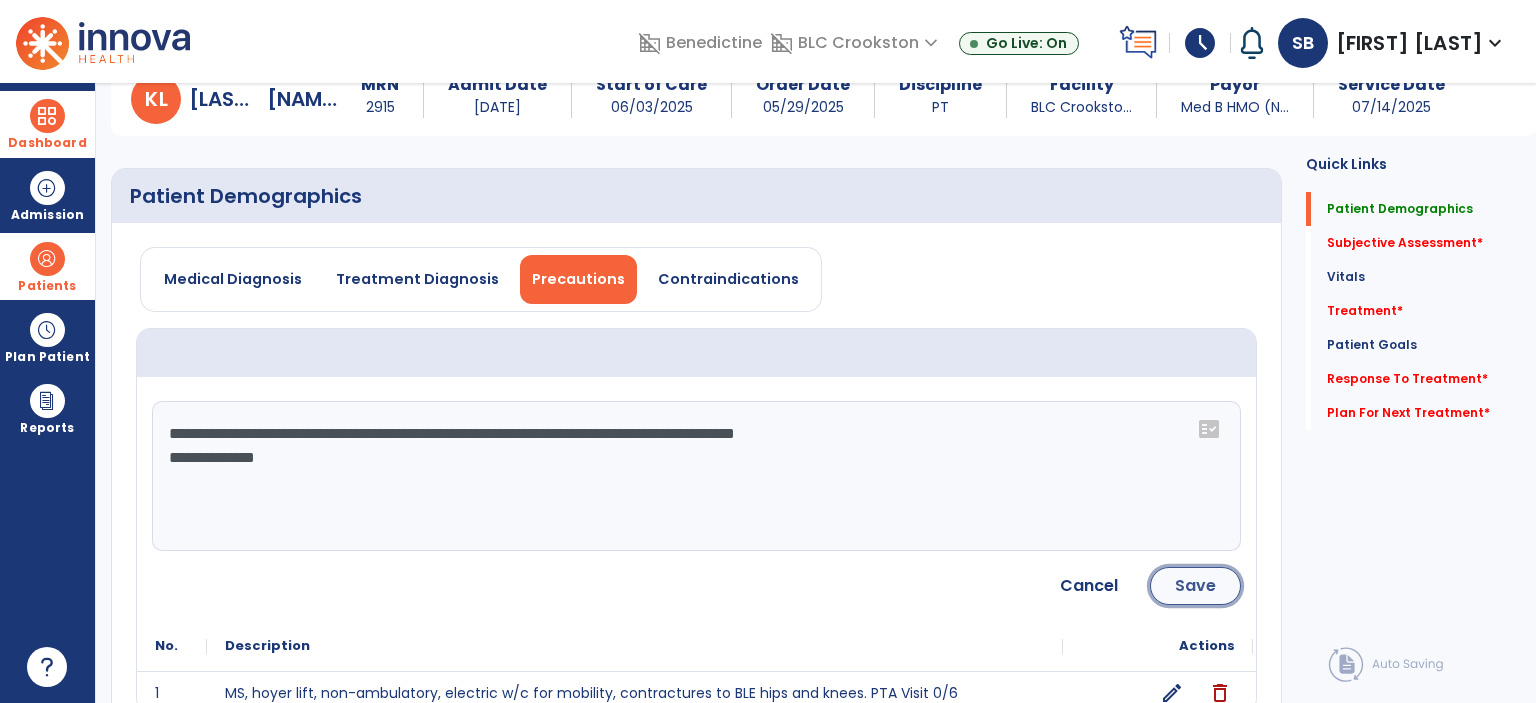 click on "Save" 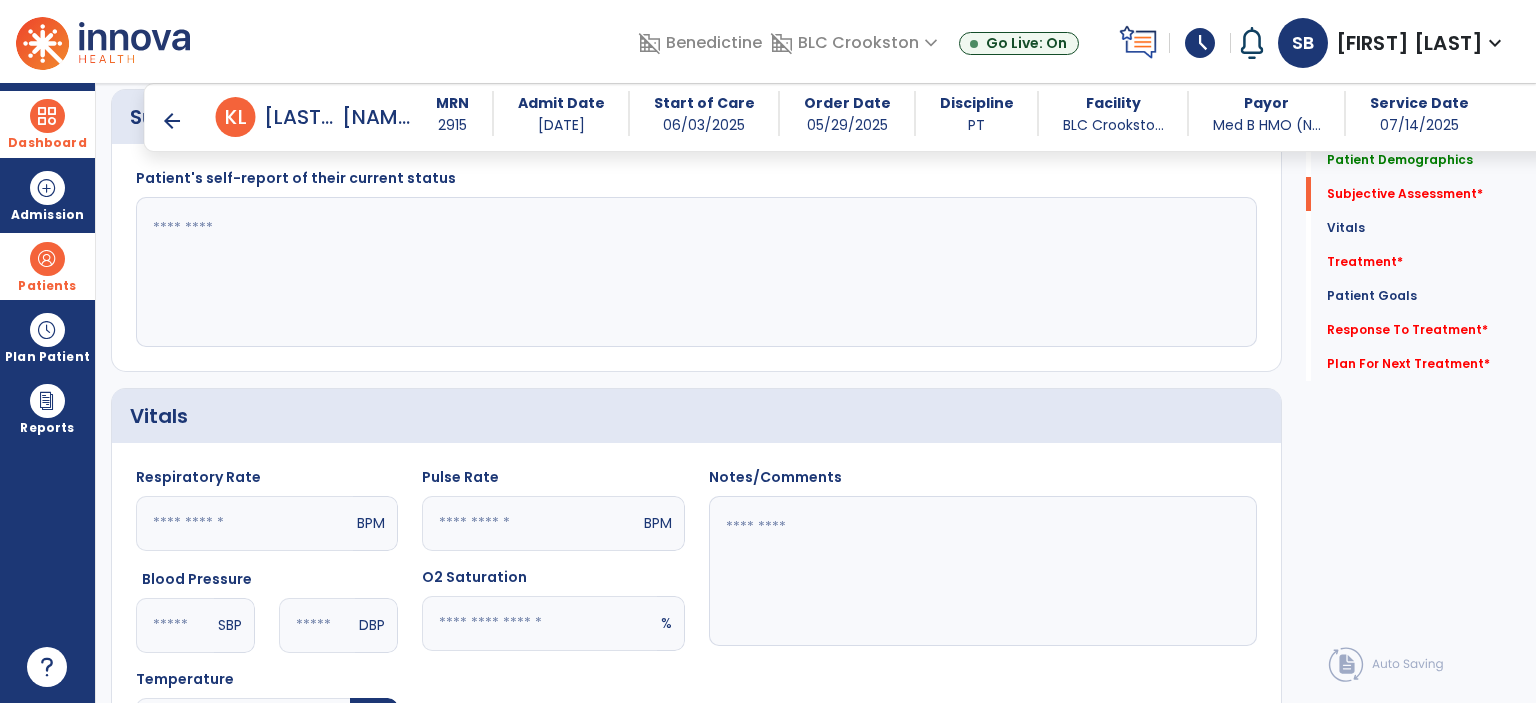 scroll, scrollTop: 518, scrollLeft: 0, axis: vertical 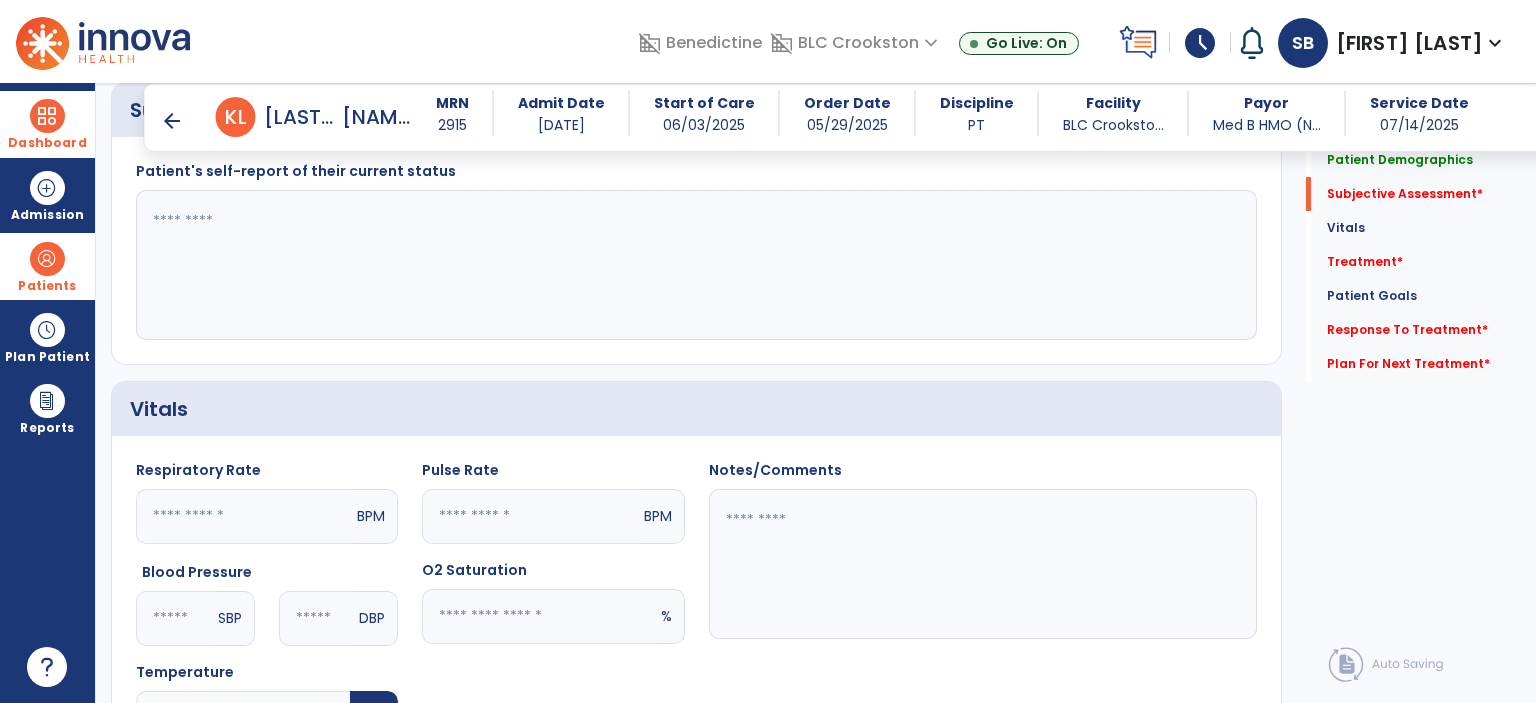 click 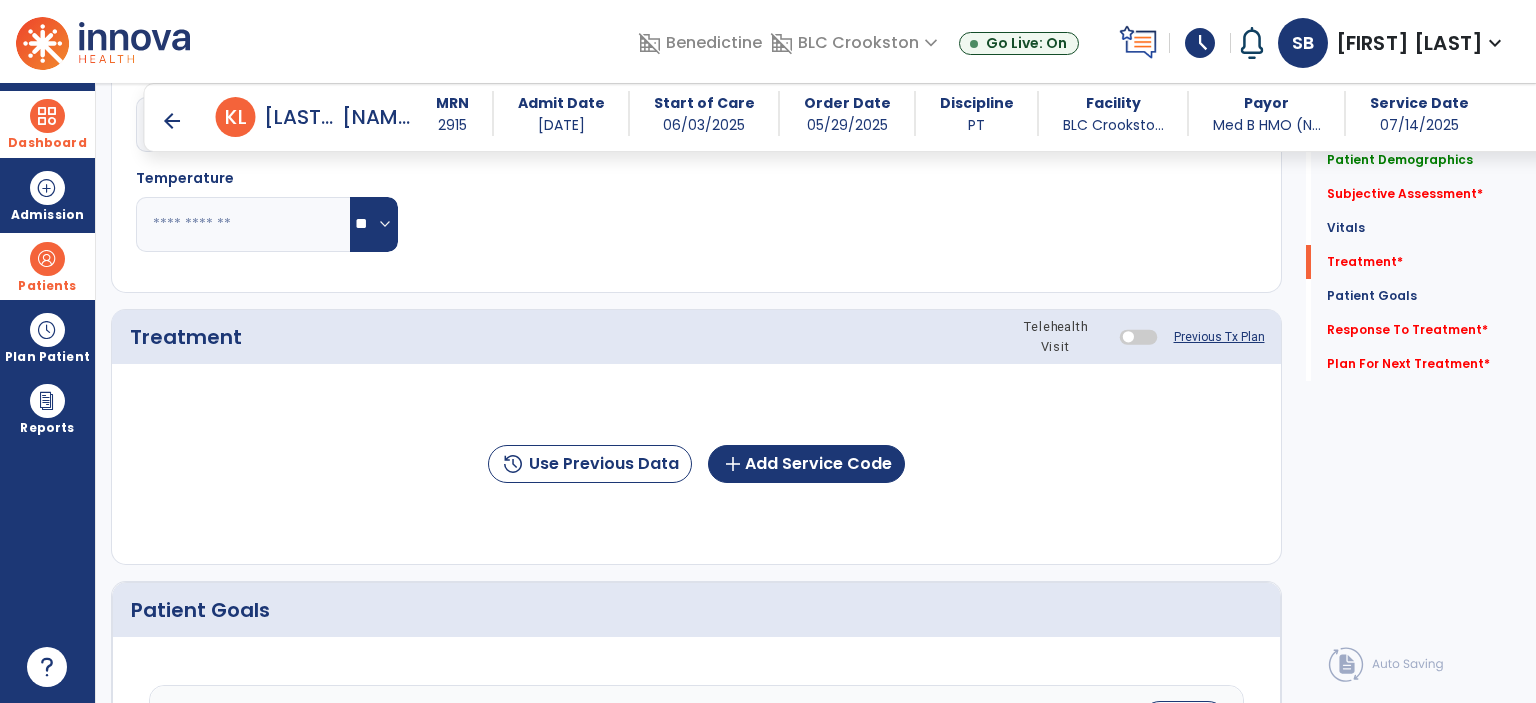 scroll, scrollTop: 1076, scrollLeft: 0, axis: vertical 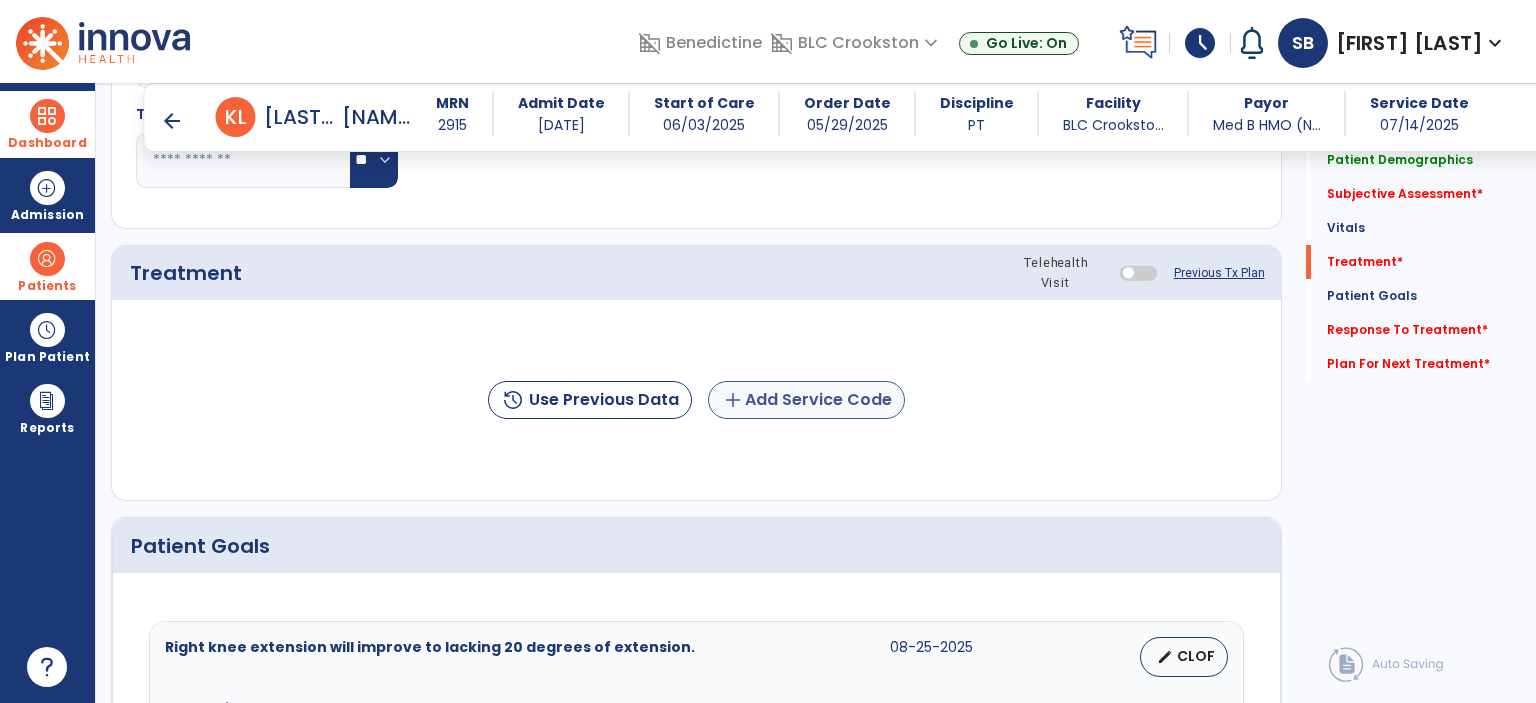 type on "**********" 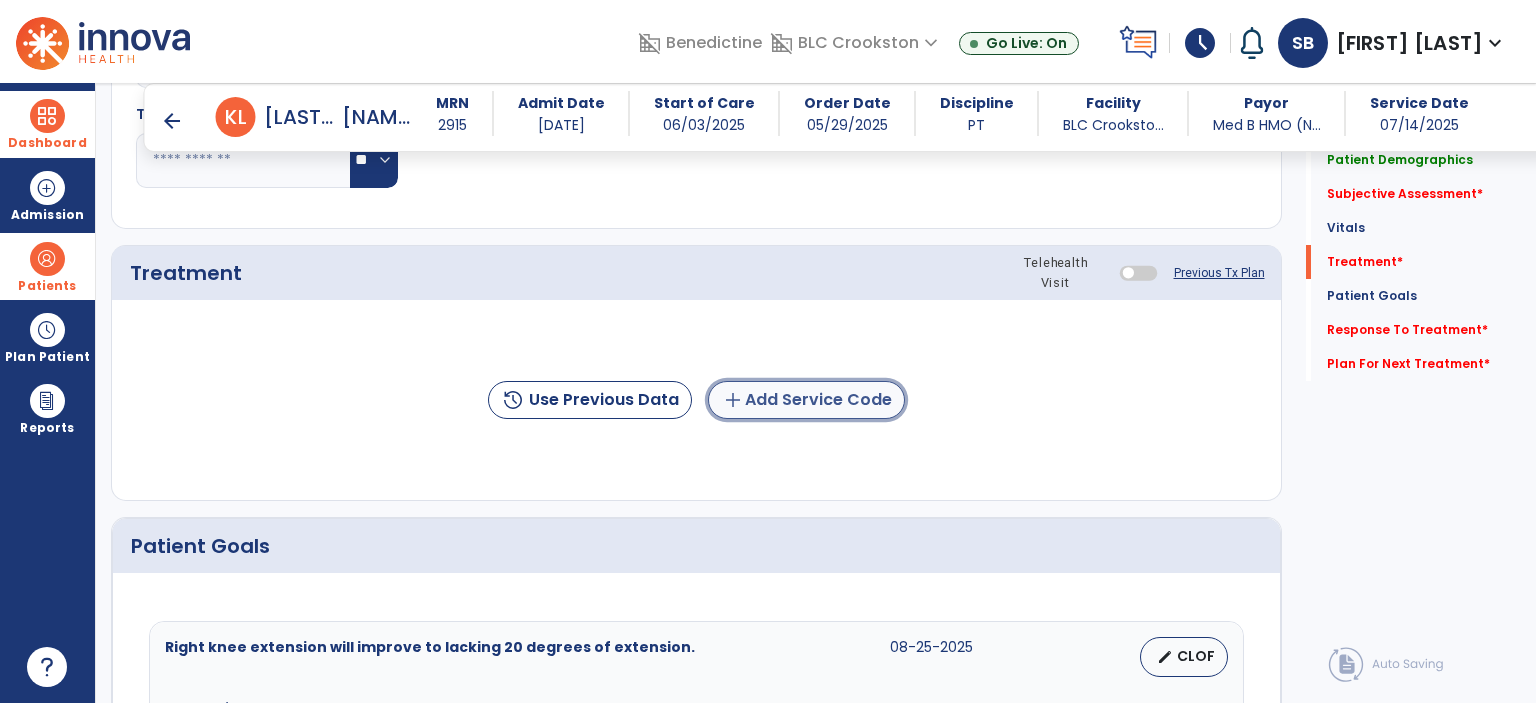 click on "add  Add Service Code" 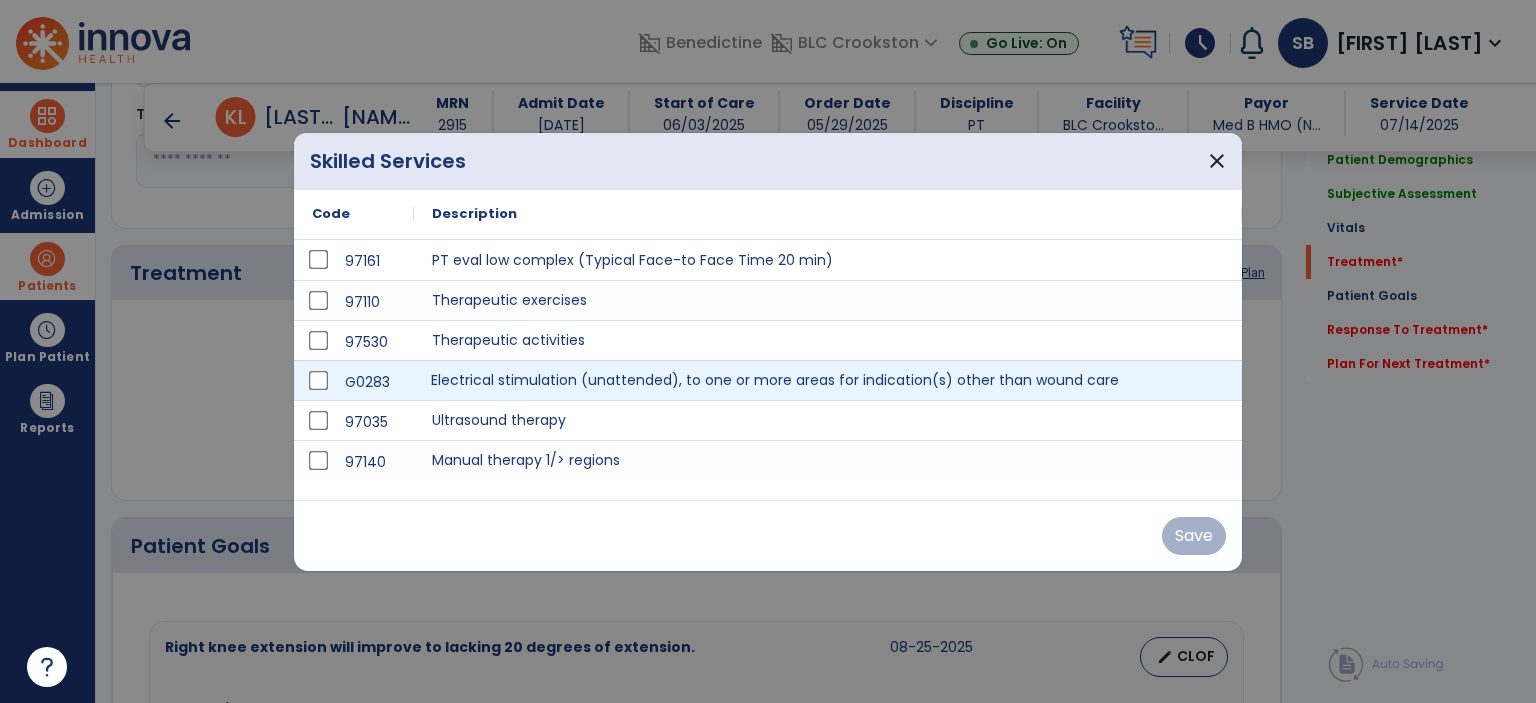 click on "Electrical stimulation (unattended), to one or more areas for indication(s) other than wound care" at bounding box center [828, 380] 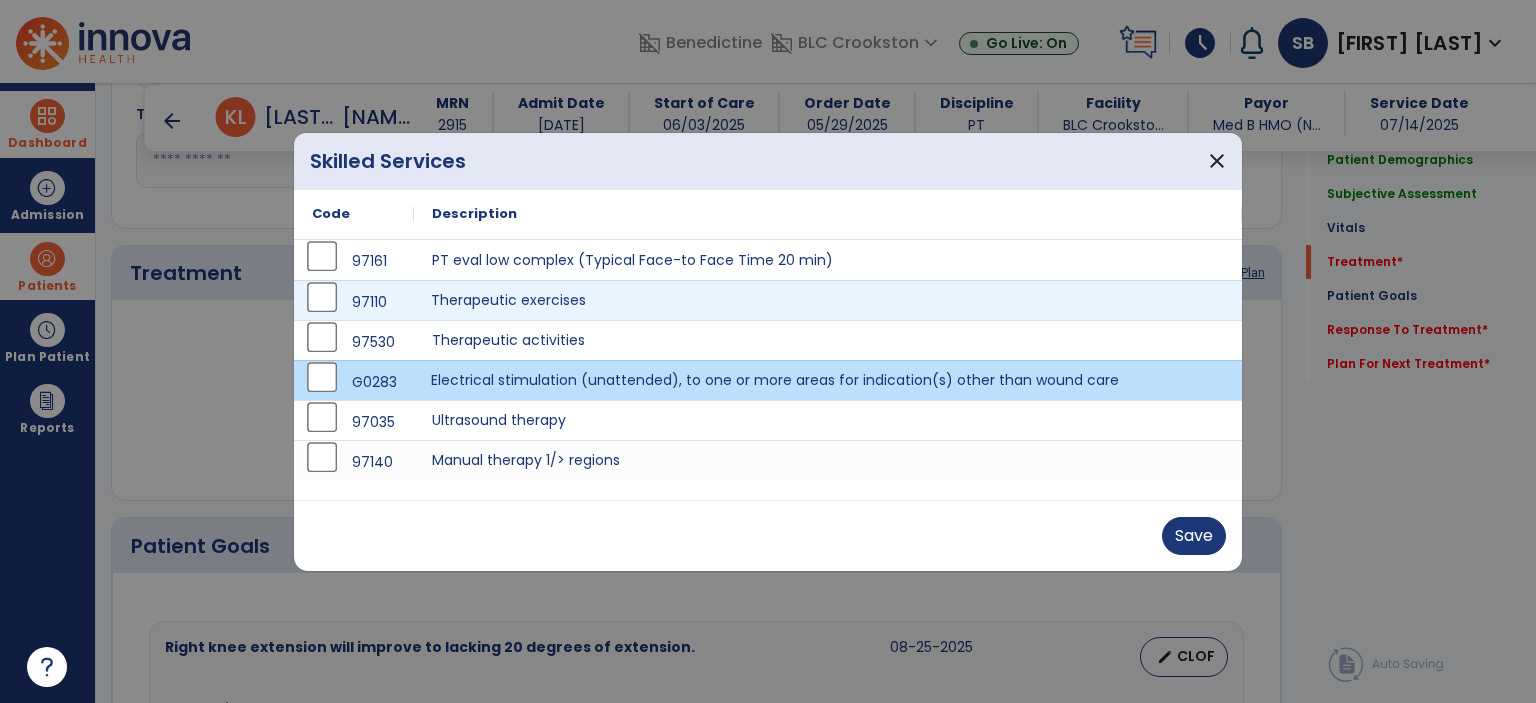 click on "Therapeutic exercises" at bounding box center [828, 300] 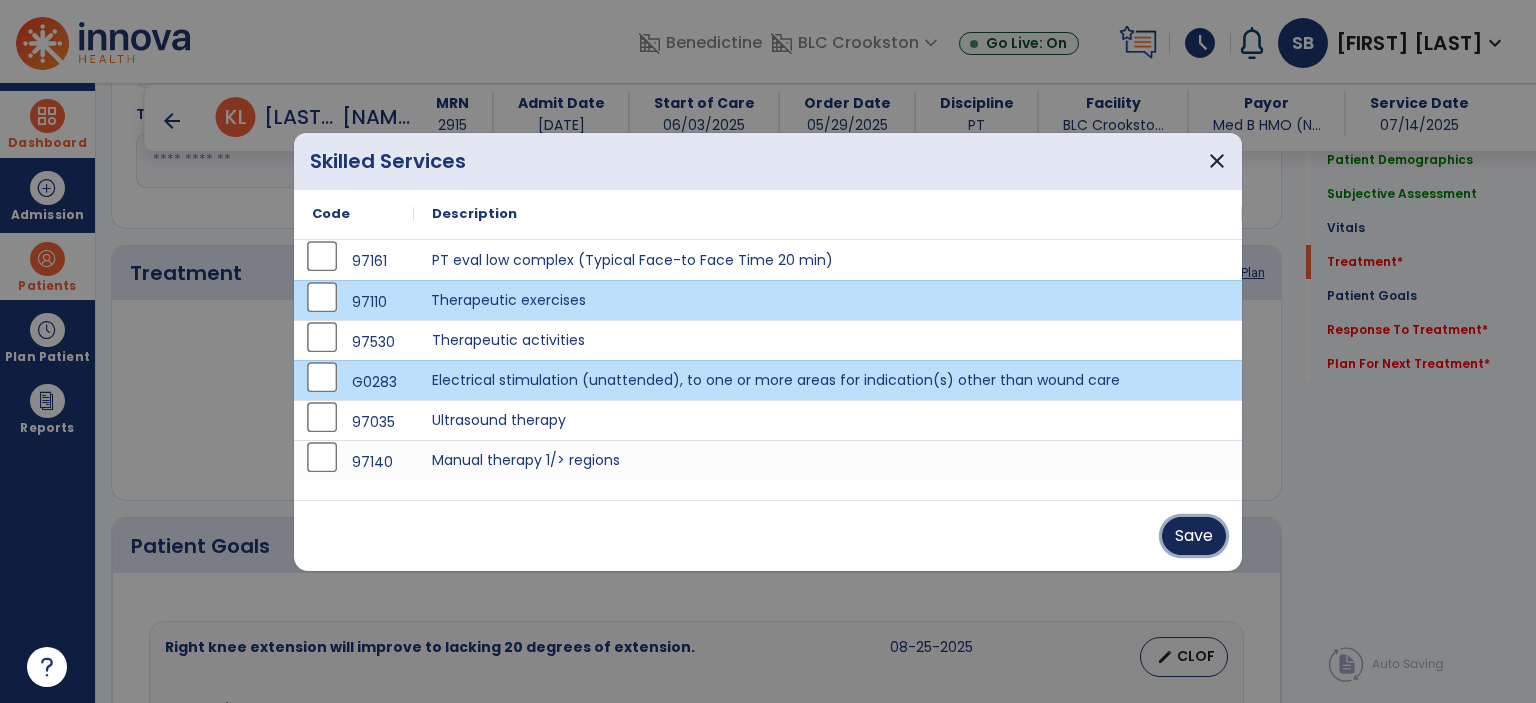 click on "Save" at bounding box center [1194, 536] 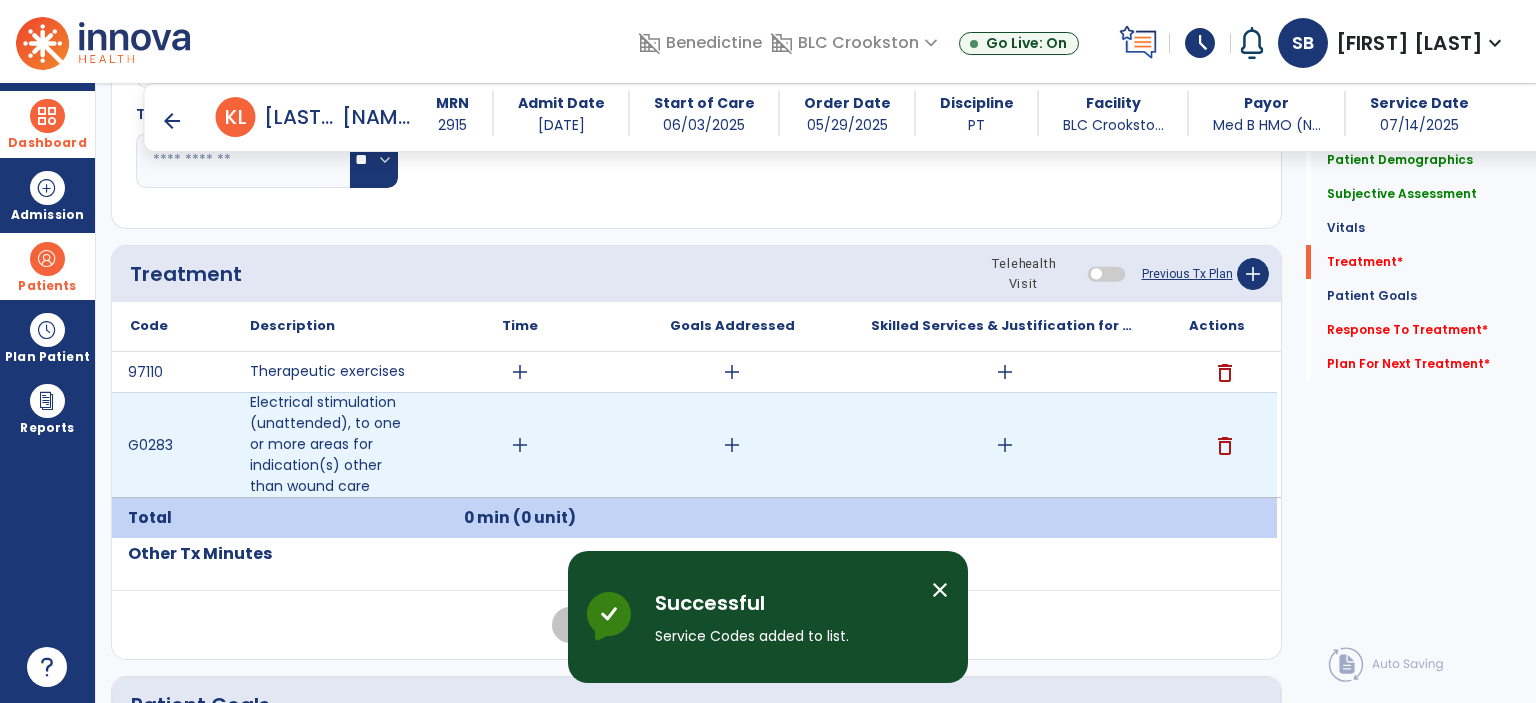 click on "add" at bounding box center (732, 445) 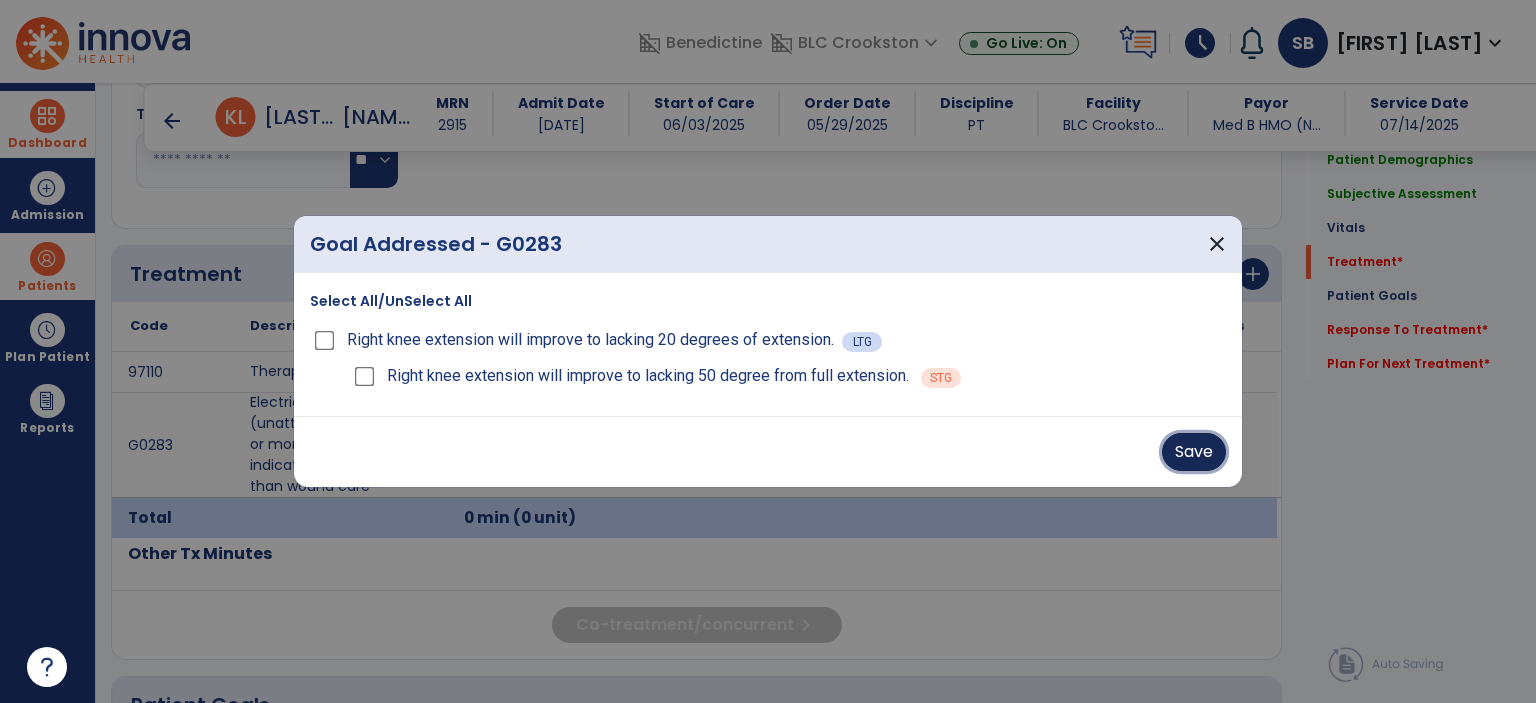 click on "Save" at bounding box center [1194, 452] 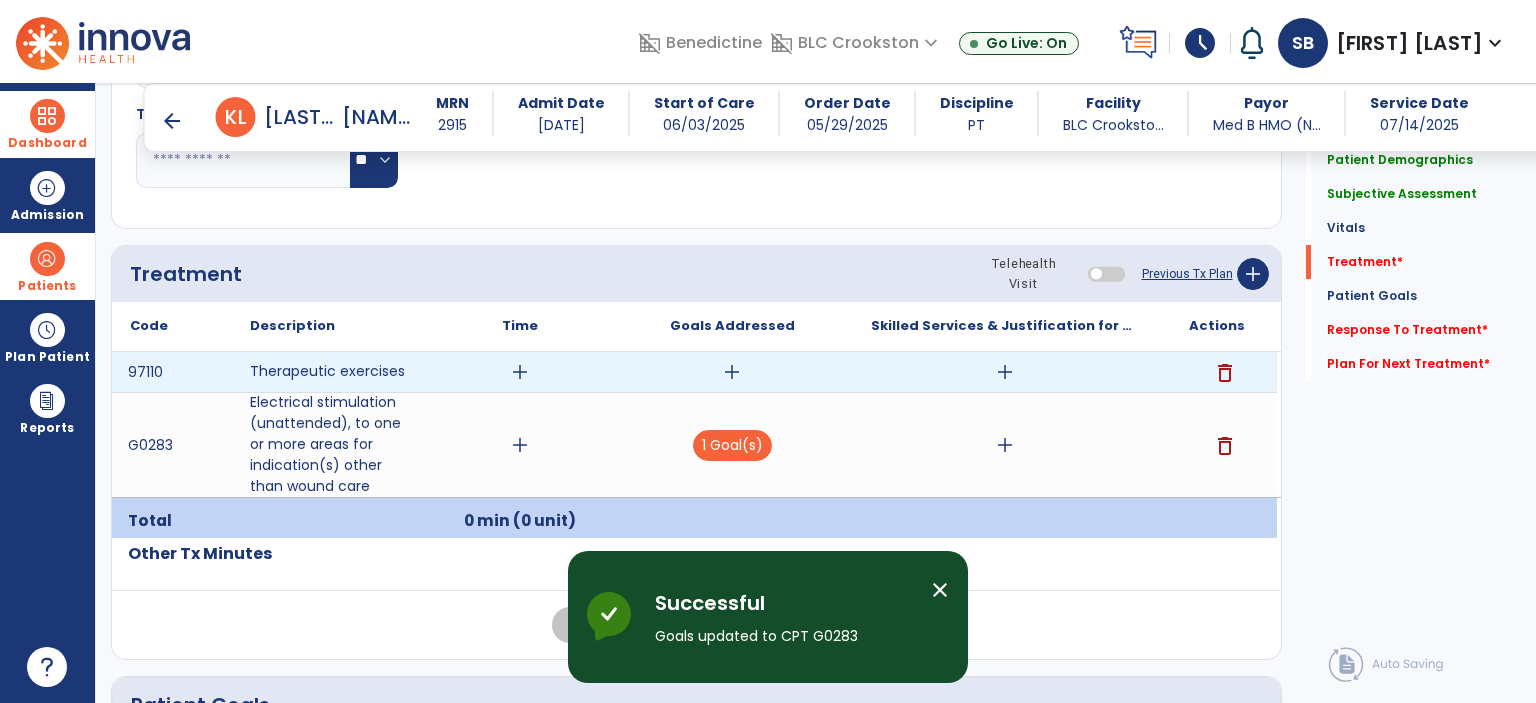 click on "add" at bounding box center [732, 372] 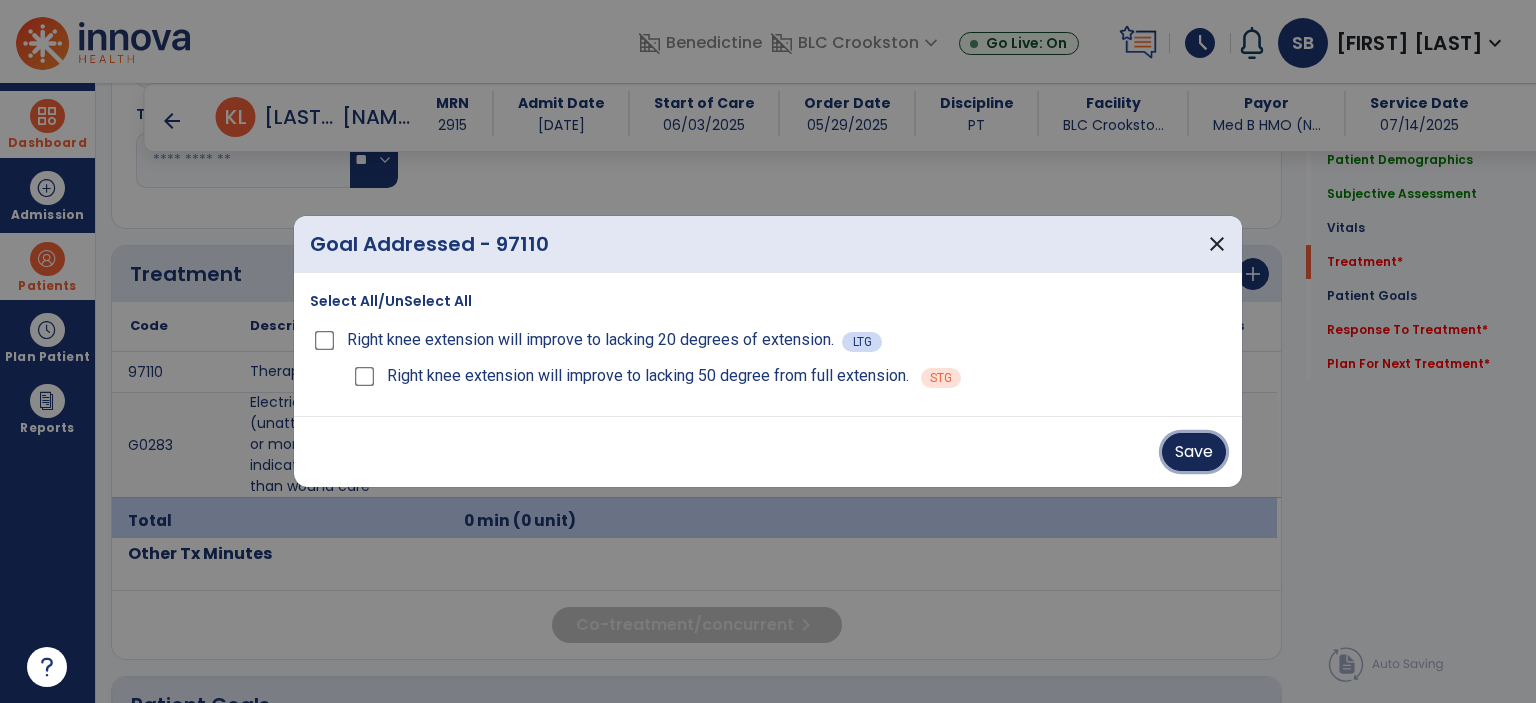 click on "Save" at bounding box center [1194, 452] 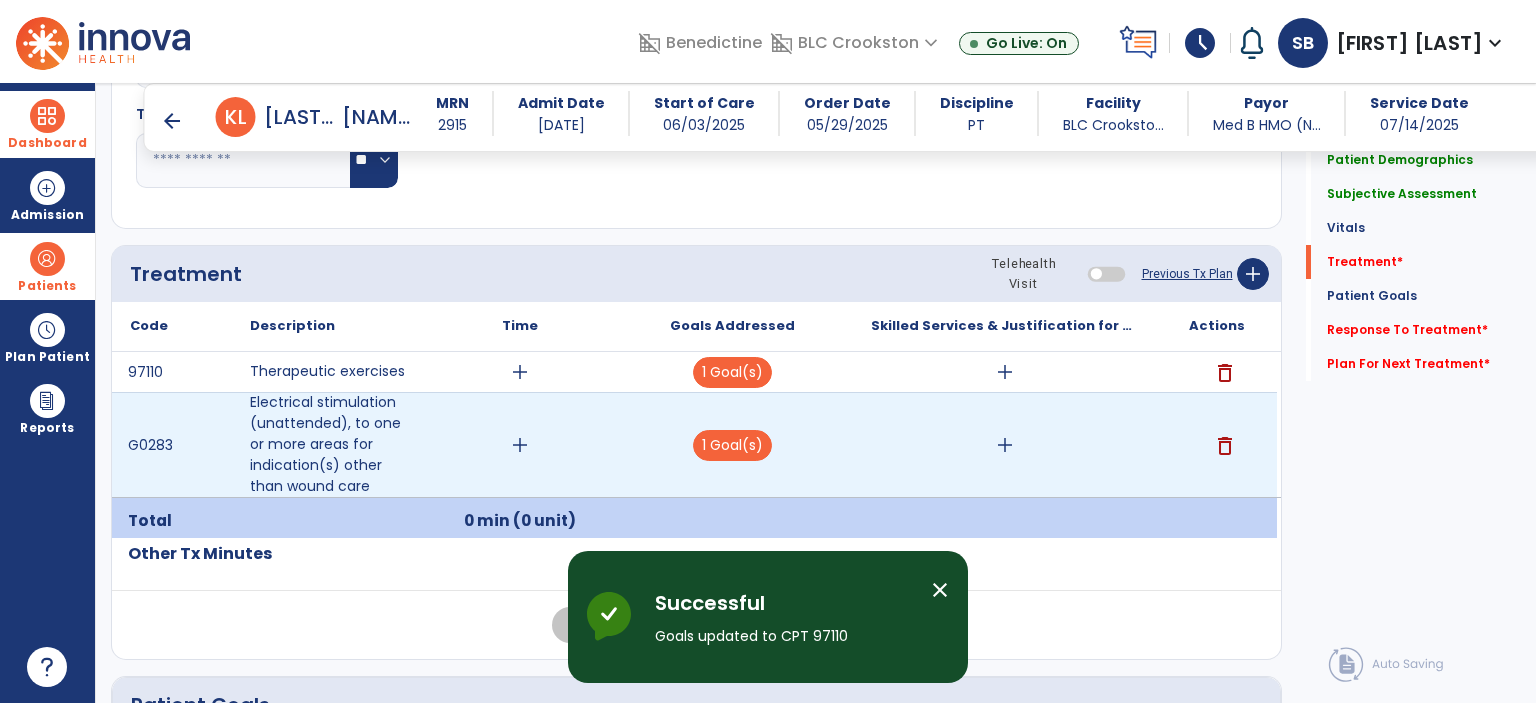 click on "add" at bounding box center (1004, 445) 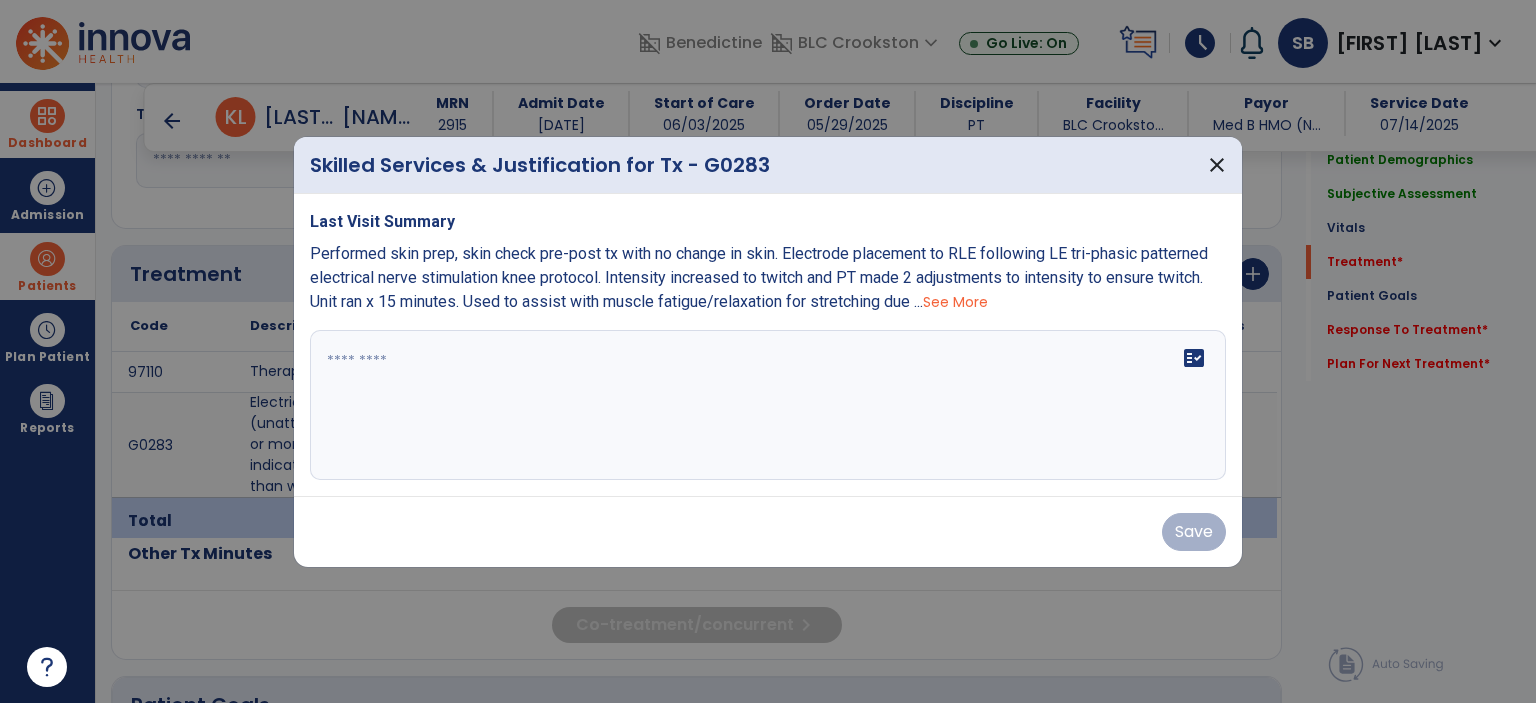 click on "Performed skin prep, skin check pre-post tx with no change in skin. Electrode placement to RLE following LE tri-phasic patterned electrical nerve stimulation knee protocol. Intensity increased to twitch and PT made 2 adjustments to intensity to ensure twitch. Unit ran x 15 minutes. Used to assist with muscle fatigue/relaxation for stretching due ... See More" at bounding box center (768, 278) 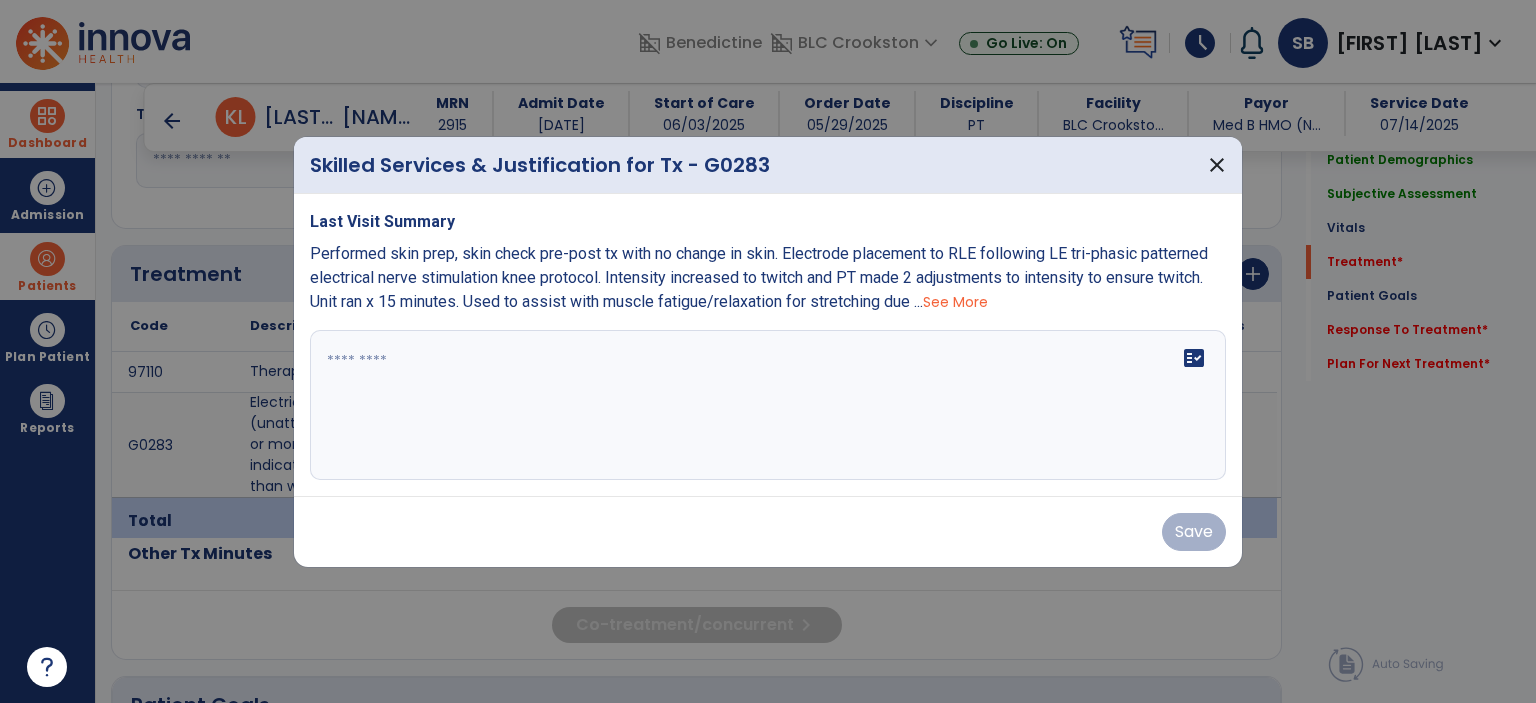 click on "See More" at bounding box center [955, 302] 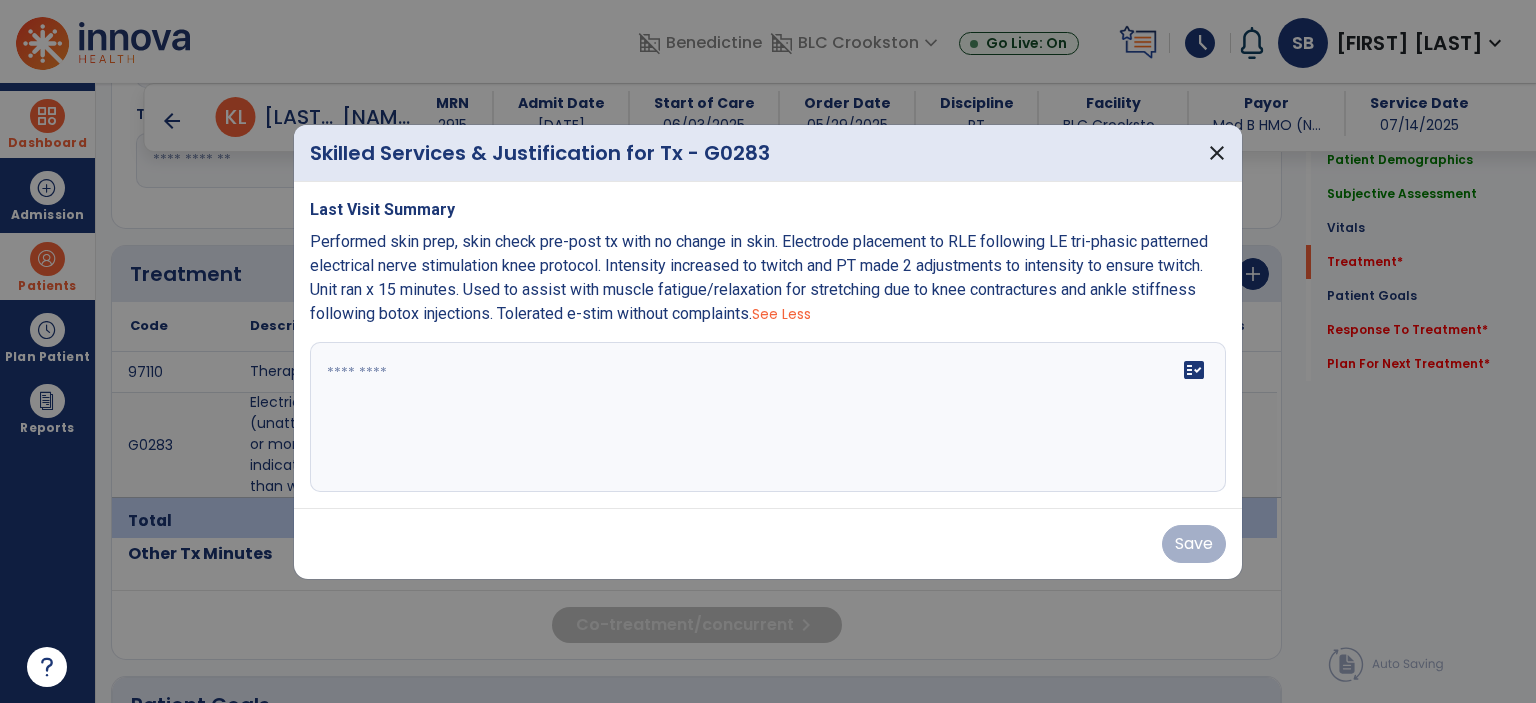 click on "See Less" at bounding box center [781, 314] 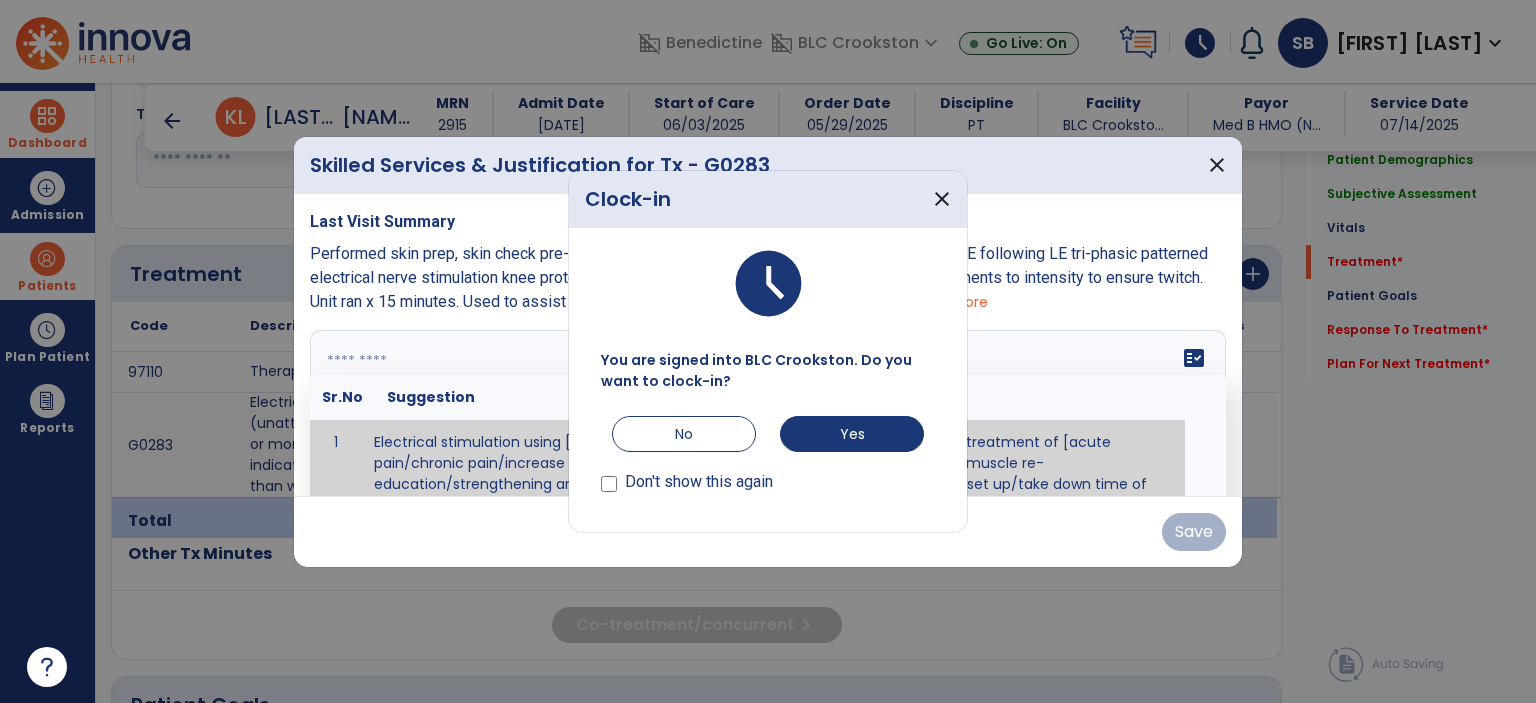 click at bounding box center (766, 405) 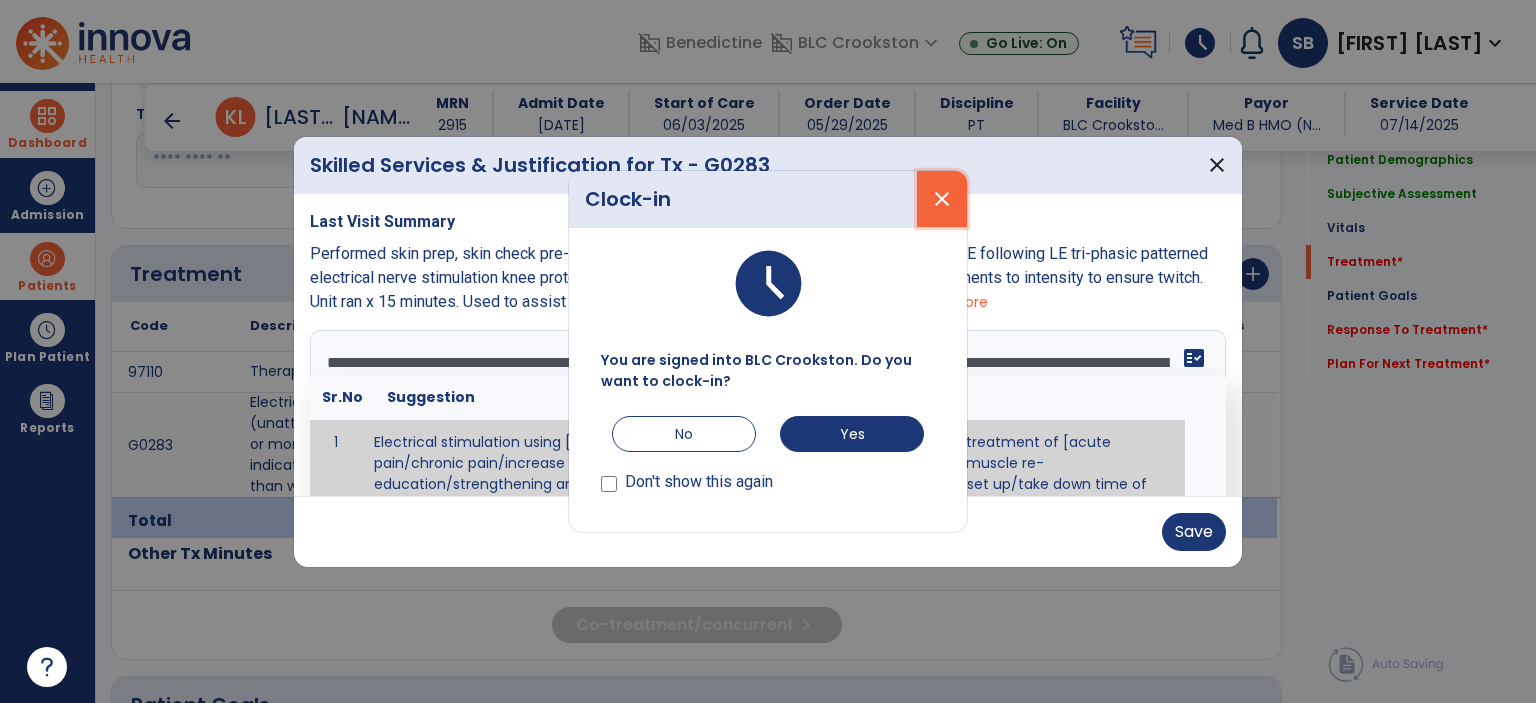 click on "close" at bounding box center [942, 199] 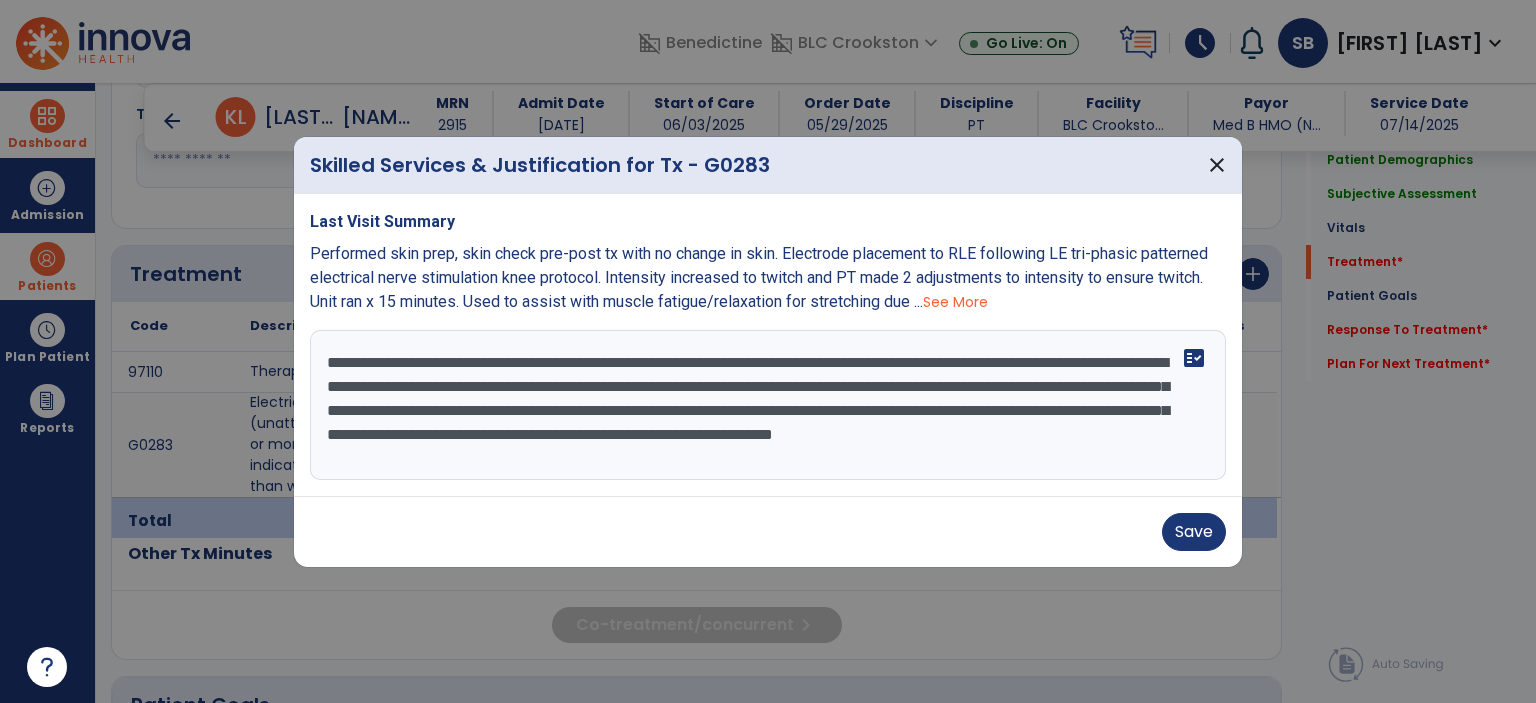 click on "**********" at bounding box center [768, 405] 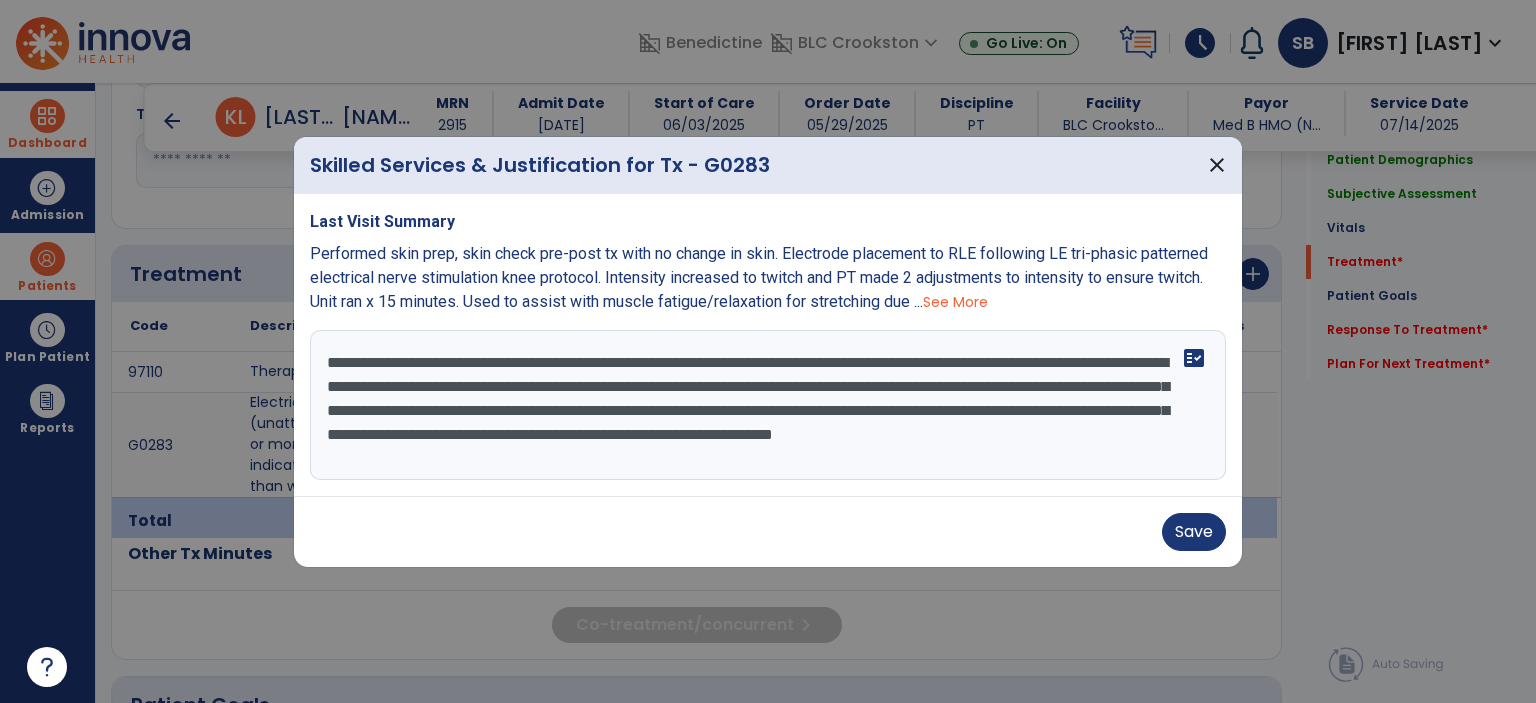 click on "**********" at bounding box center (768, 405) 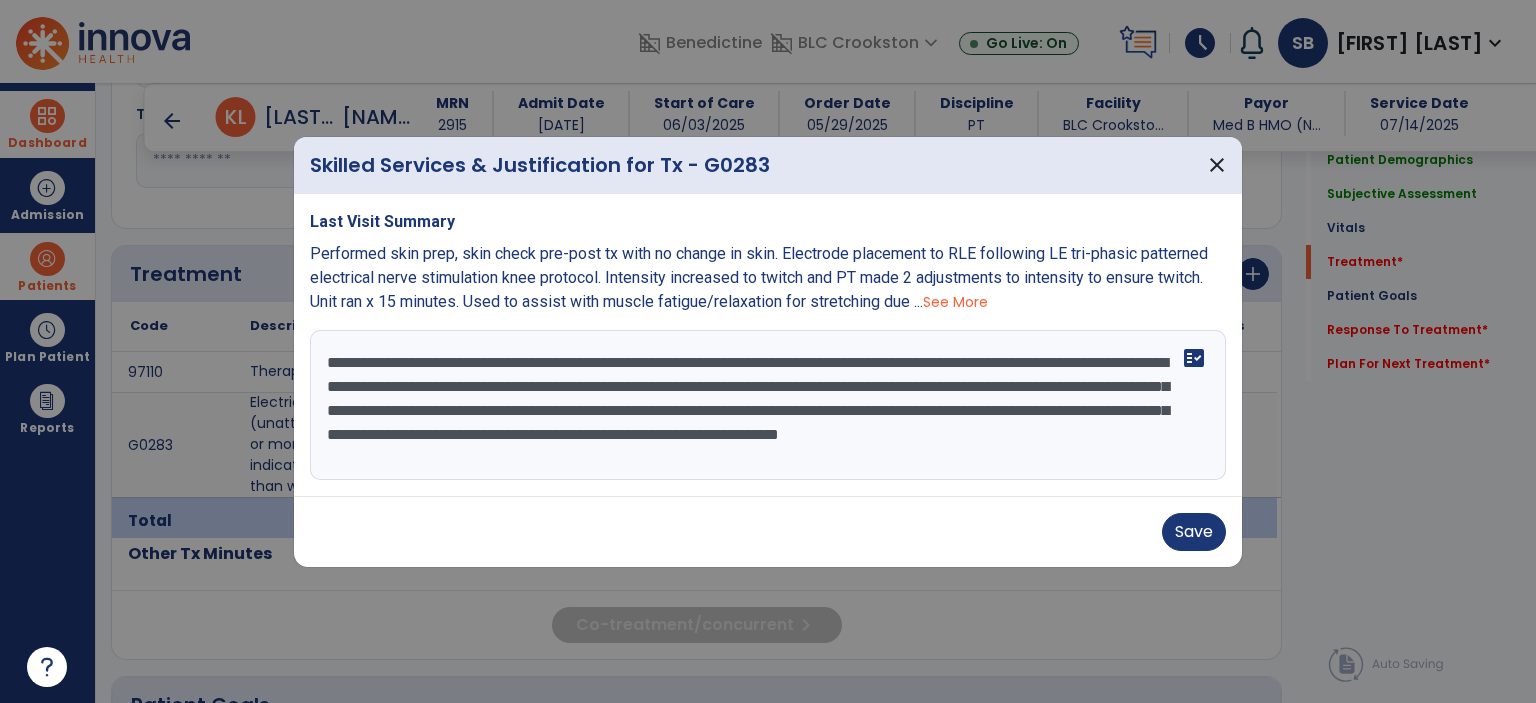 click on "**********" at bounding box center (768, 405) 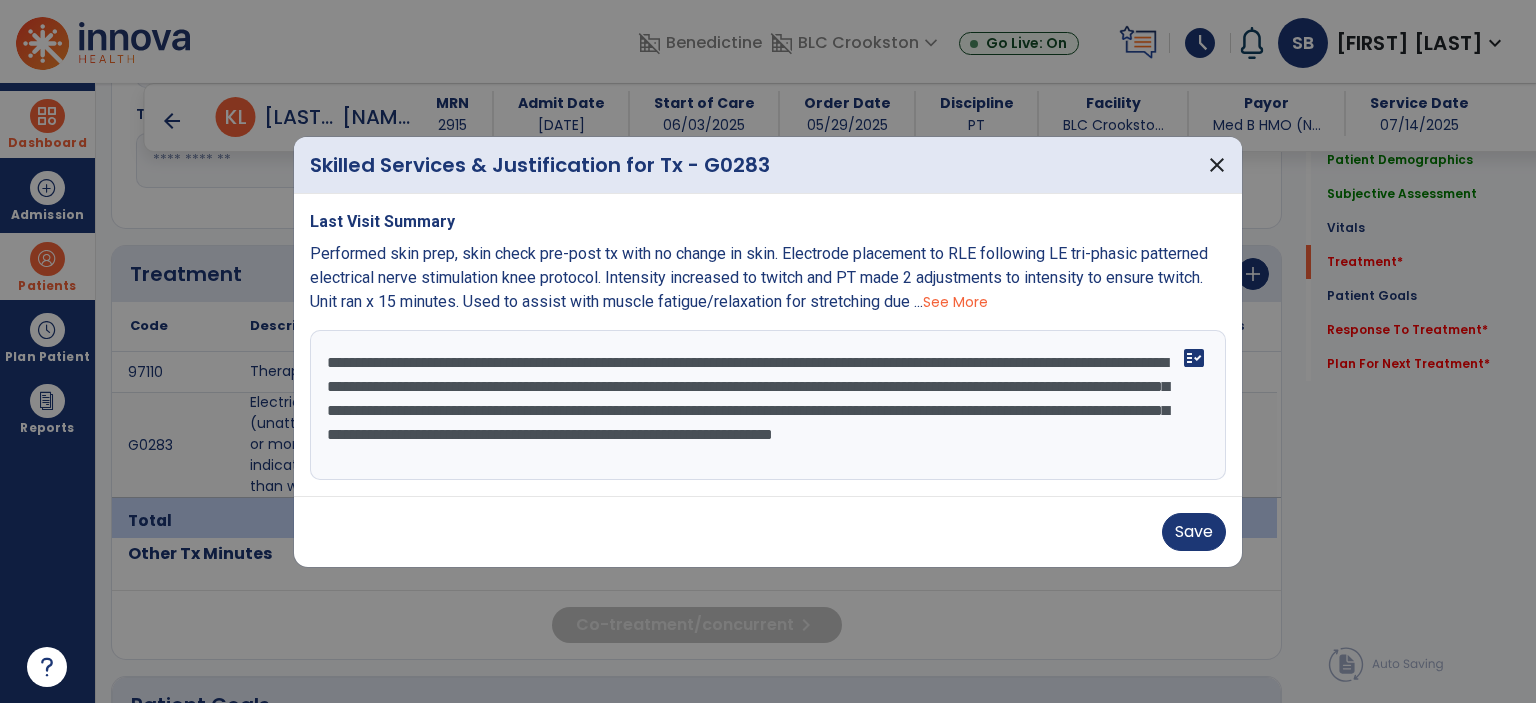 click on "**********" at bounding box center (768, 405) 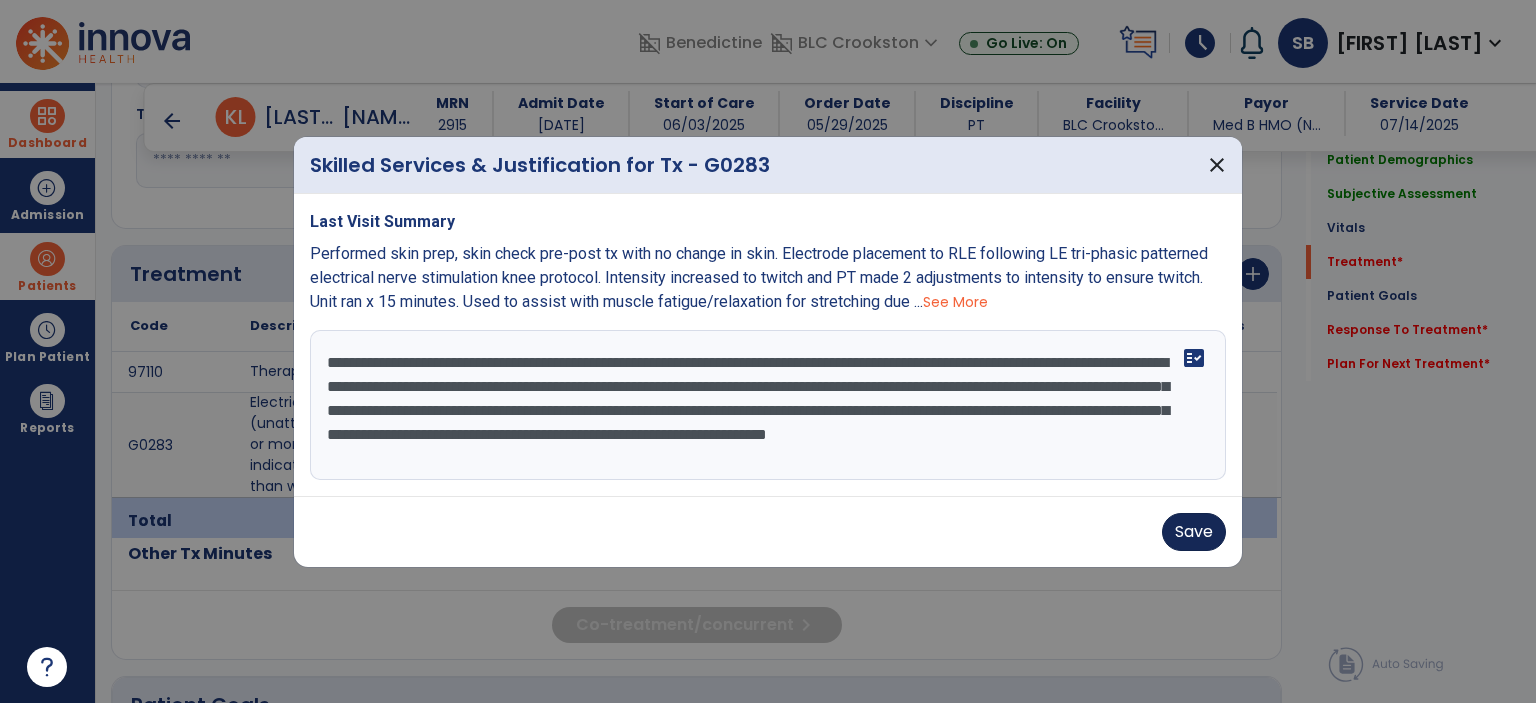 type on "**********" 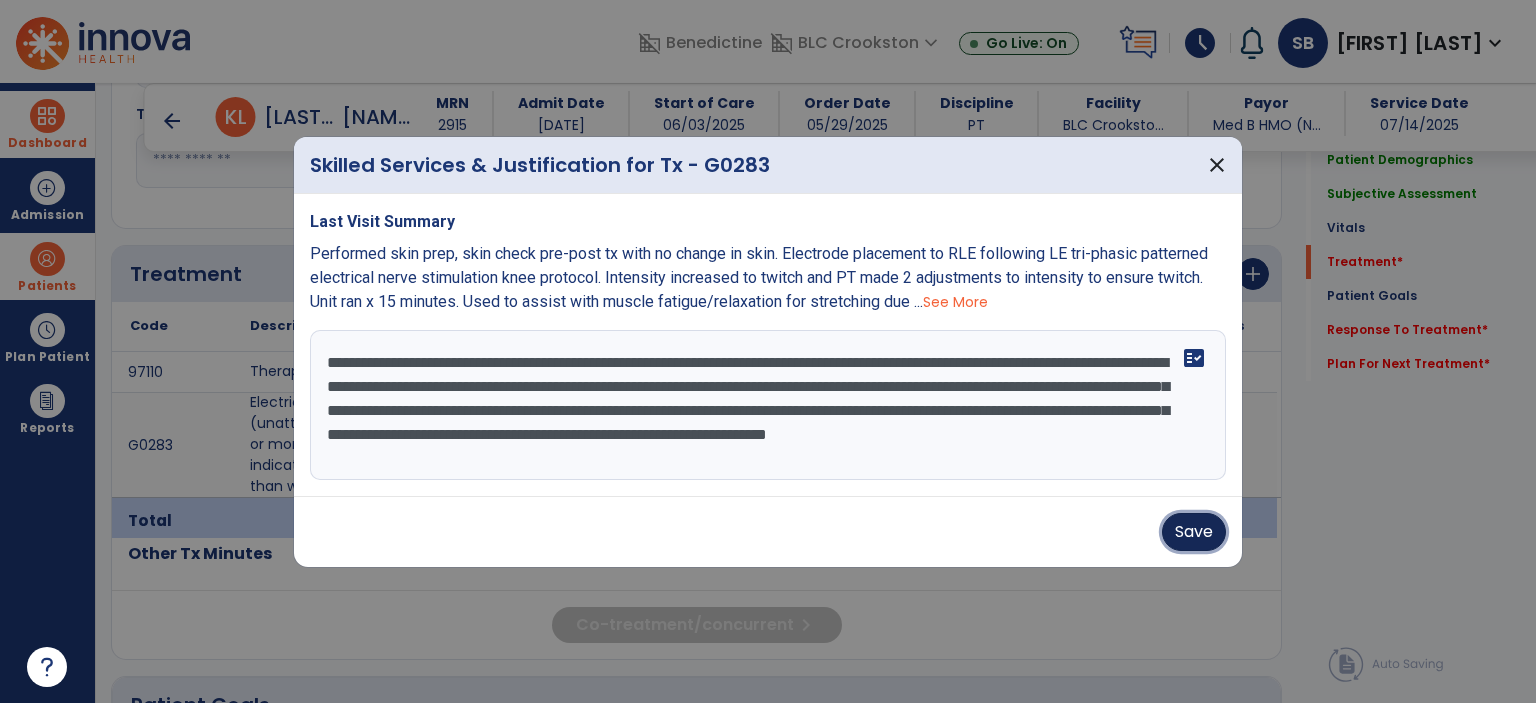 click on "Save" at bounding box center [1194, 532] 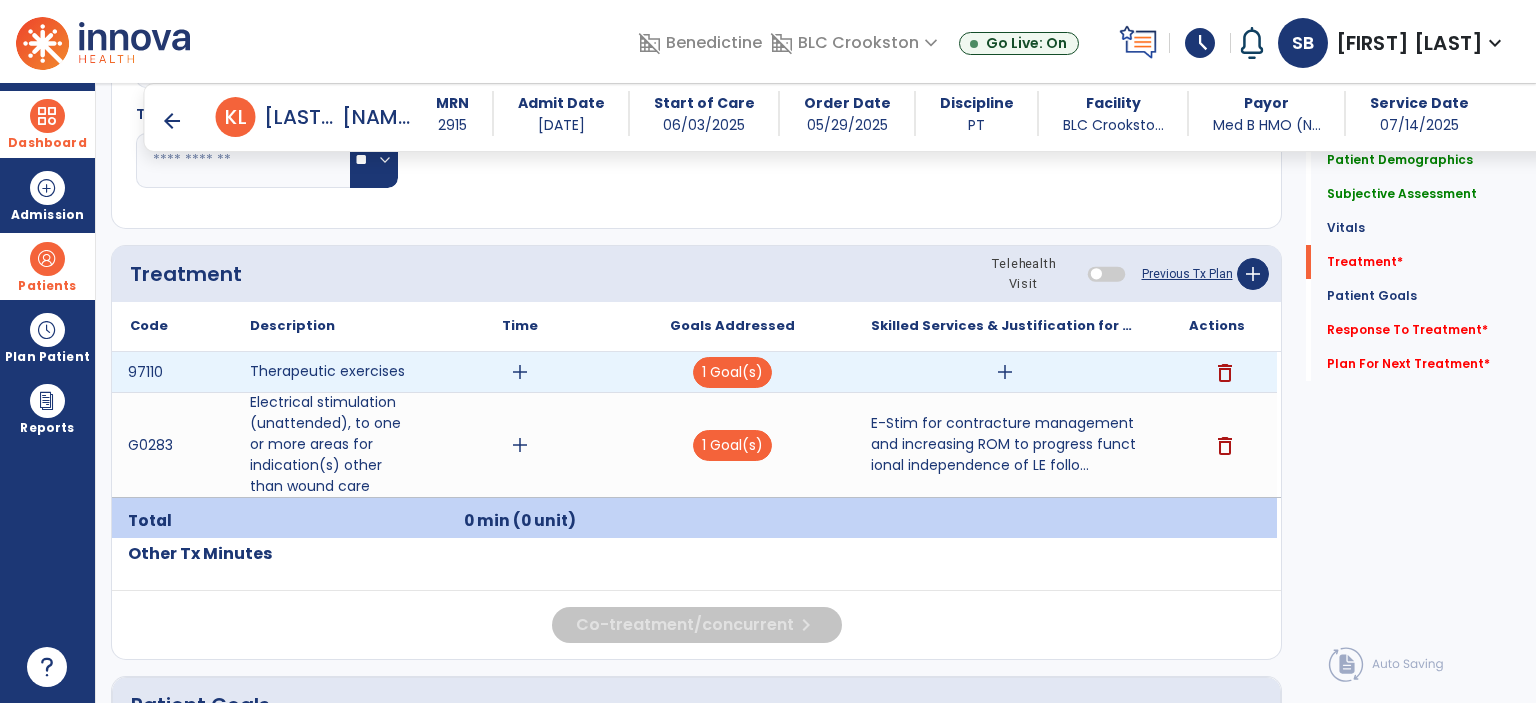 click on "add" at bounding box center [1004, 372] 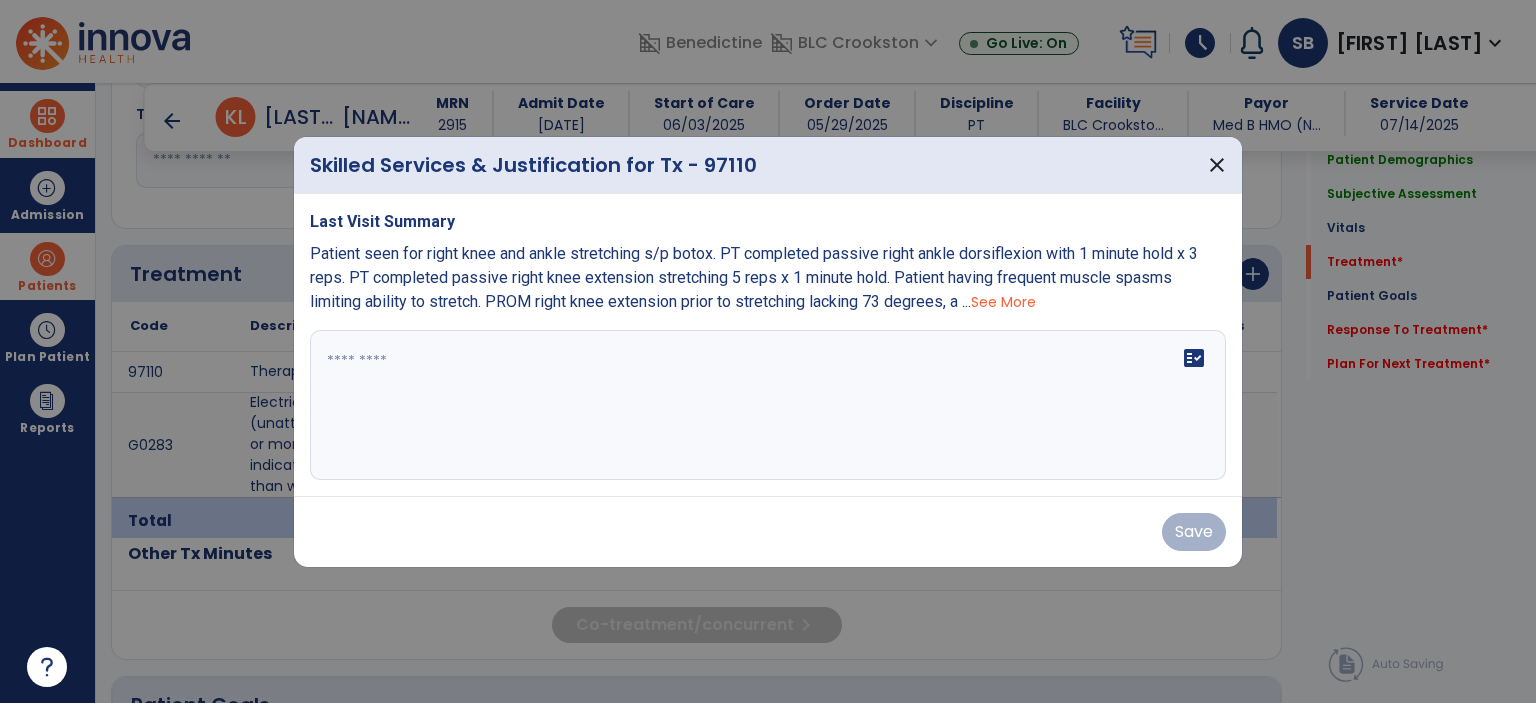 click on "fact_check" at bounding box center [768, 405] 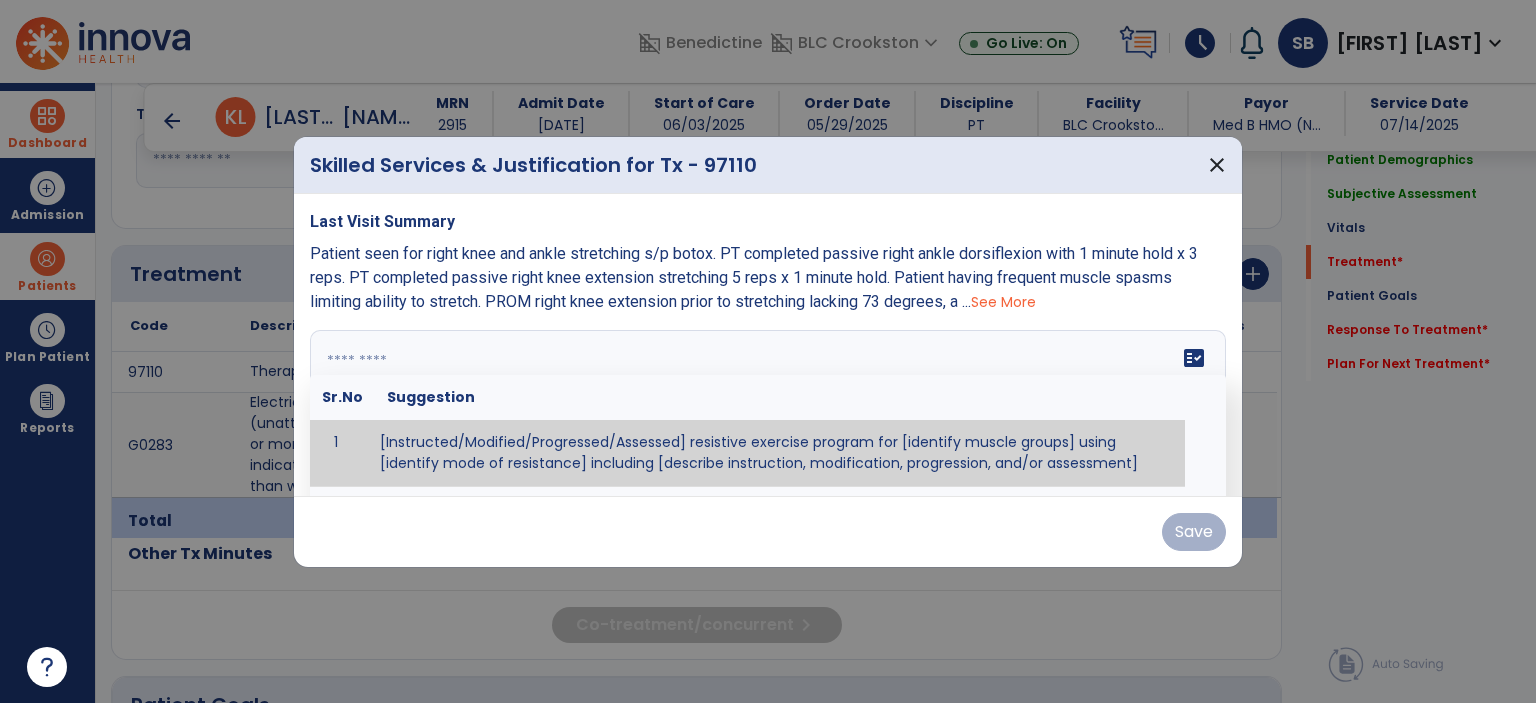 drag, startPoint x: 779, startPoint y: 387, endPoint x: 637, endPoint y: 364, distance: 143.85062 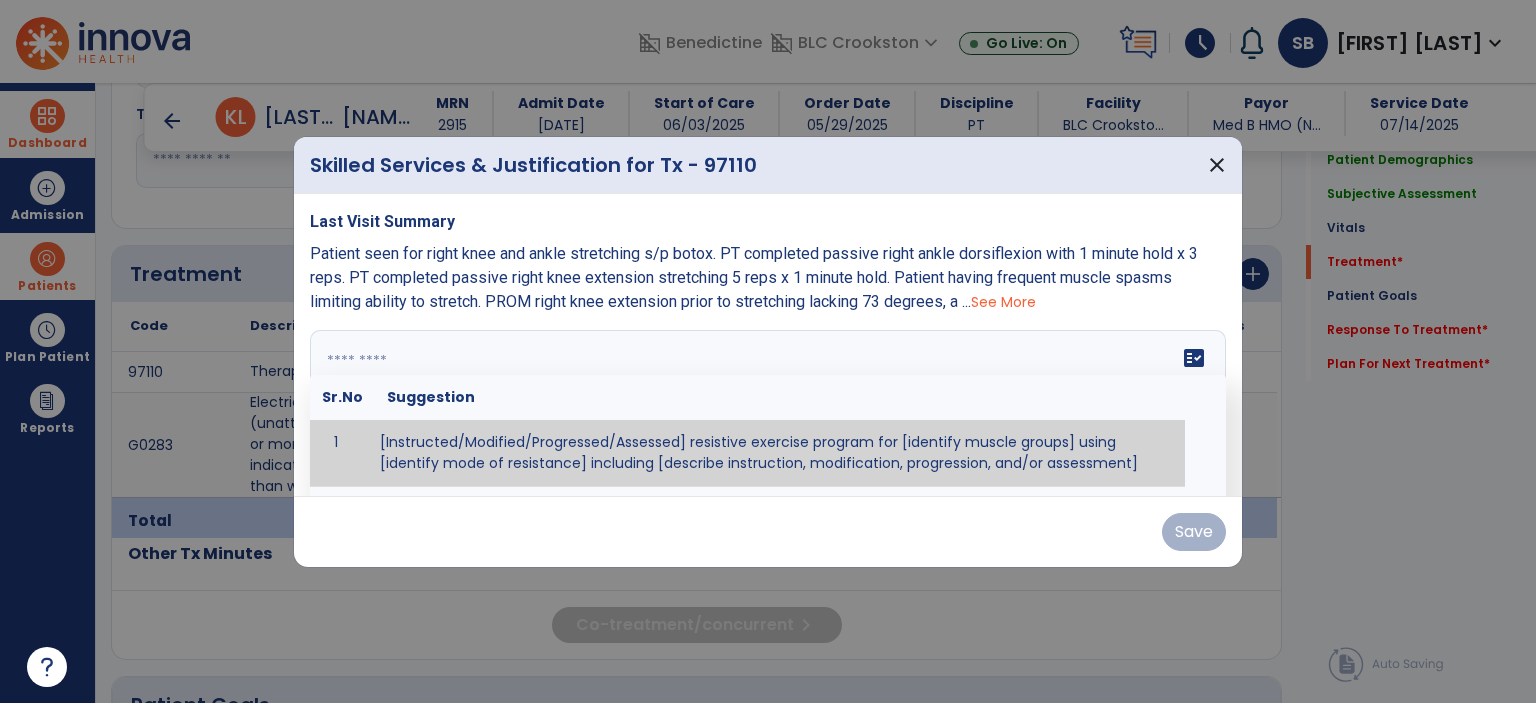 click at bounding box center [766, 405] 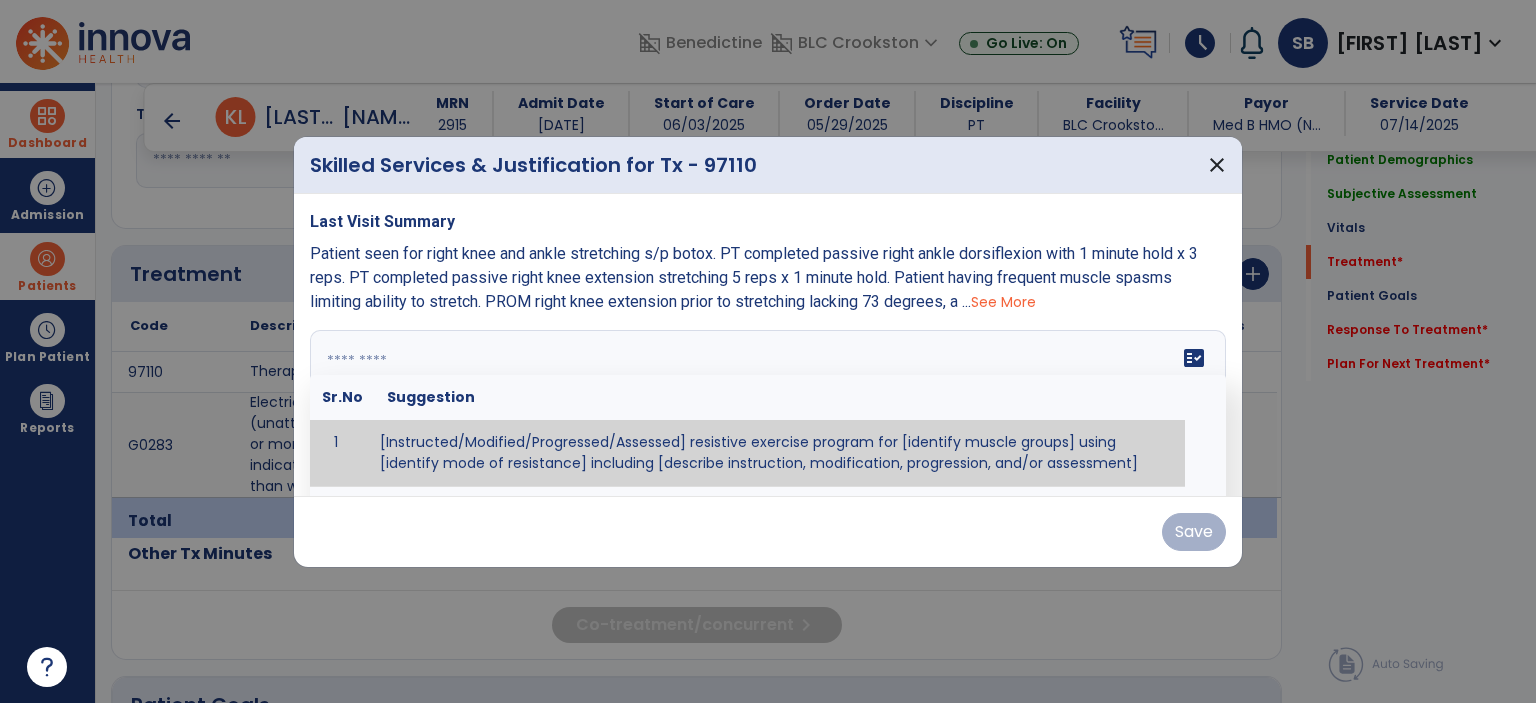 paste on "**********" 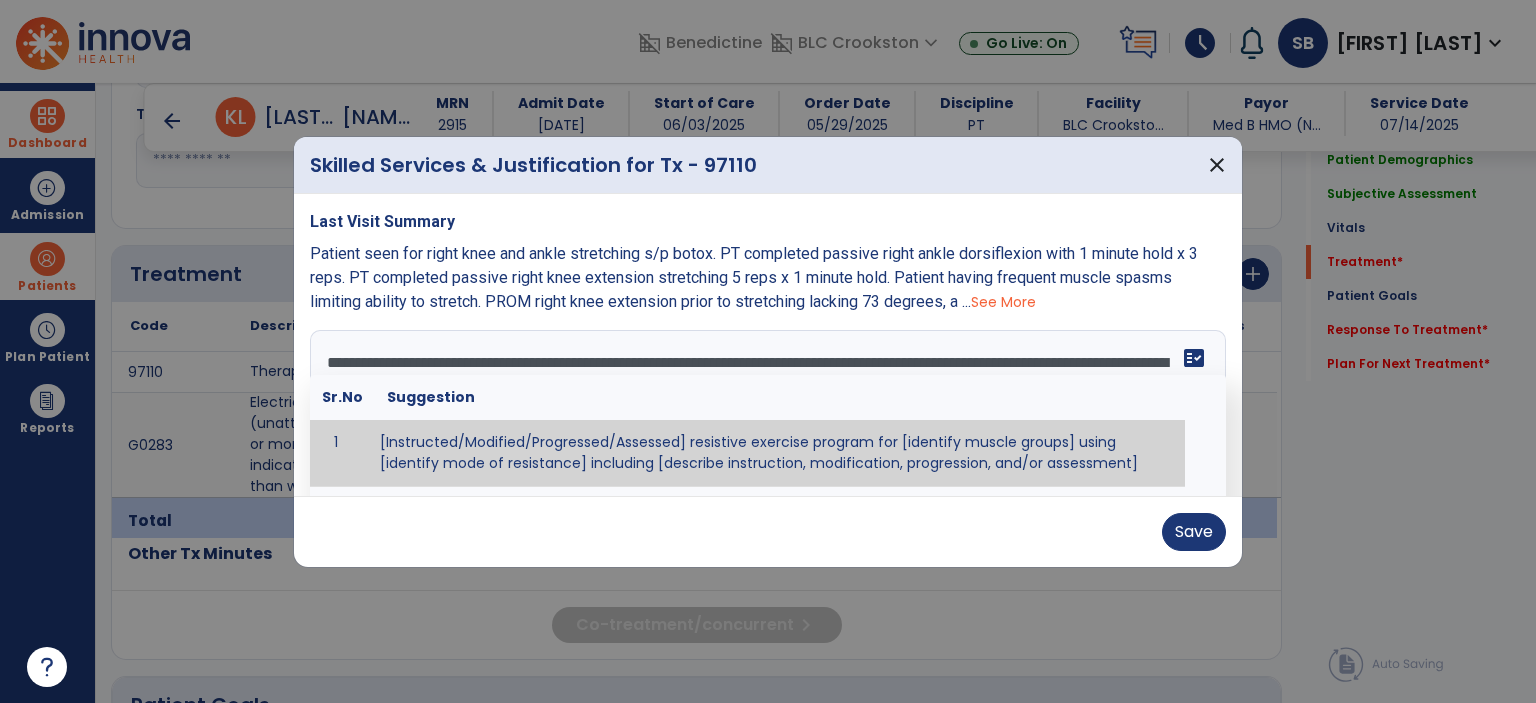 scroll, scrollTop: 63, scrollLeft: 0, axis: vertical 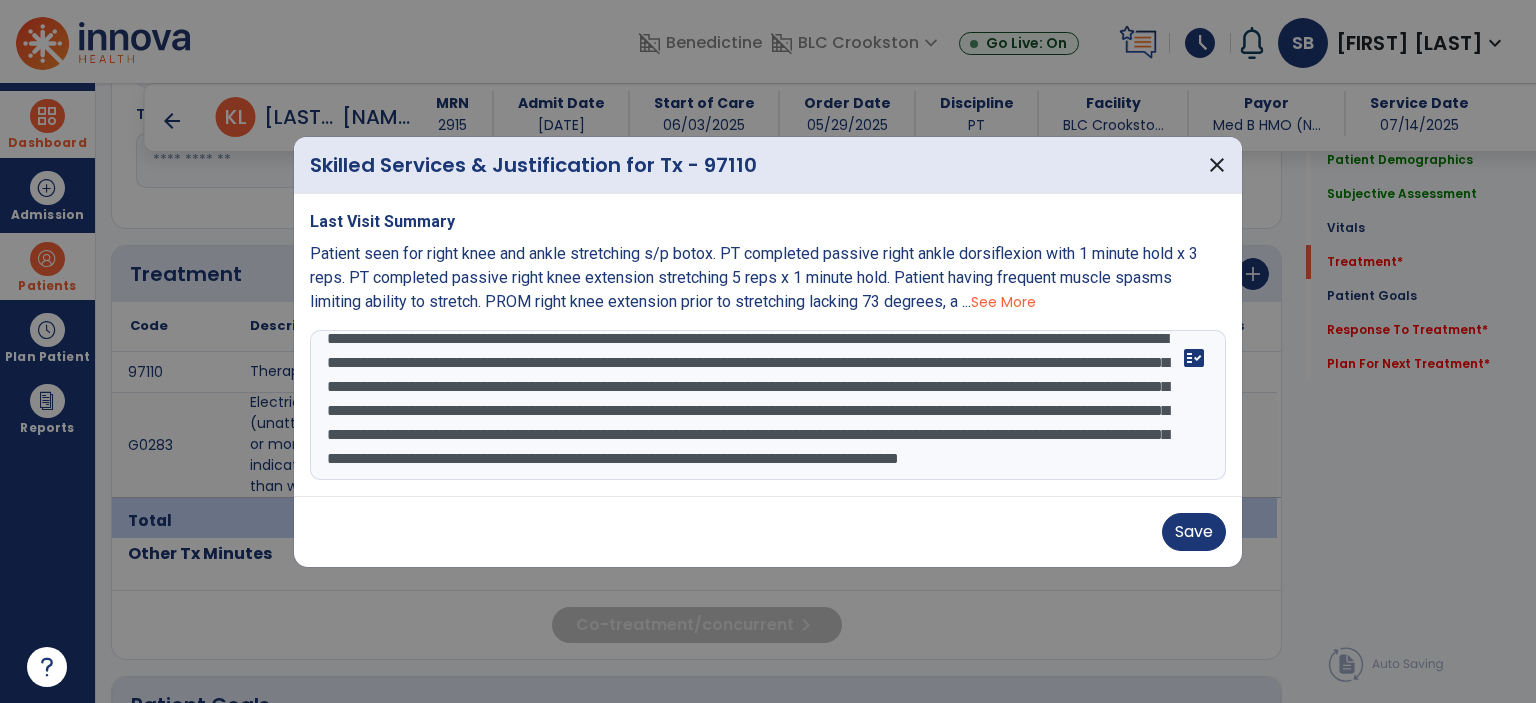 click on "See More" at bounding box center [1003, 302] 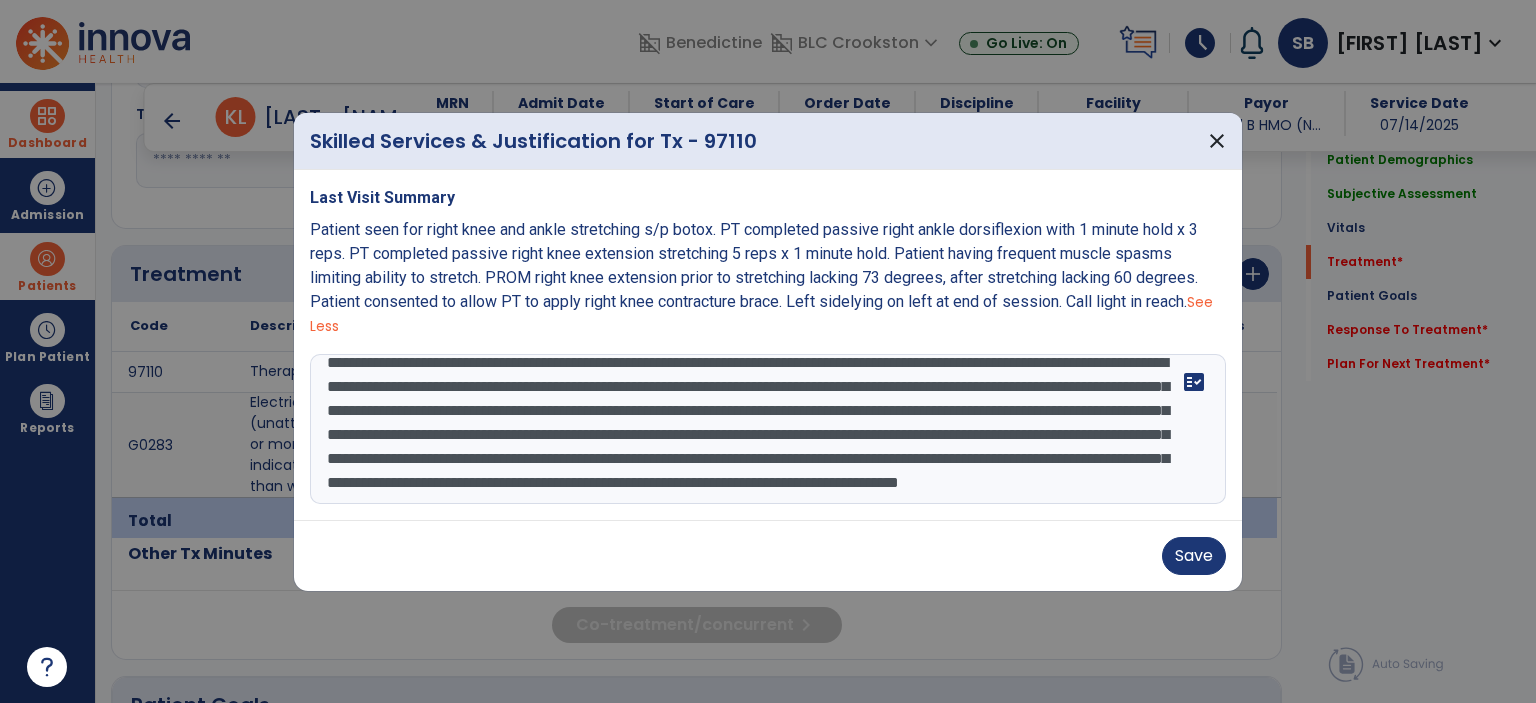 click on "See Less" at bounding box center [761, 314] 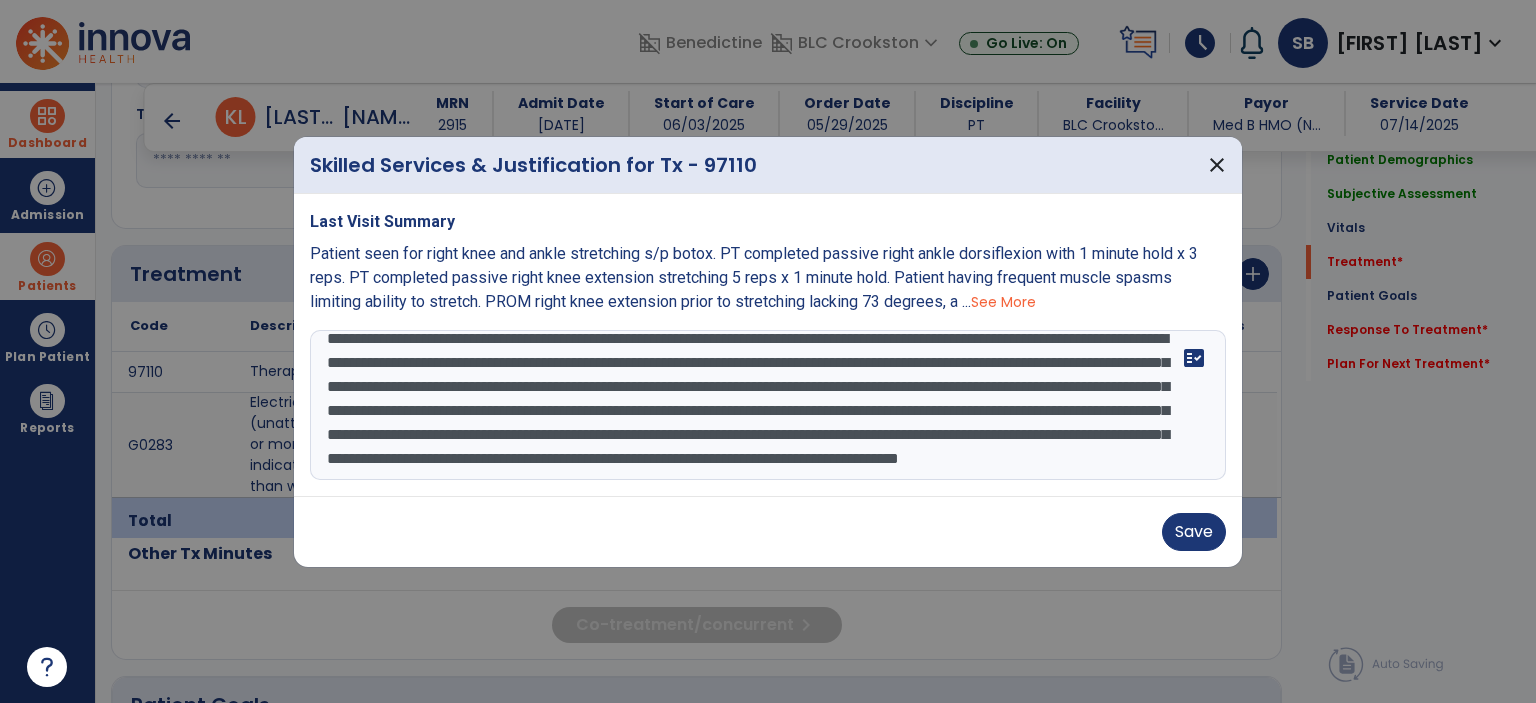 scroll, scrollTop: 0, scrollLeft: 0, axis: both 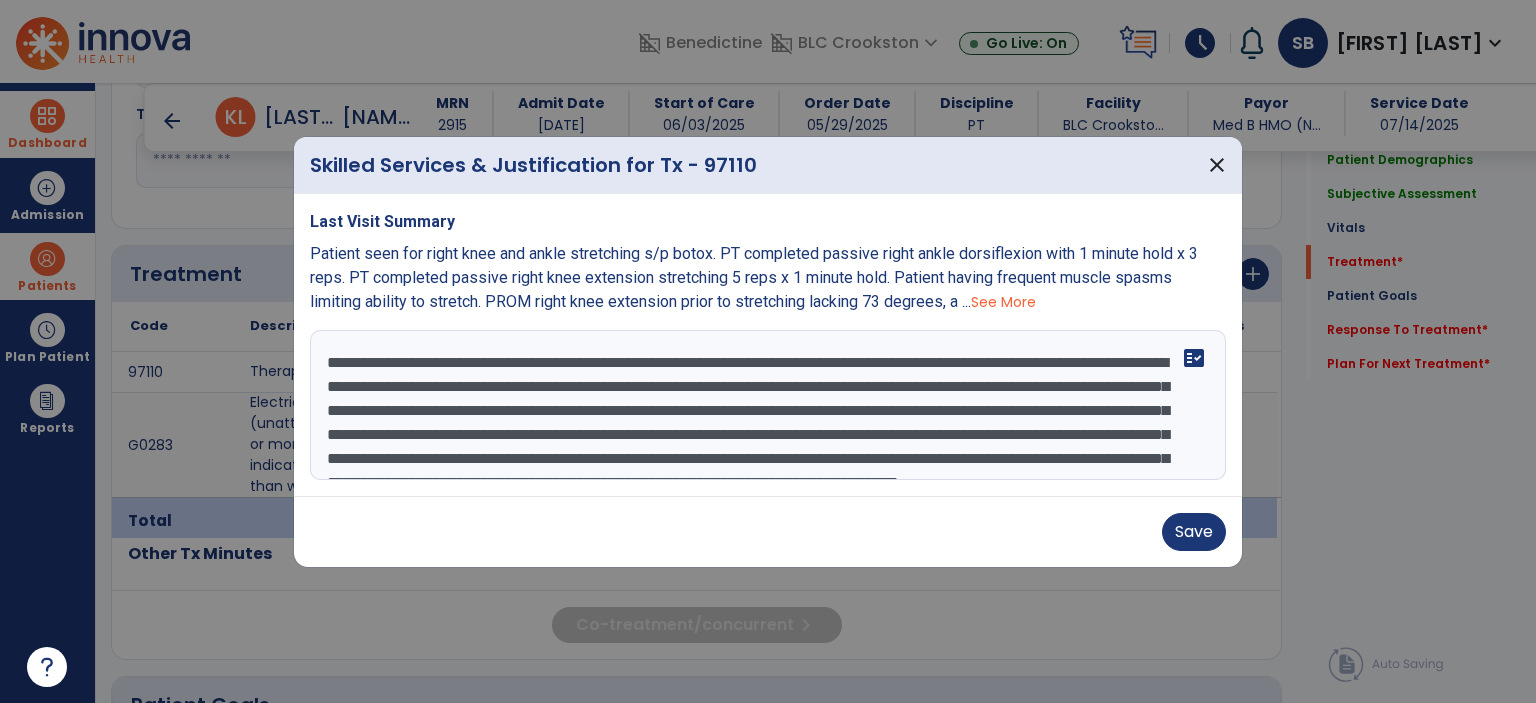 drag, startPoint x: 750, startPoint y: 411, endPoint x: 445, endPoint y: 414, distance: 305.01474 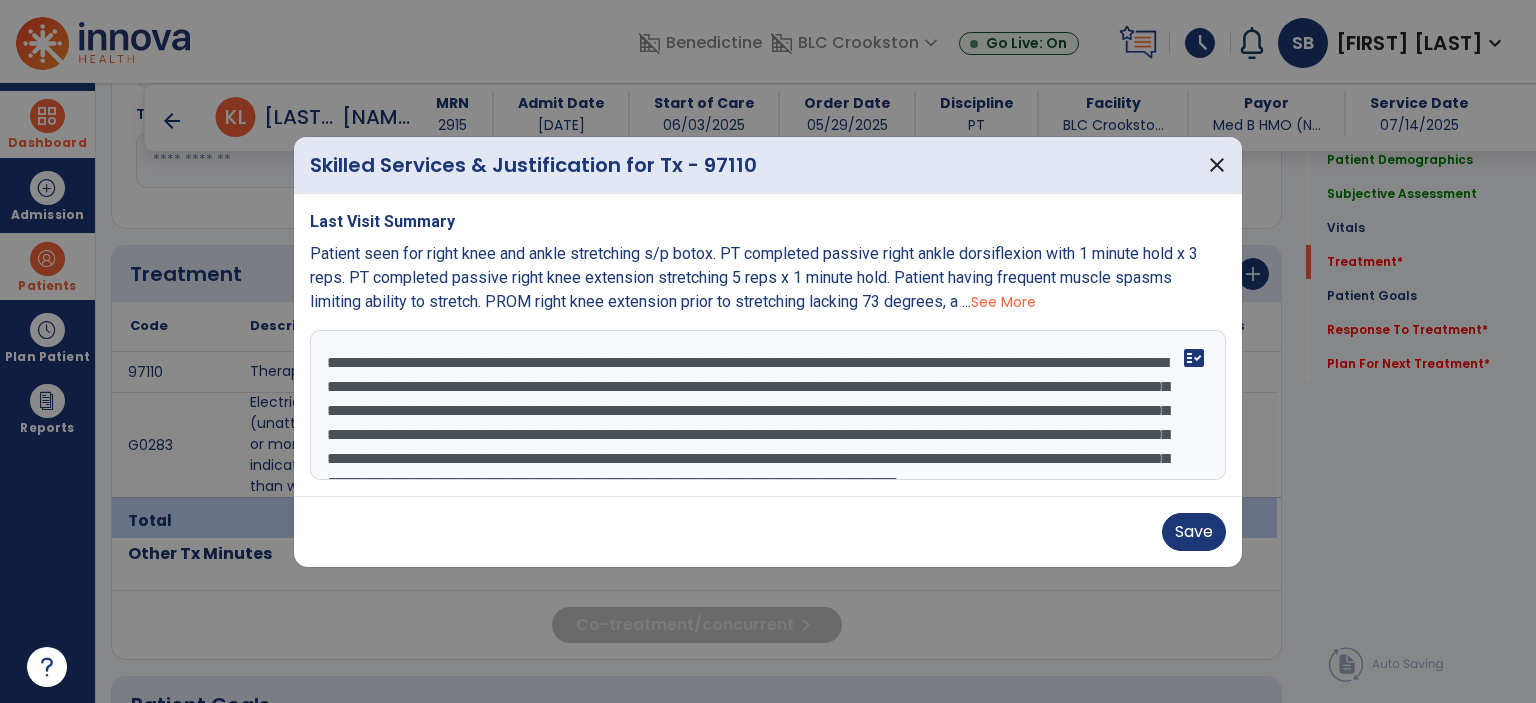 click on "**********" at bounding box center (768, 405) 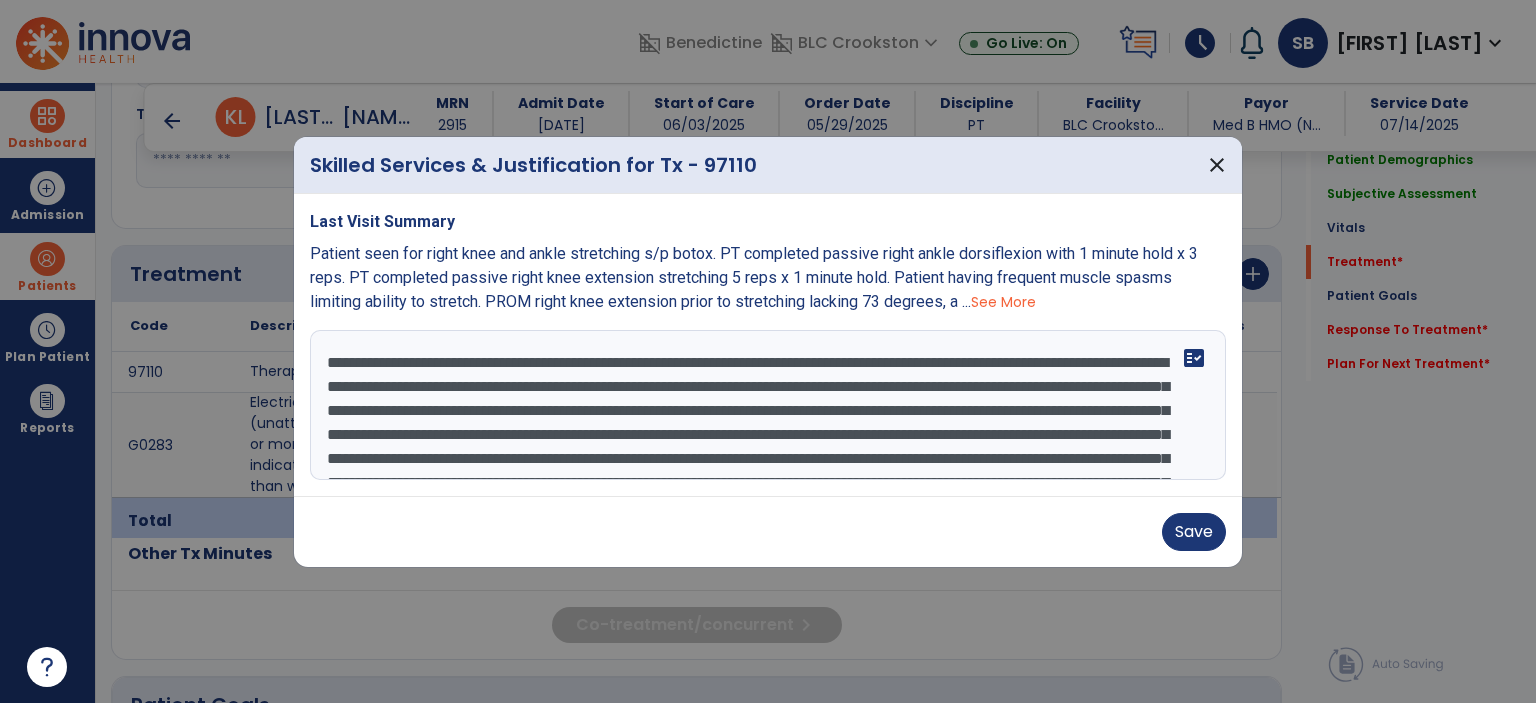 click on "**********" at bounding box center [768, 405] 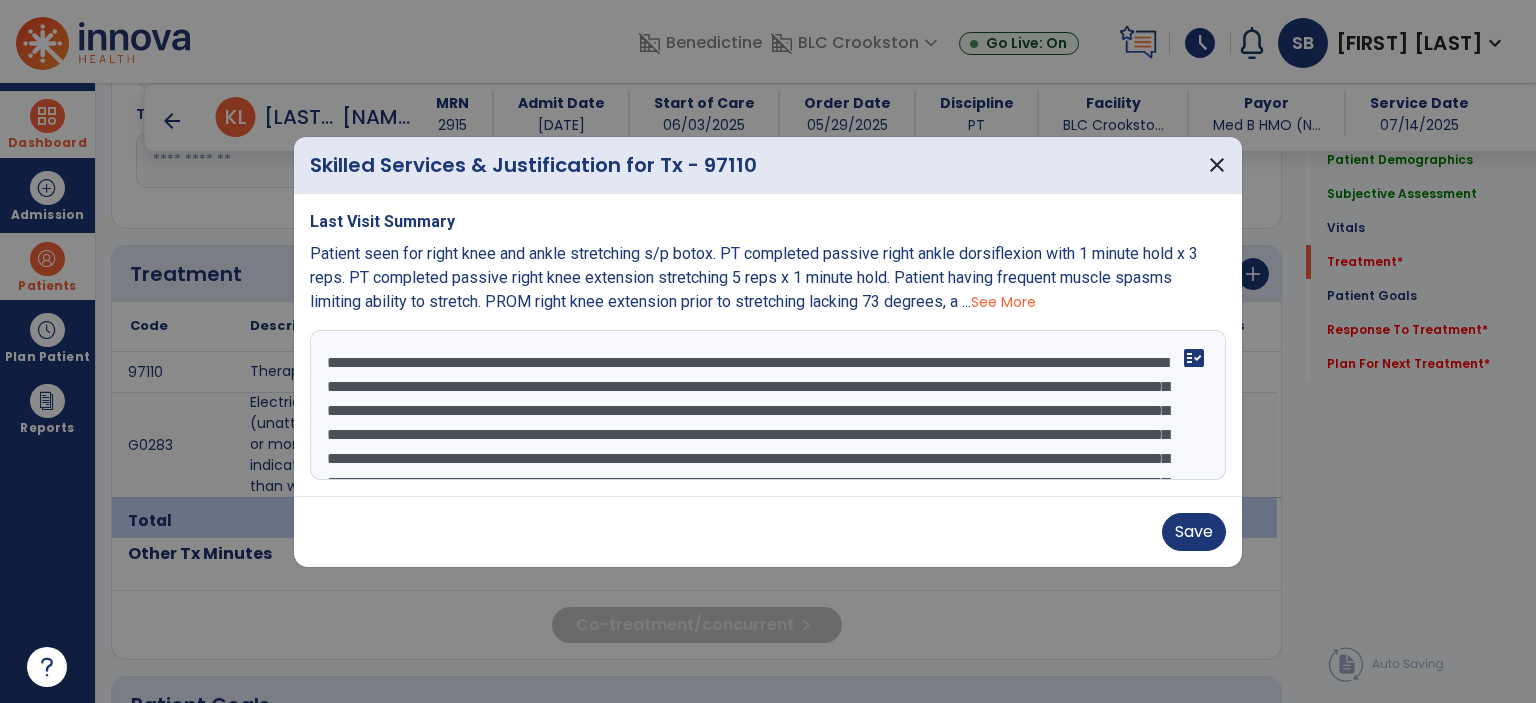 scroll, scrollTop: 4, scrollLeft: 0, axis: vertical 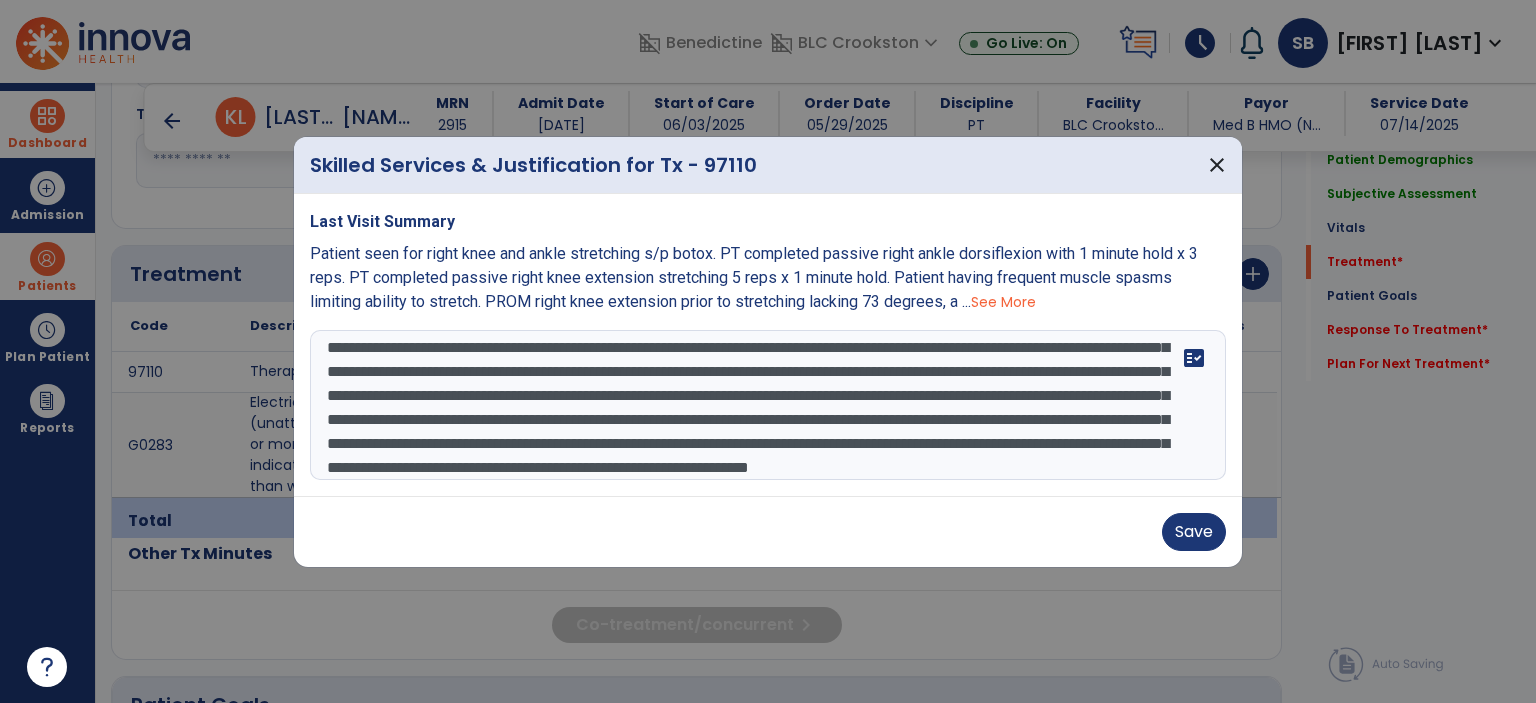 click on "**********" at bounding box center (768, 405) 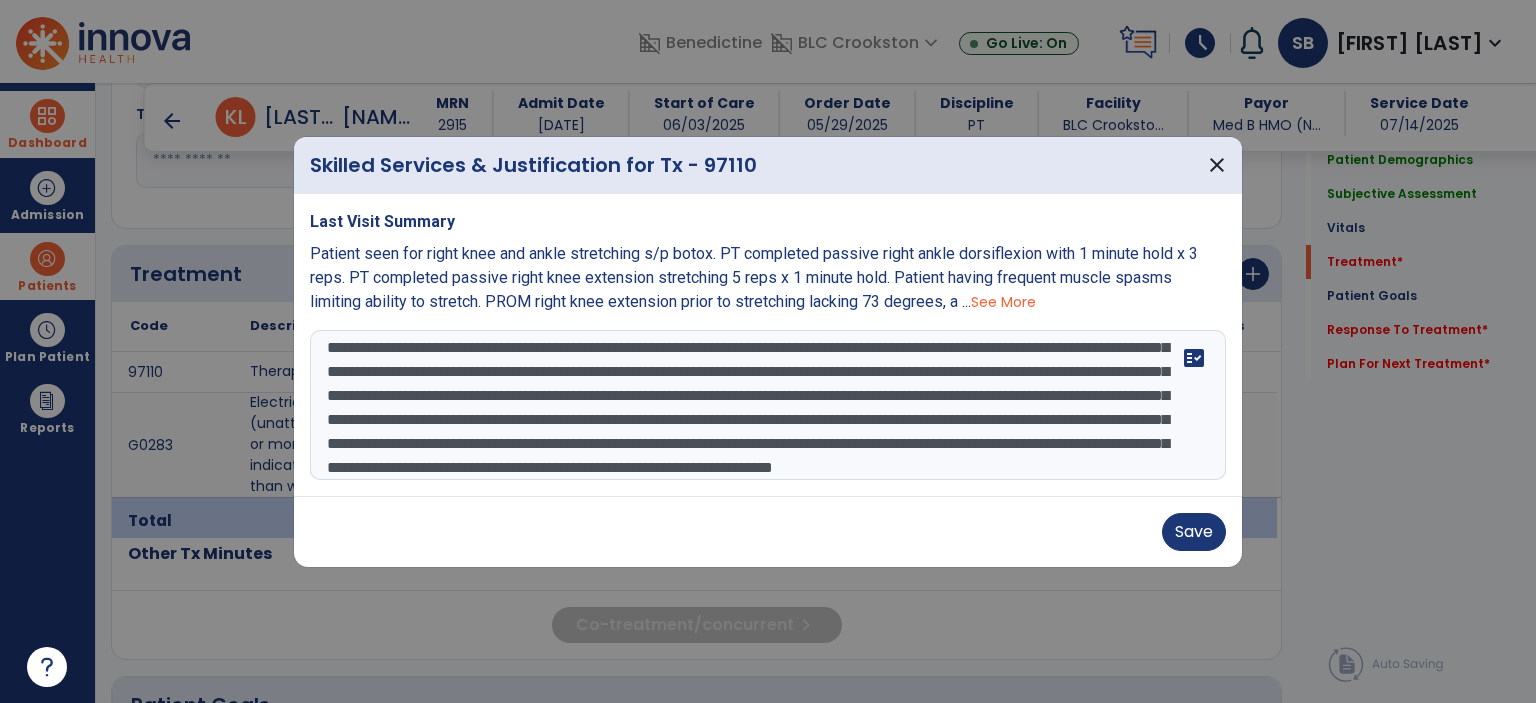 click on "**********" at bounding box center (768, 405) 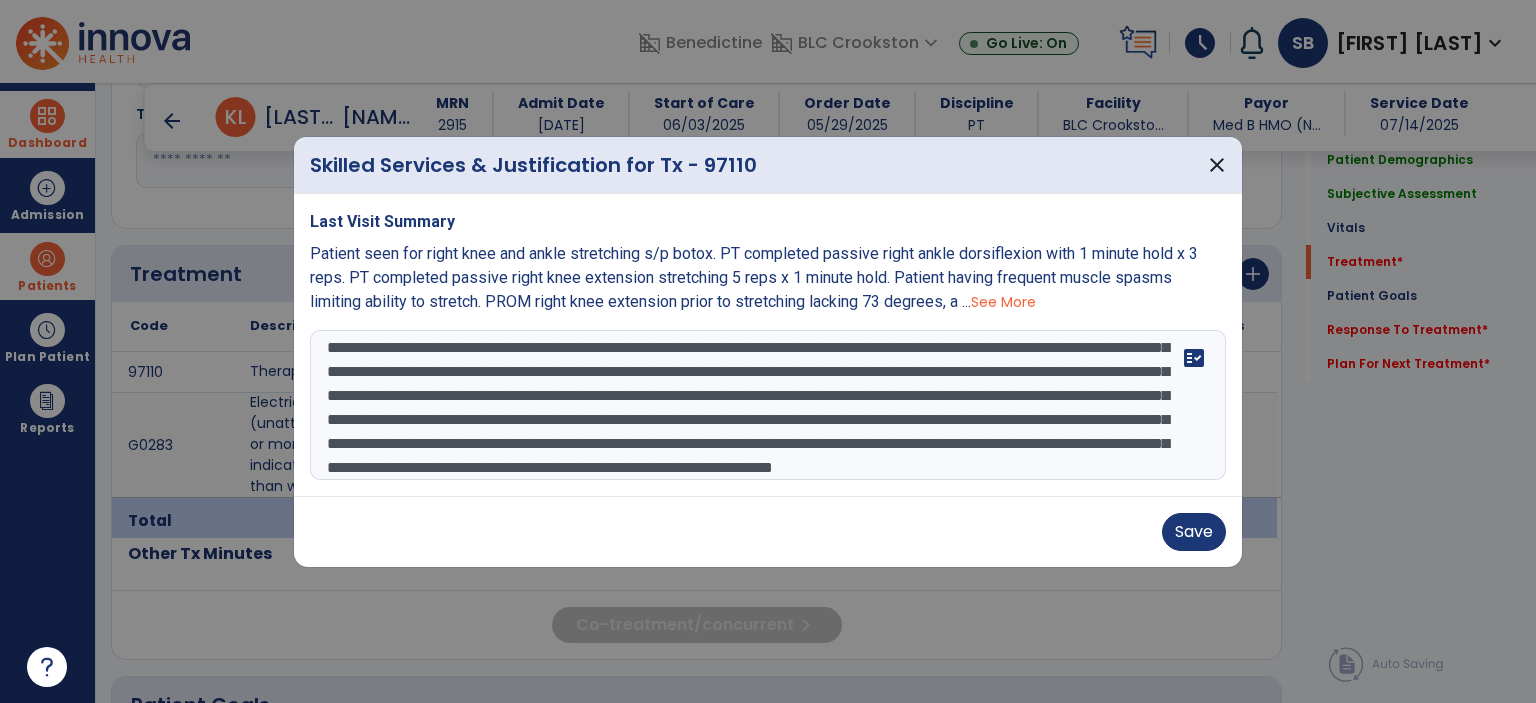 drag, startPoint x: 1000, startPoint y: 446, endPoint x: 847, endPoint y: 421, distance: 155.02902 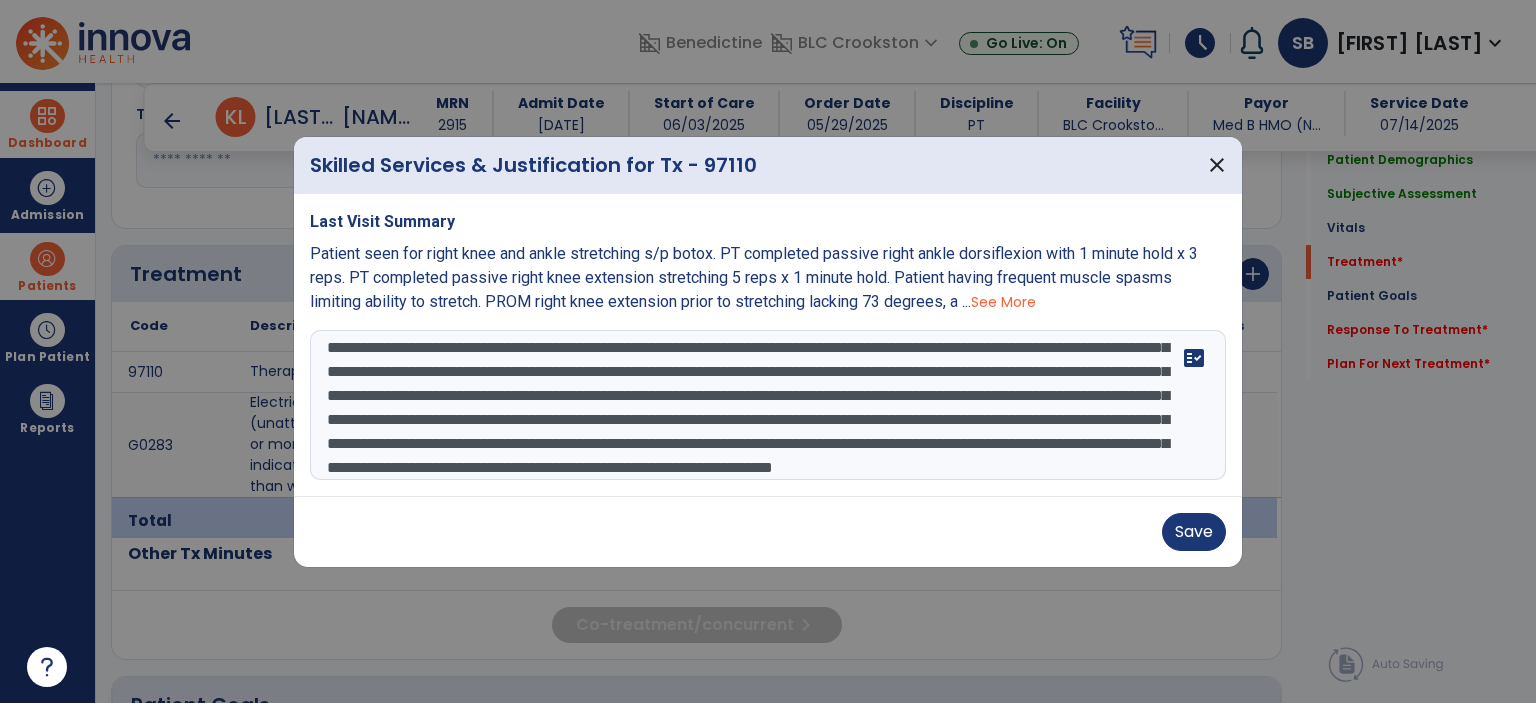 click on "**********" at bounding box center [768, 405] 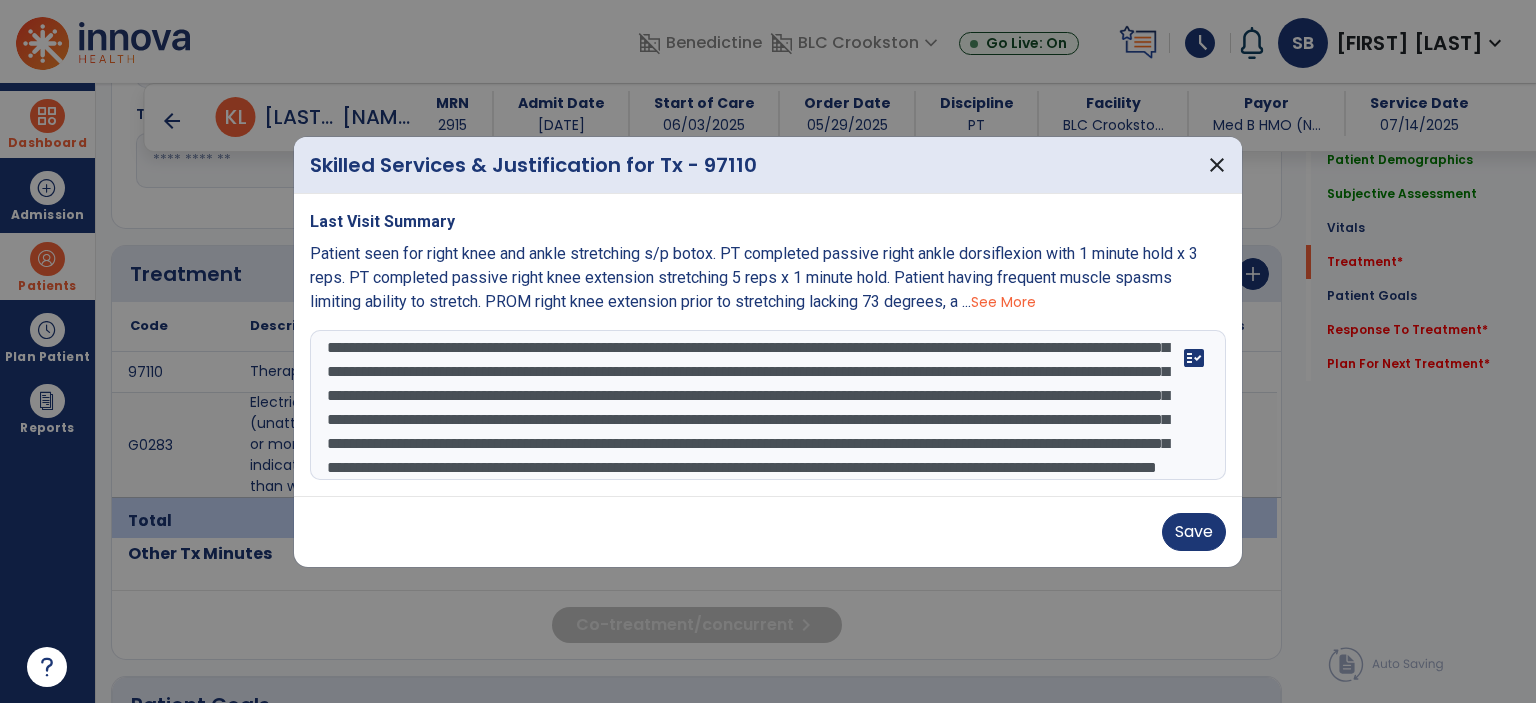 click on "**********" at bounding box center (768, 405) 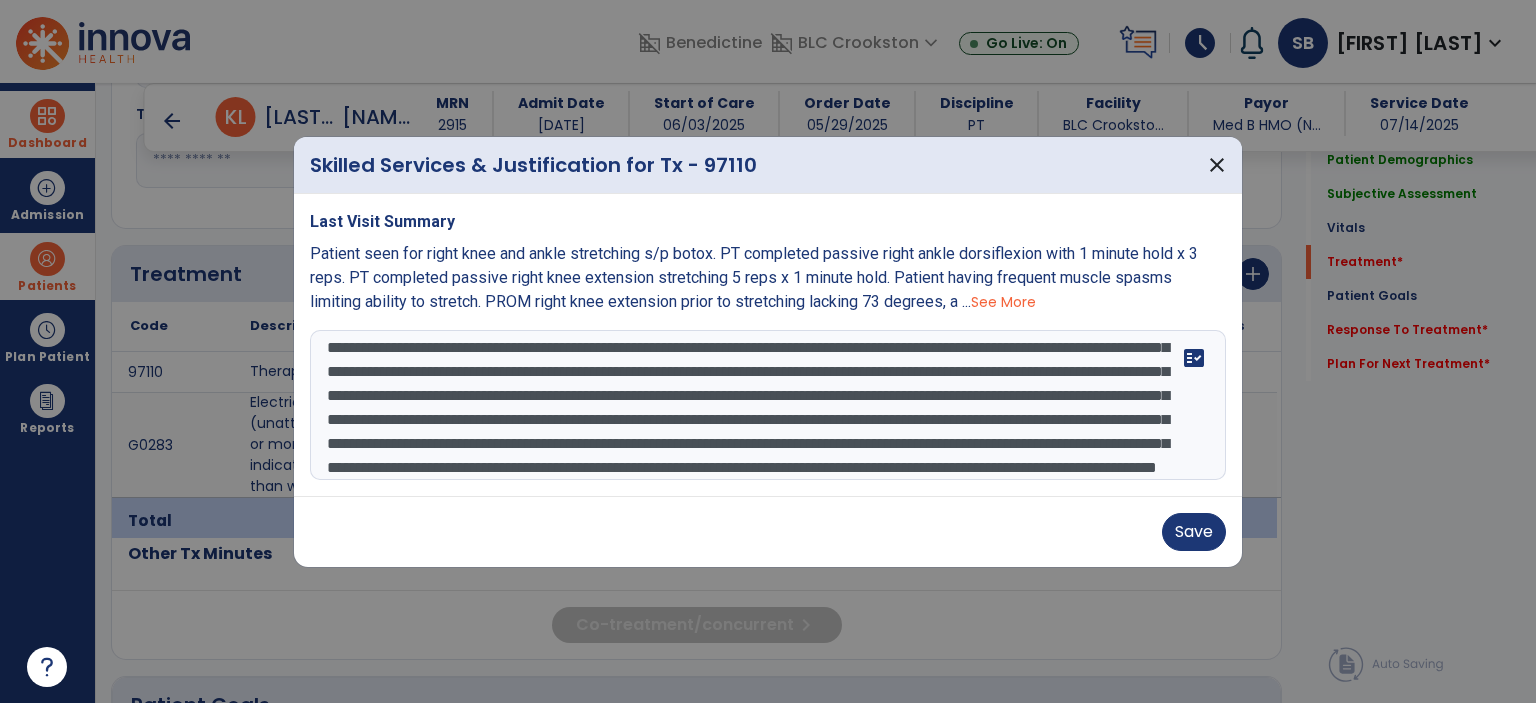 scroll, scrollTop: 48, scrollLeft: 0, axis: vertical 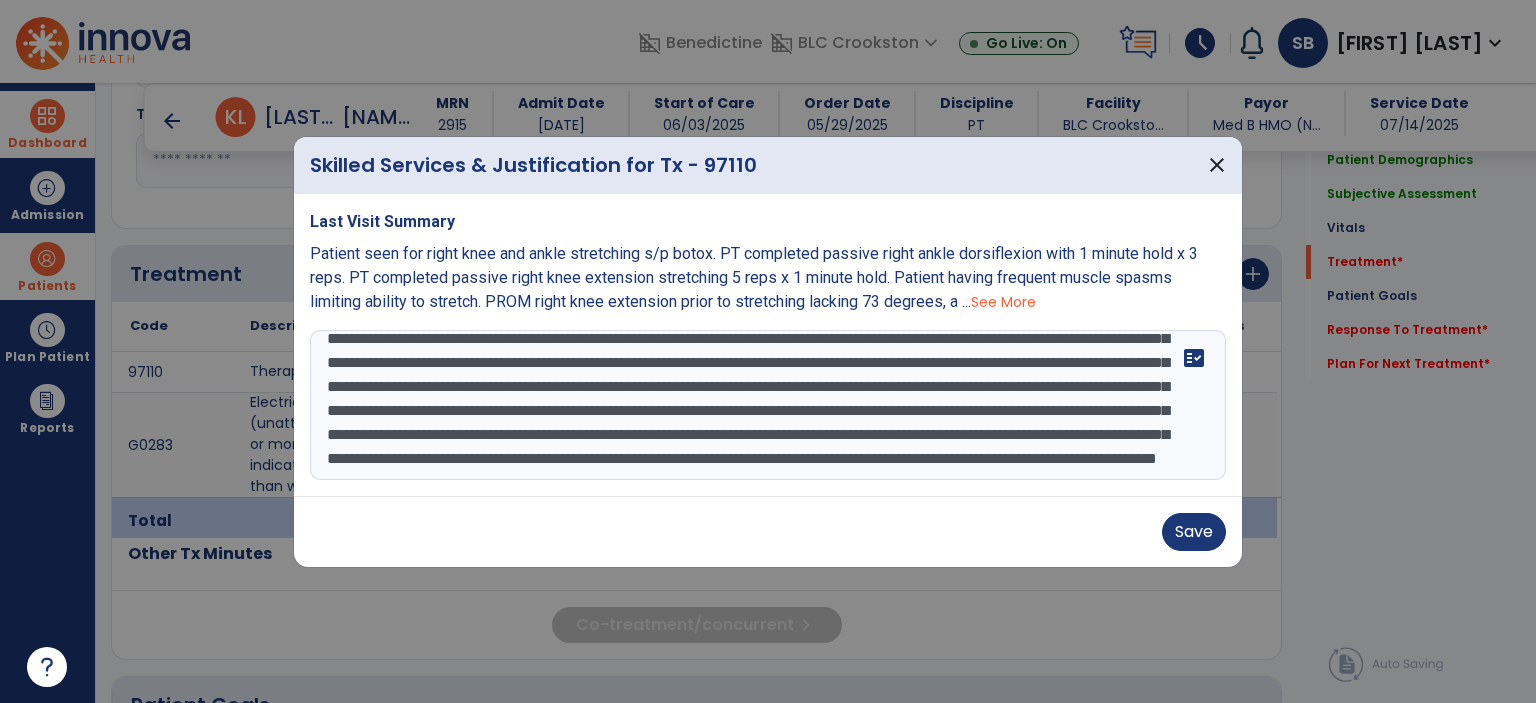 click on "**********" at bounding box center [768, 405] 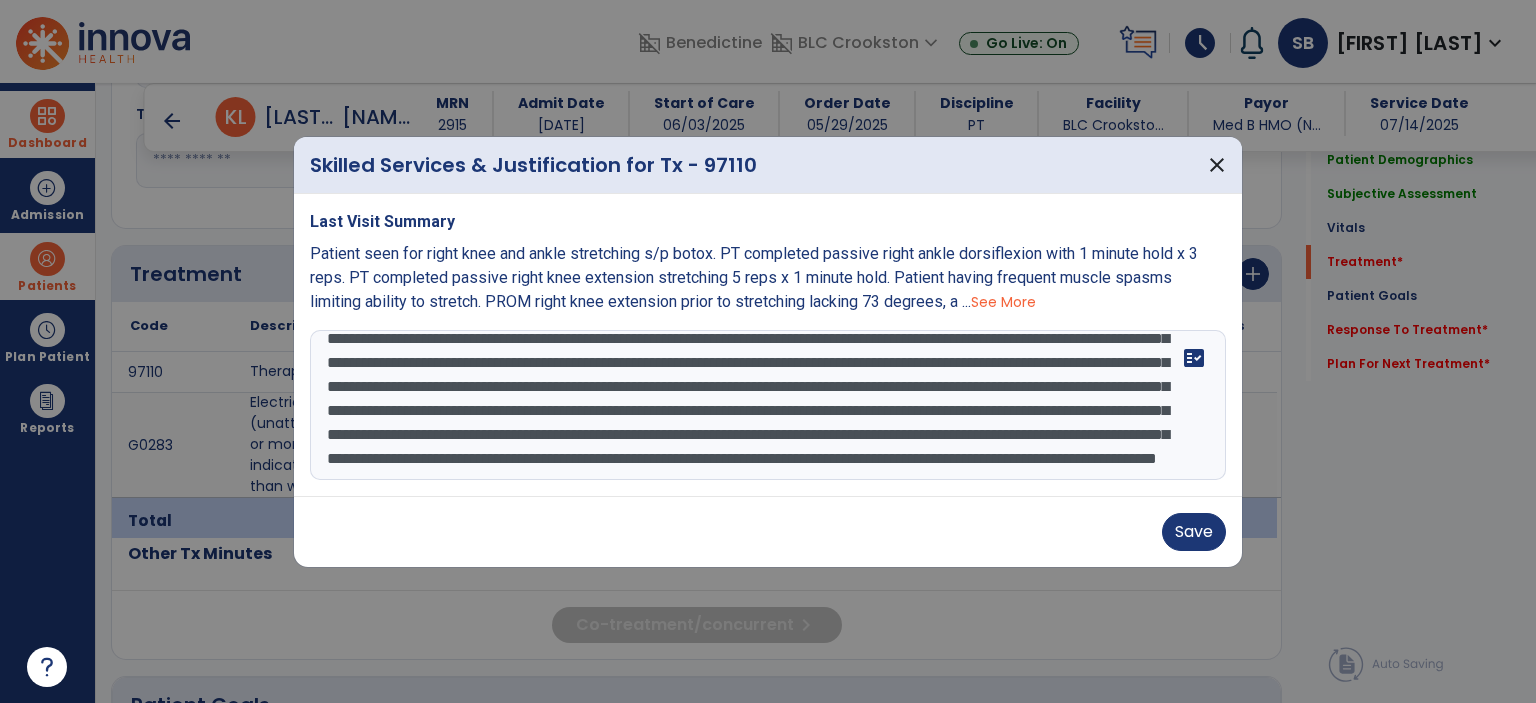 scroll, scrollTop: 120, scrollLeft: 0, axis: vertical 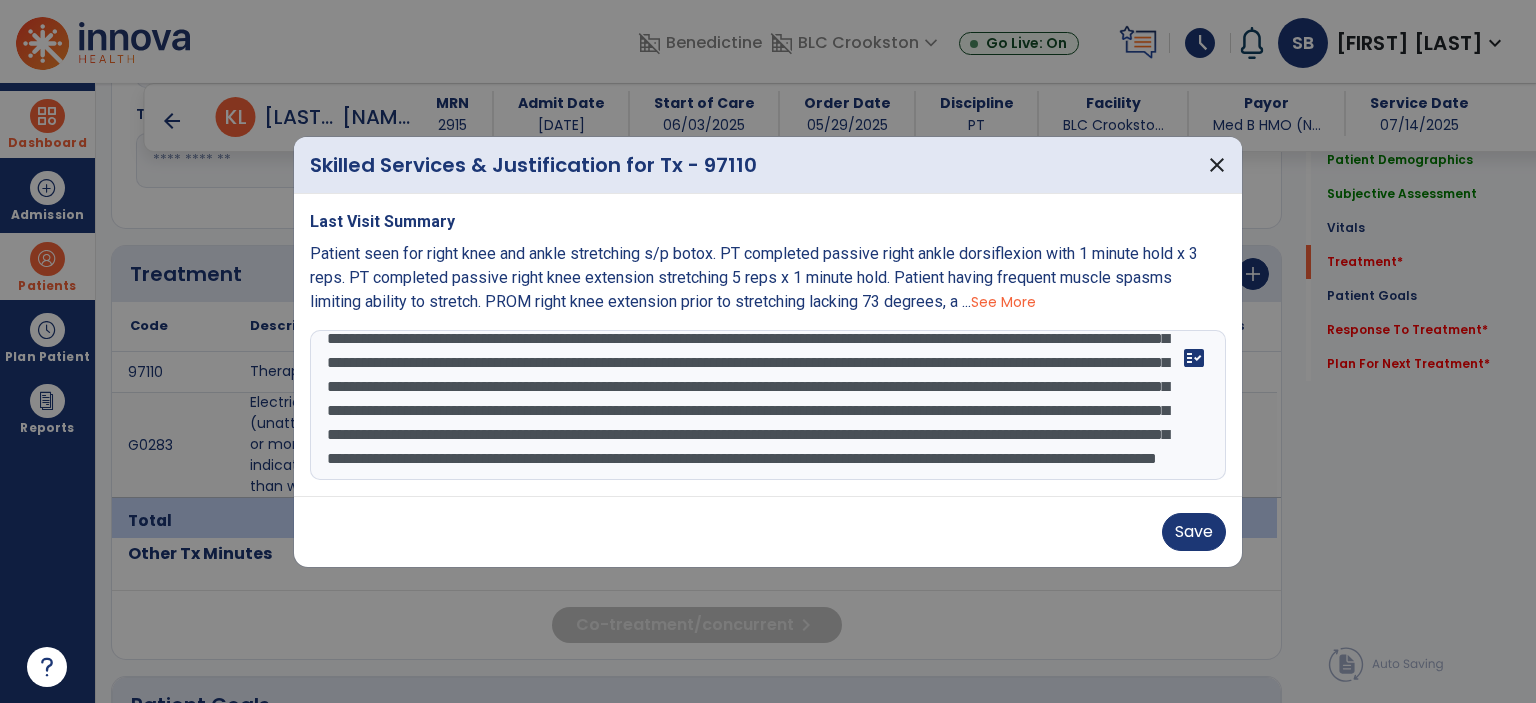 click on "**********" at bounding box center [768, 405] 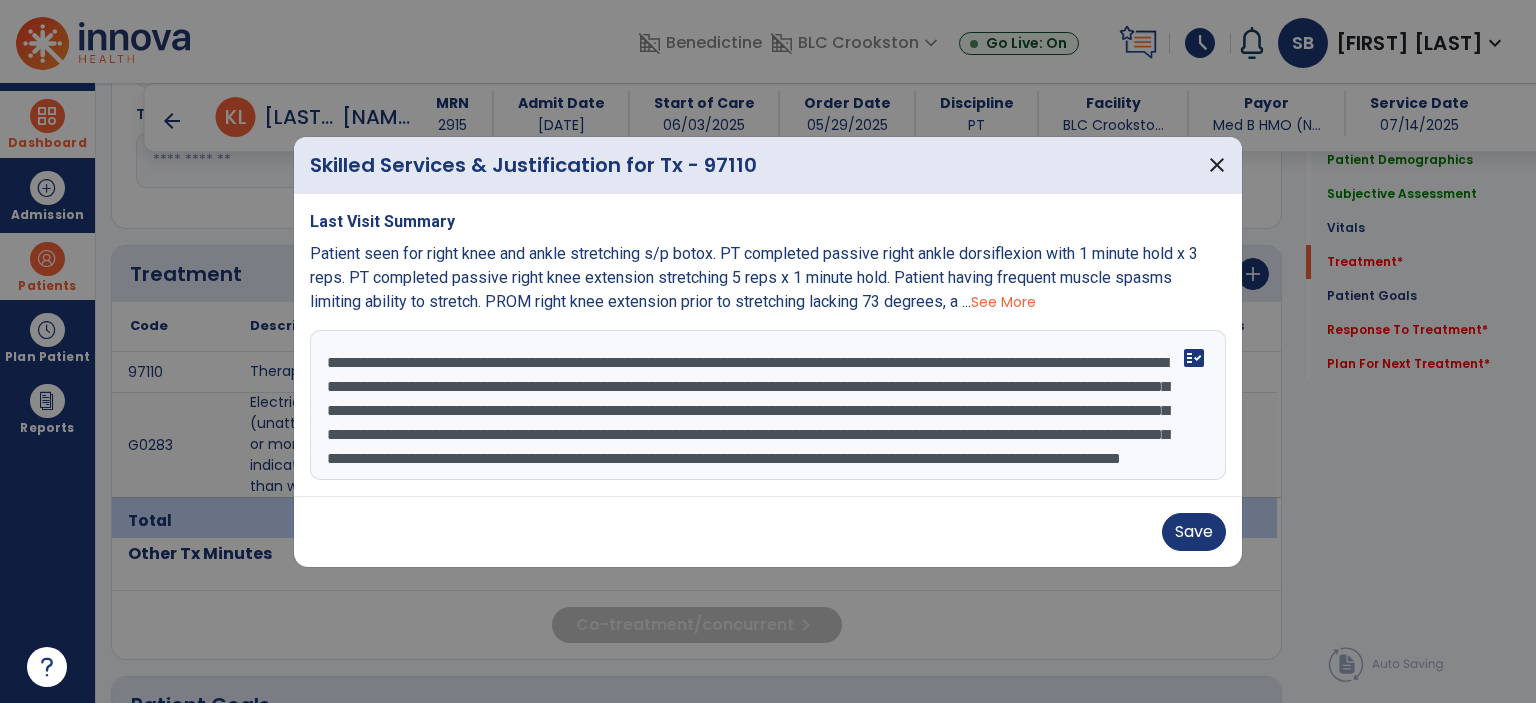 scroll, scrollTop: 48, scrollLeft: 0, axis: vertical 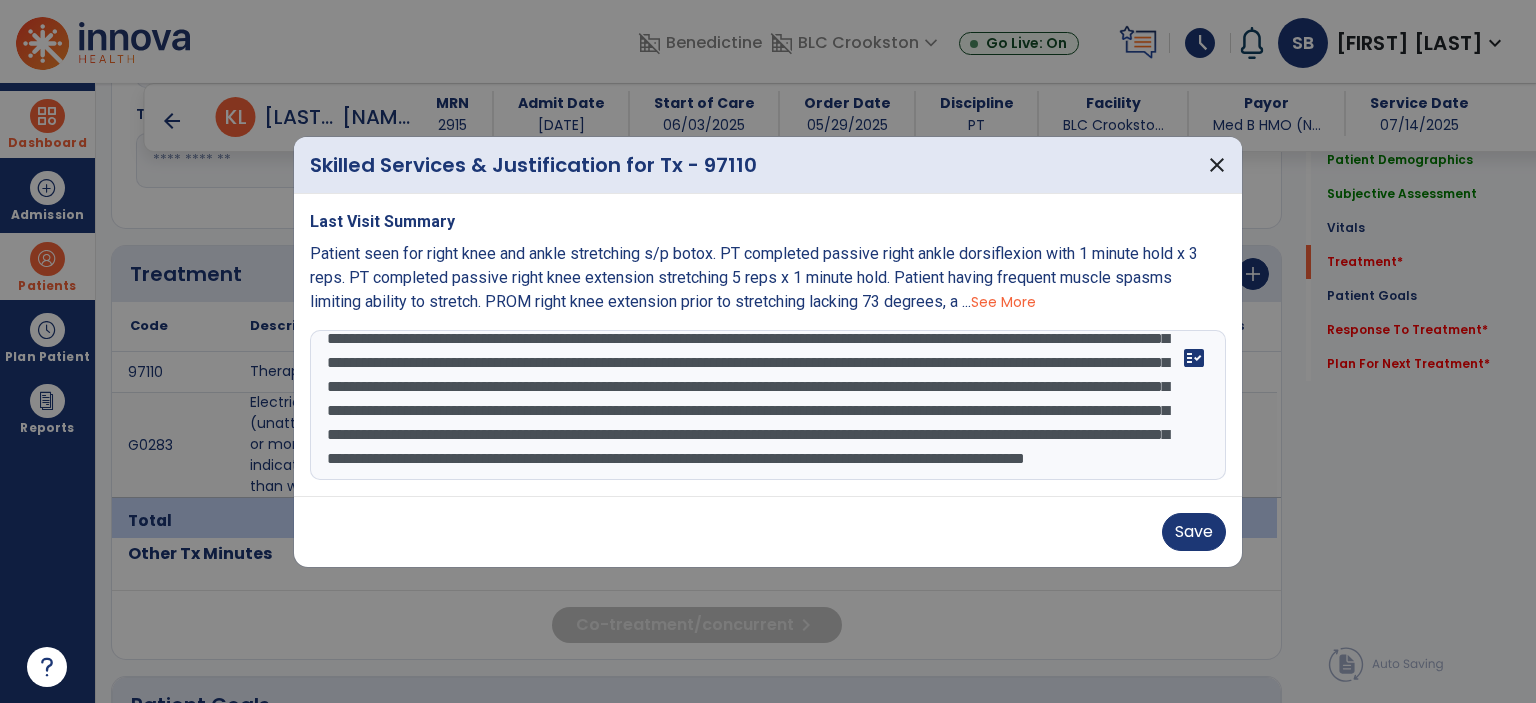 click on "**********" at bounding box center [768, 405] 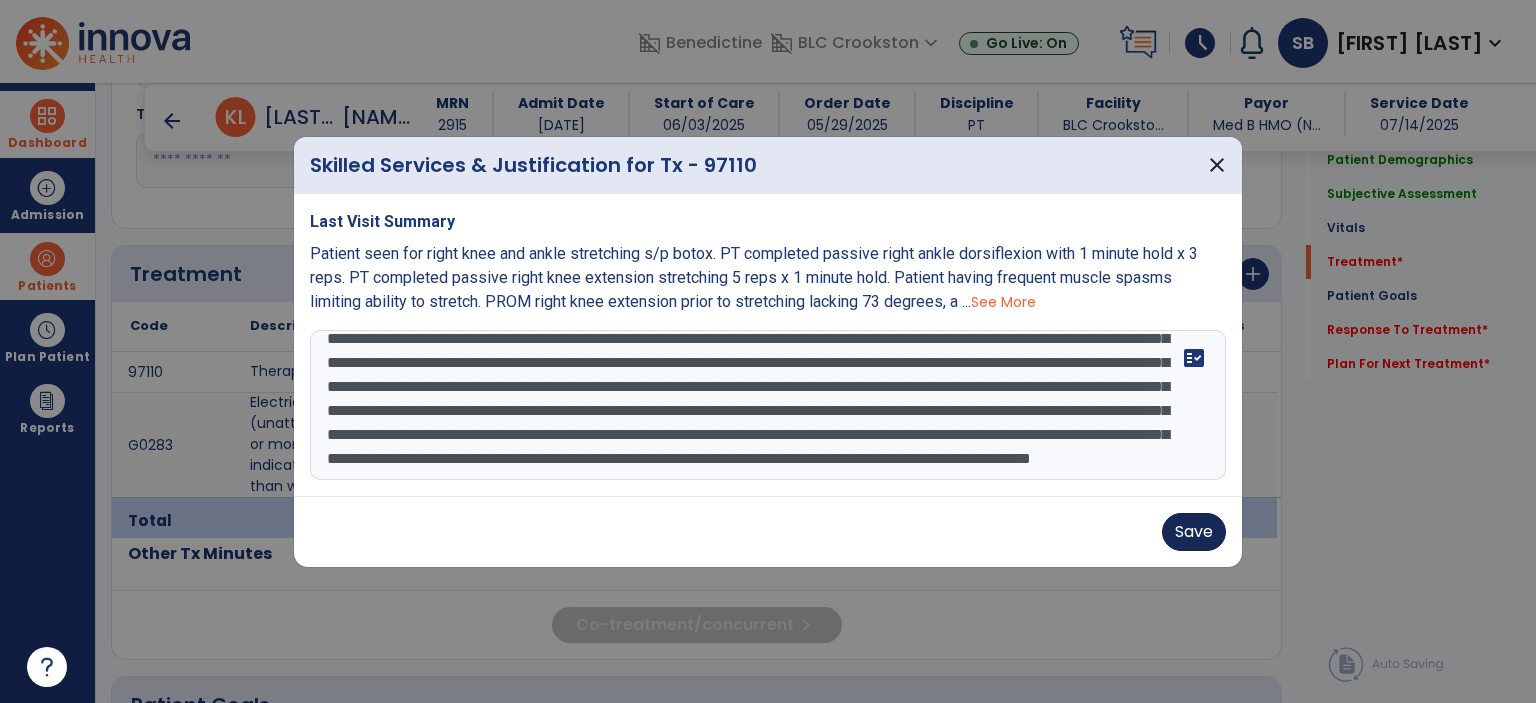 type on "**********" 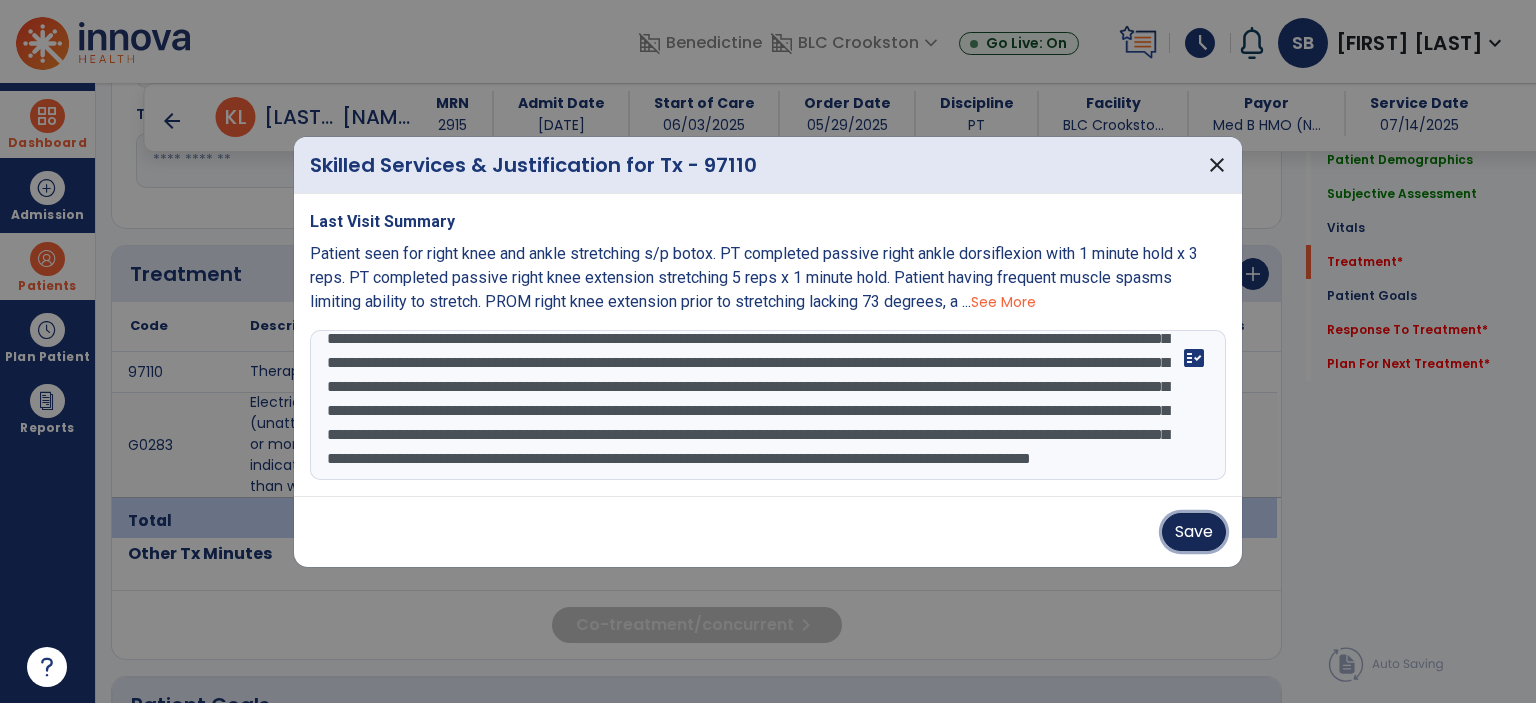 click on "Save" at bounding box center (1194, 532) 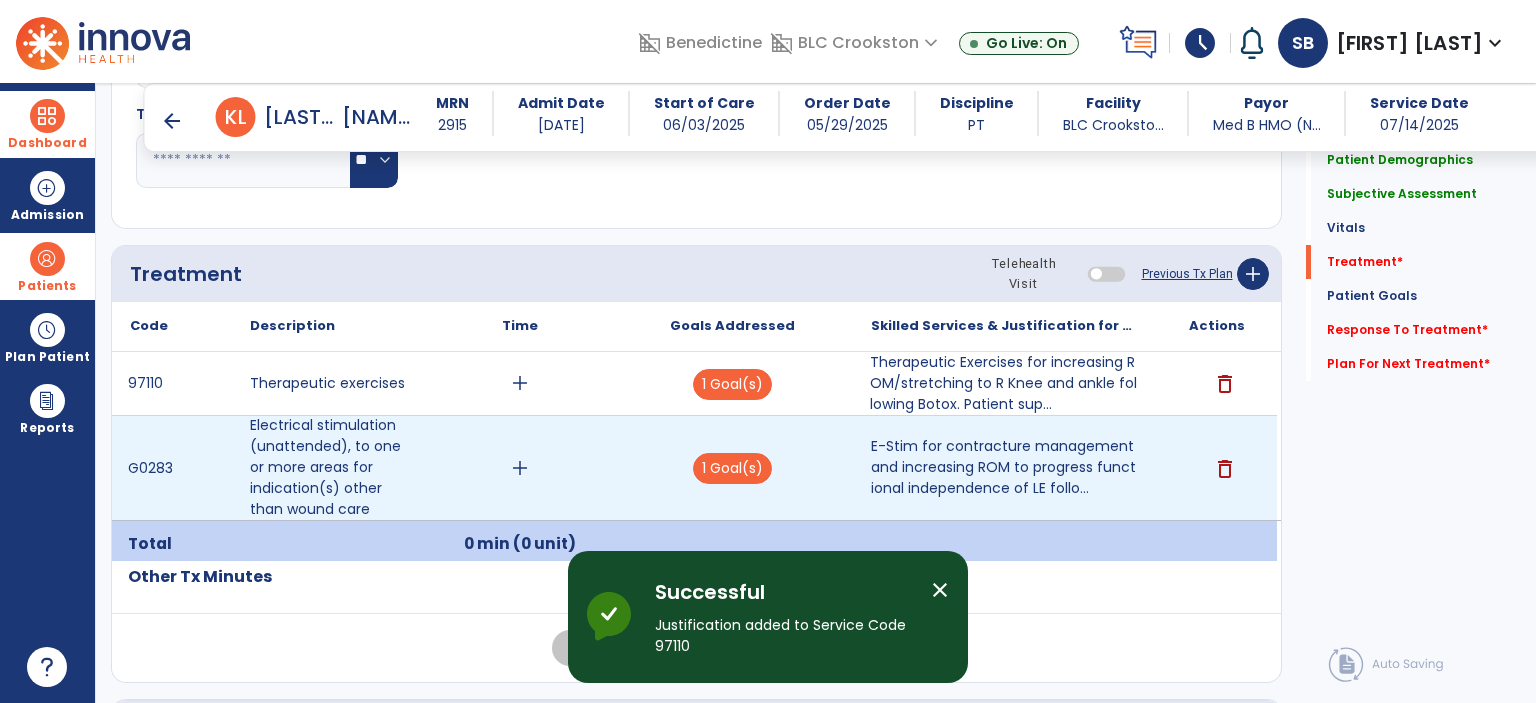 click on "add" at bounding box center [520, 468] 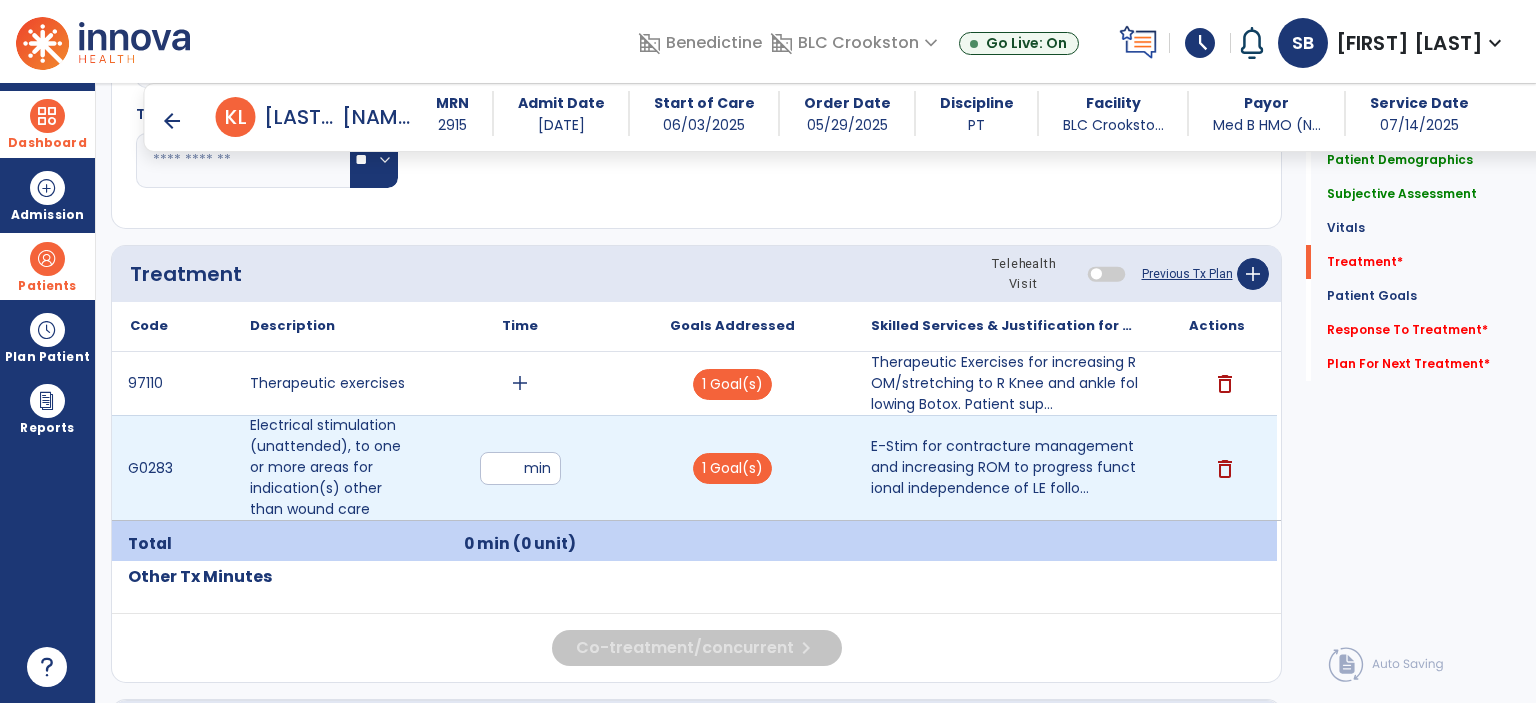 type on "**" 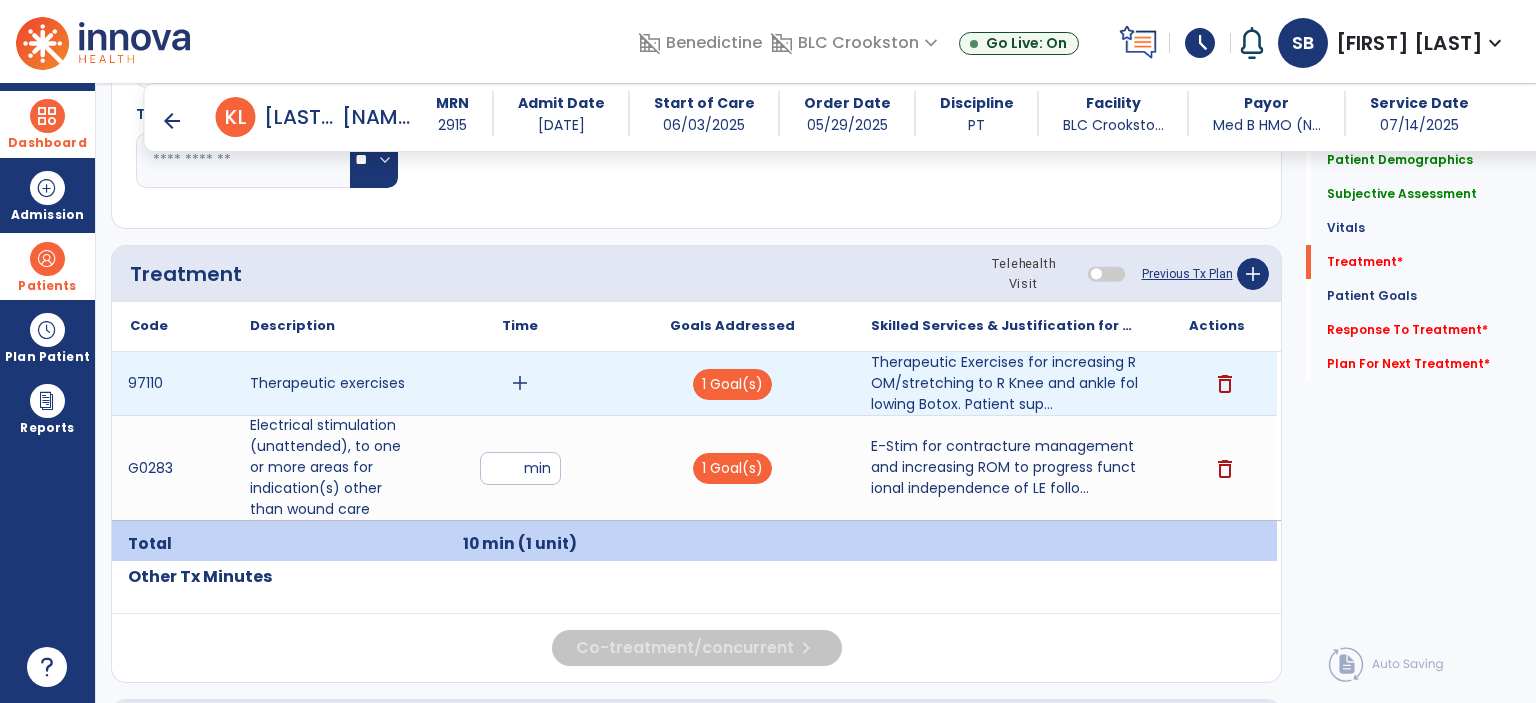 click on "add" at bounding box center [520, 383] 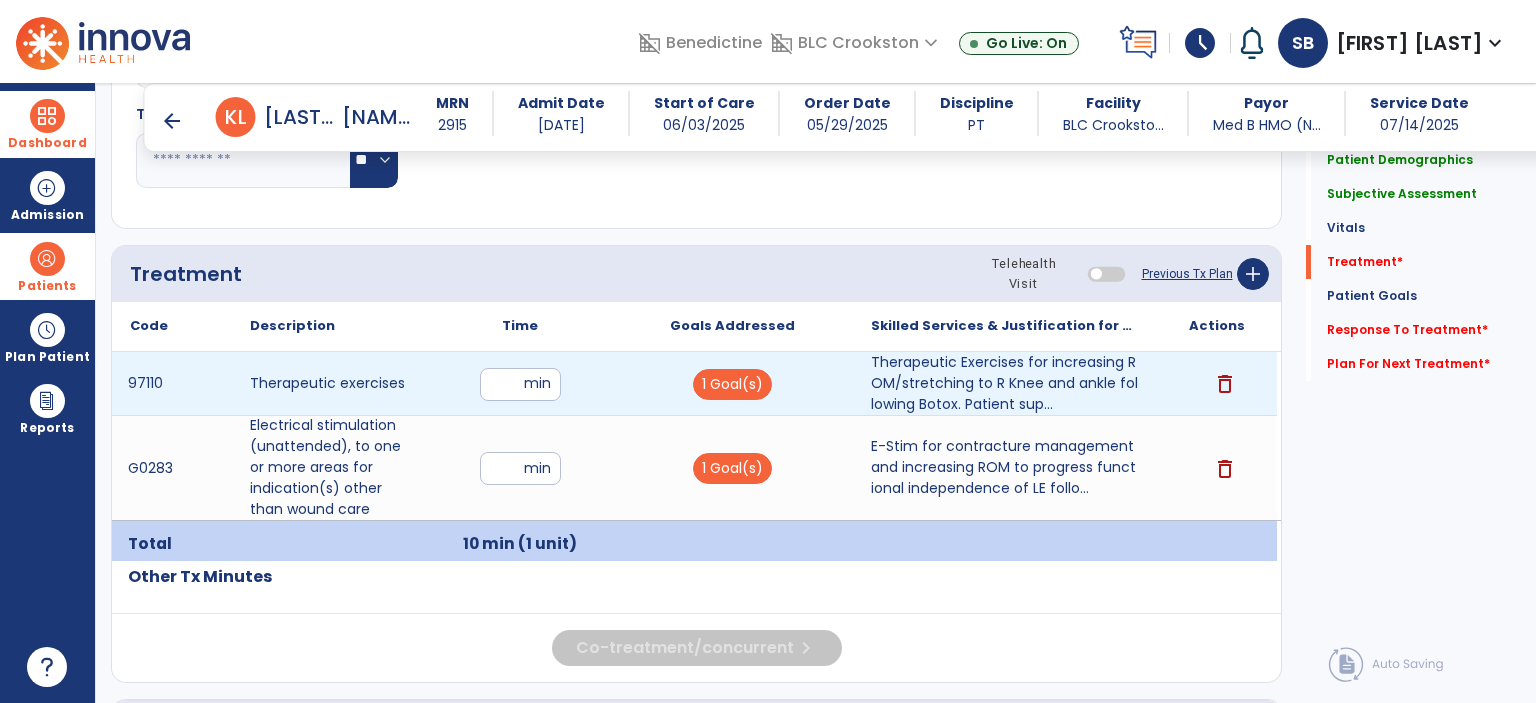 type on "**" 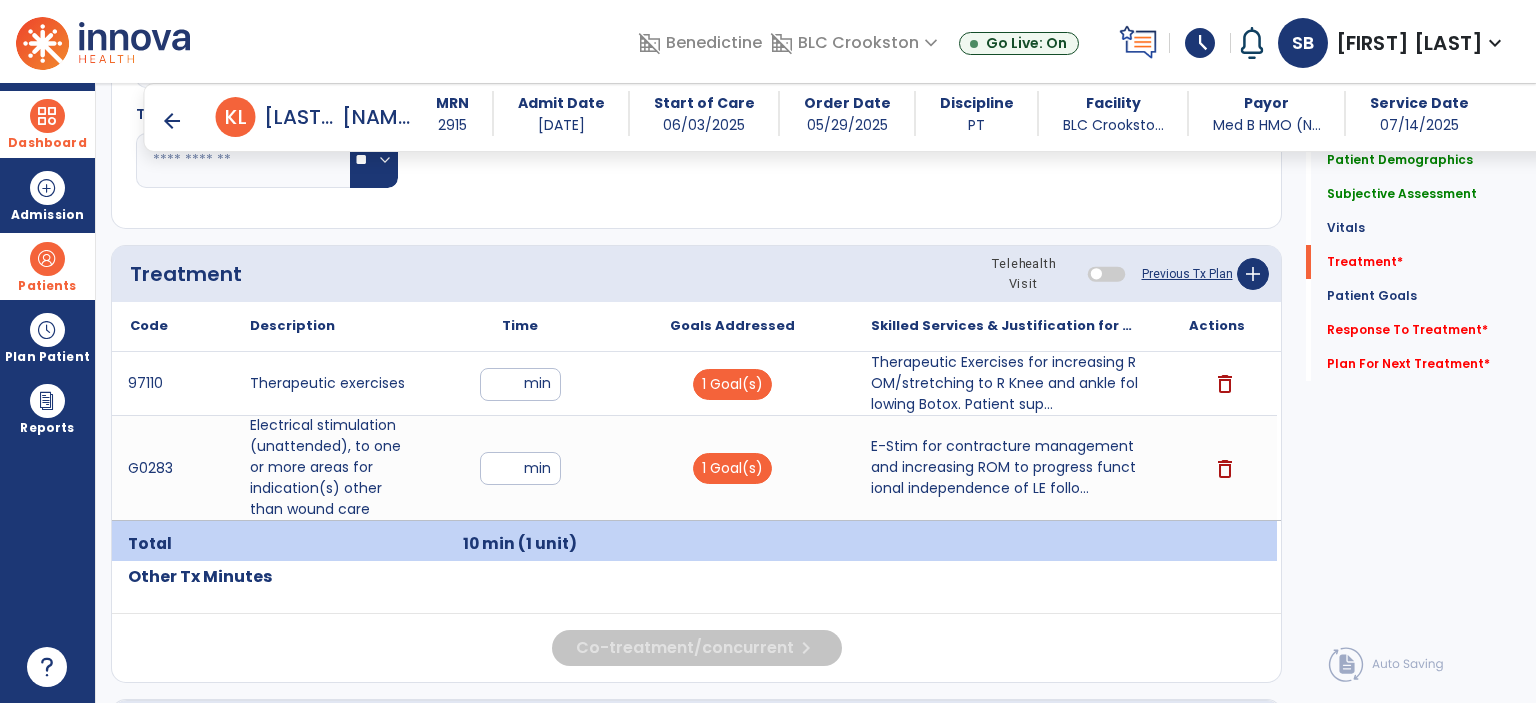 click on "Treatment Telehealth Visit  Previous Tx Plan   add" 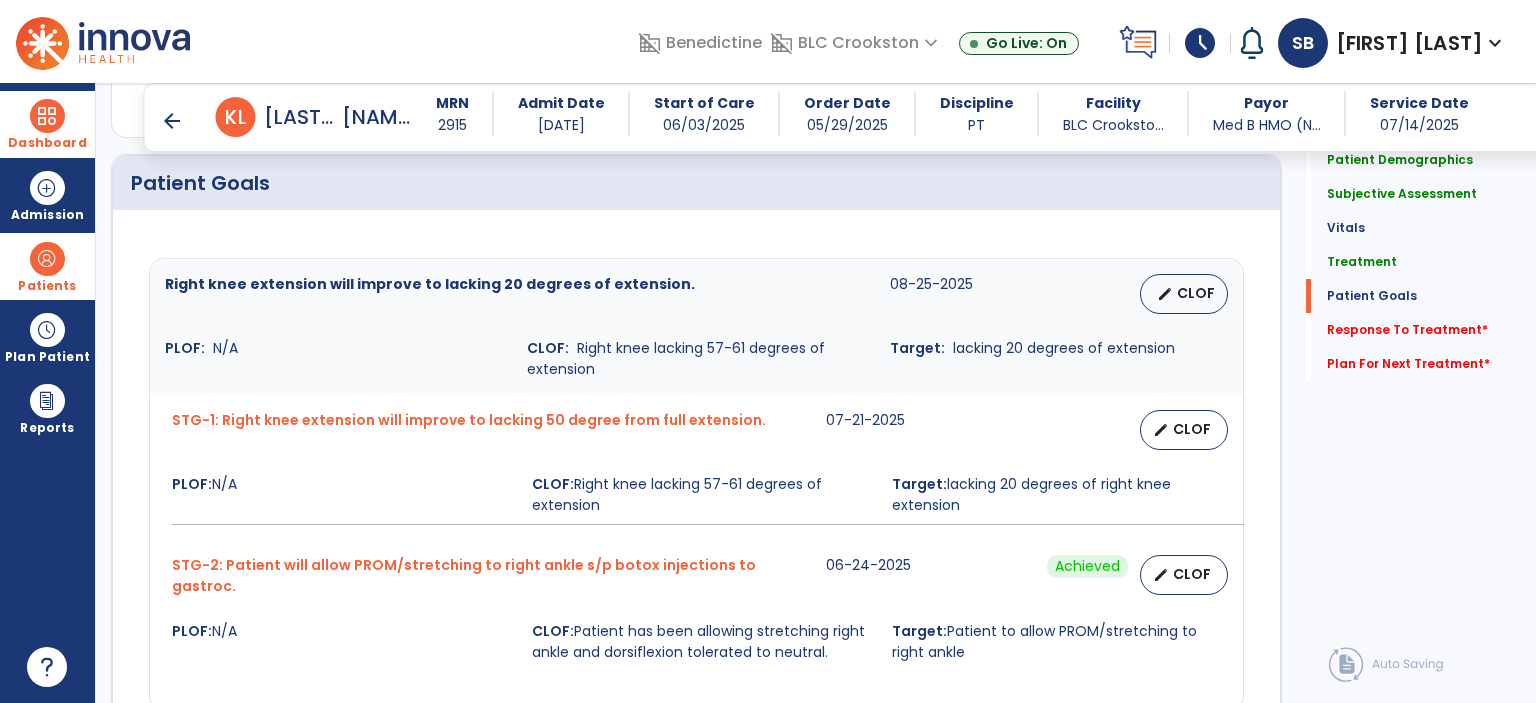 scroll, scrollTop: 2285, scrollLeft: 0, axis: vertical 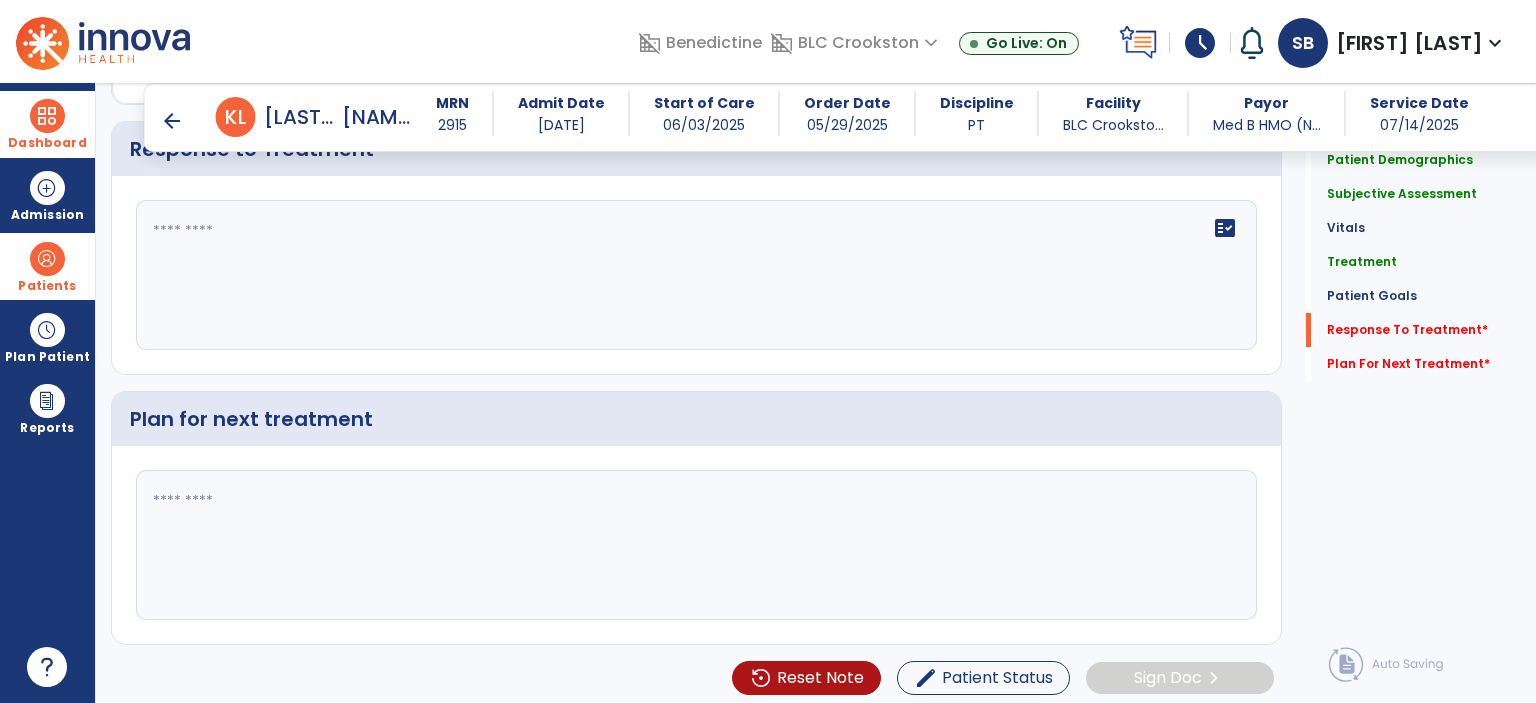 click on "fact_check" 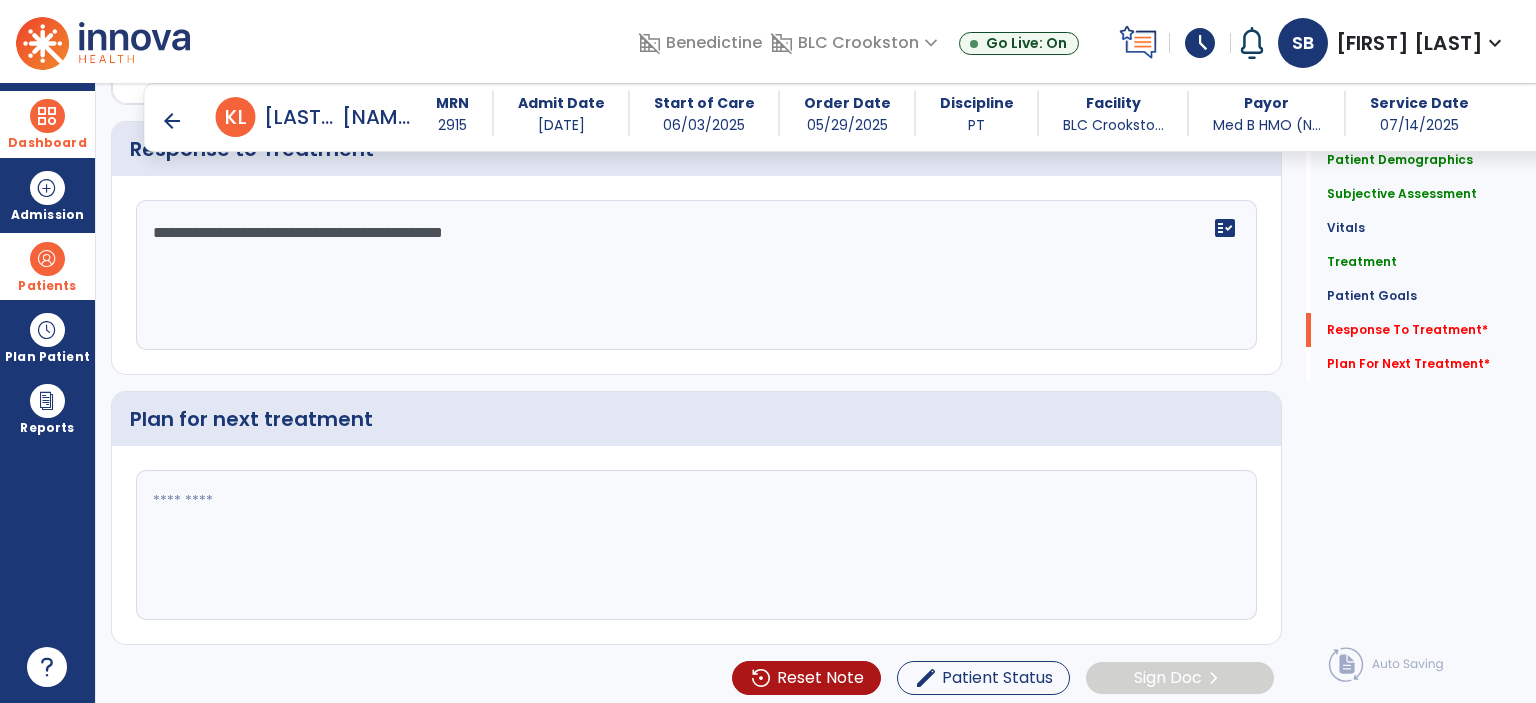 type on "**********" 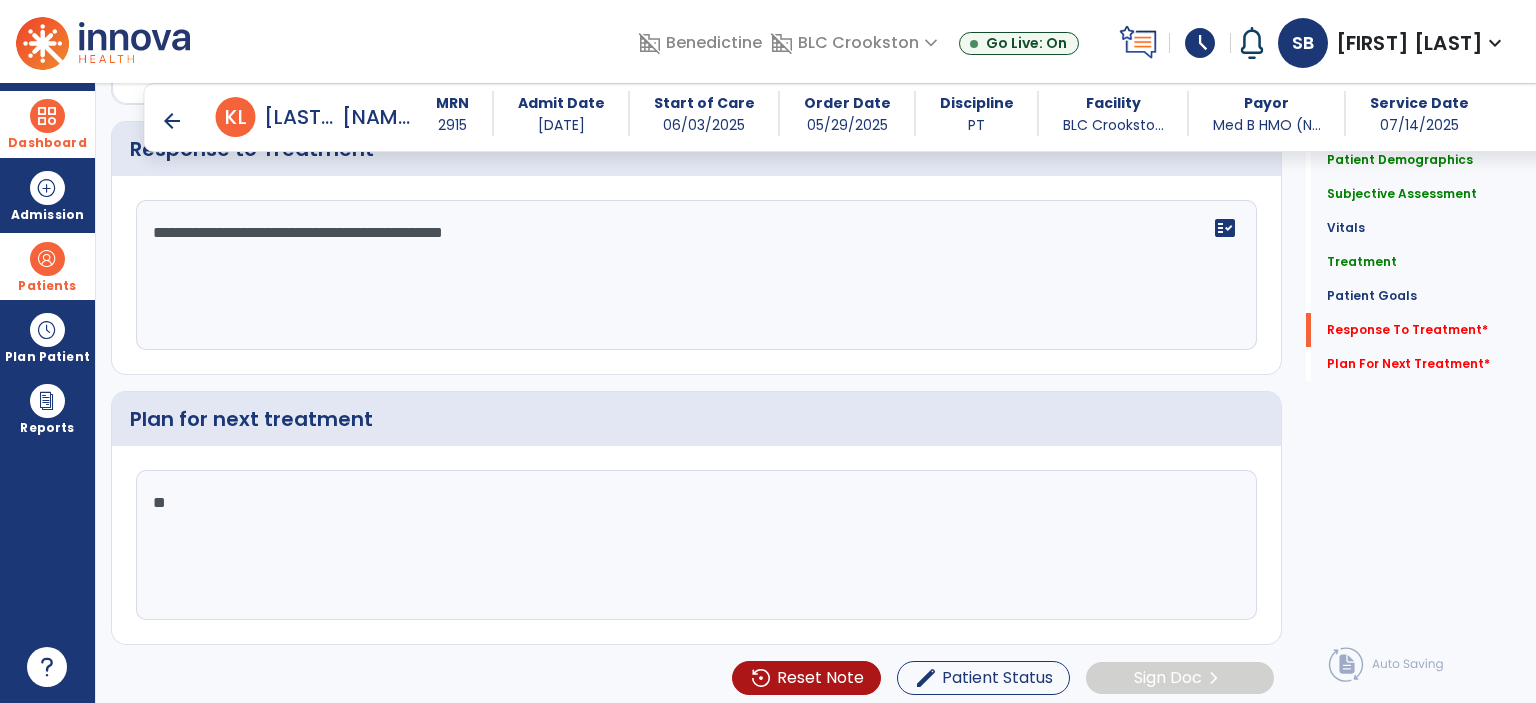 type on "*" 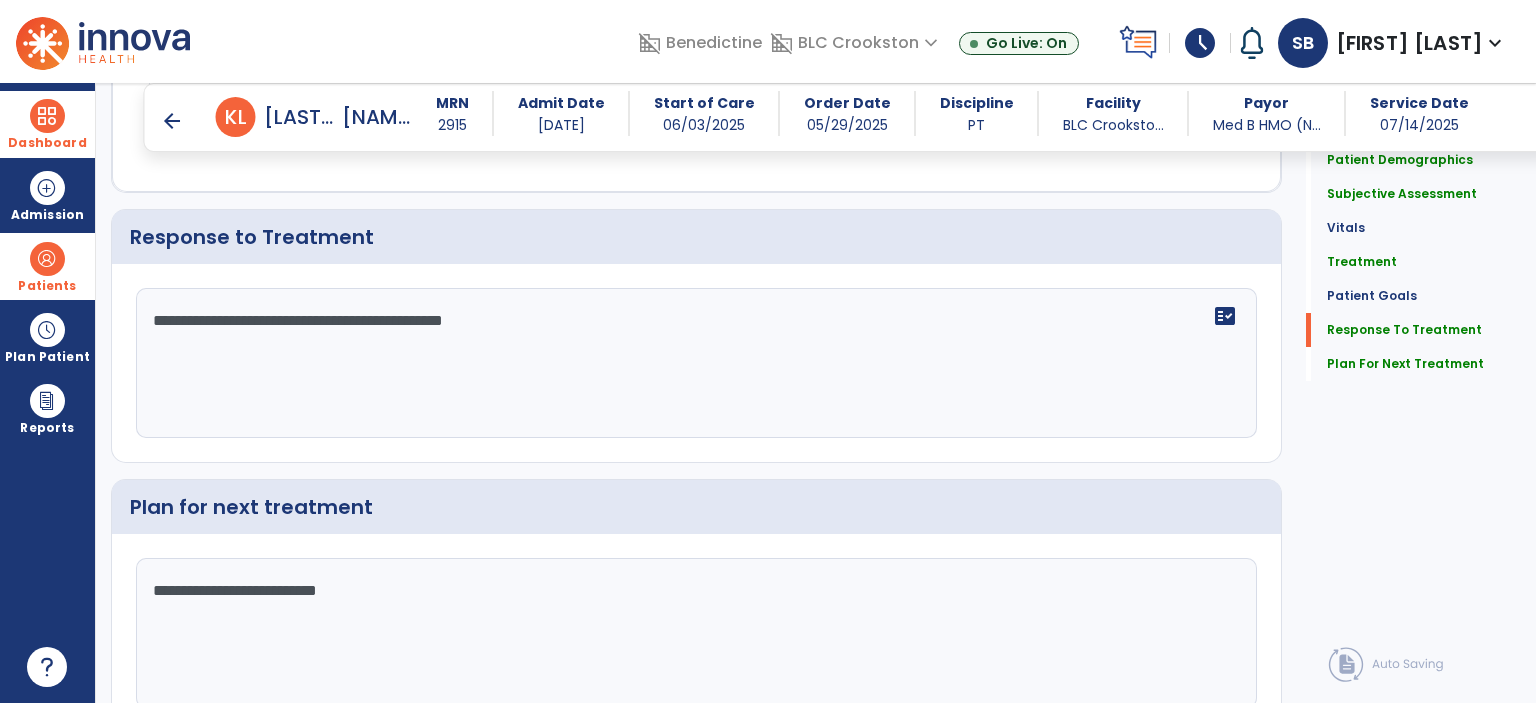 scroll, scrollTop: 2285, scrollLeft: 0, axis: vertical 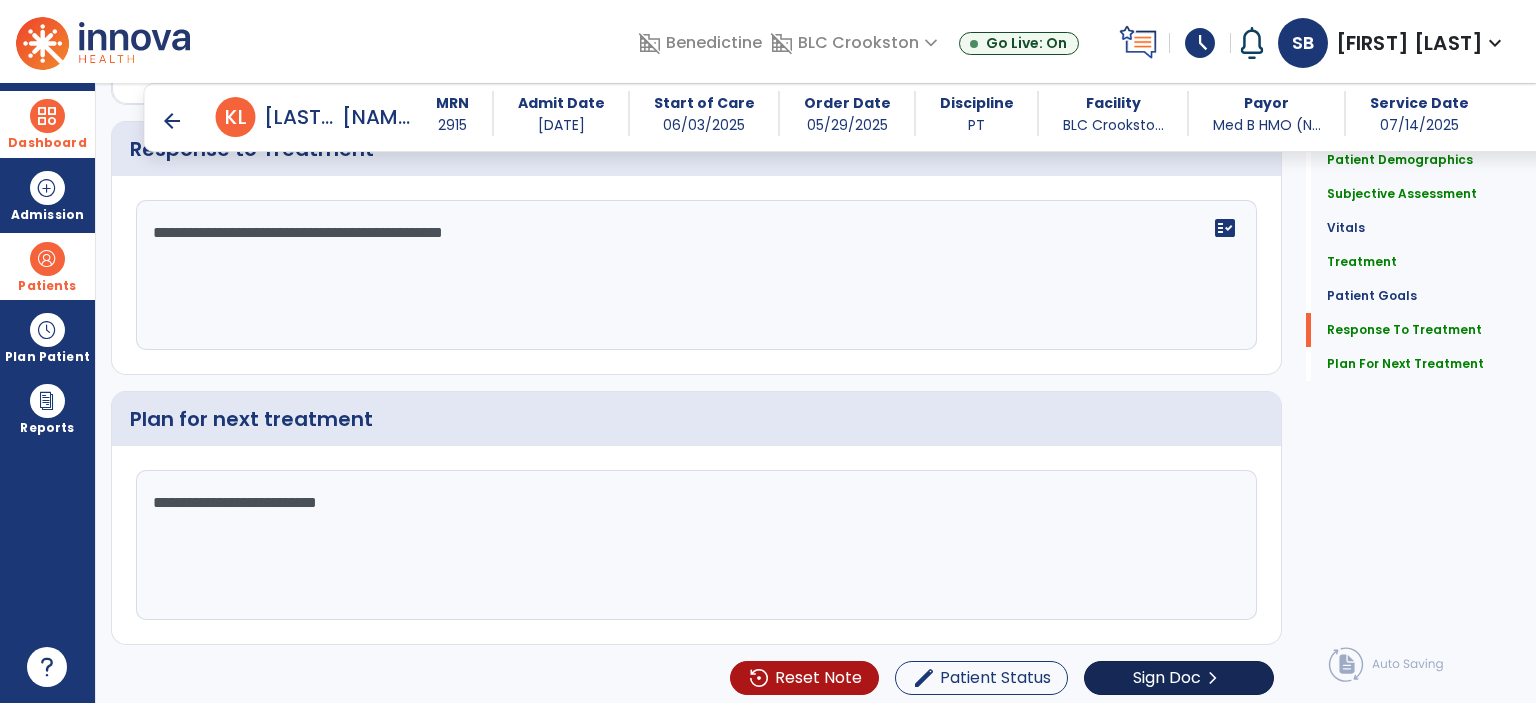 type on "**********" 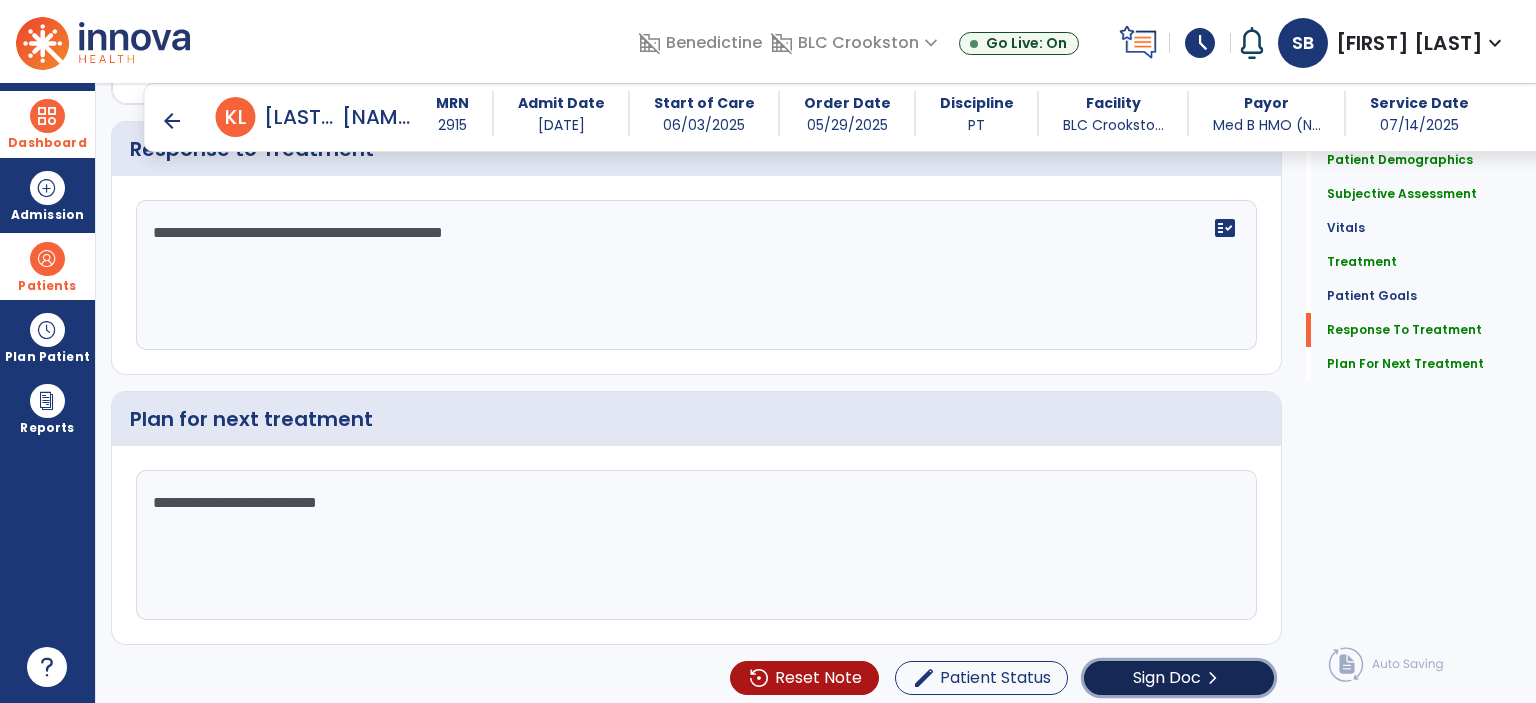 click on "chevron_right" 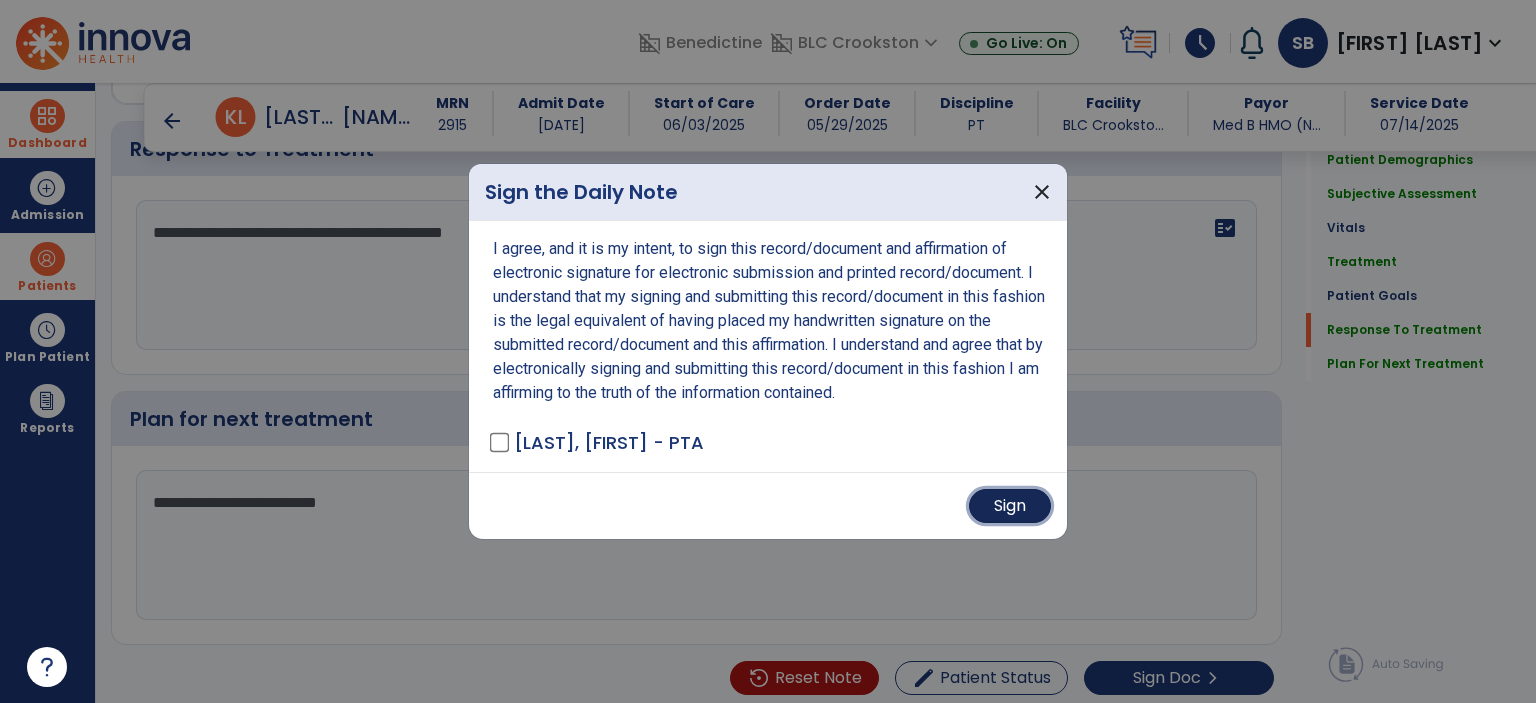 click on "Sign" at bounding box center (1010, 506) 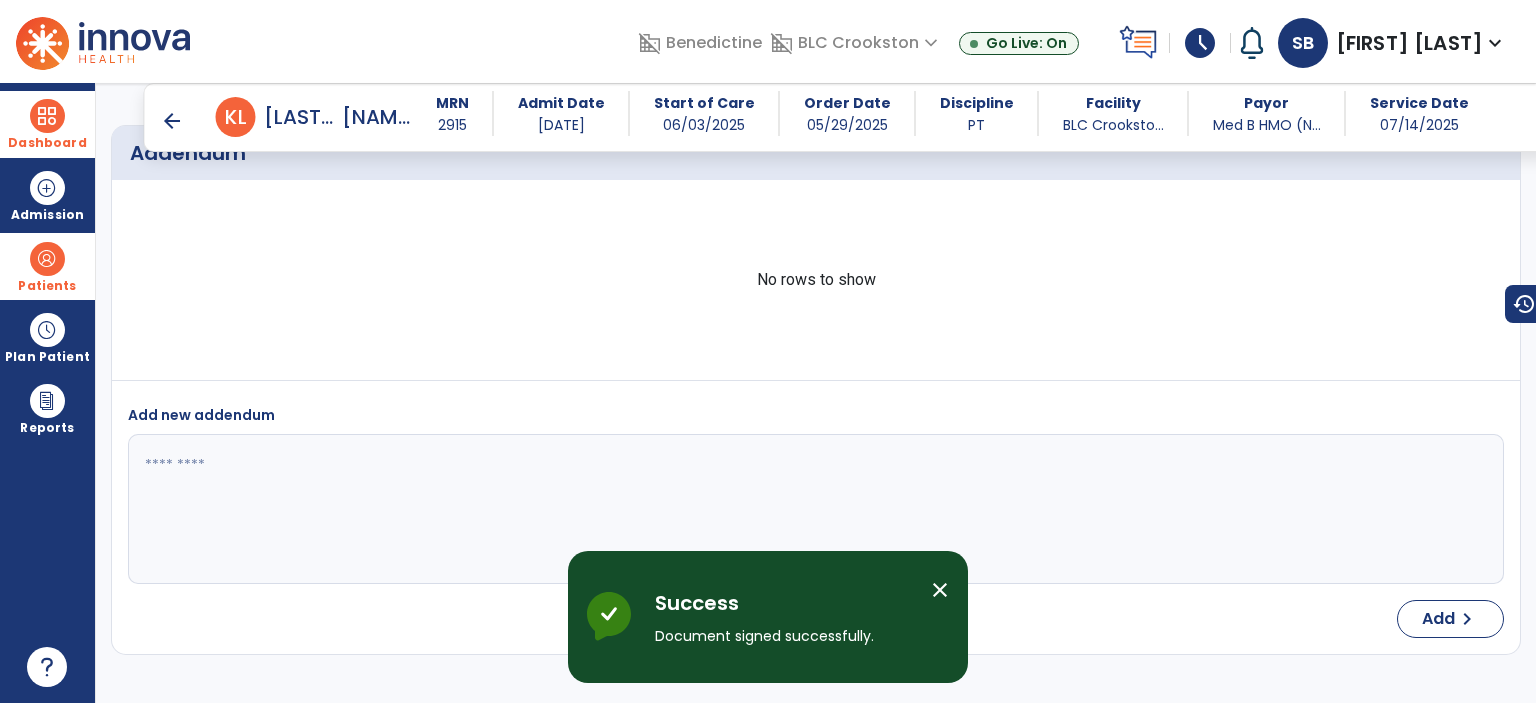 scroll, scrollTop: 3489, scrollLeft: 0, axis: vertical 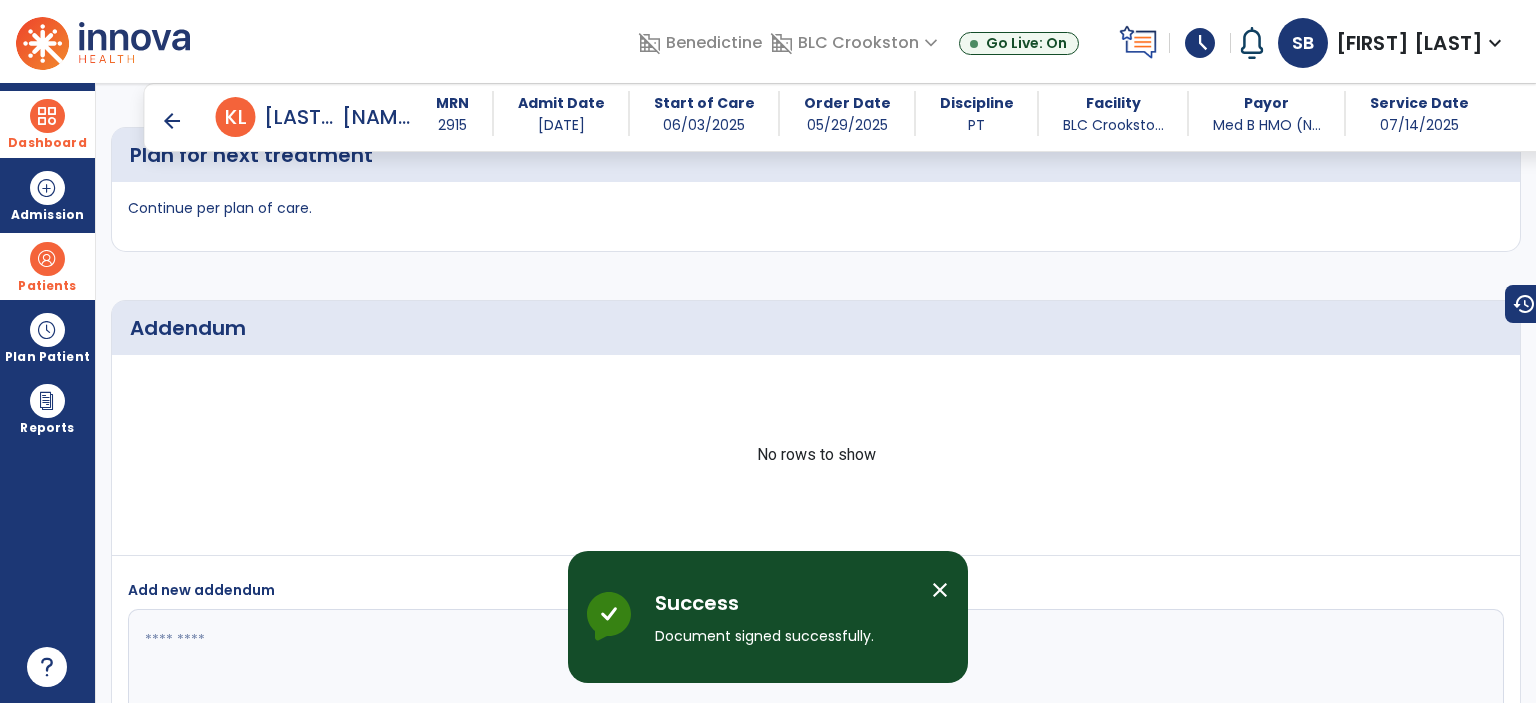 click on "arrow_back" at bounding box center (172, 121) 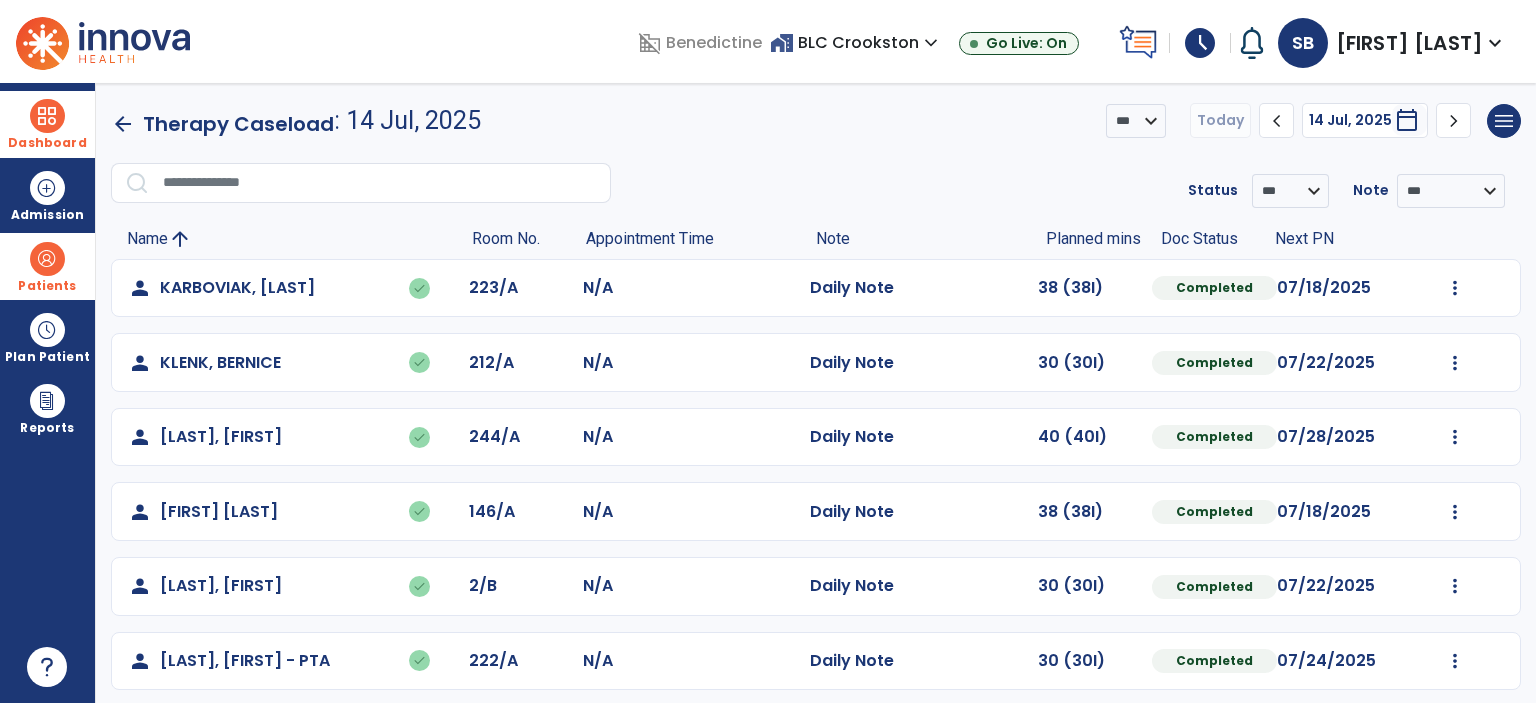 scroll, scrollTop: 86, scrollLeft: 0, axis: vertical 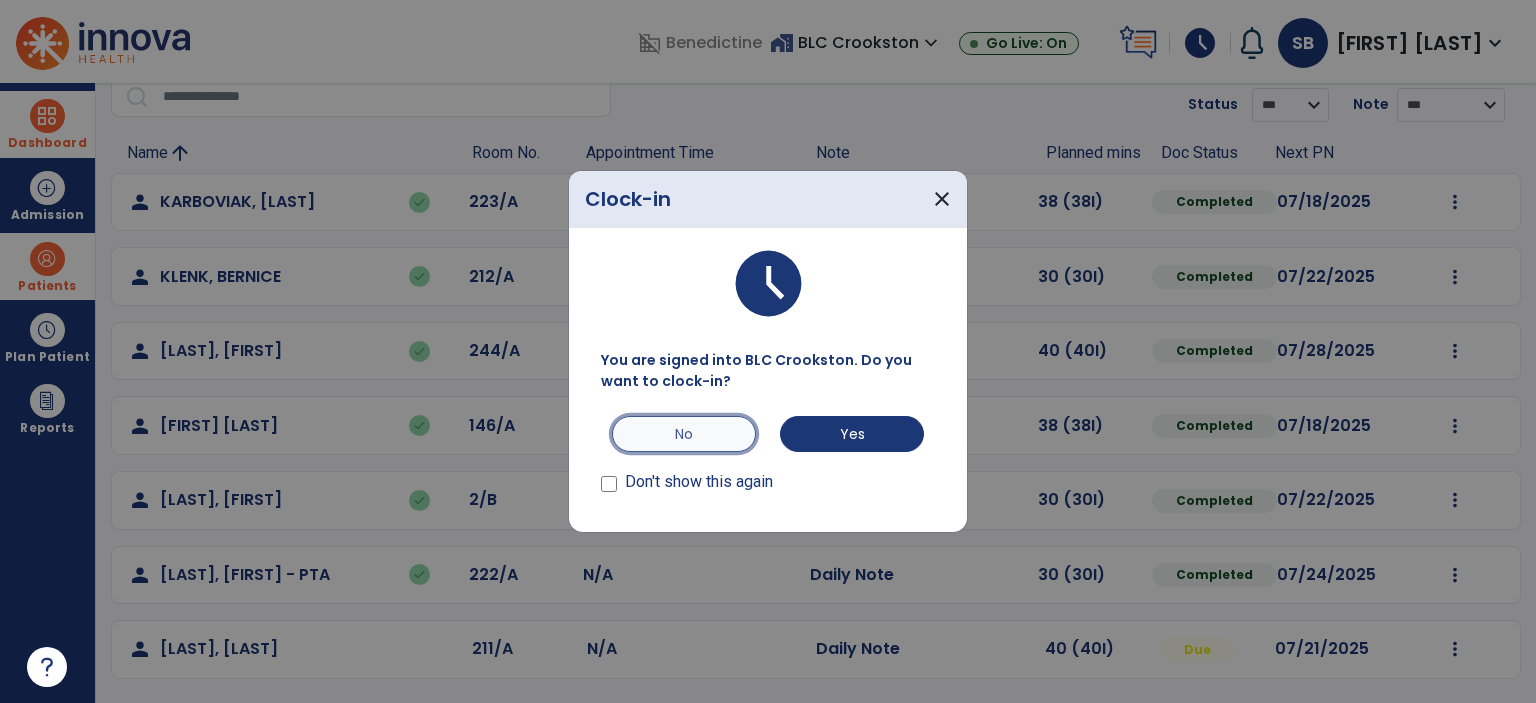 click on "No" at bounding box center (684, 434) 